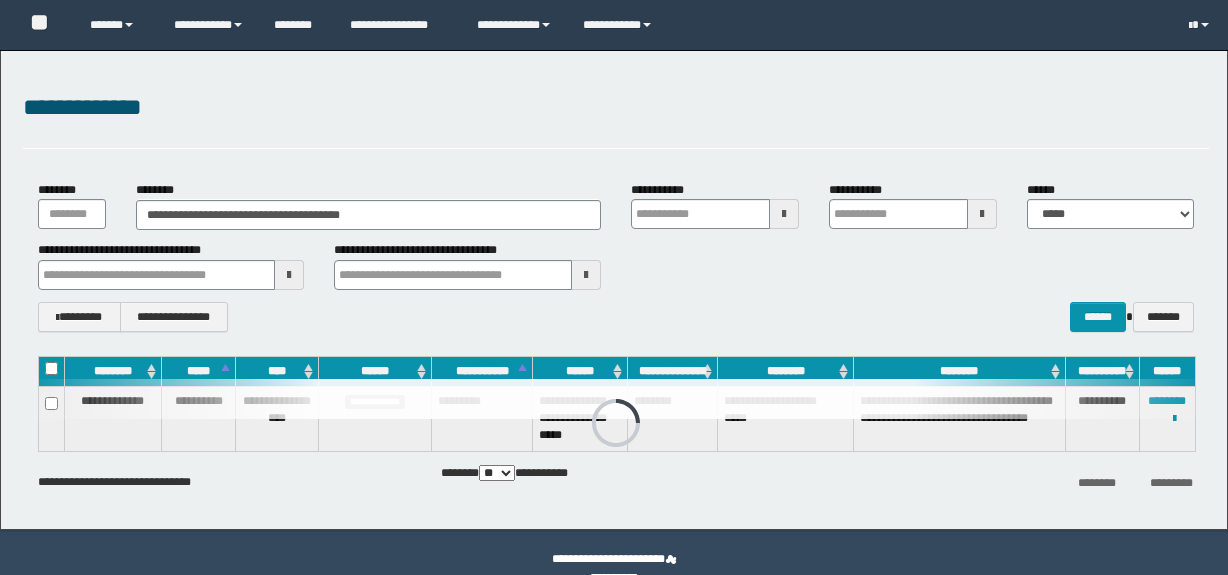 scroll, scrollTop: 0, scrollLeft: 0, axis: both 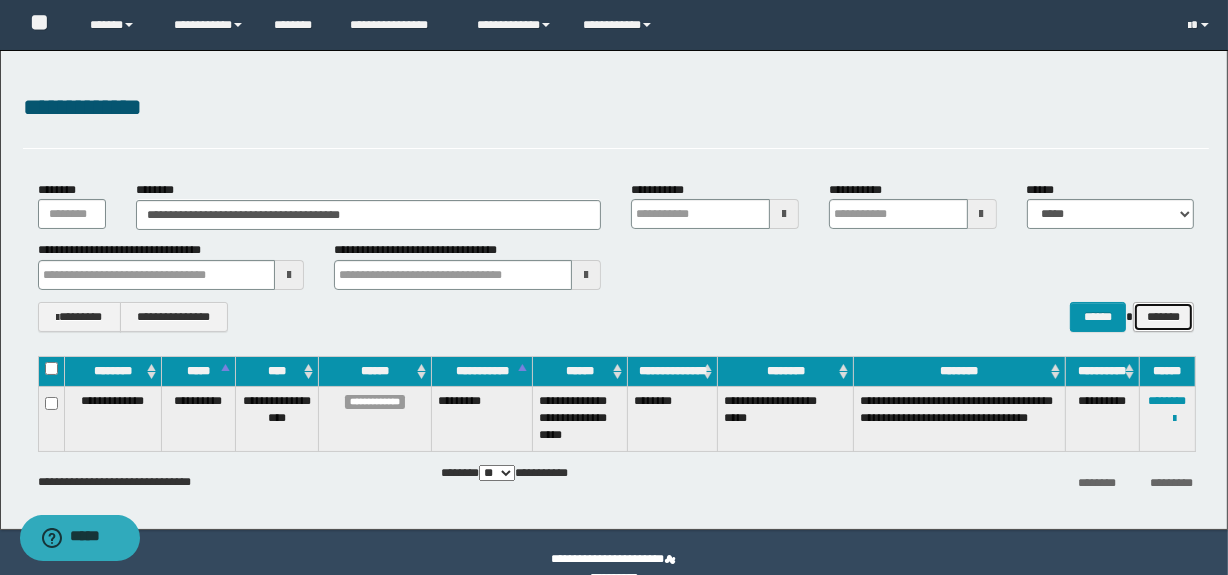 click on "*******" at bounding box center [1163, 317] 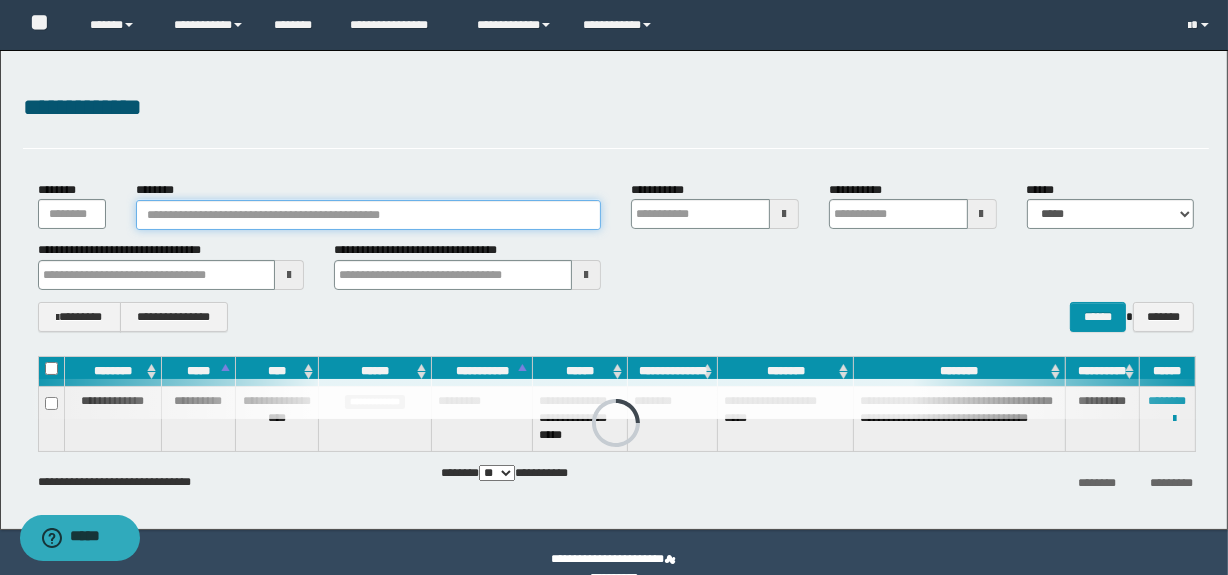 click on "********" at bounding box center (368, 215) 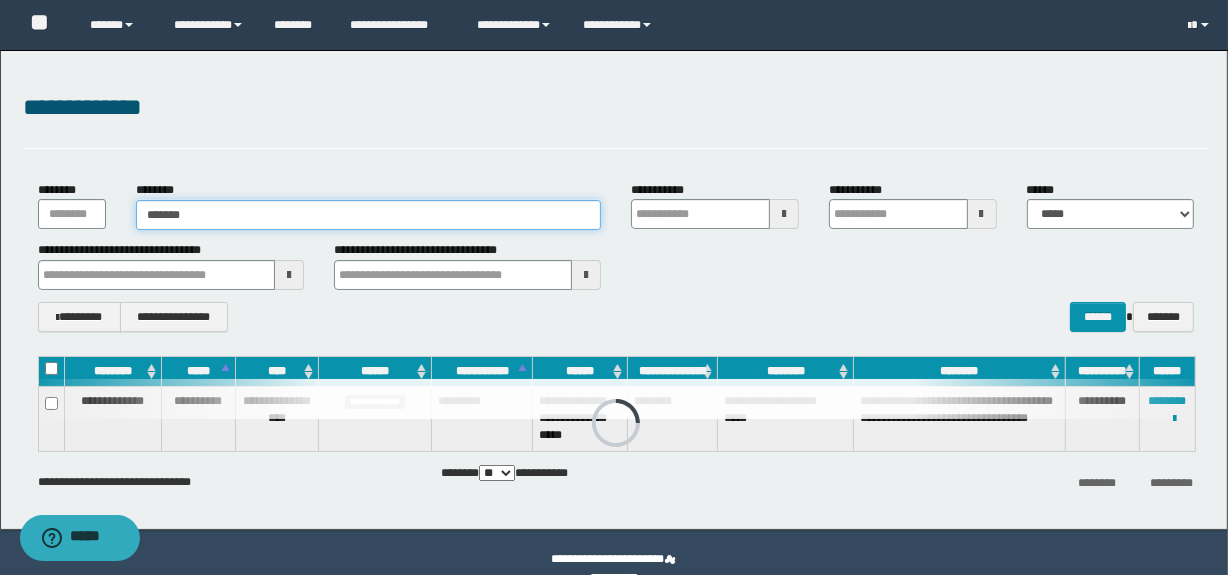 type on "*******" 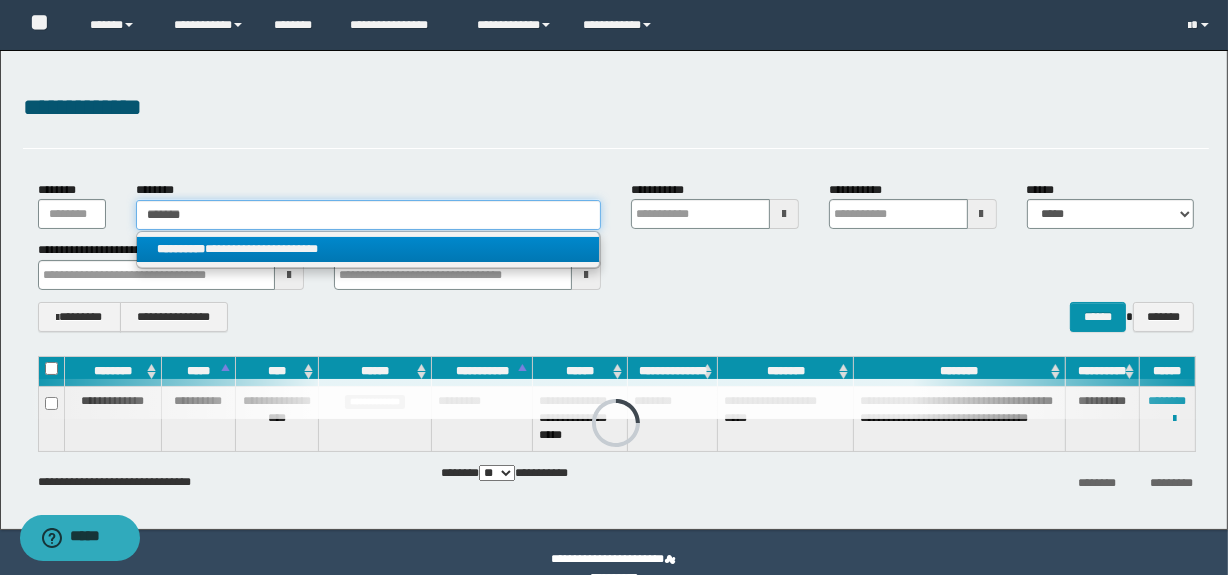 type on "*******" 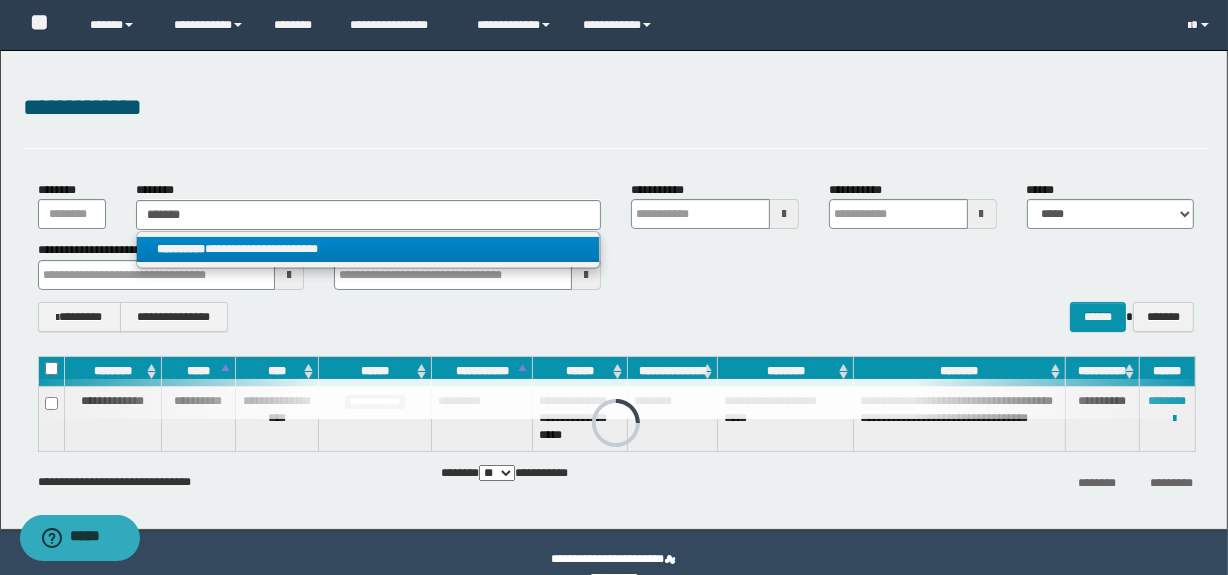 click on "**********" at bounding box center (368, 249) 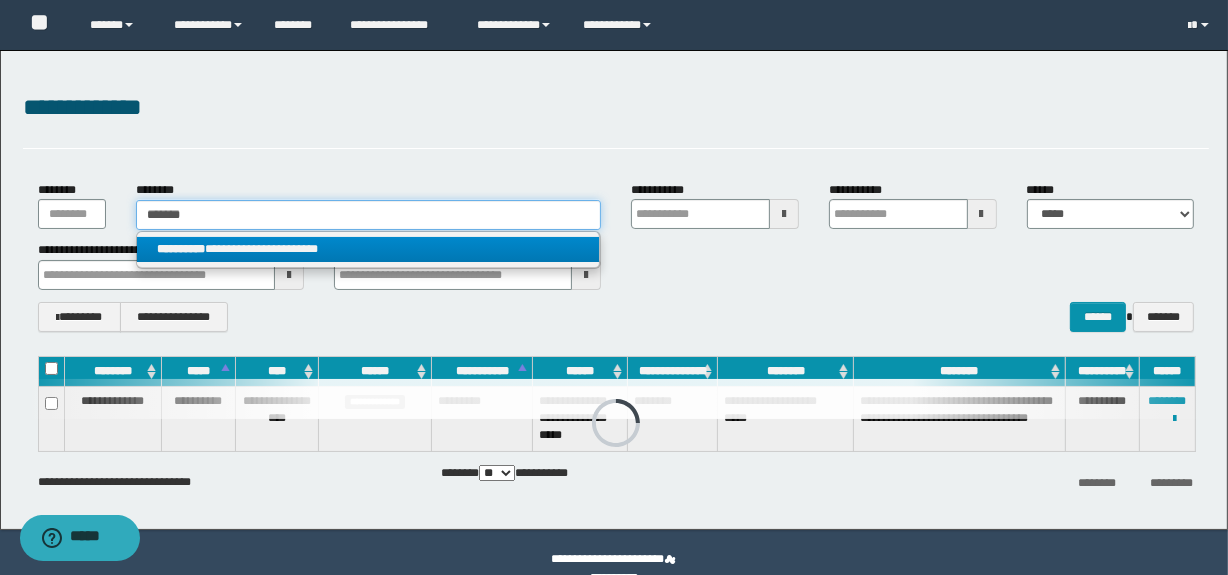 type 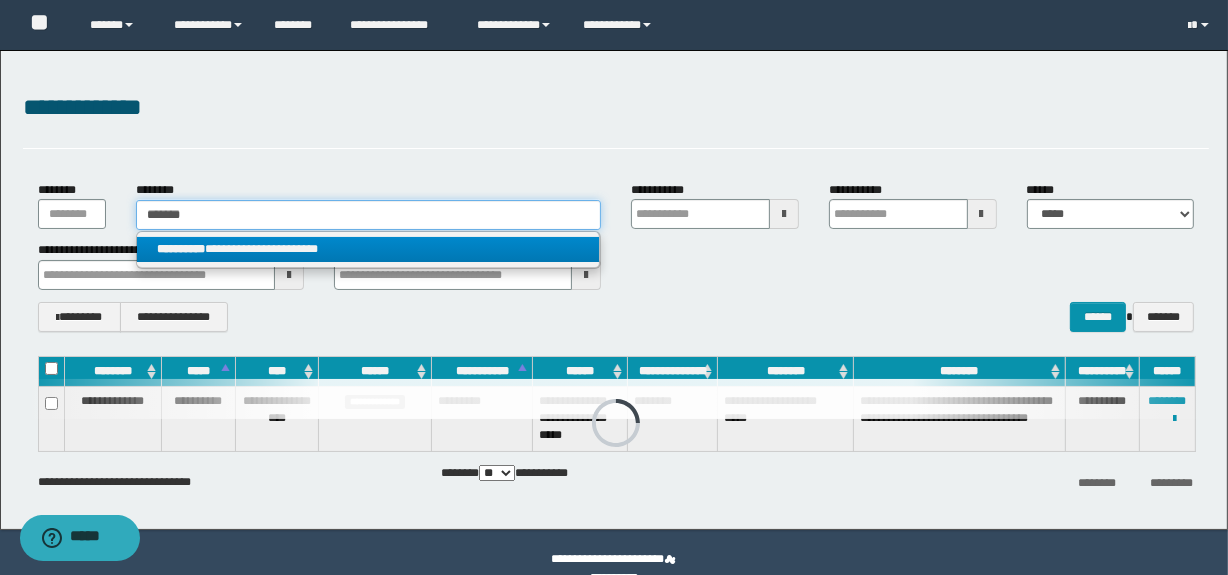 type on "**********" 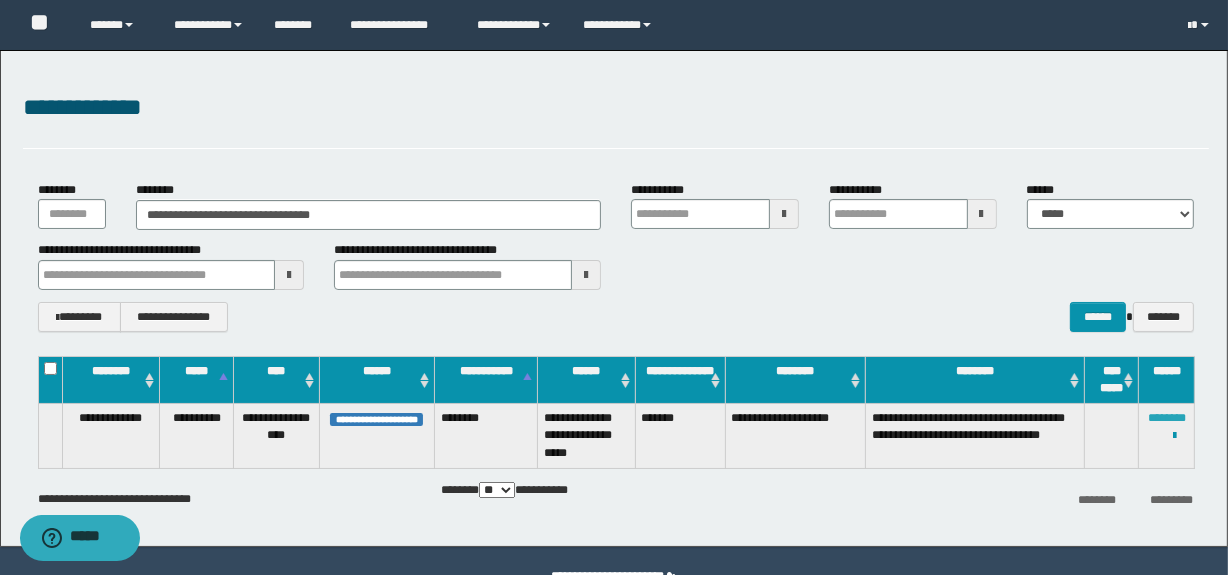 click on "********" at bounding box center [1167, 418] 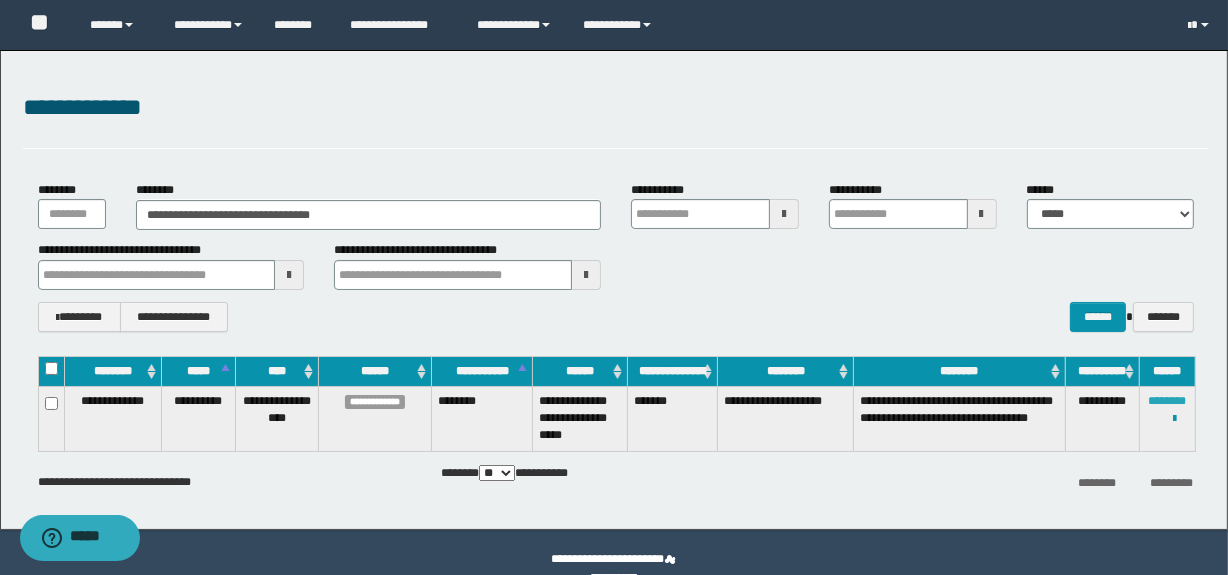 click on "********" at bounding box center [1167, 401] 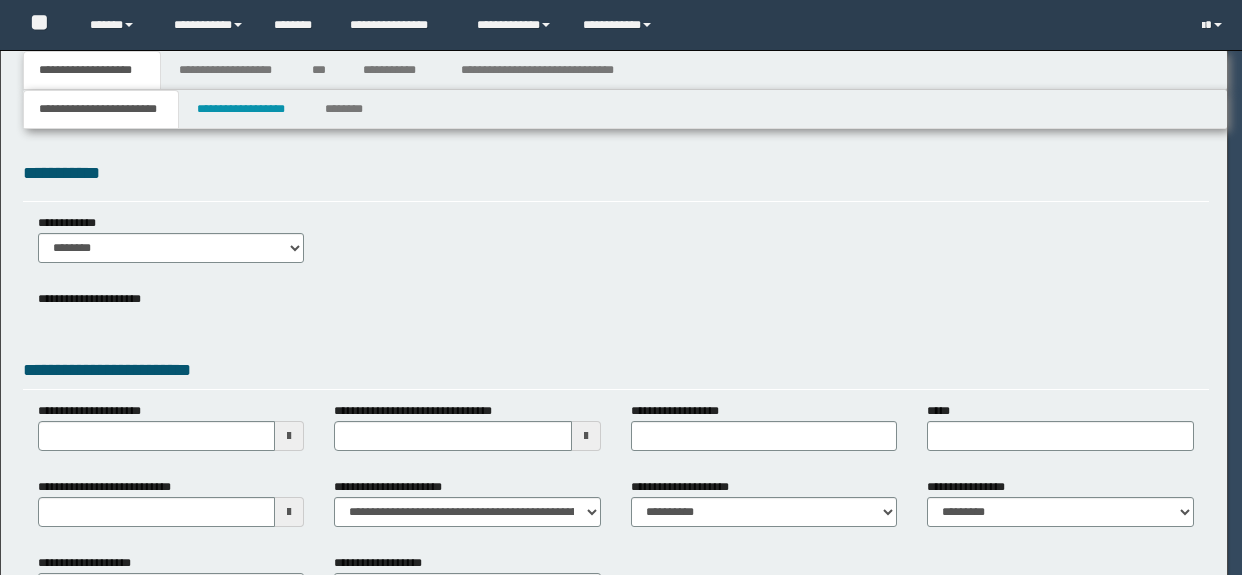 scroll, scrollTop: 0, scrollLeft: 0, axis: both 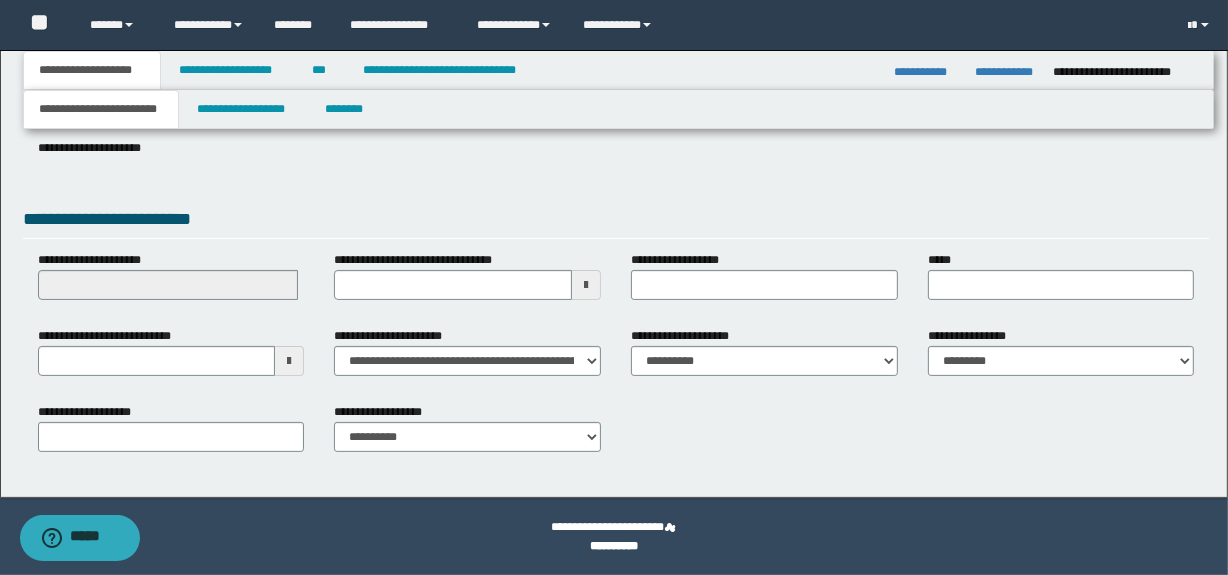 click at bounding box center (289, 361) 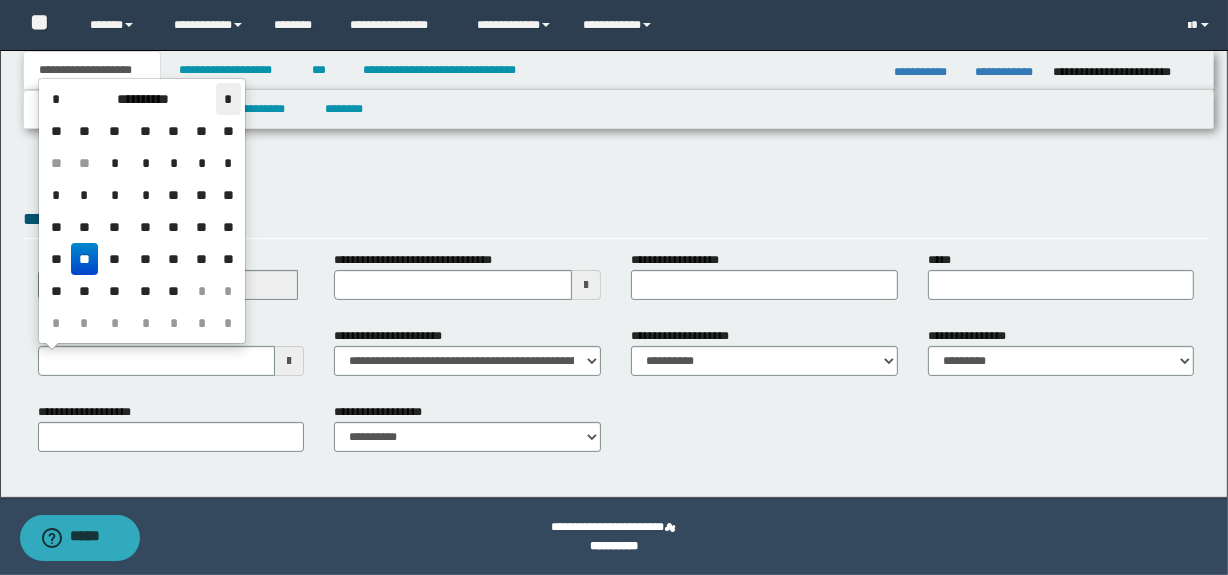click on "*" at bounding box center (228, 99) 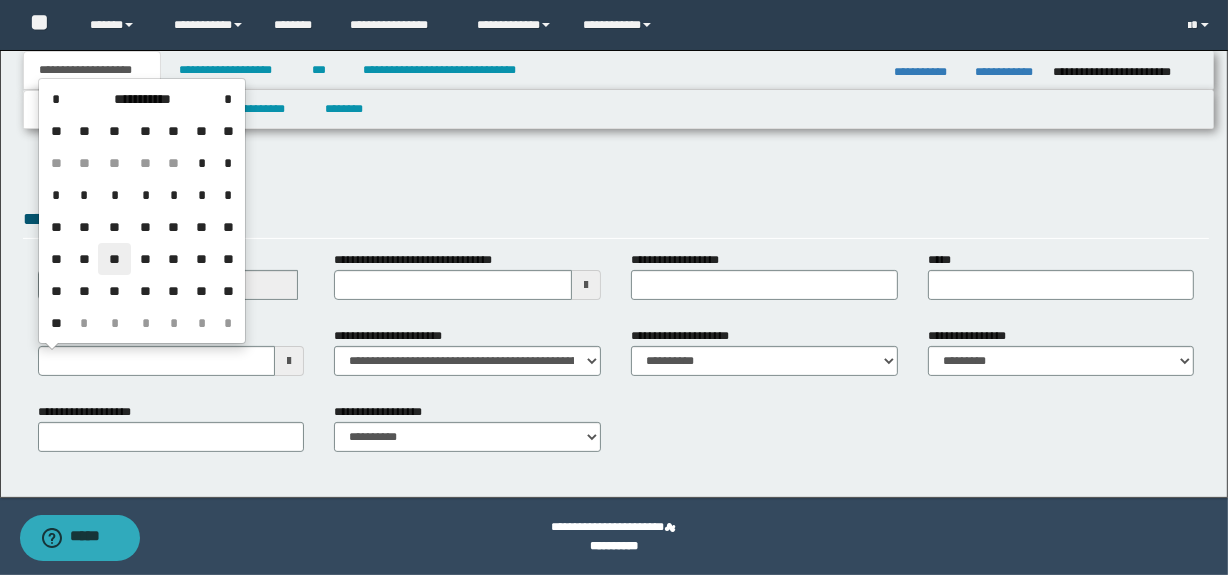 click on "**" at bounding box center [114, 259] 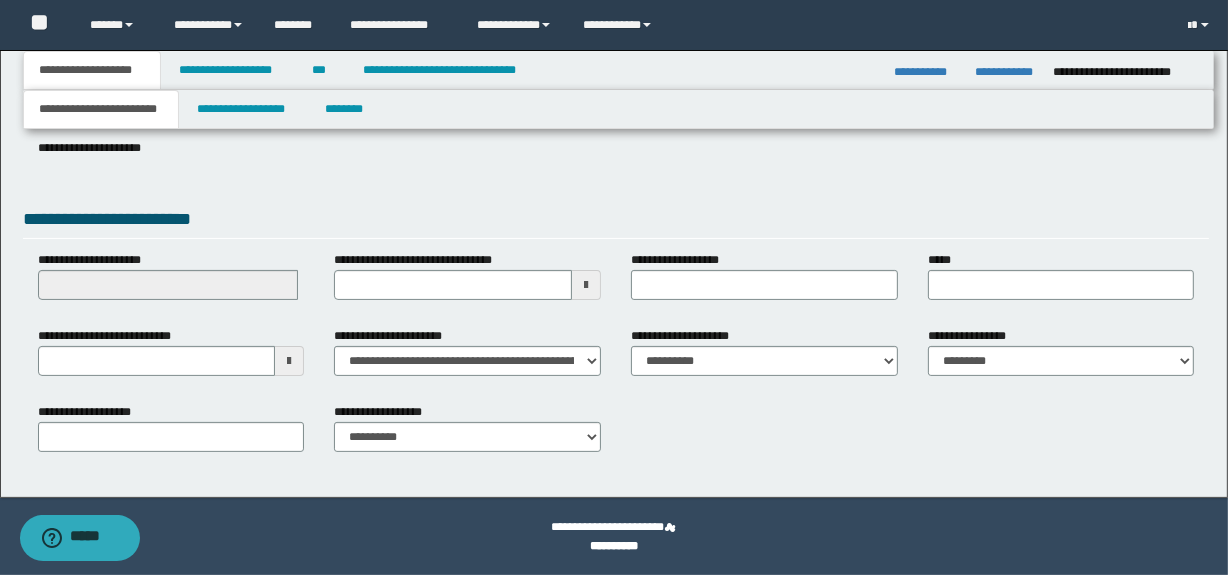 click at bounding box center [289, 361] 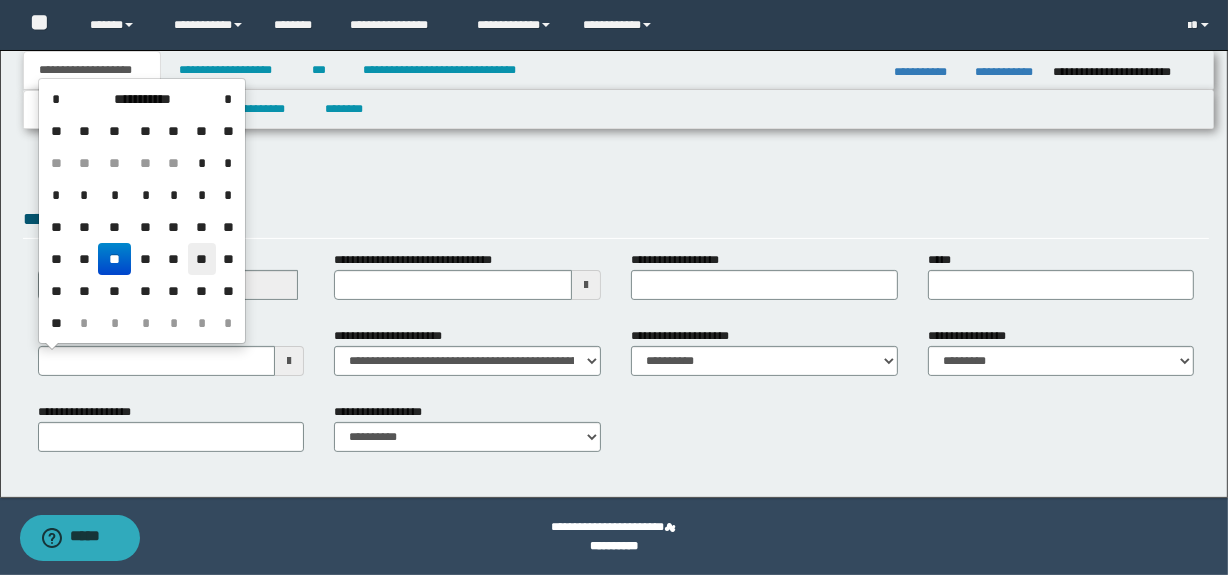 click on "**" at bounding box center (202, 259) 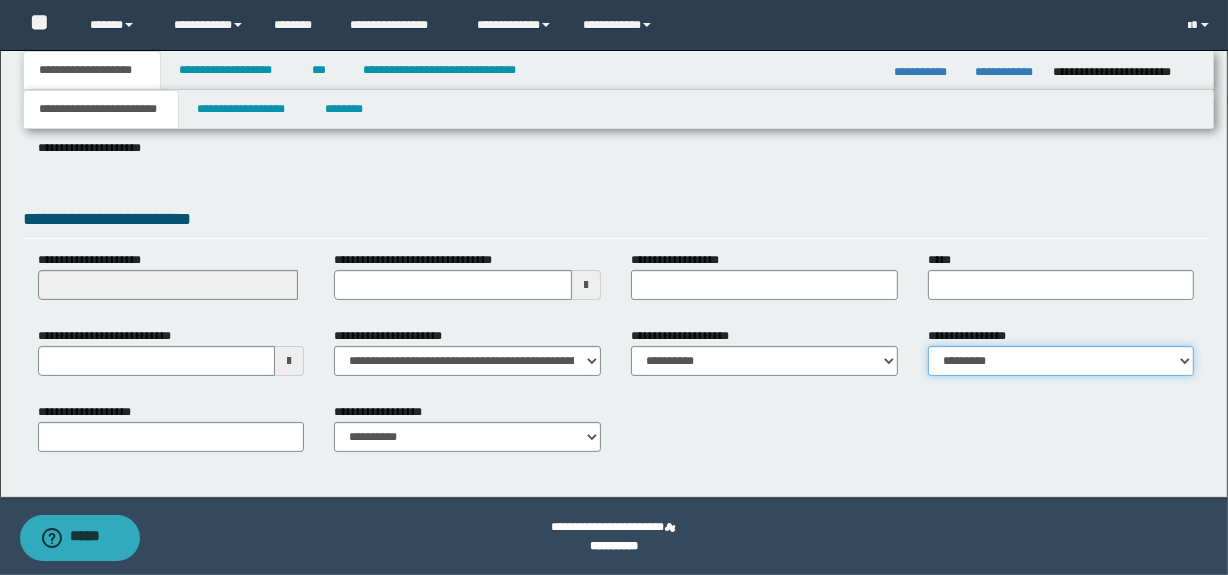 drag, startPoint x: 966, startPoint y: 365, endPoint x: 976, endPoint y: 373, distance: 12.806249 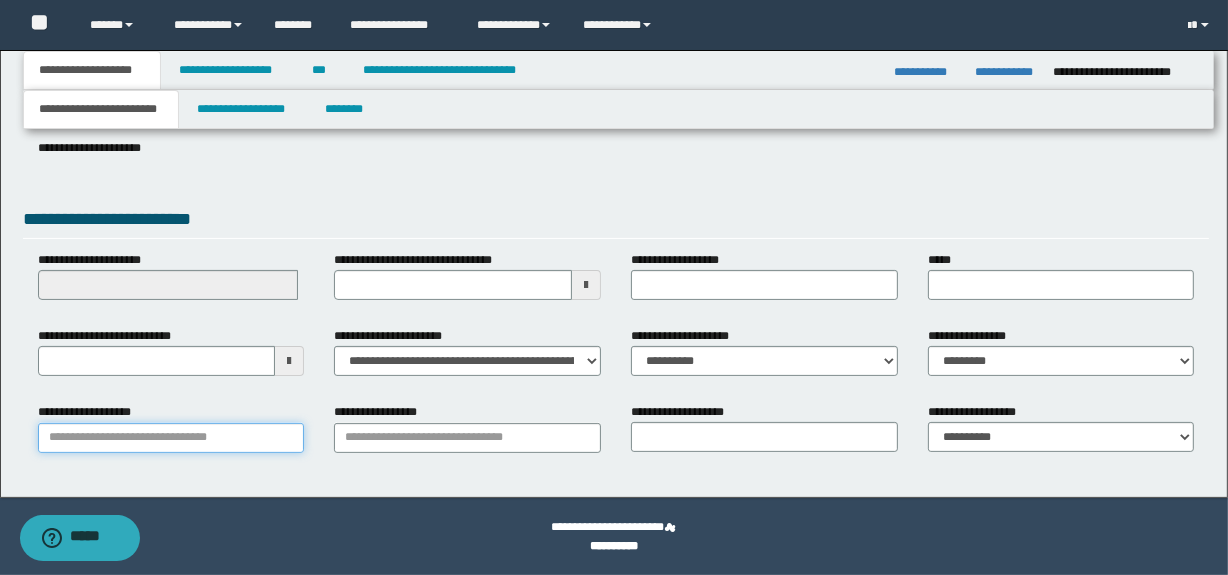 click on "**********" at bounding box center [171, 438] 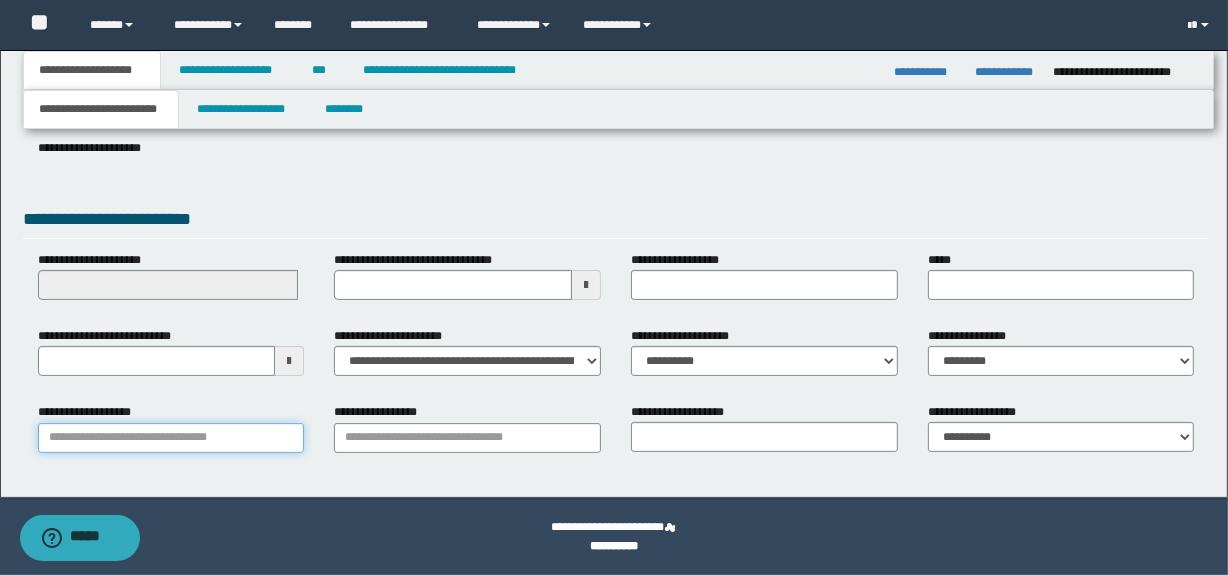 click on "**********" at bounding box center (171, 438) 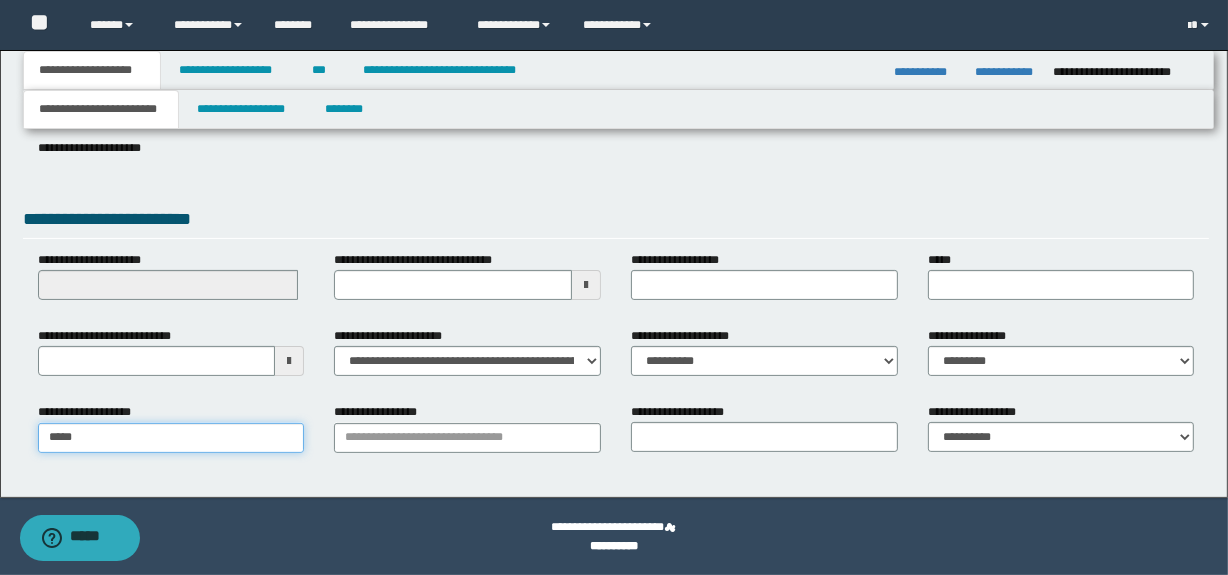 type on "******" 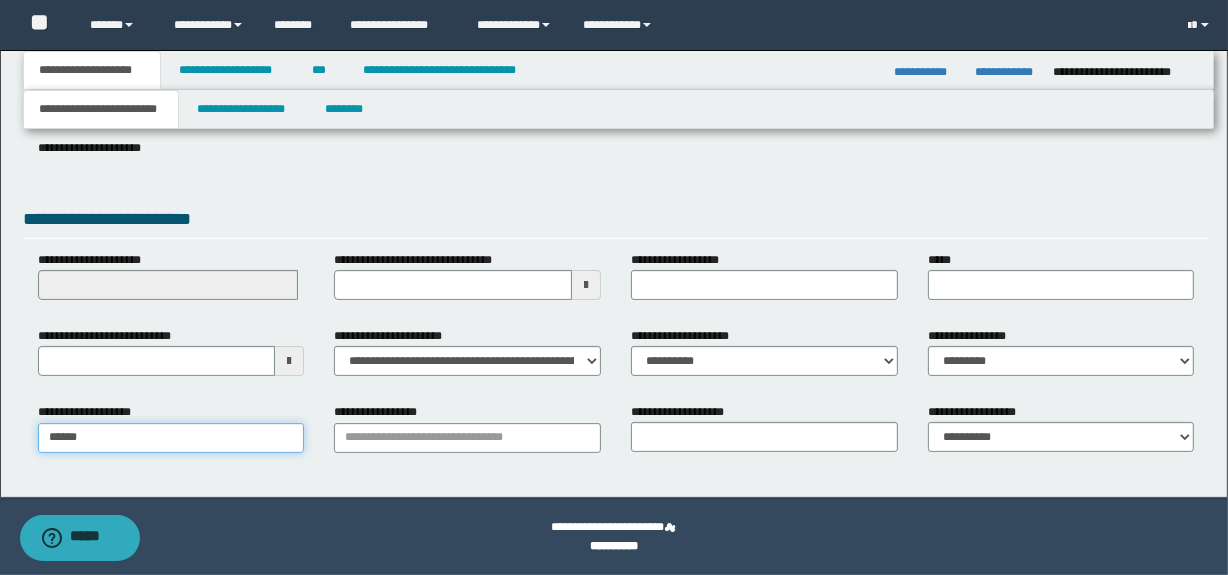 type on "********" 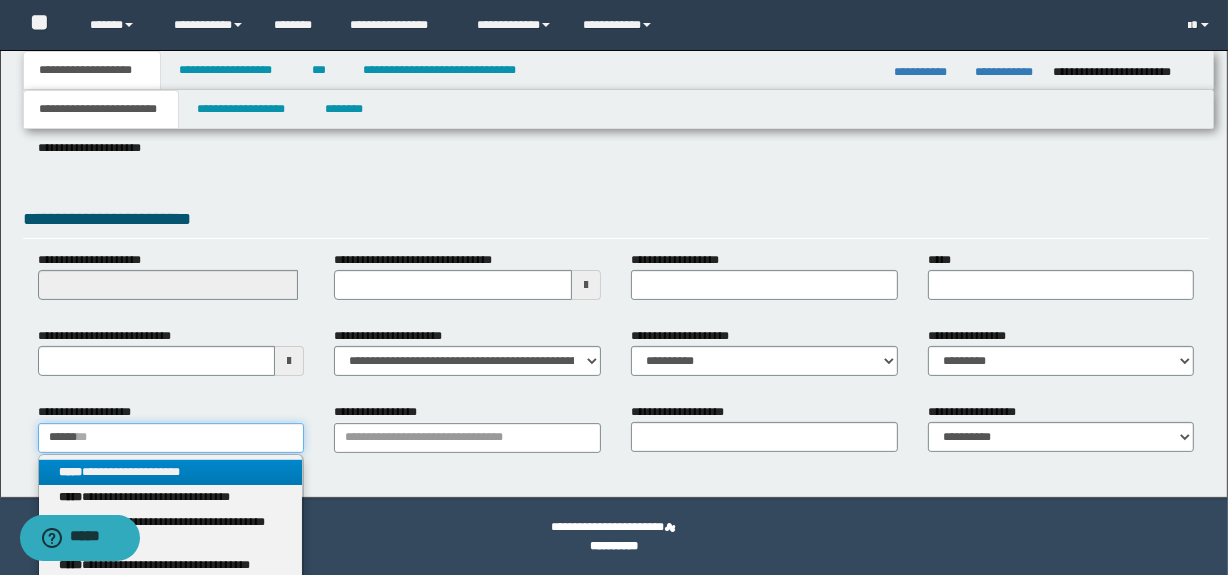 type on "******" 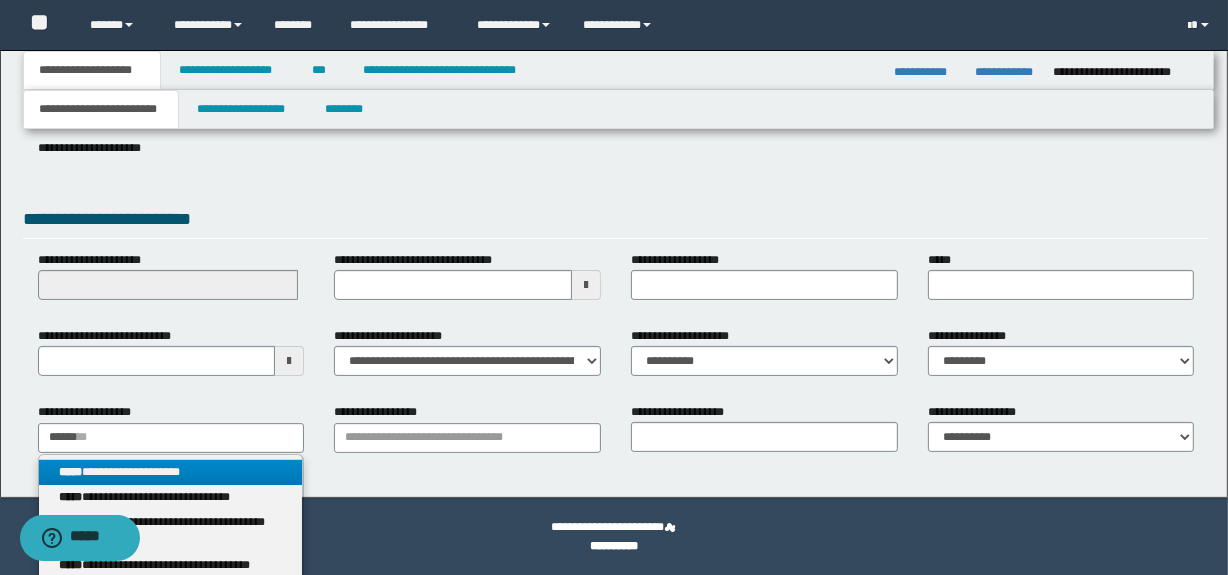 click on "**********" at bounding box center (171, 472) 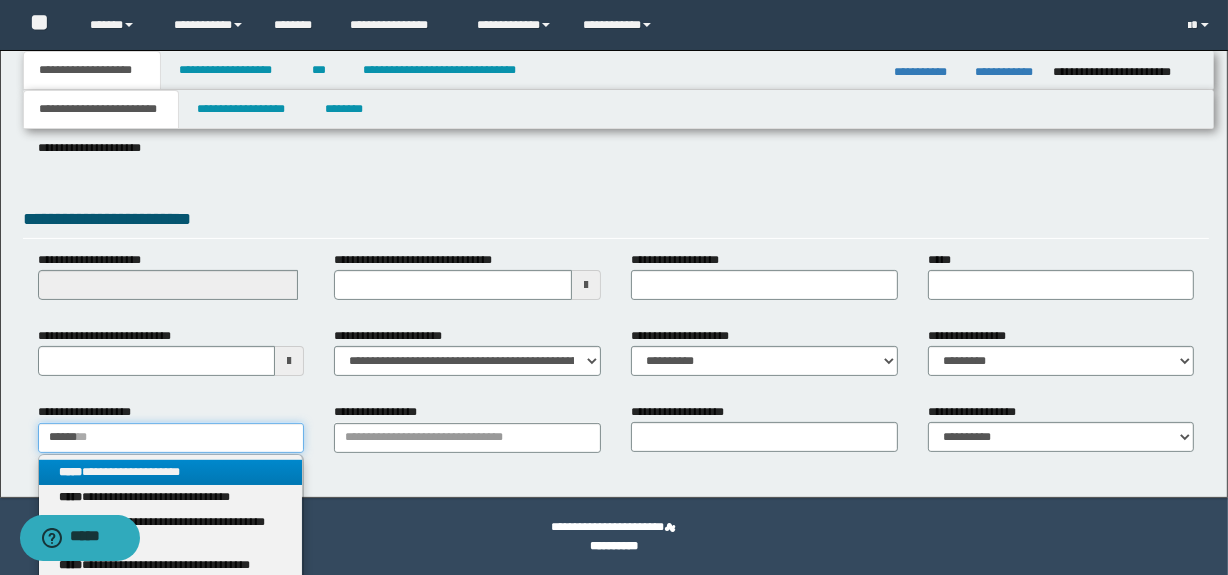 type 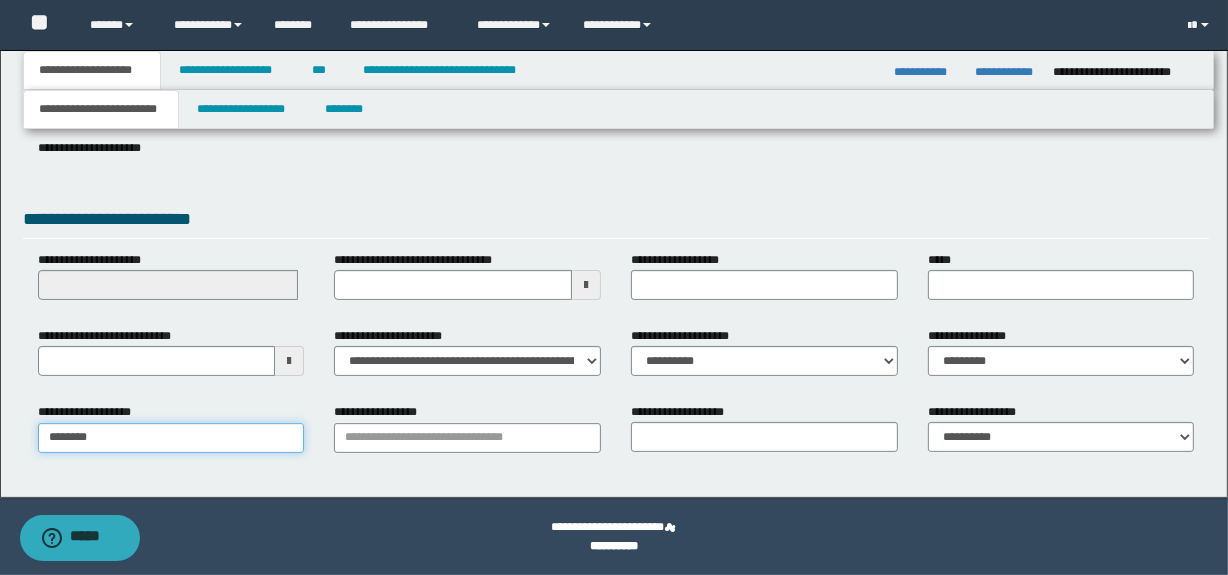type on "********" 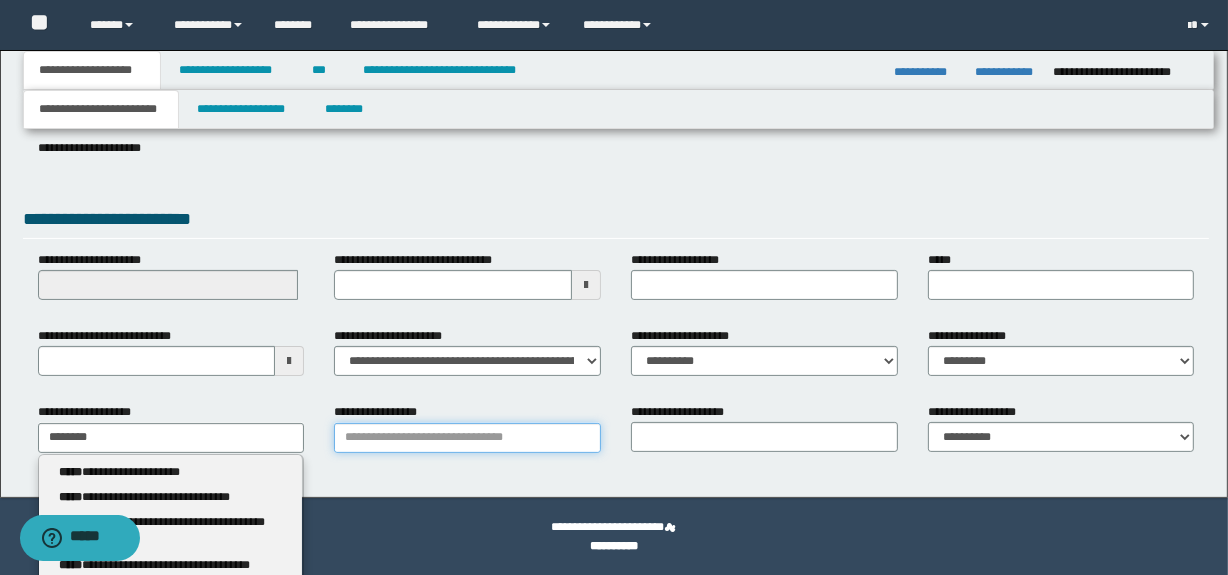 type 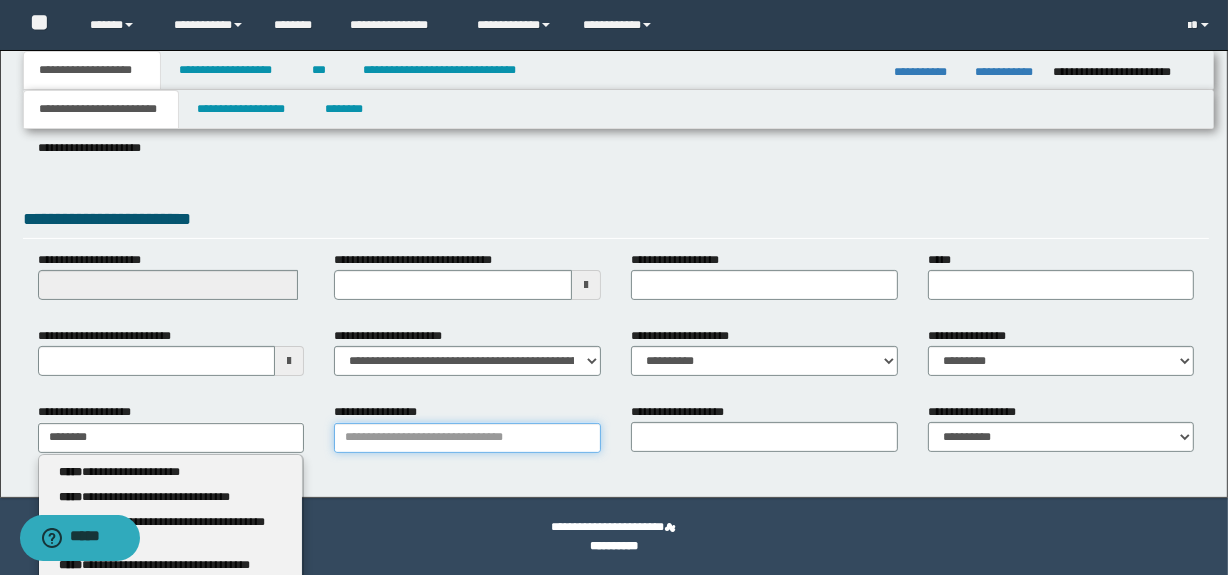 click on "**********" at bounding box center (467, 438) 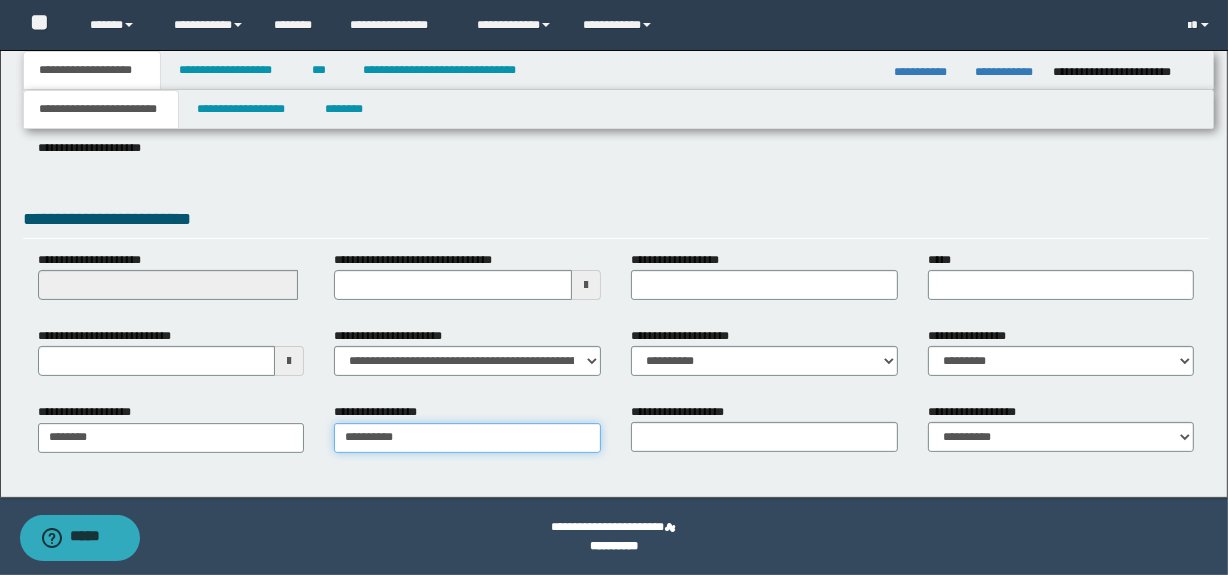 type on "**********" 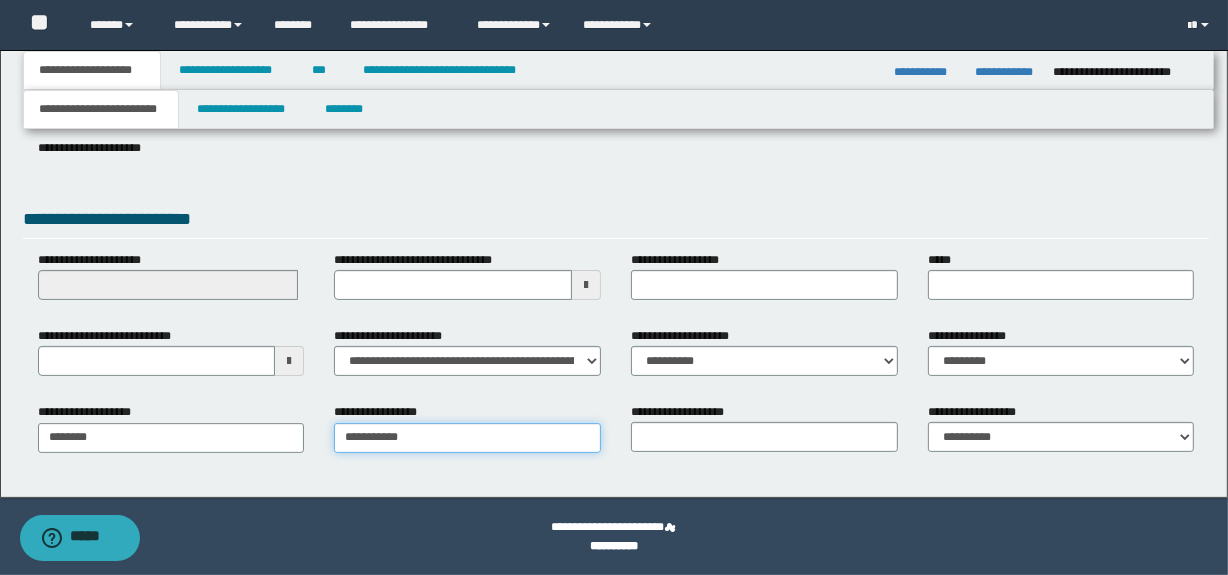 type on "**********" 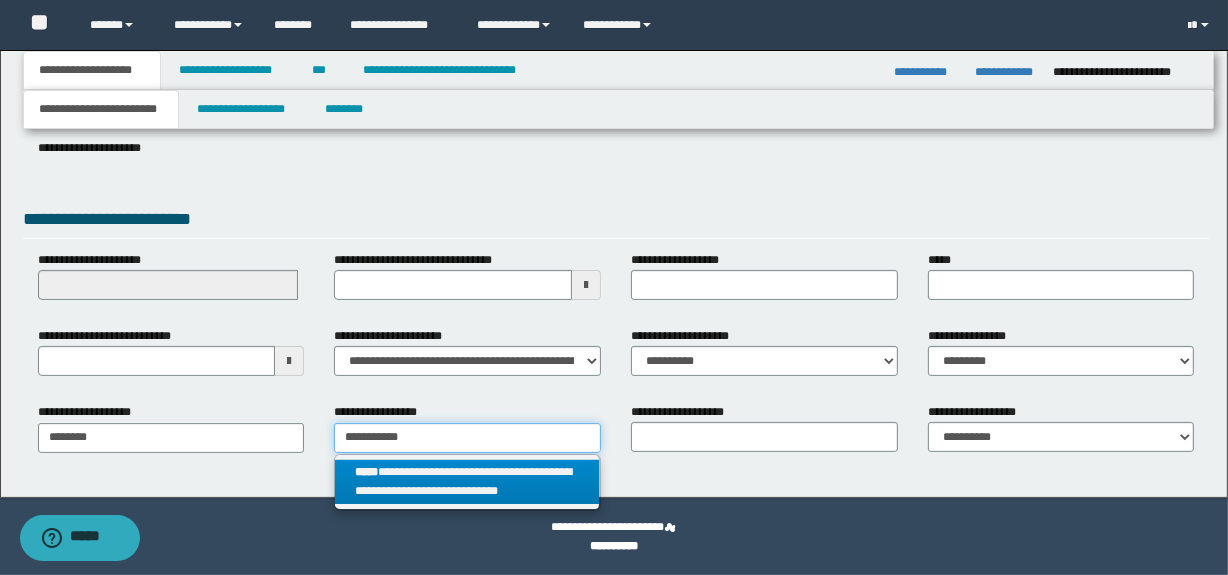 type on "**********" 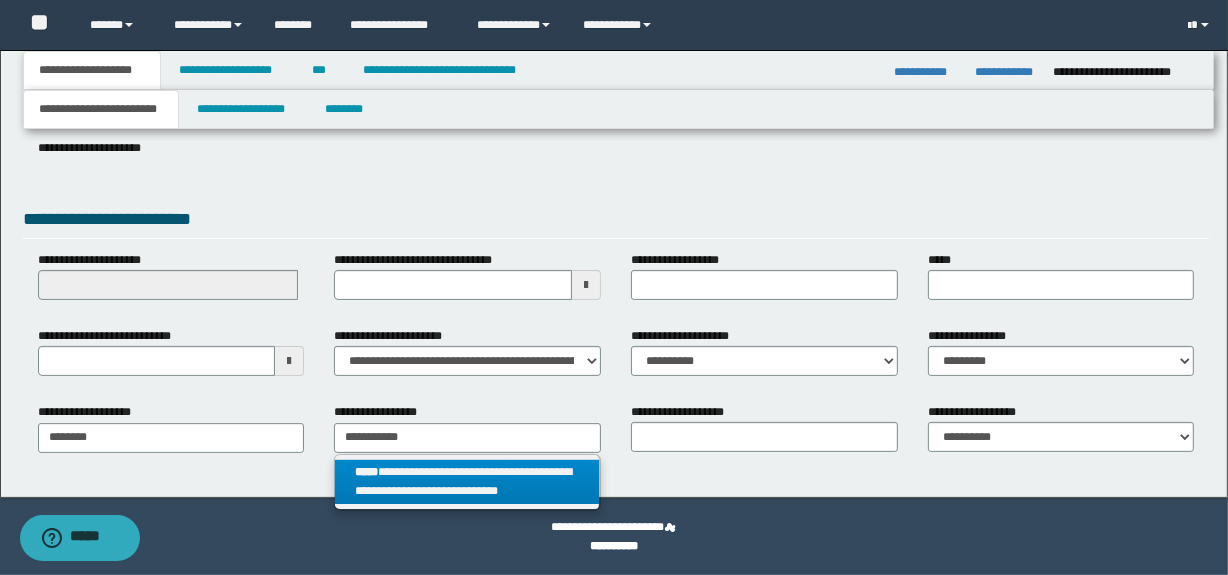 click on "**********" at bounding box center (467, 482) 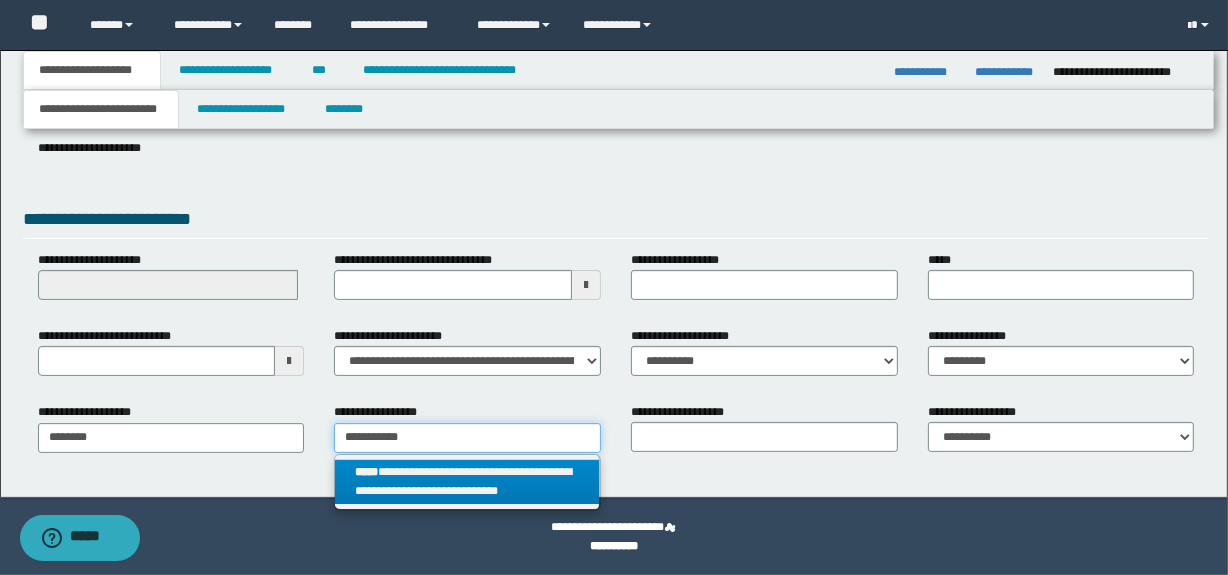 type 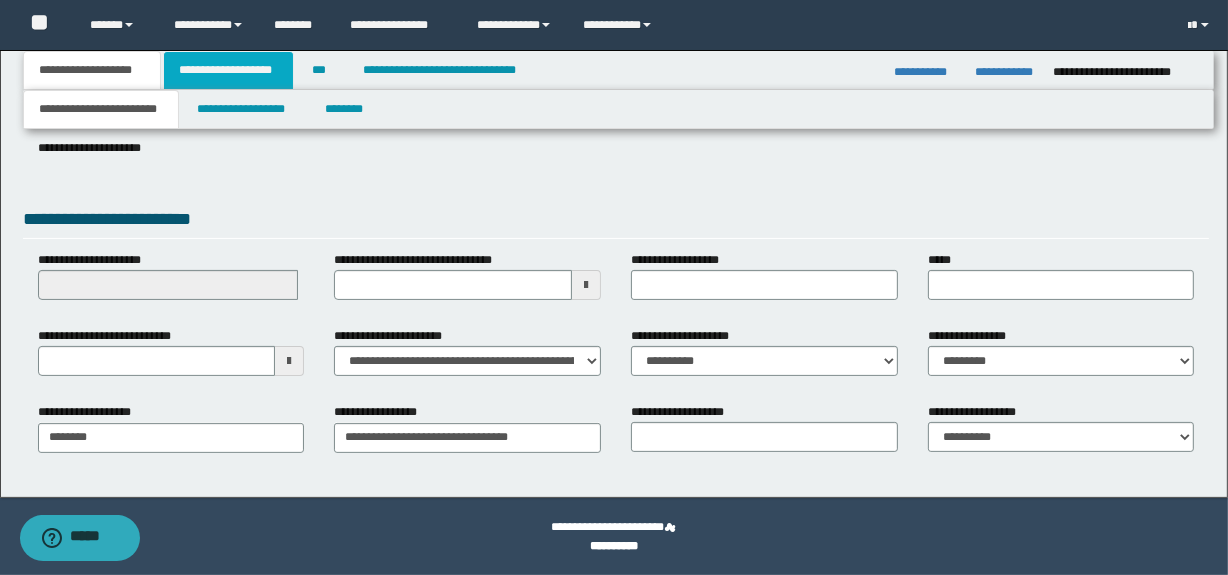 click on "**********" at bounding box center [228, 70] 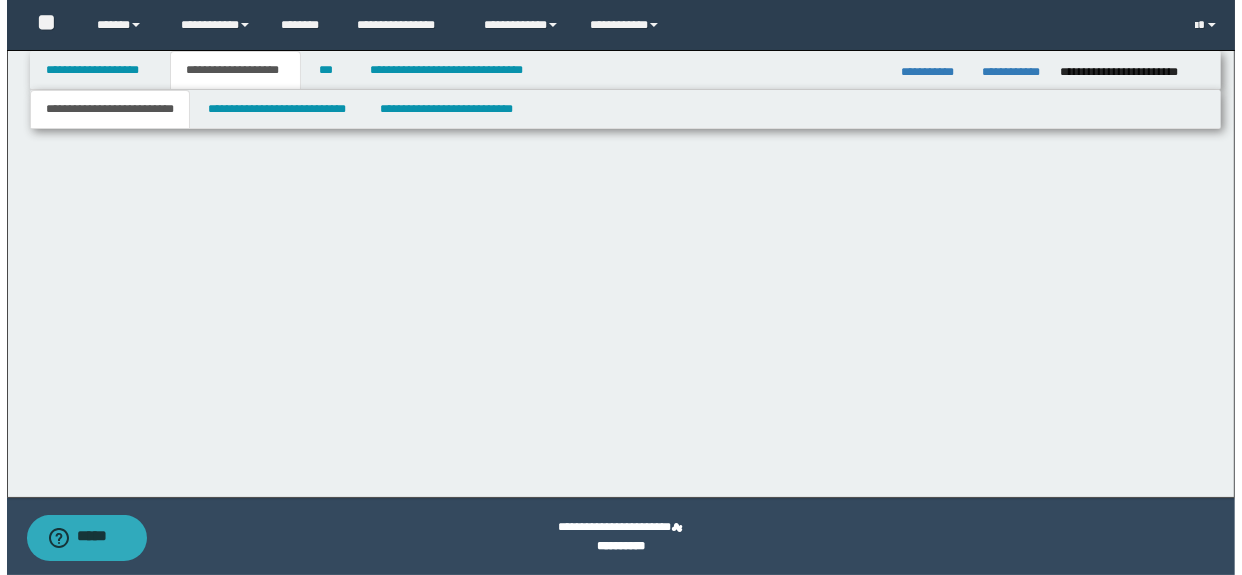 scroll, scrollTop: 0, scrollLeft: 0, axis: both 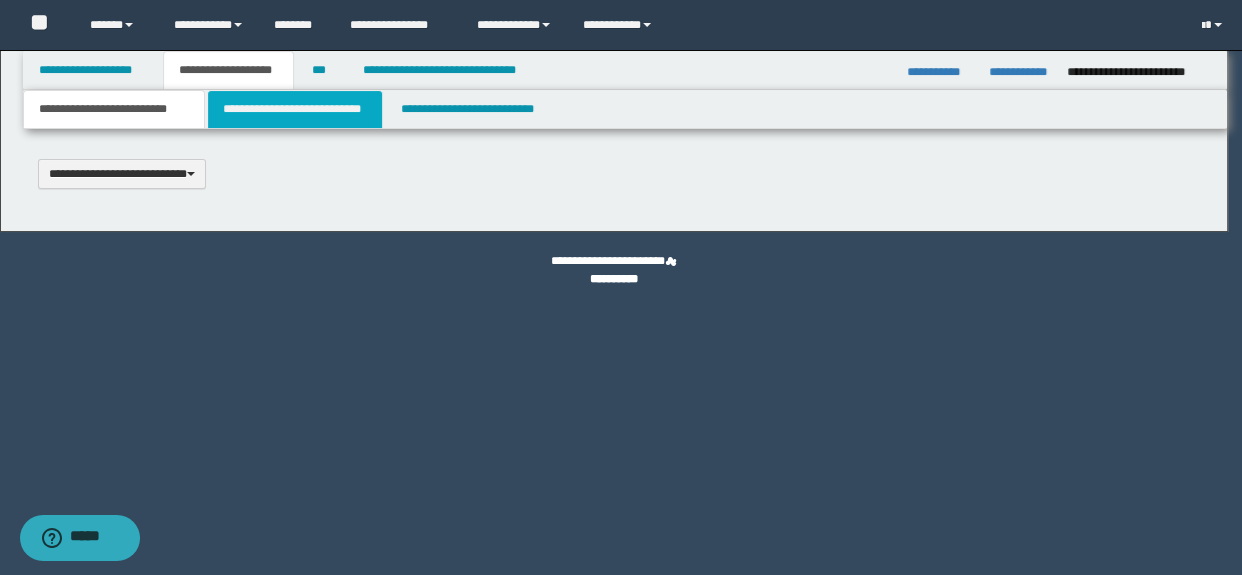 type on "*******" 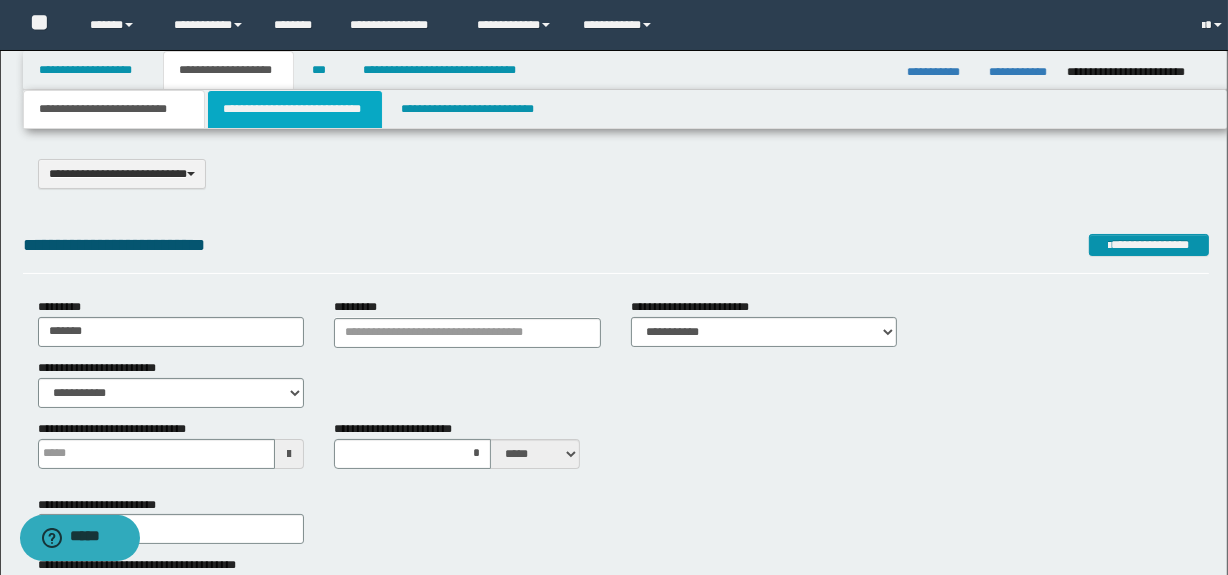 click on "**********" at bounding box center [294, 109] 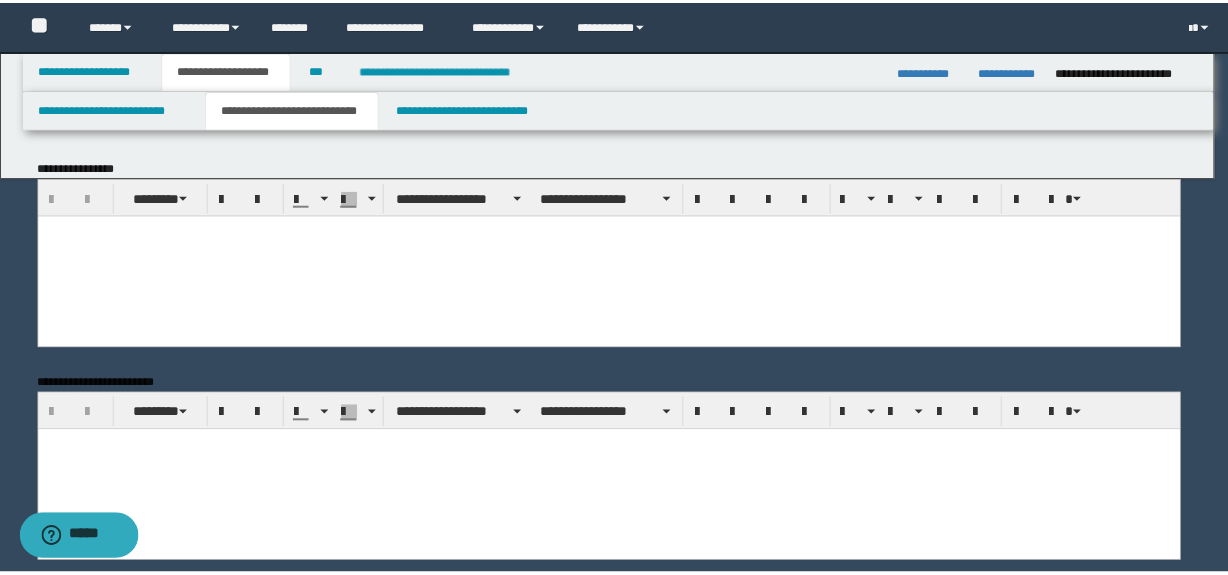 scroll, scrollTop: 0, scrollLeft: 0, axis: both 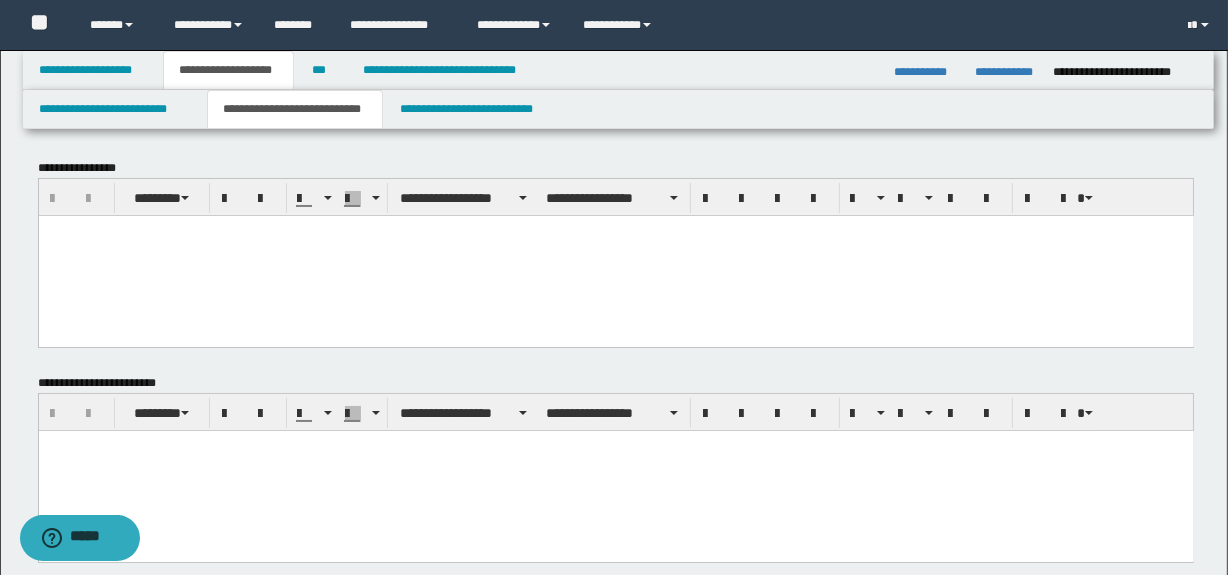 click at bounding box center (615, 255) 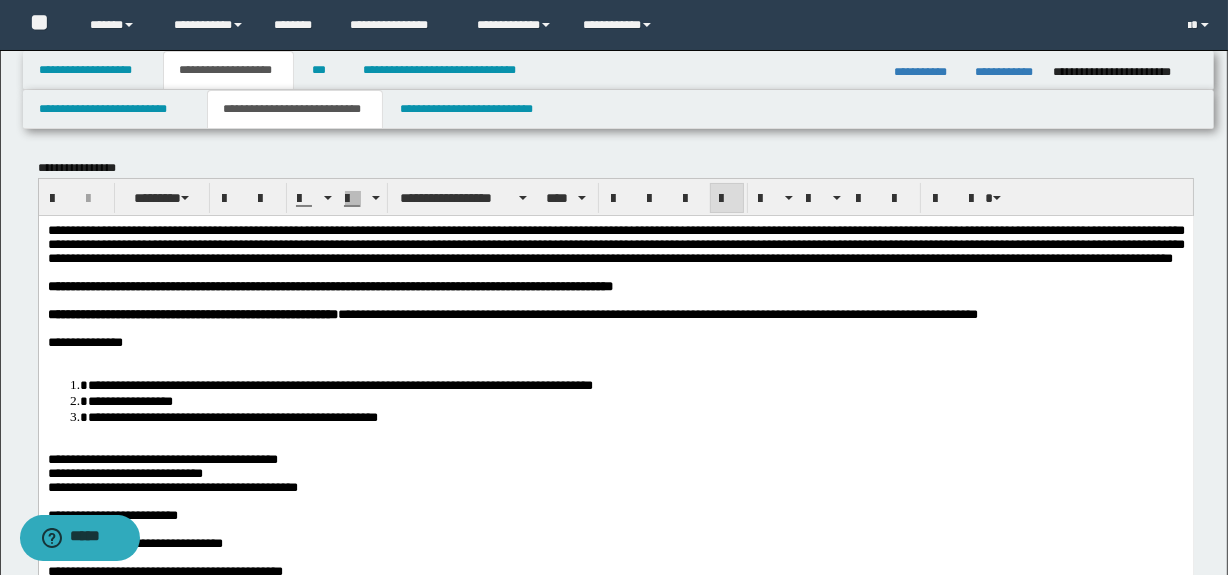 click at bounding box center (615, 356) 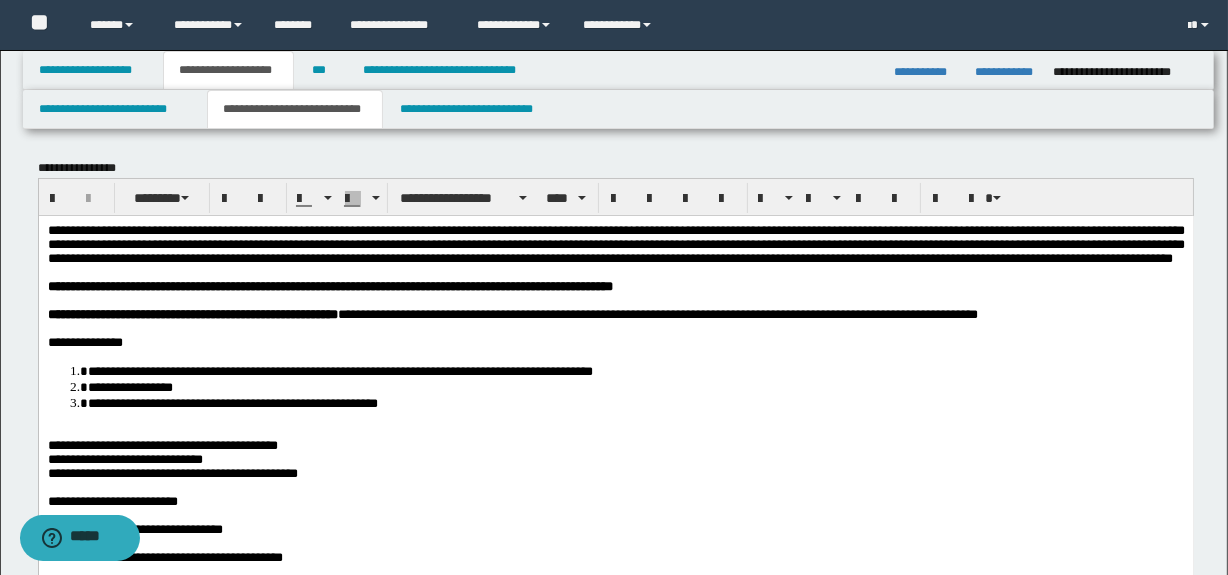 click at bounding box center (615, 431) 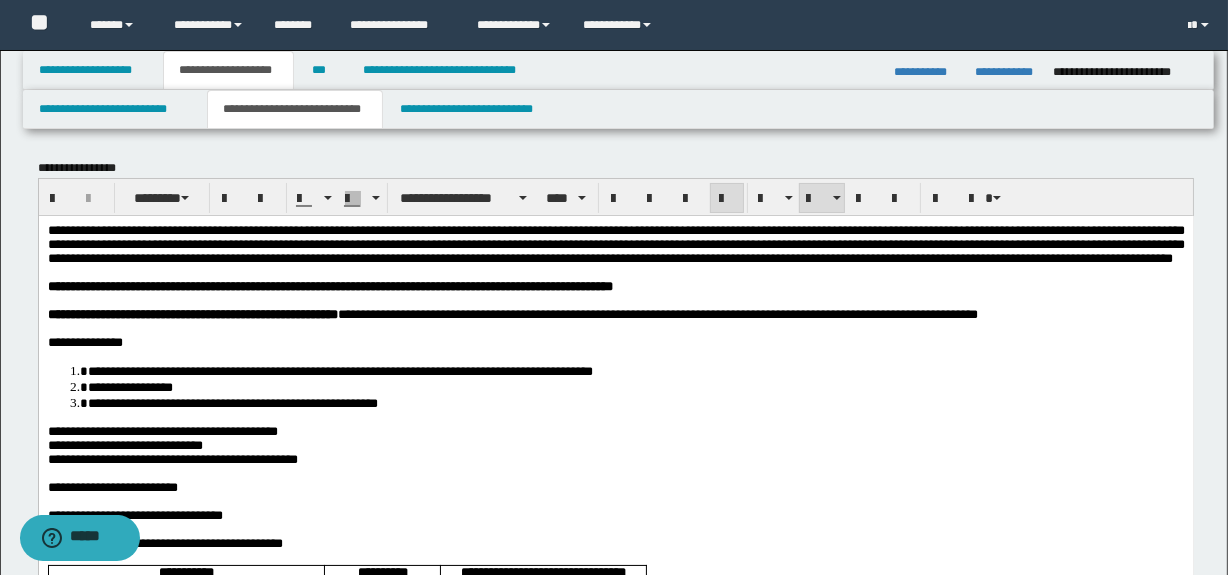 click on "**********" at bounding box center [162, 430] 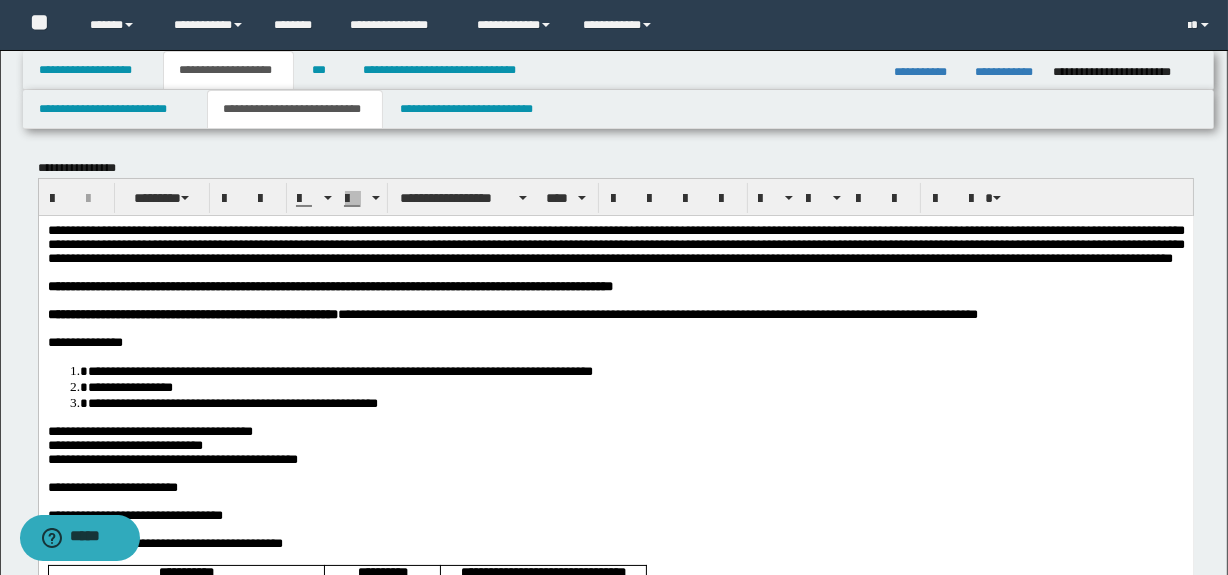 click on "**********" at bounding box center [172, 458] 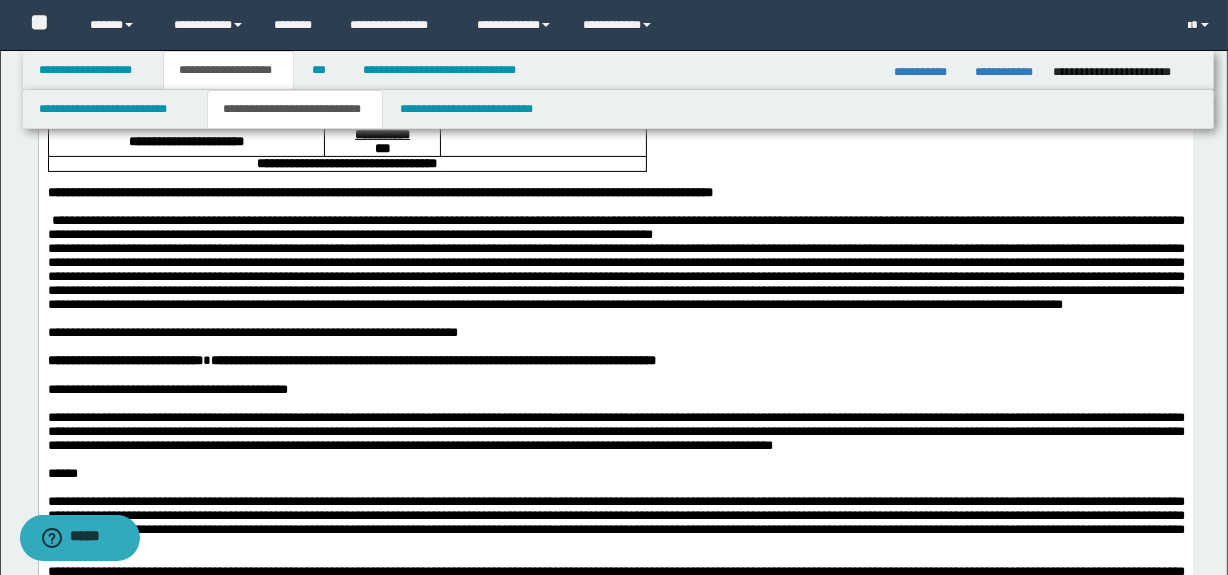 scroll, scrollTop: 484, scrollLeft: 0, axis: vertical 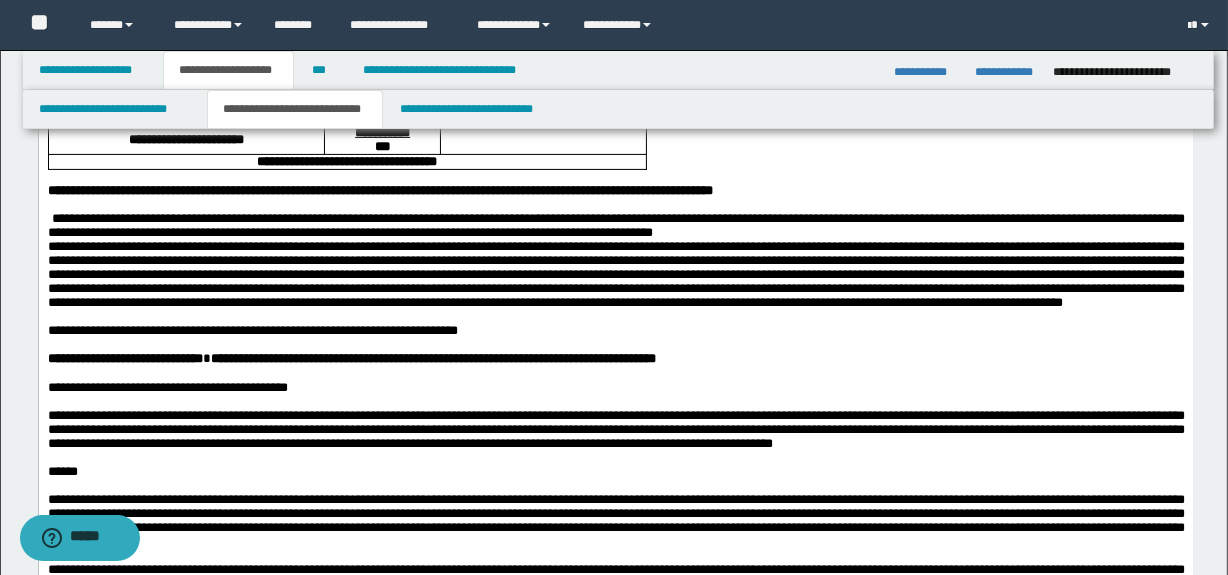 click on "**********" at bounding box center (615, 226) 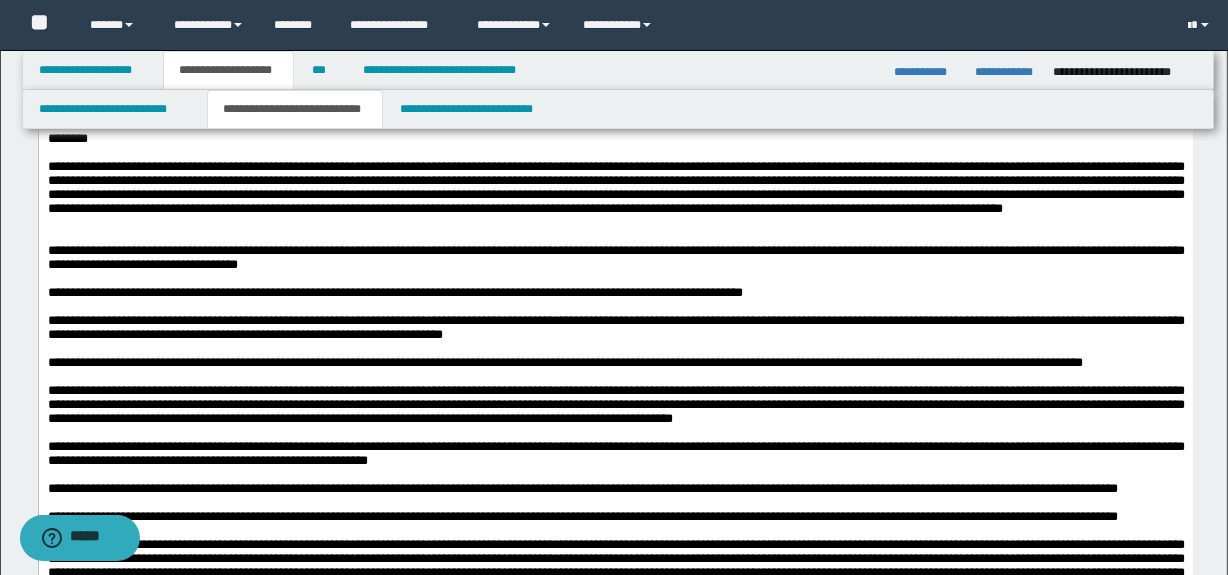 scroll, scrollTop: 909, scrollLeft: 0, axis: vertical 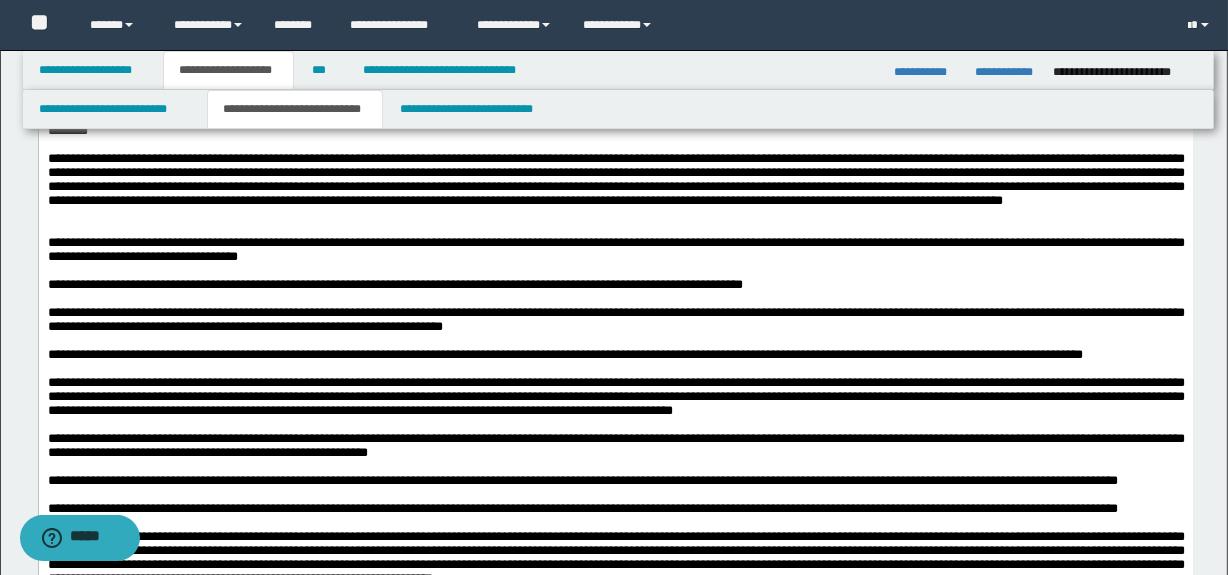 click at bounding box center (615, 229) 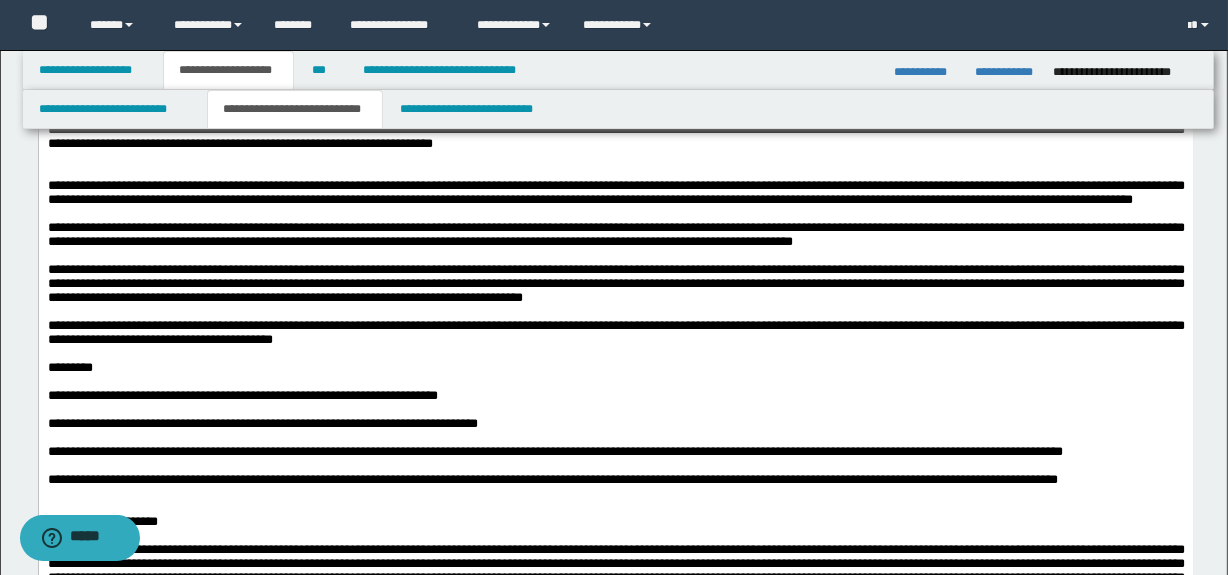 scroll, scrollTop: 1333, scrollLeft: 0, axis: vertical 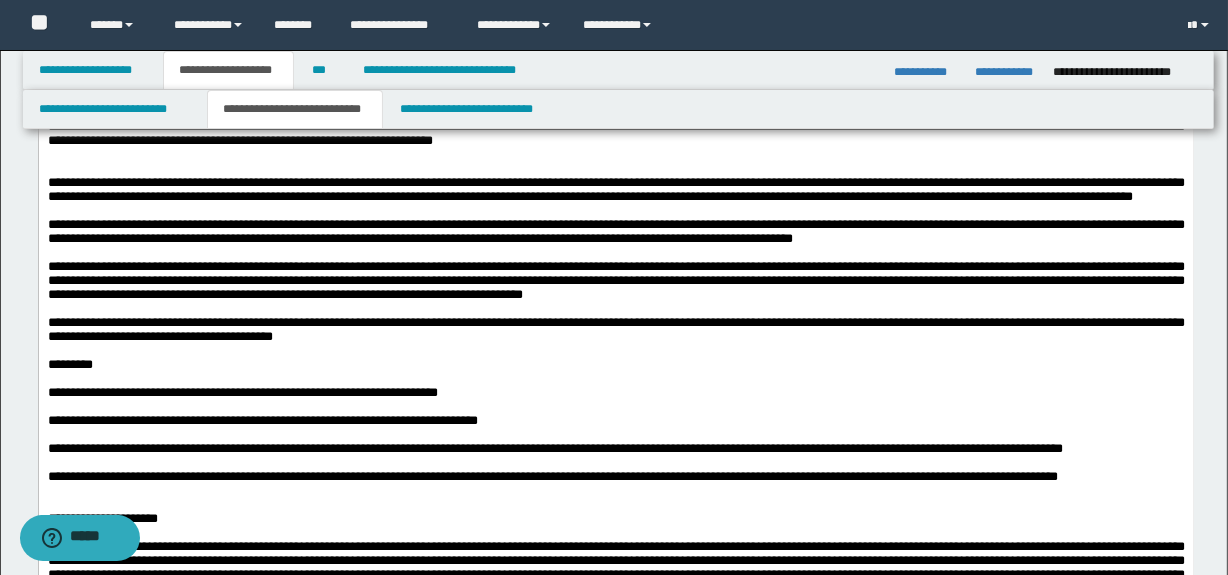 click at bounding box center (615, 156) 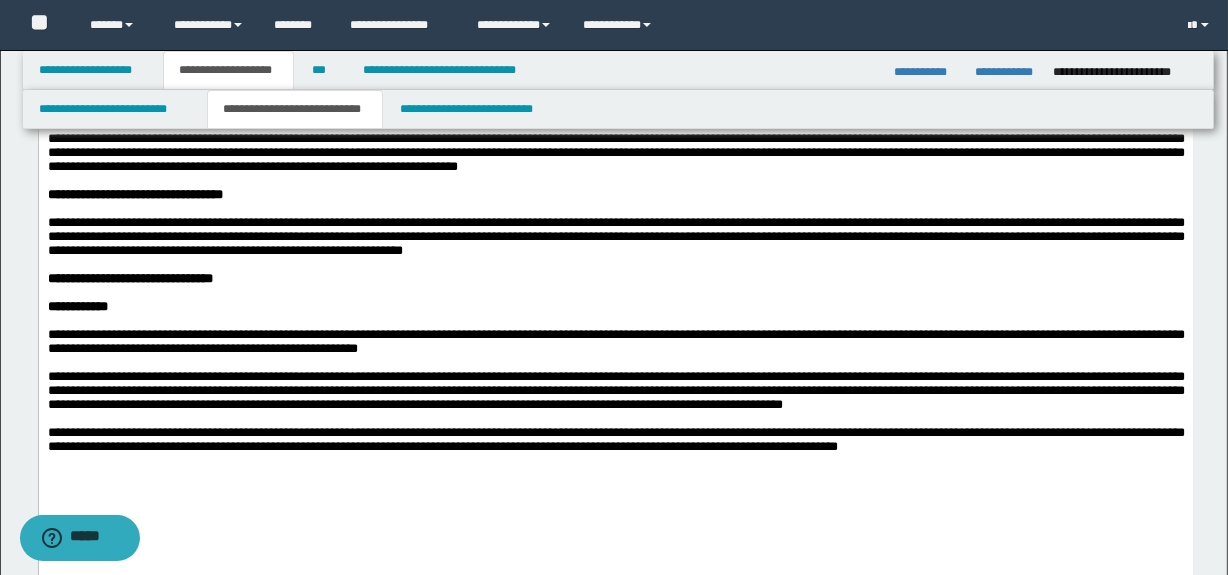 scroll, scrollTop: 1757, scrollLeft: 0, axis: vertical 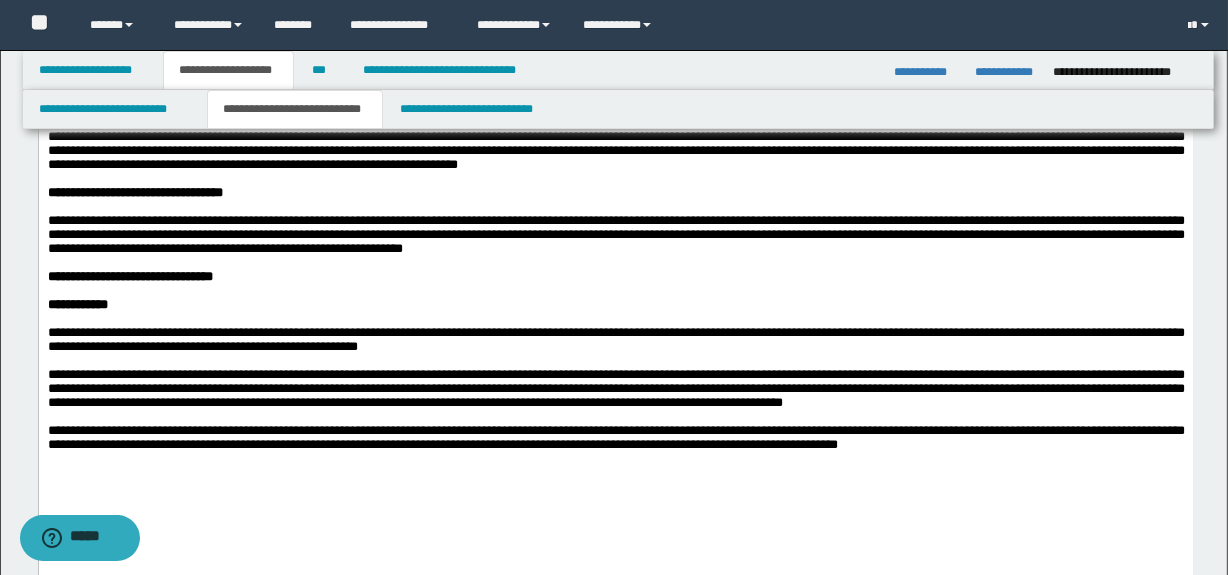 click at bounding box center (615, 54) 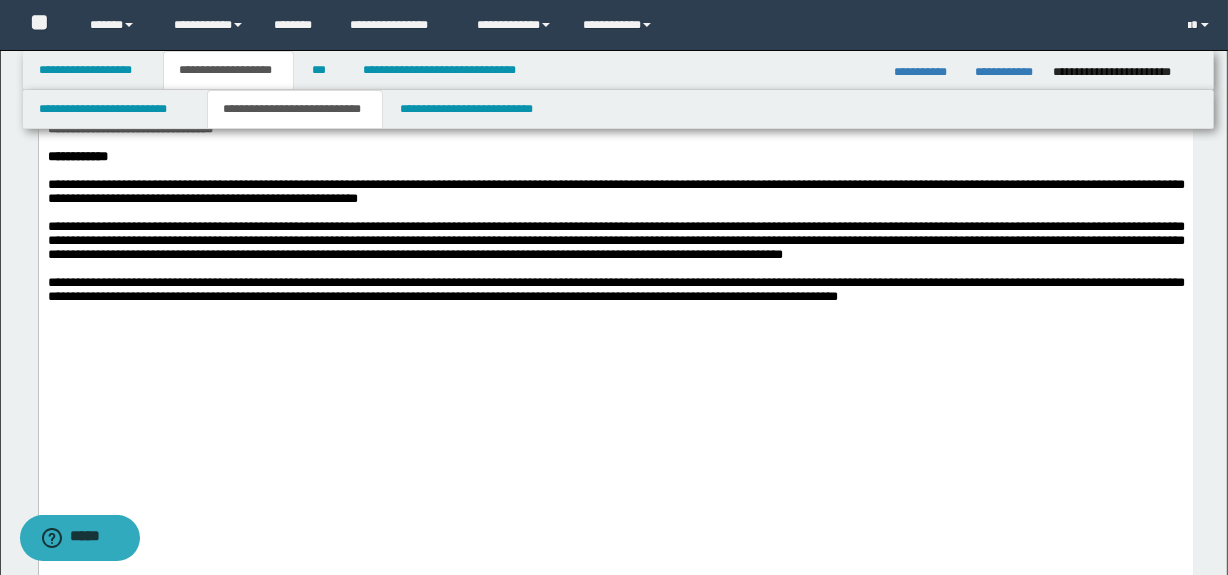 scroll, scrollTop: 1970, scrollLeft: 0, axis: vertical 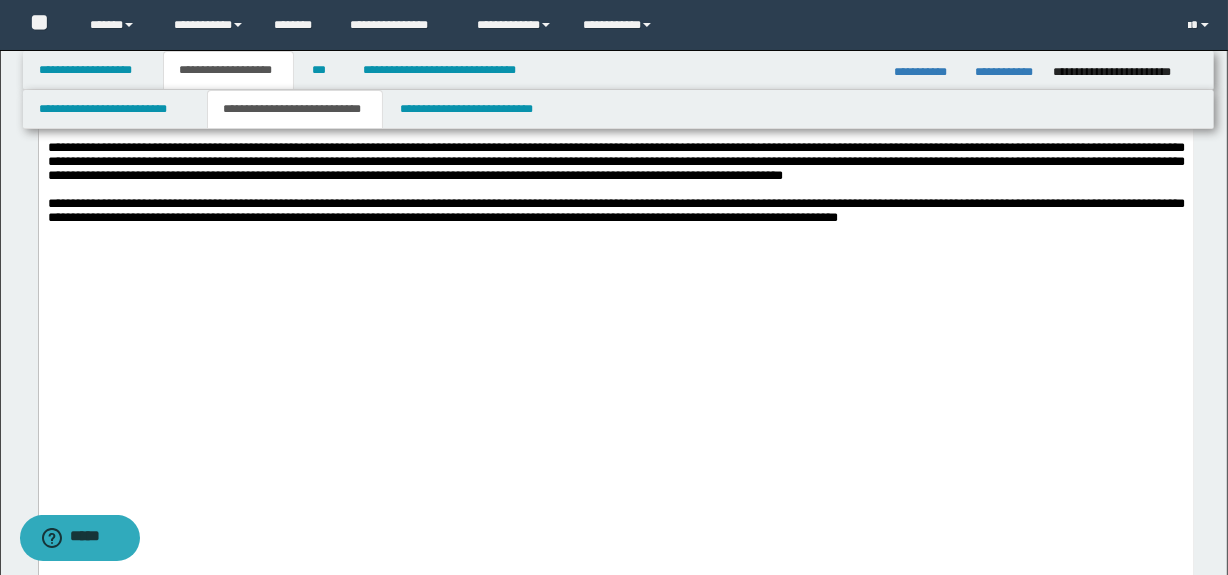 click on "**********" at bounding box center [129, 50] 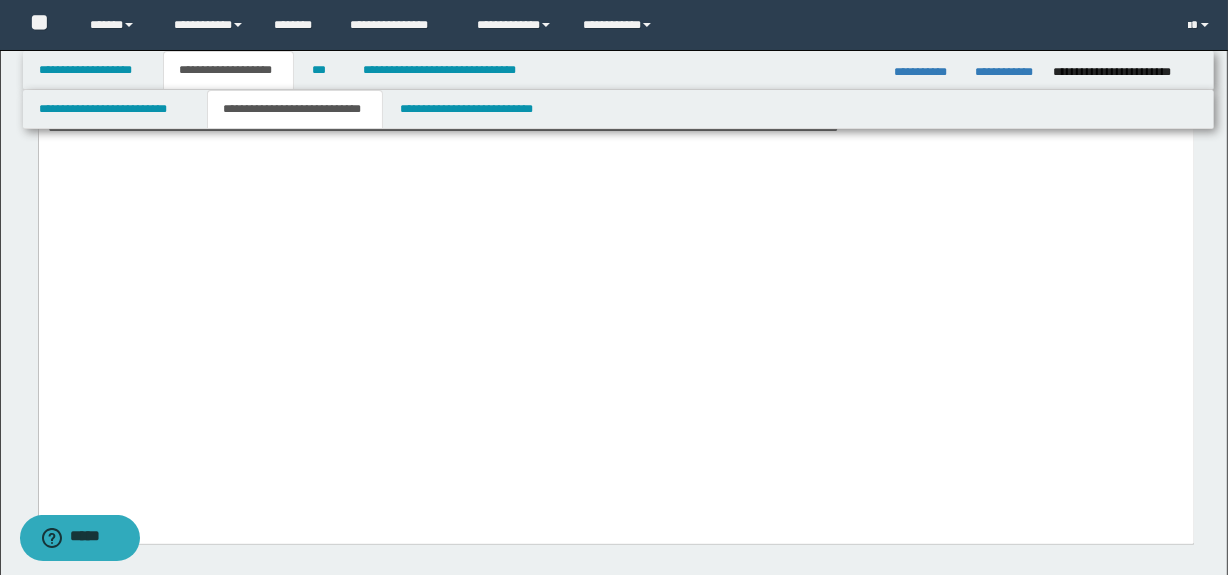 drag, startPoint x: 1193, startPoint y: 364, endPoint x: 1229, endPoint y: 359, distance: 36.345562 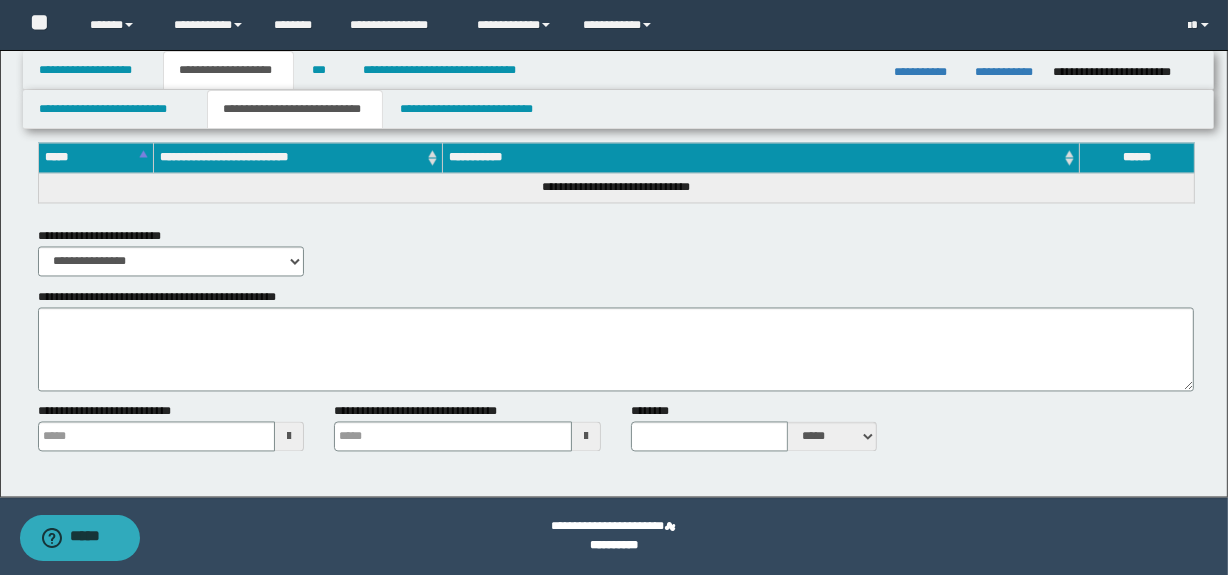 type 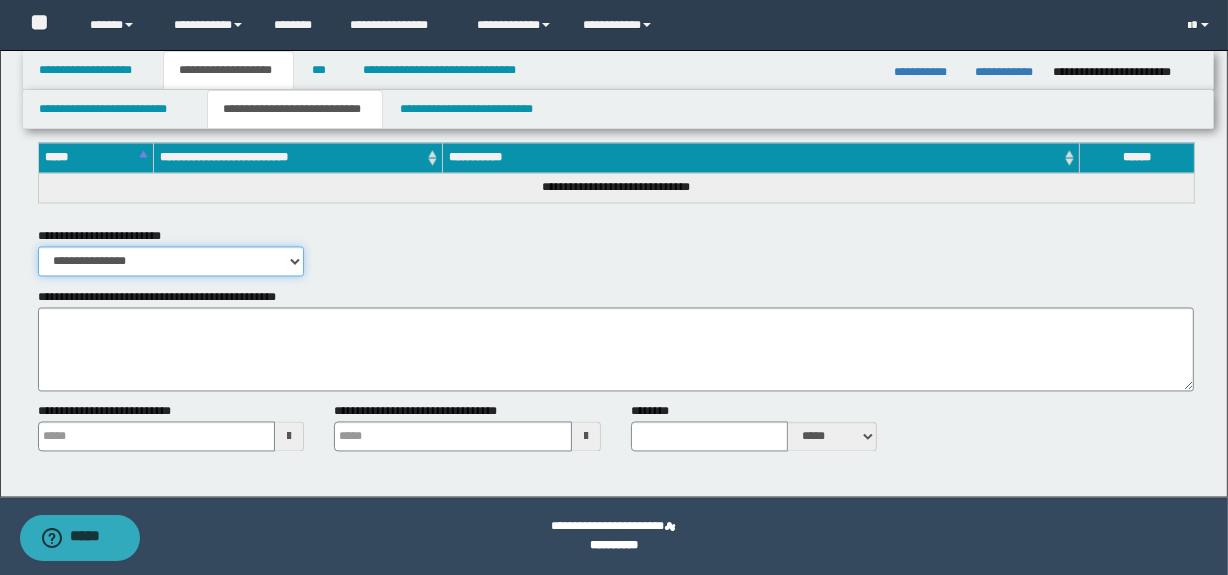 drag, startPoint x: 139, startPoint y: 262, endPoint x: 140, endPoint y: 274, distance: 12.0415945 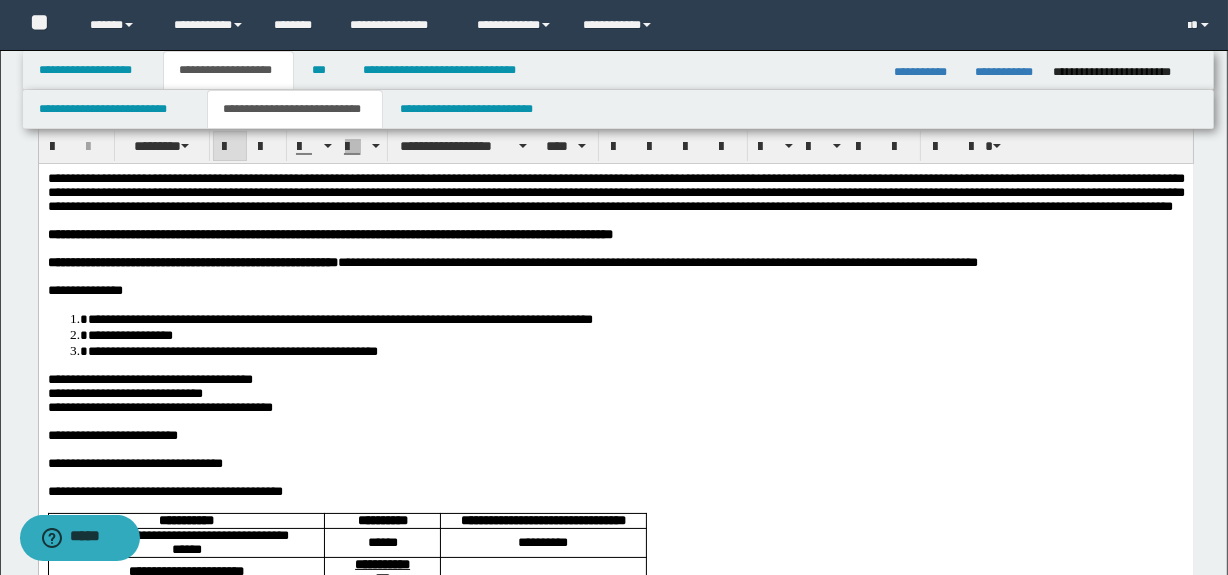 scroll, scrollTop: 12, scrollLeft: 0, axis: vertical 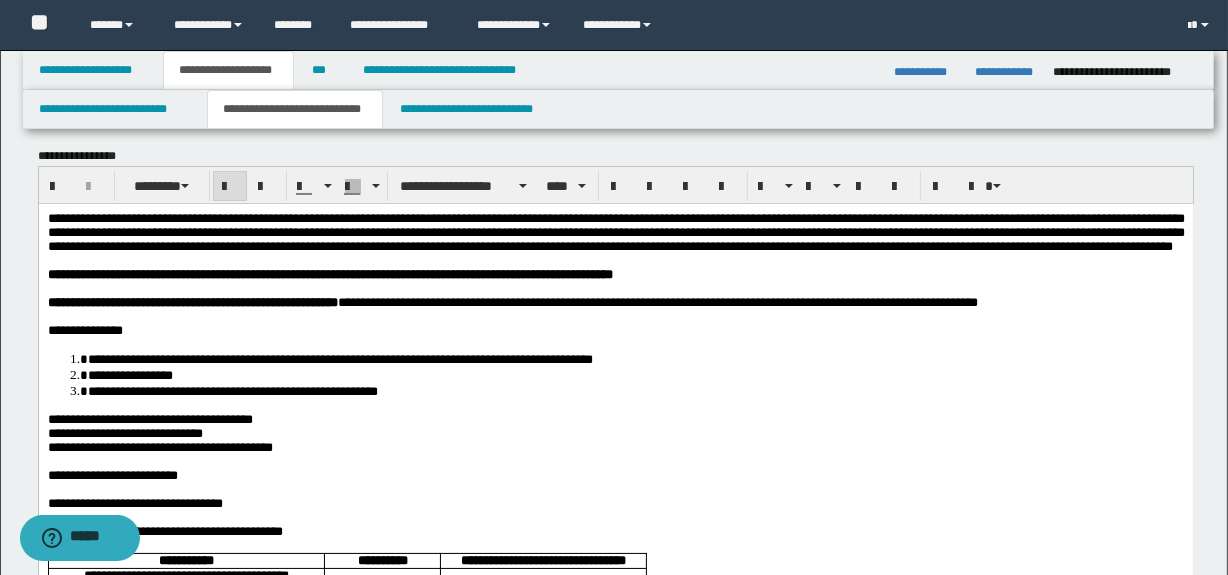 click on "**********" at bounding box center [615, 231] 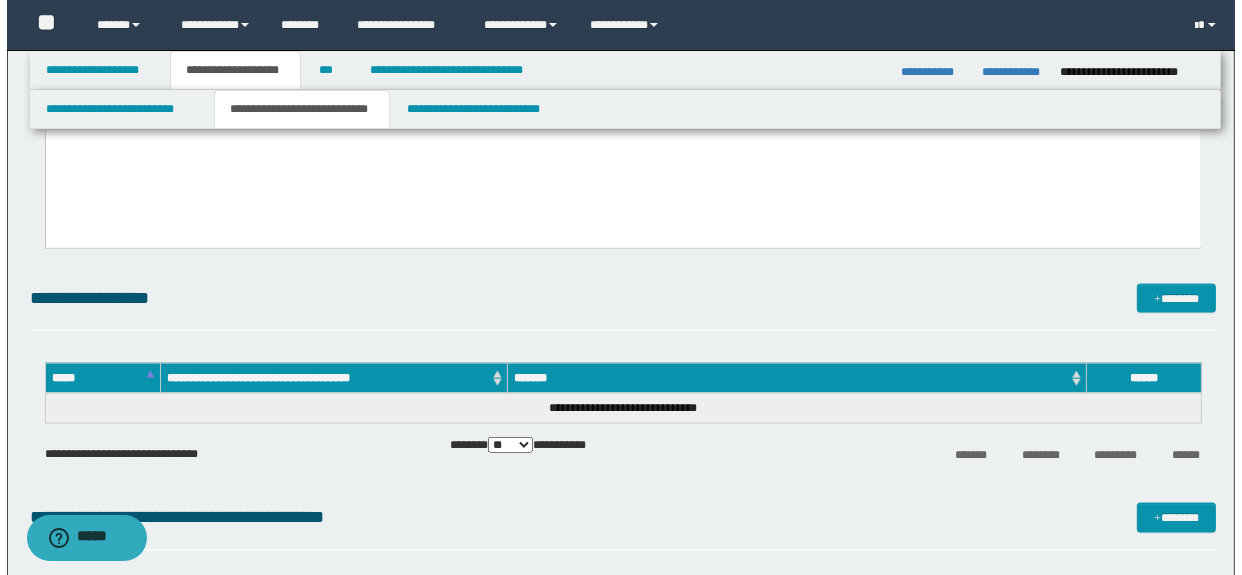 scroll, scrollTop: 2512, scrollLeft: 0, axis: vertical 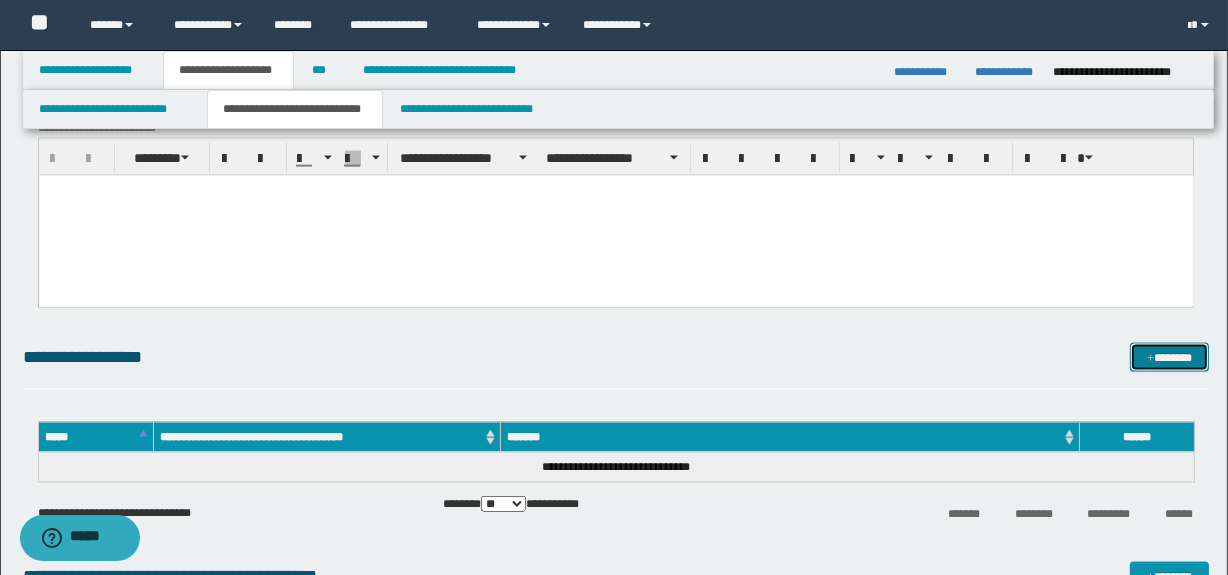 click on "*******" at bounding box center [1170, 358] 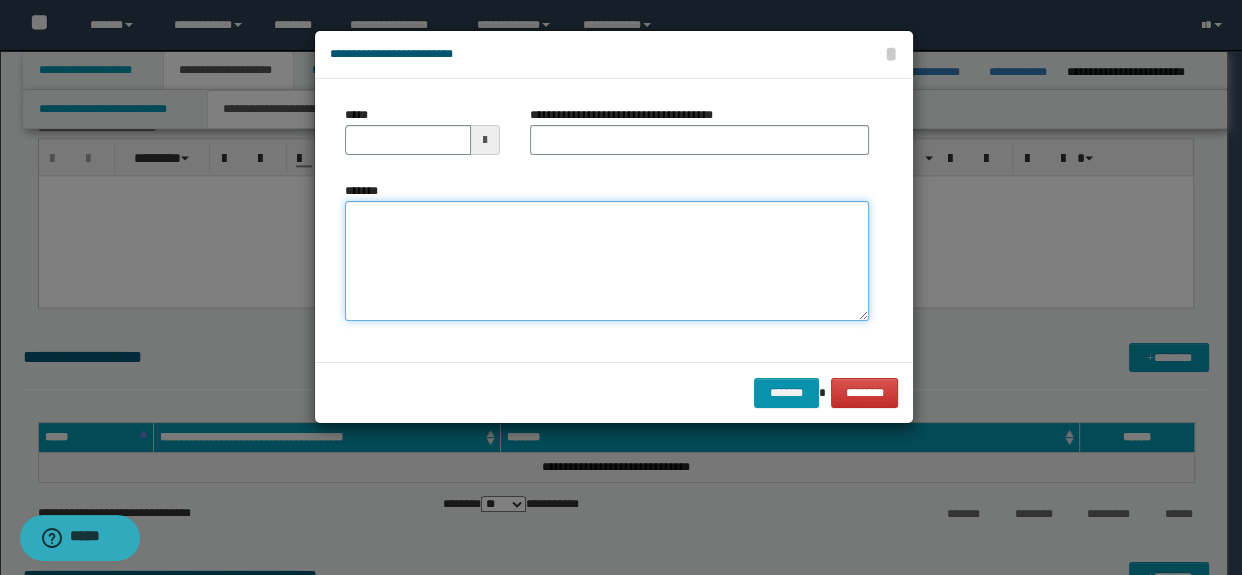 click on "*******" at bounding box center [607, 261] 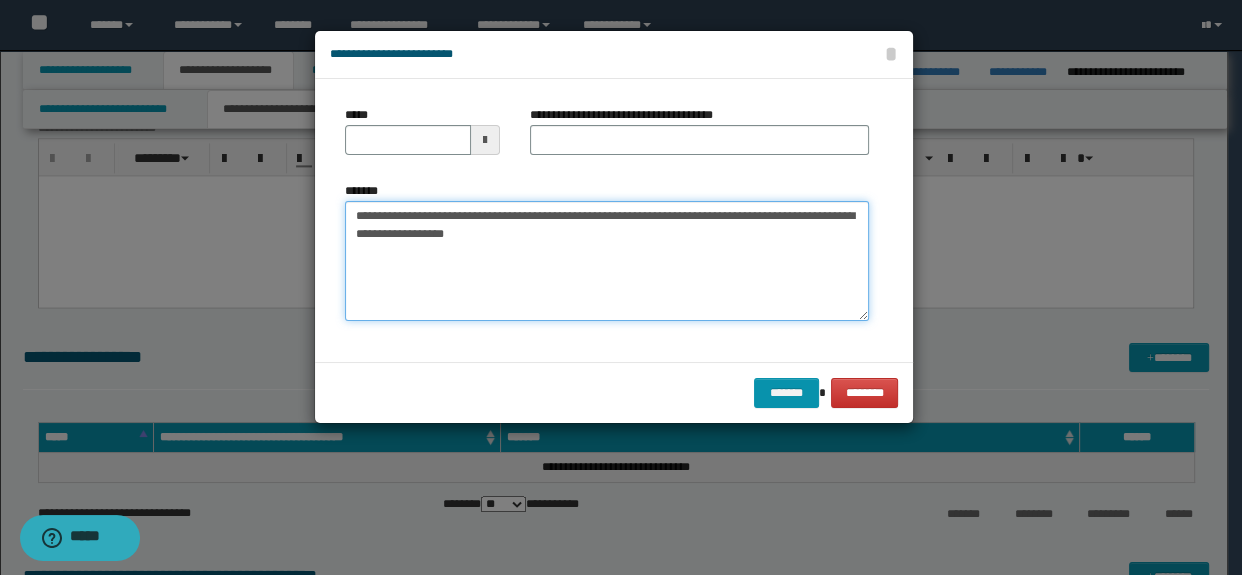 drag, startPoint x: 457, startPoint y: 214, endPoint x: 170, endPoint y: 214, distance: 287 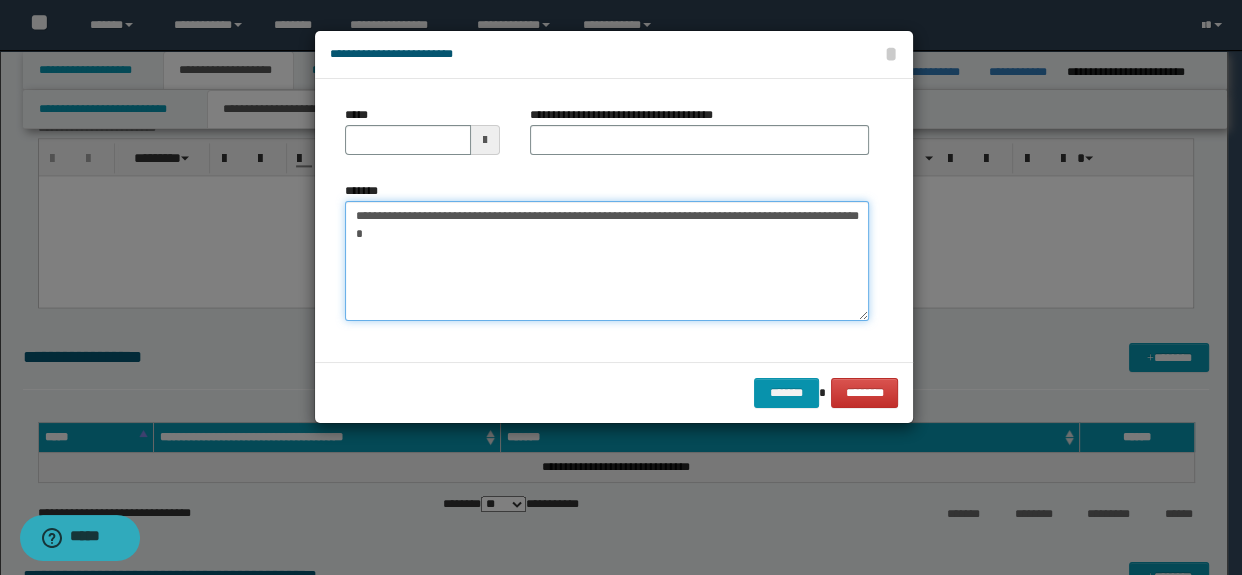 type 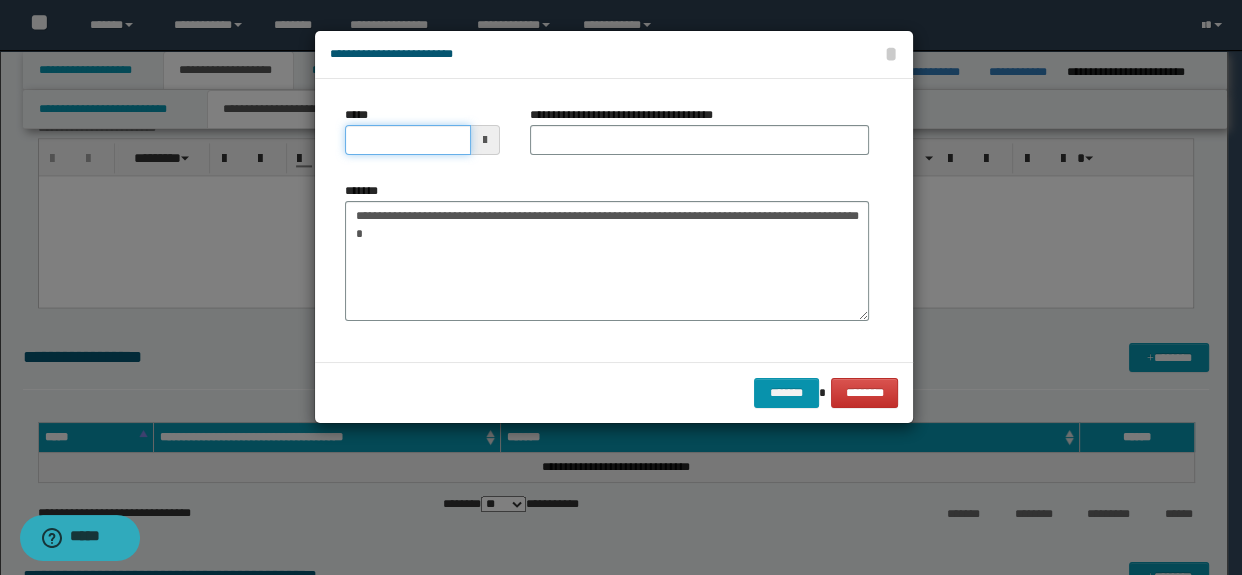click on "*****" at bounding box center (408, 140) 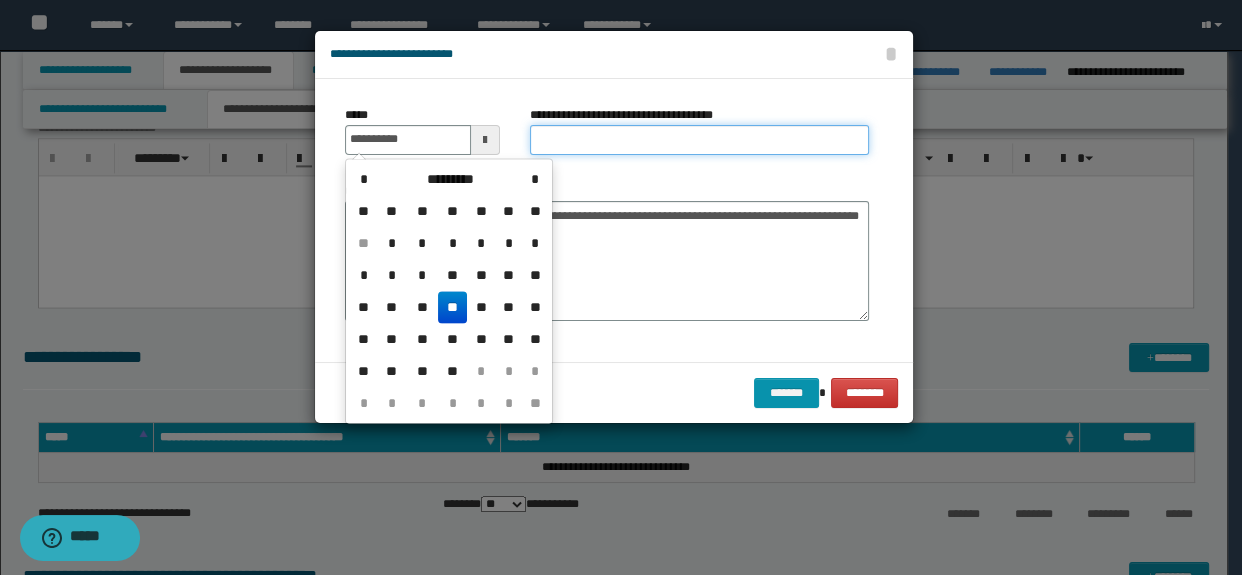 type on "**********" 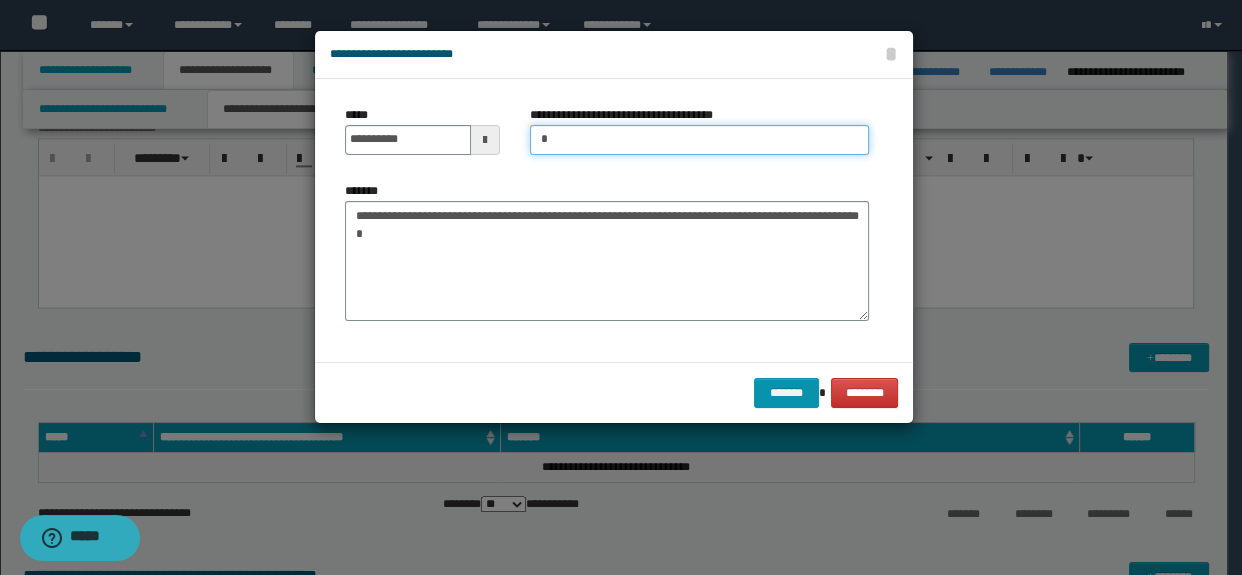 type on "*****" 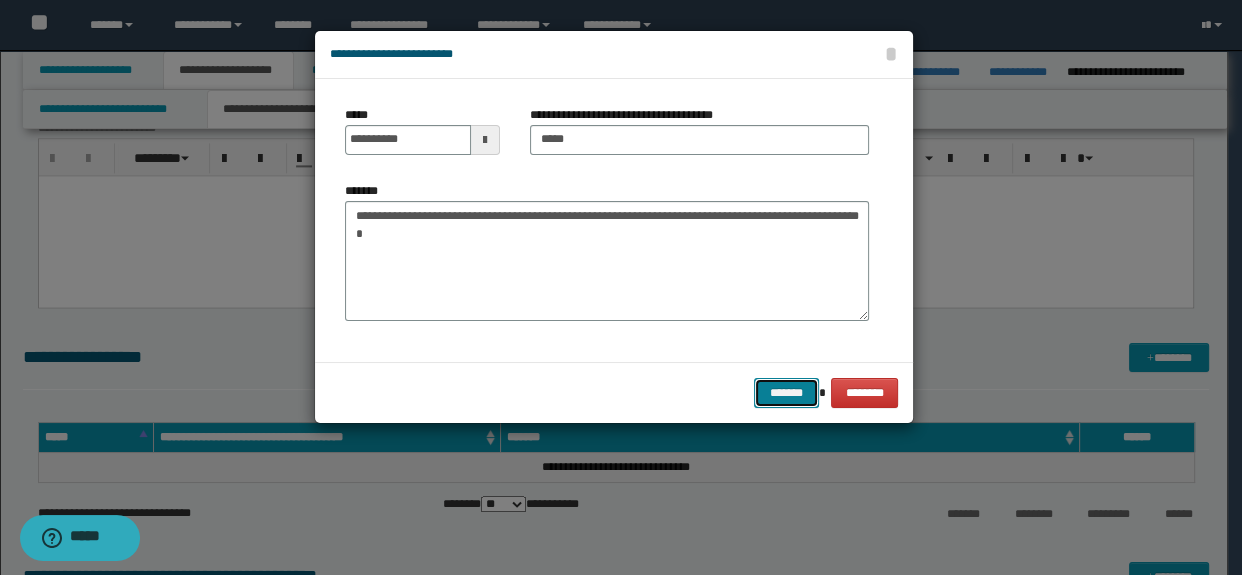 click on "*******" at bounding box center (786, 393) 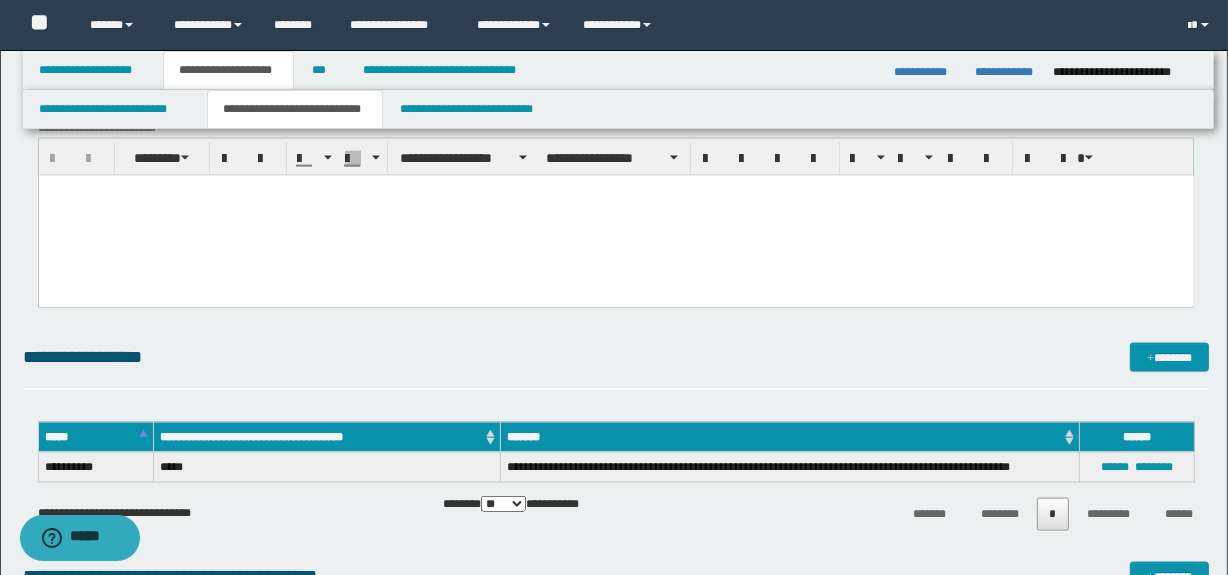 click on "**********" at bounding box center [616, -522] 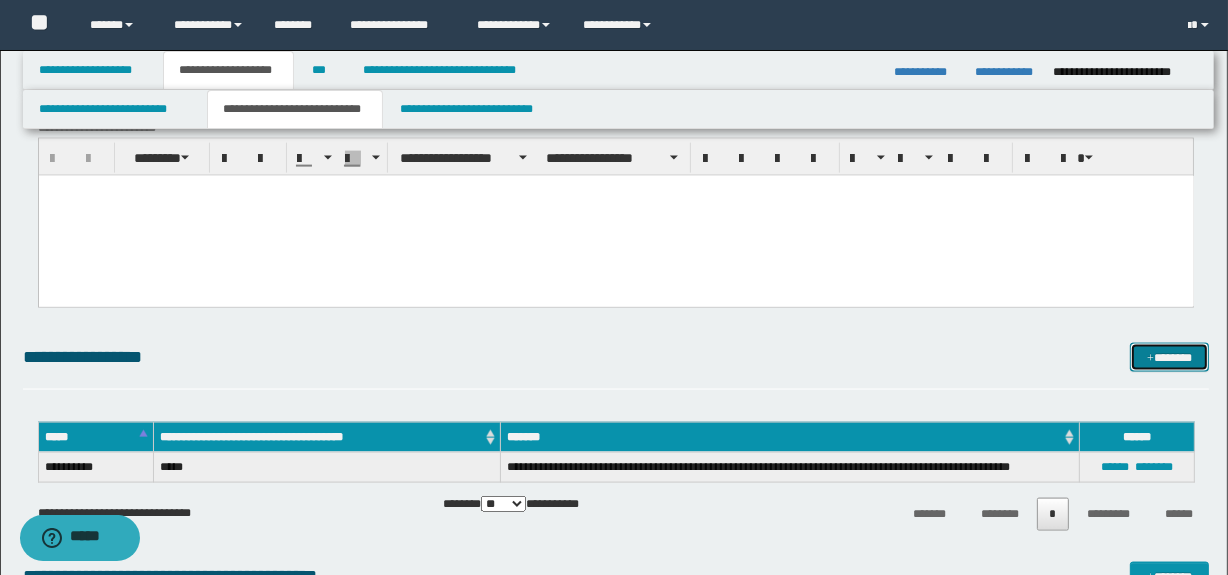 click on "*******" at bounding box center (1170, 358) 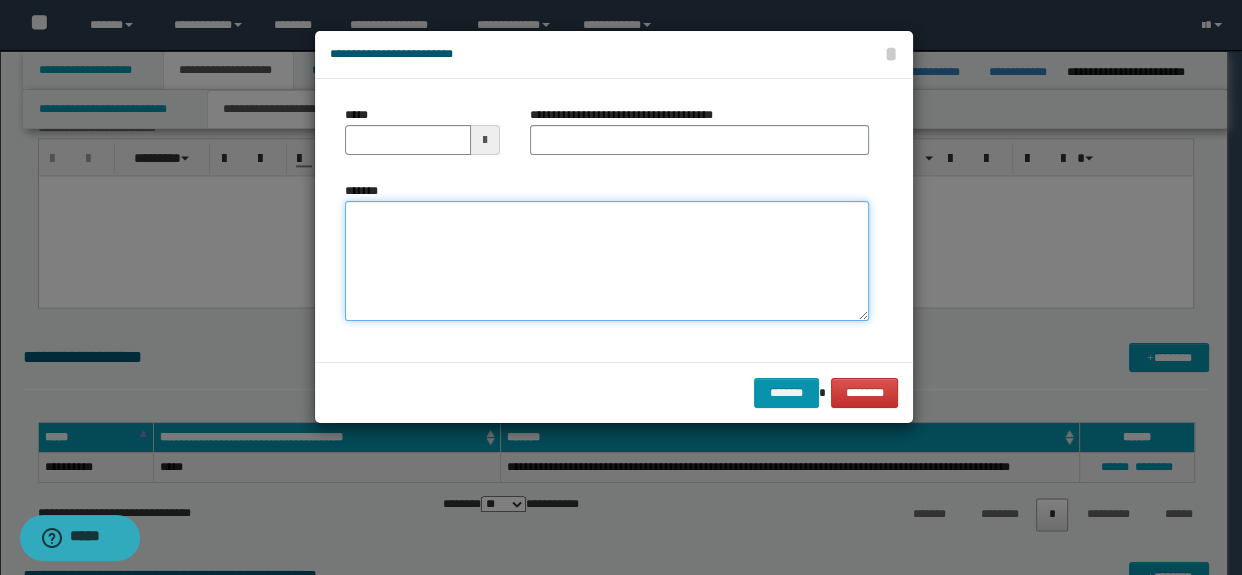 click on "*******" at bounding box center [607, 261] 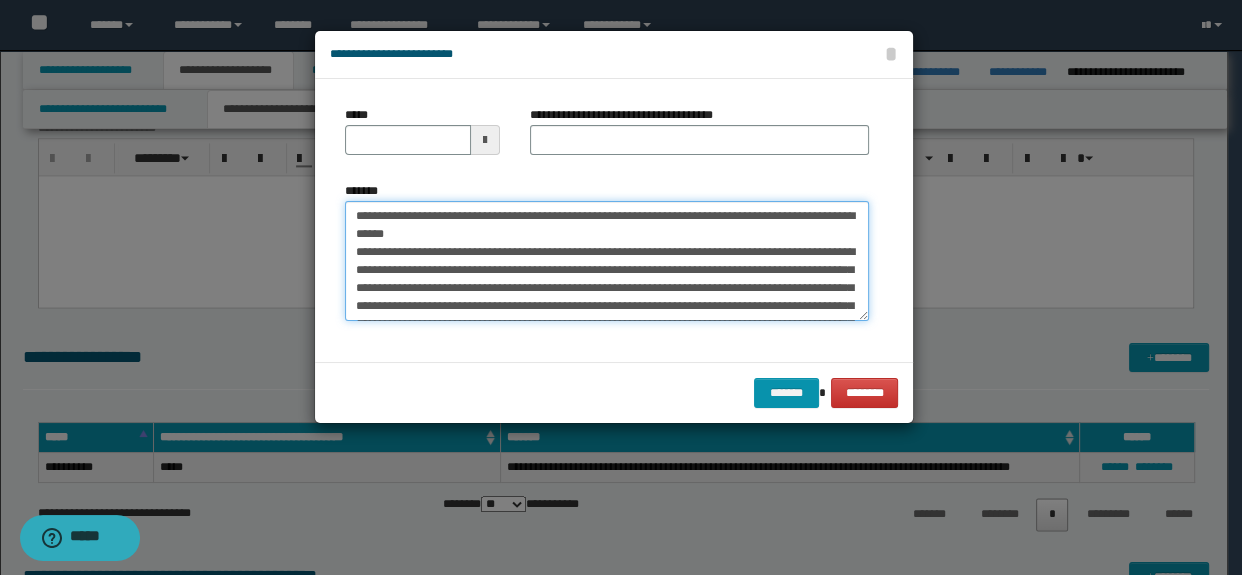 scroll, scrollTop: 101, scrollLeft: 0, axis: vertical 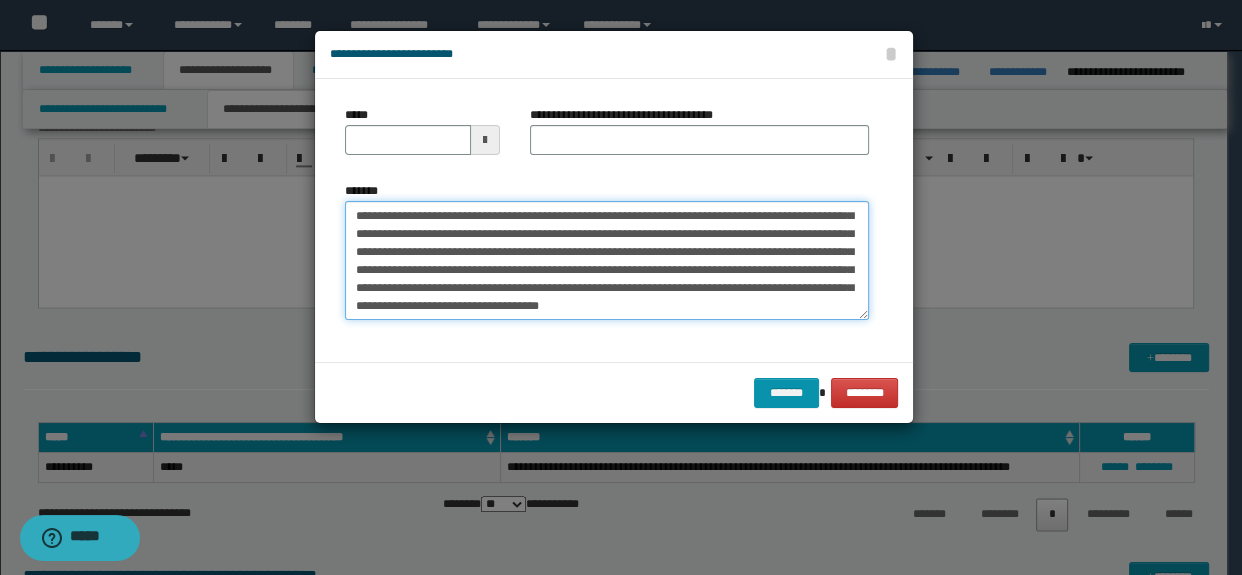 type on "**********" 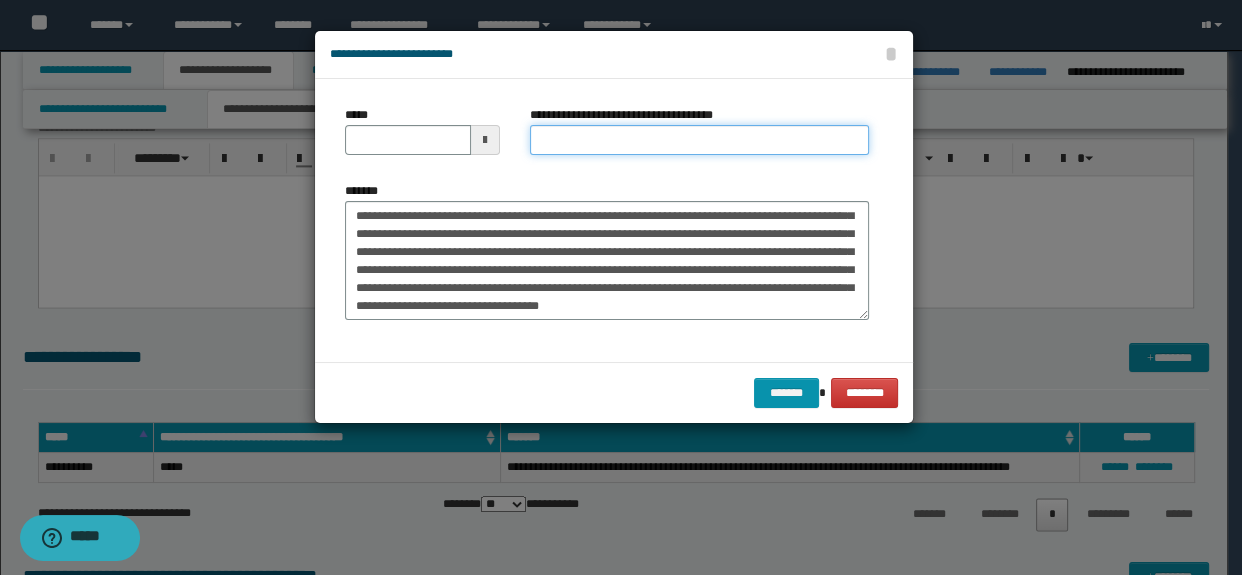 click on "**********" at bounding box center (700, 140) 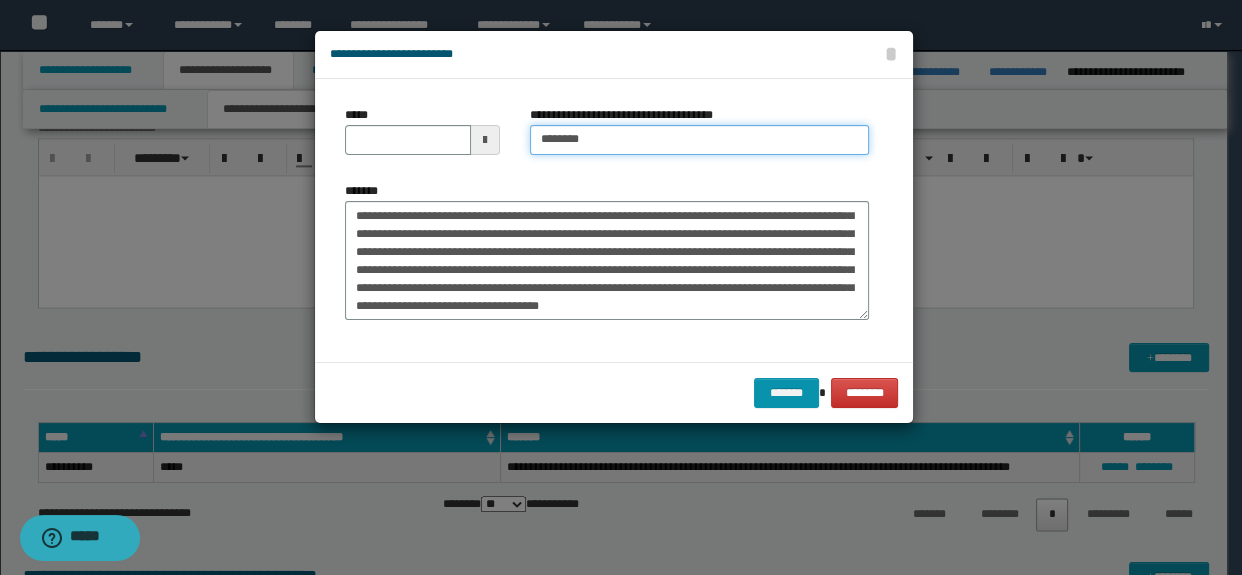 type on "**********" 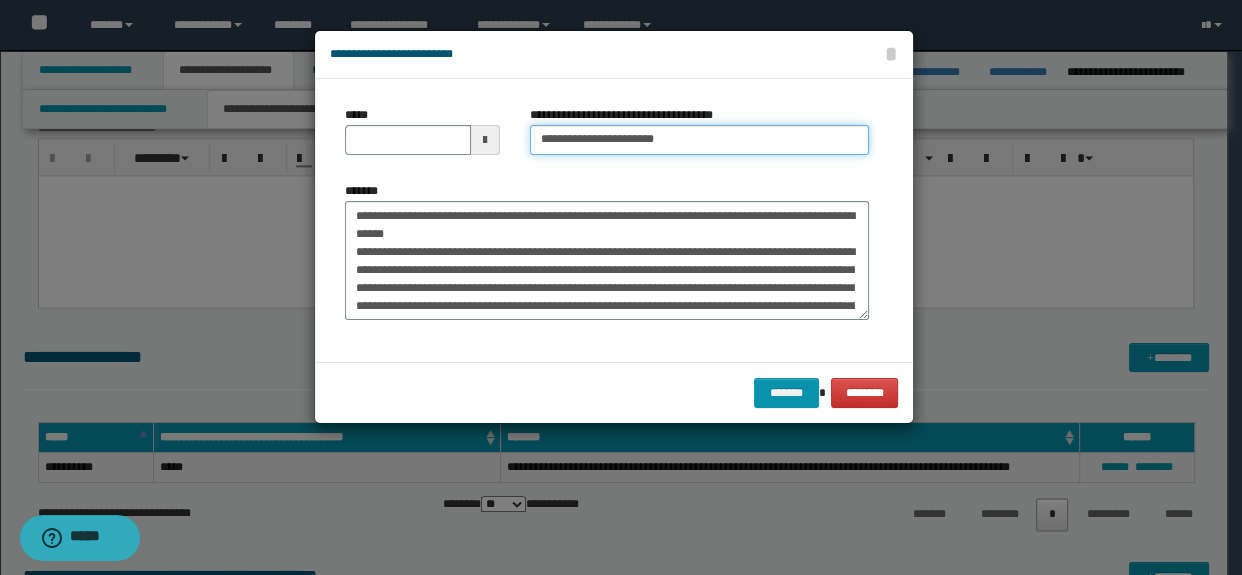 scroll, scrollTop: 0, scrollLeft: 0, axis: both 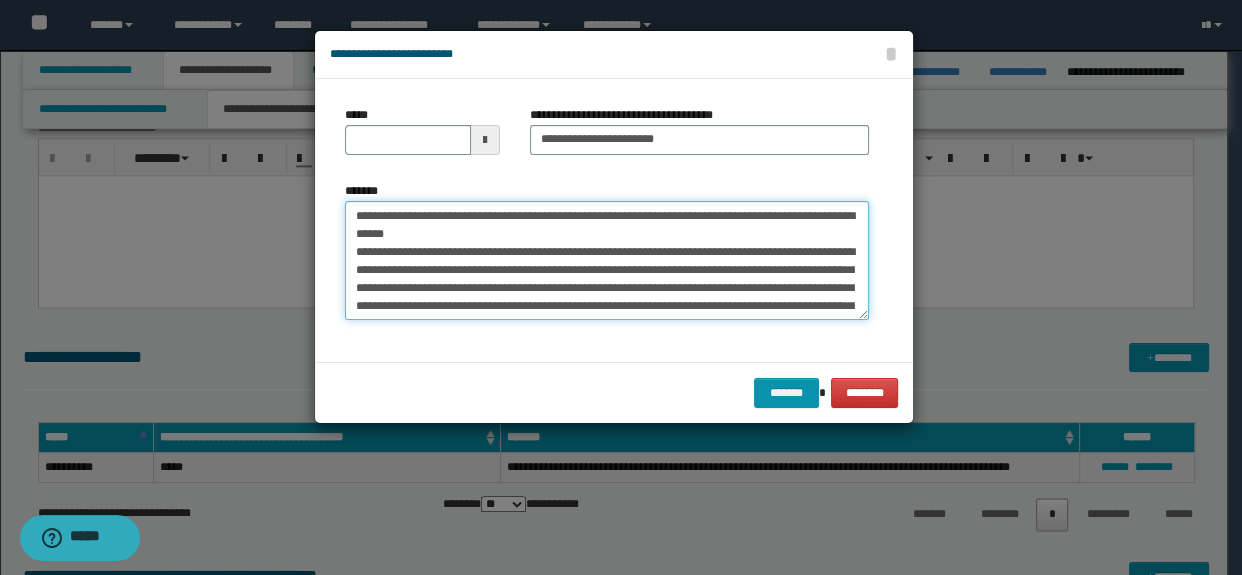 drag, startPoint x: 516, startPoint y: 229, endPoint x: 245, endPoint y: 193, distance: 273.38068 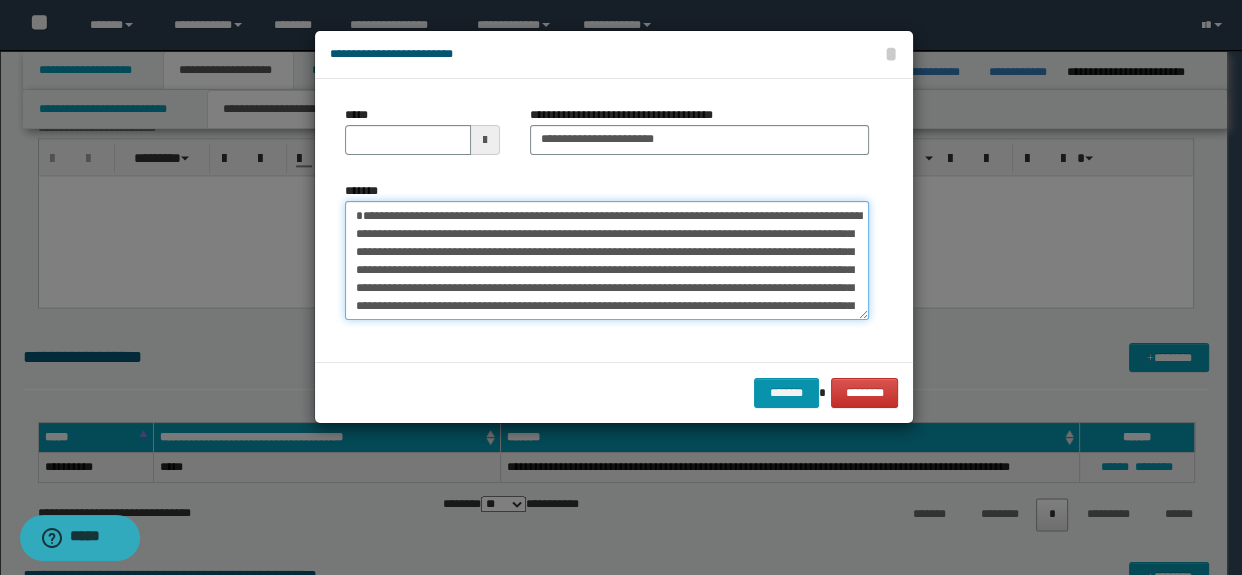 type 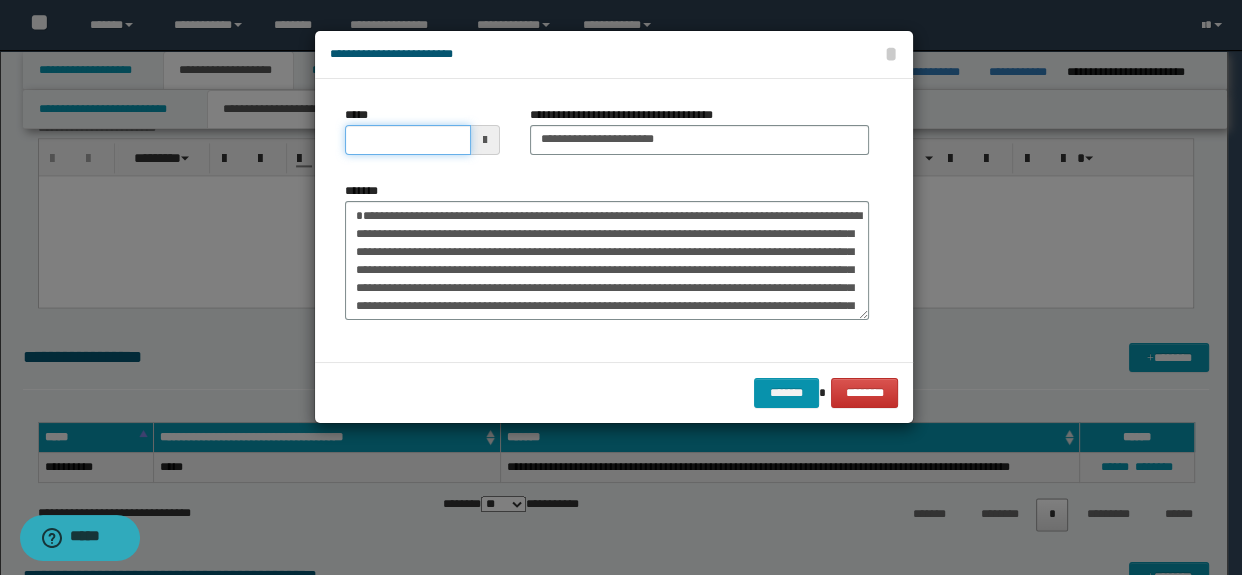 click on "*****" at bounding box center (408, 140) 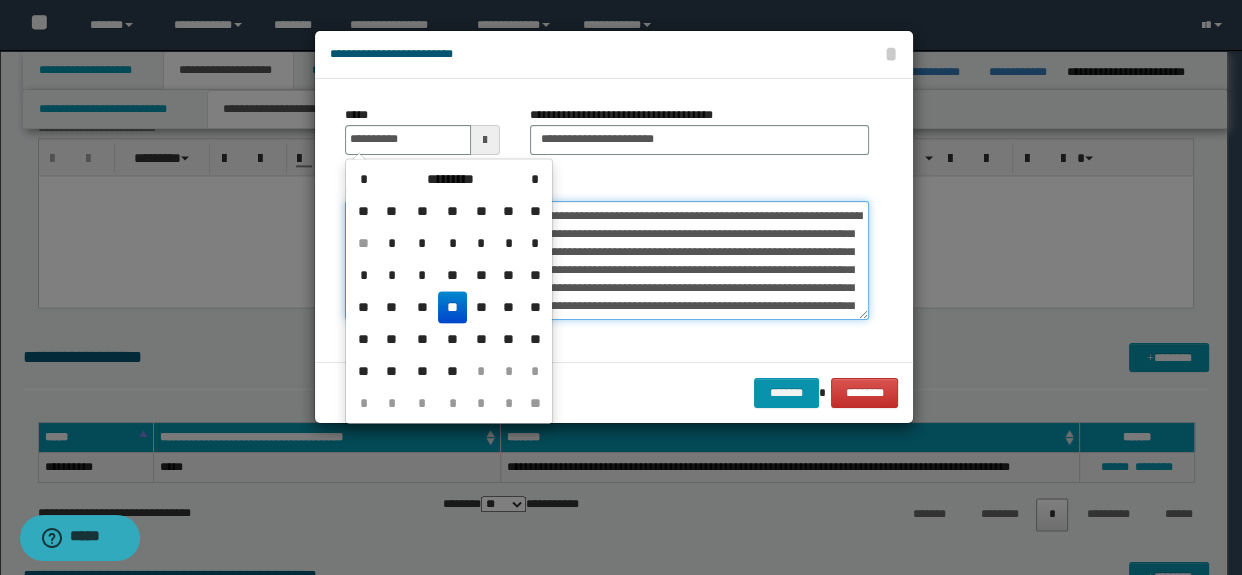 type on "**********" 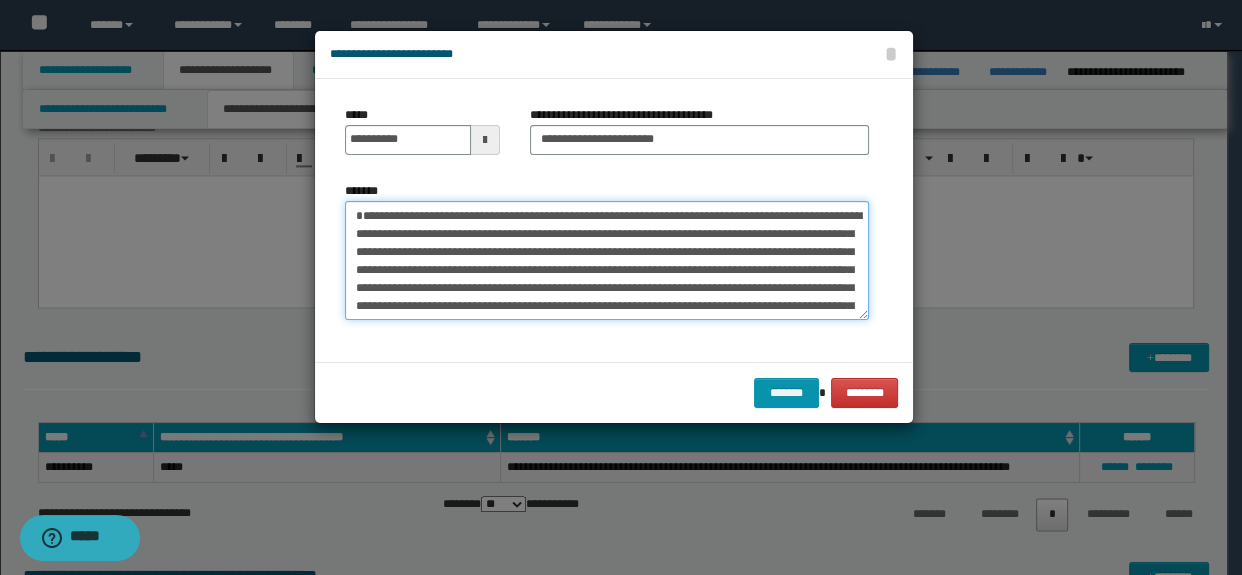 click on "**********" at bounding box center (607, 261) 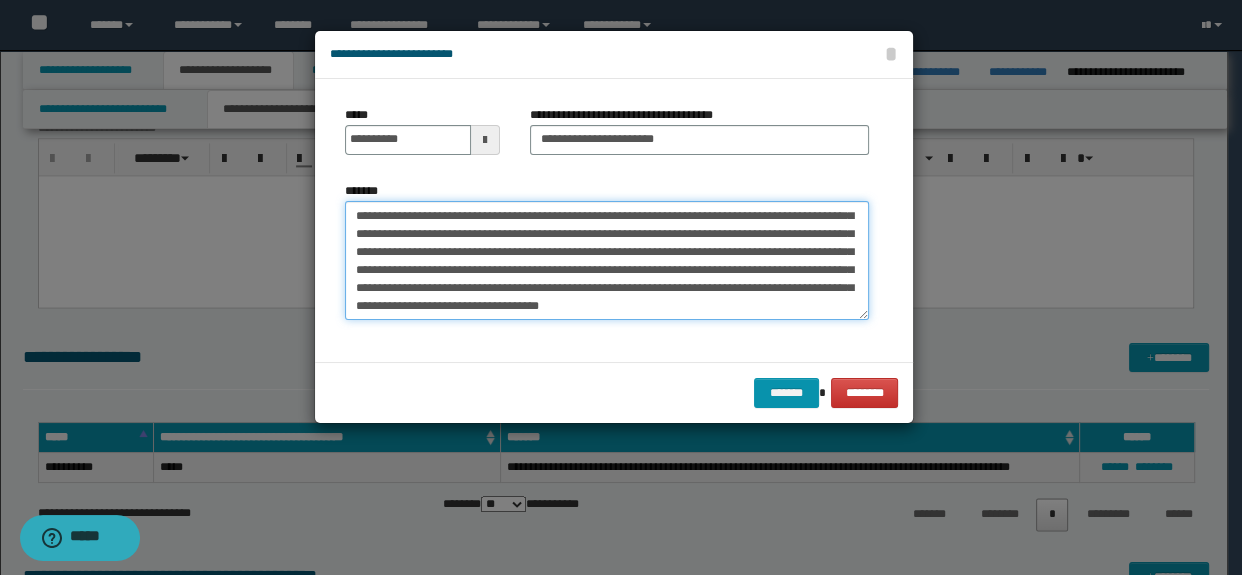 scroll, scrollTop: 90, scrollLeft: 0, axis: vertical 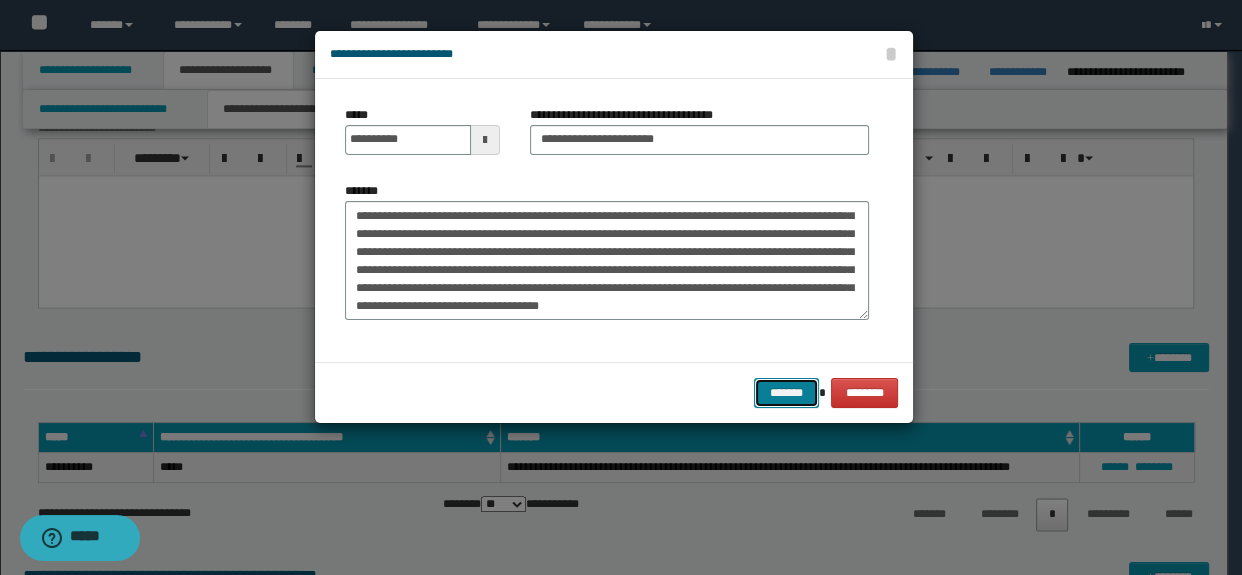 click on "*******" at bounding box center (786, 393) 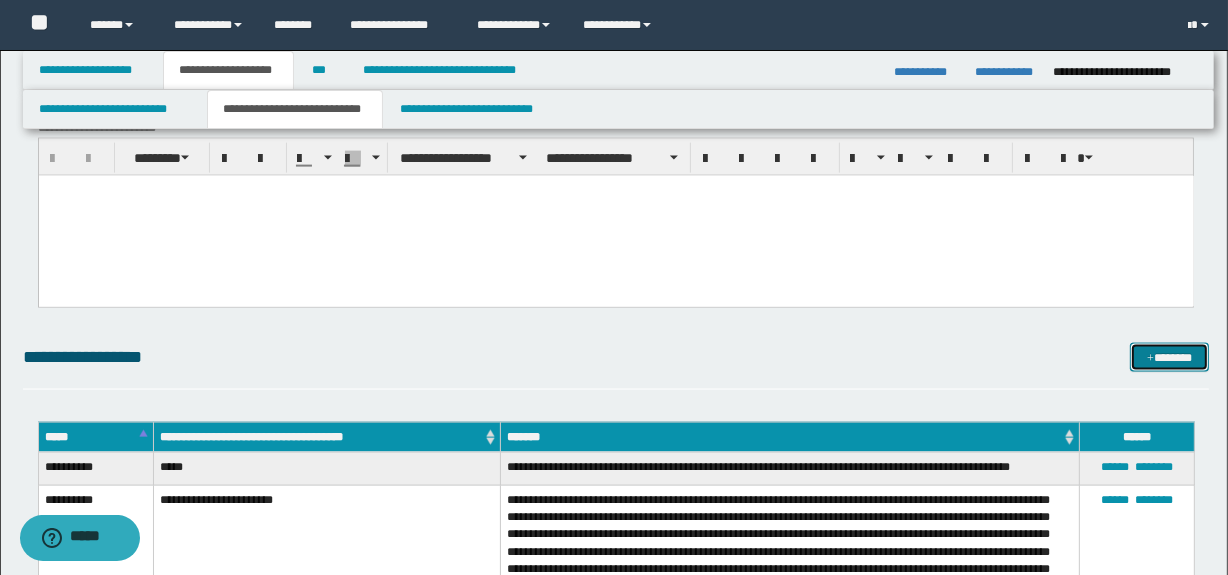 click at bounding box center (1150, 359) 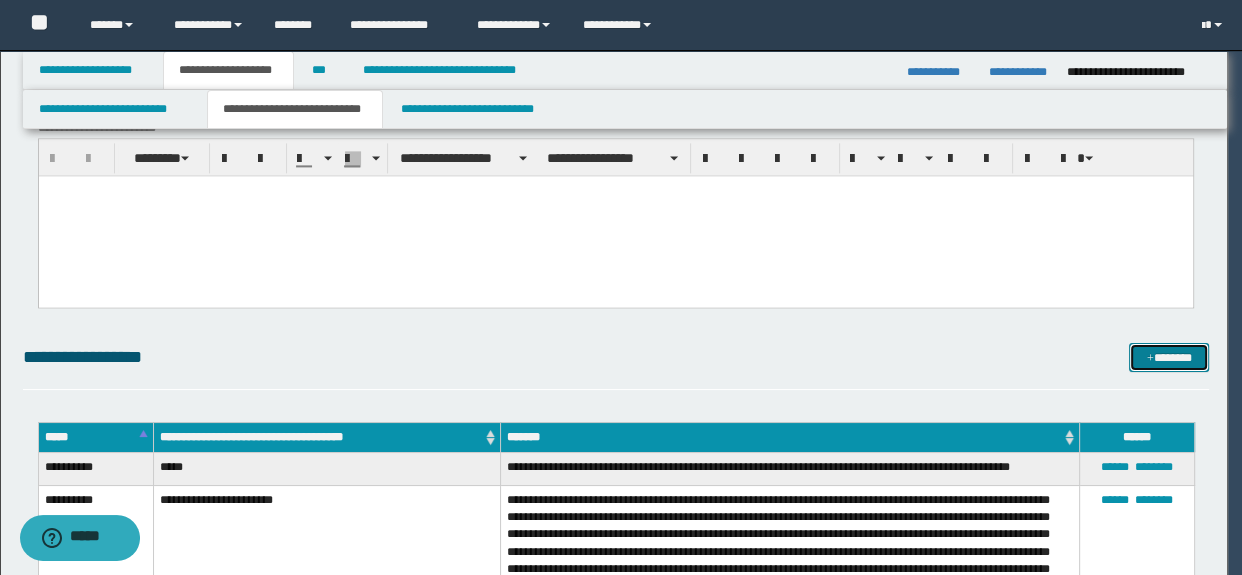 scroll, scrollTop: 0, scrollLeft: 0, axis: both 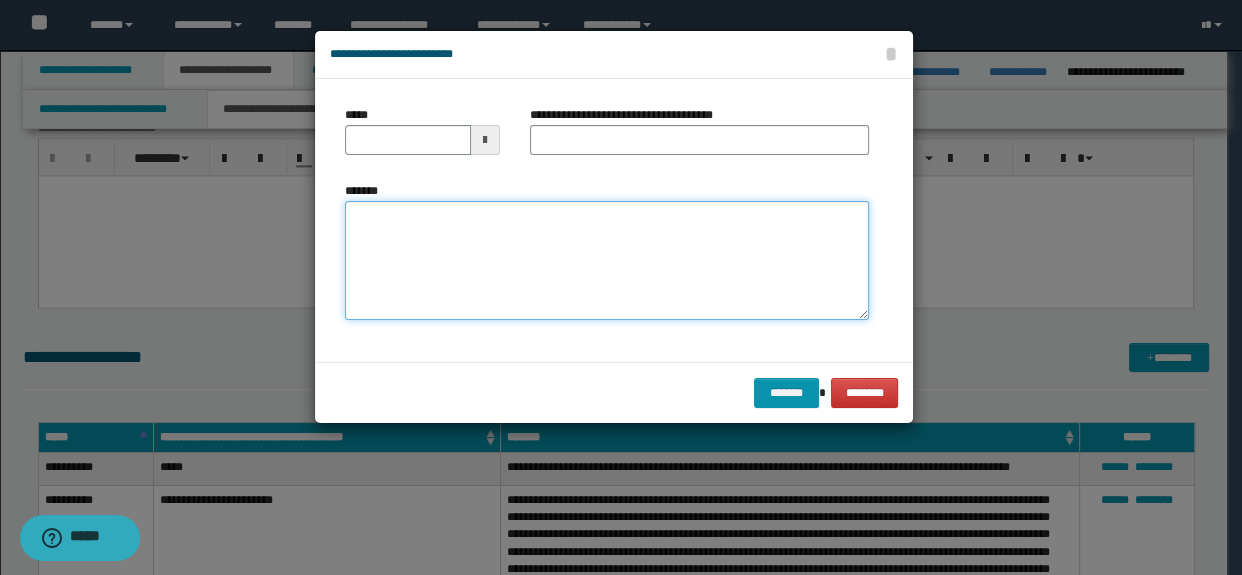 click on "*******" at bounding box center [607, 261] 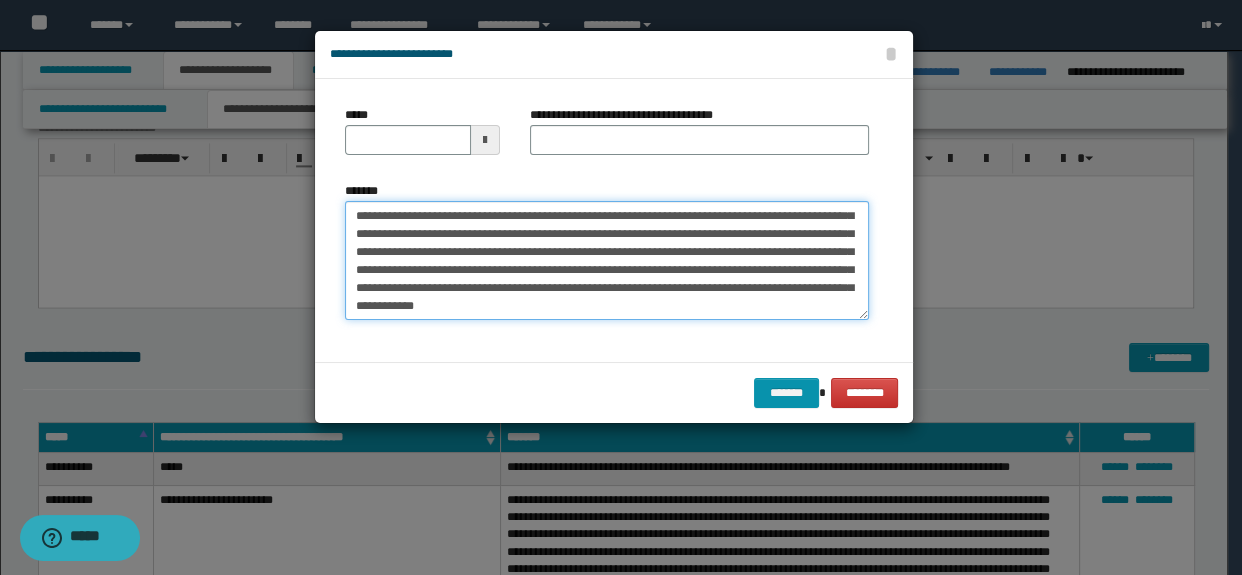 scroll, scrollTop: 0, scrollLeft: 0, axis: both 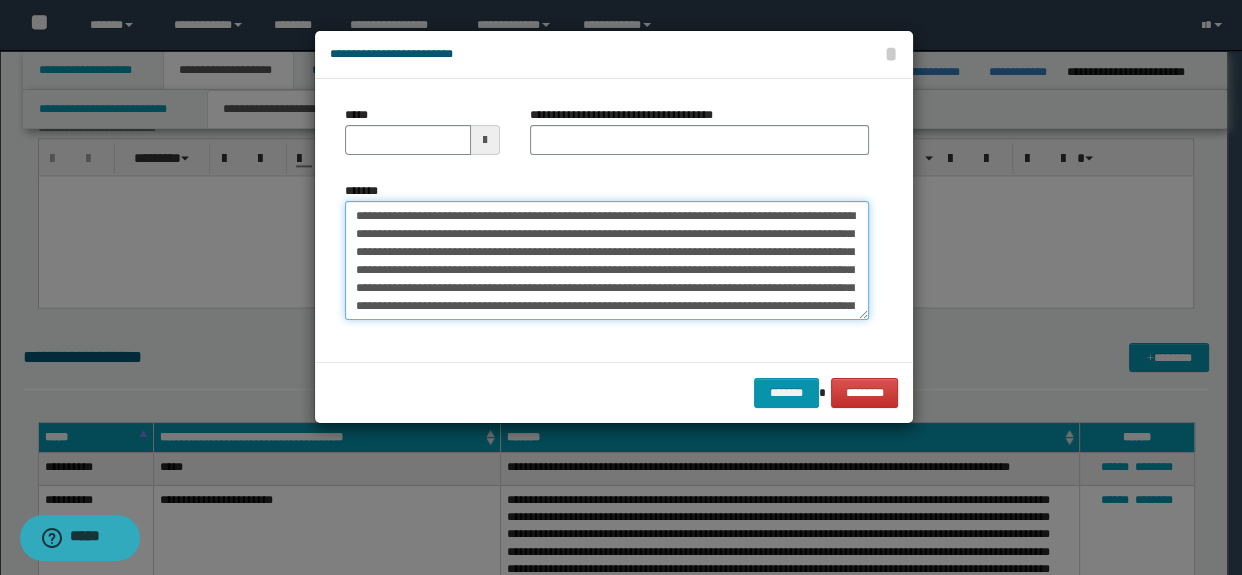 drag, startPoint x: 478, startPoint y: 258, endPoint x: 495, endPoint y: 258, distance: 17 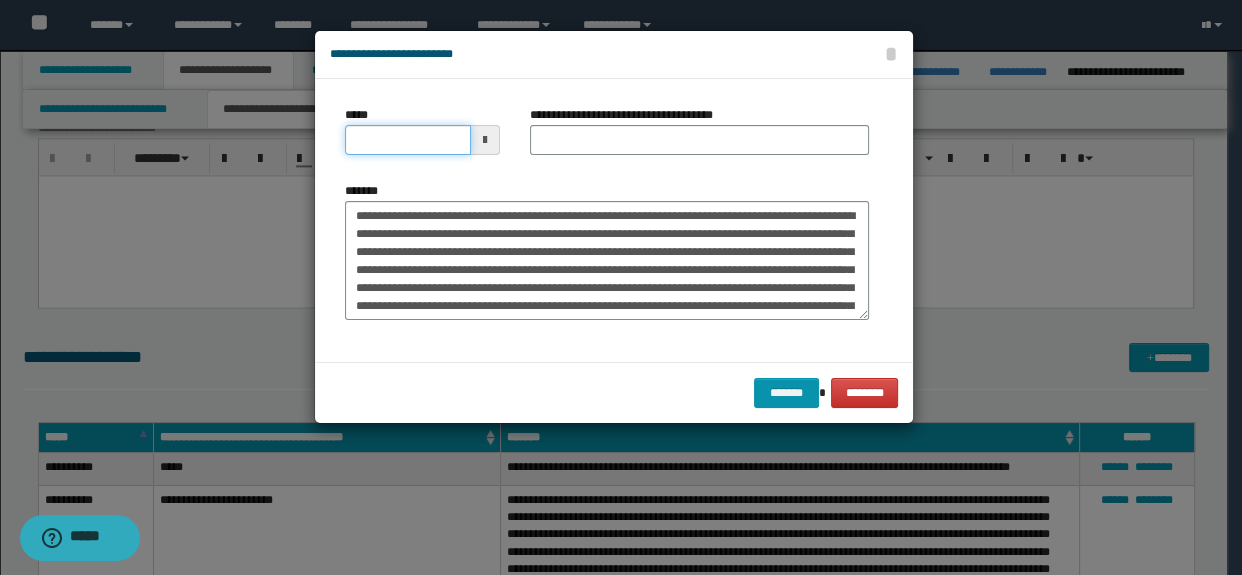 click on "*****" at bounding box center [408, 140] 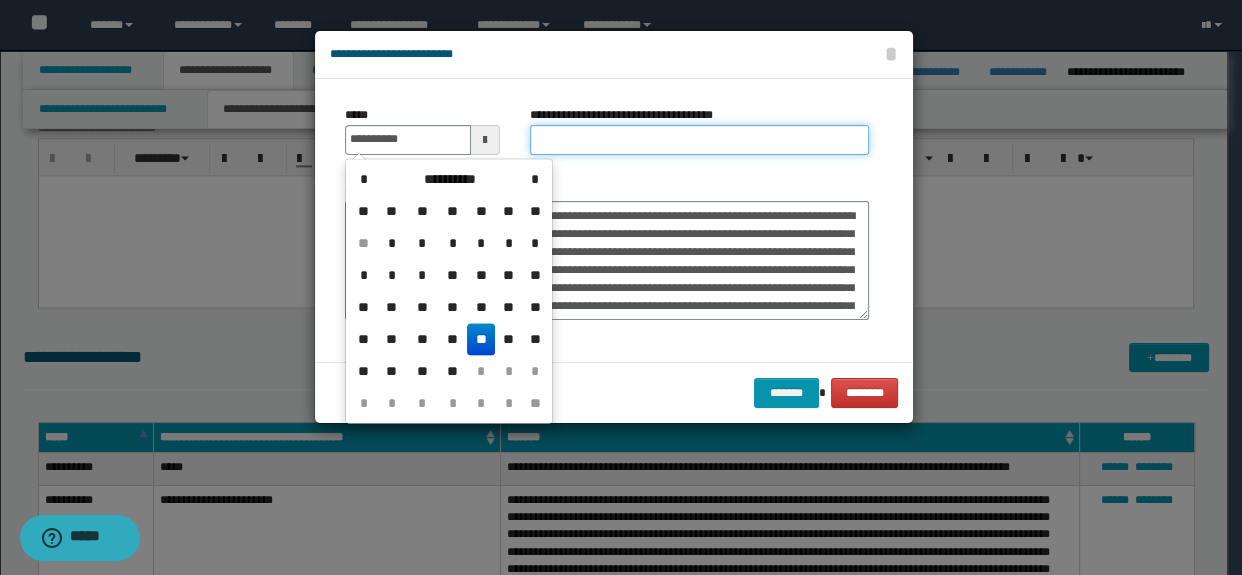 type on "**********" 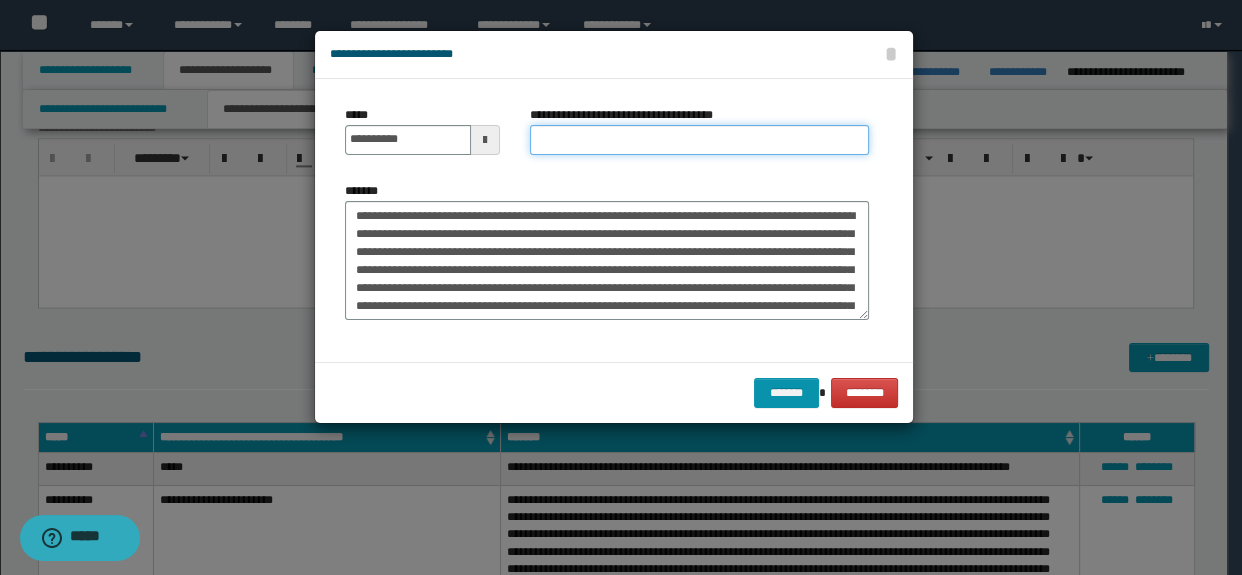 drag, startPoint x: 571, startPoint y: 134, endPoint x: 584, endPoint y: 138, distance: 13.601471 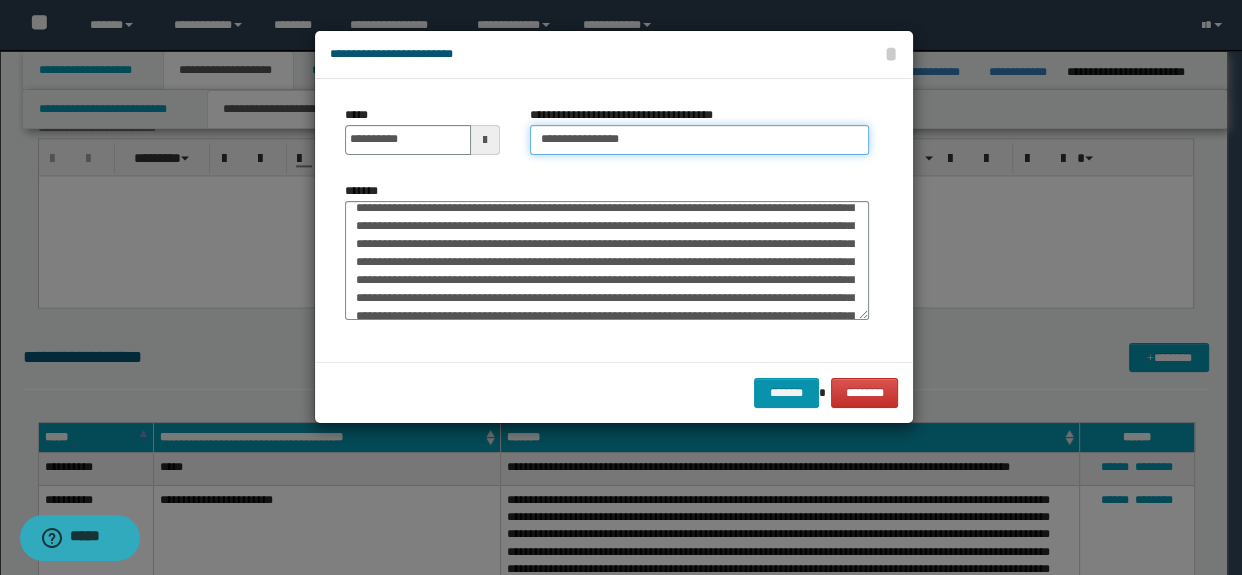 scroll, scrollTop: 272, scrollLeft: 0, axis: vertical 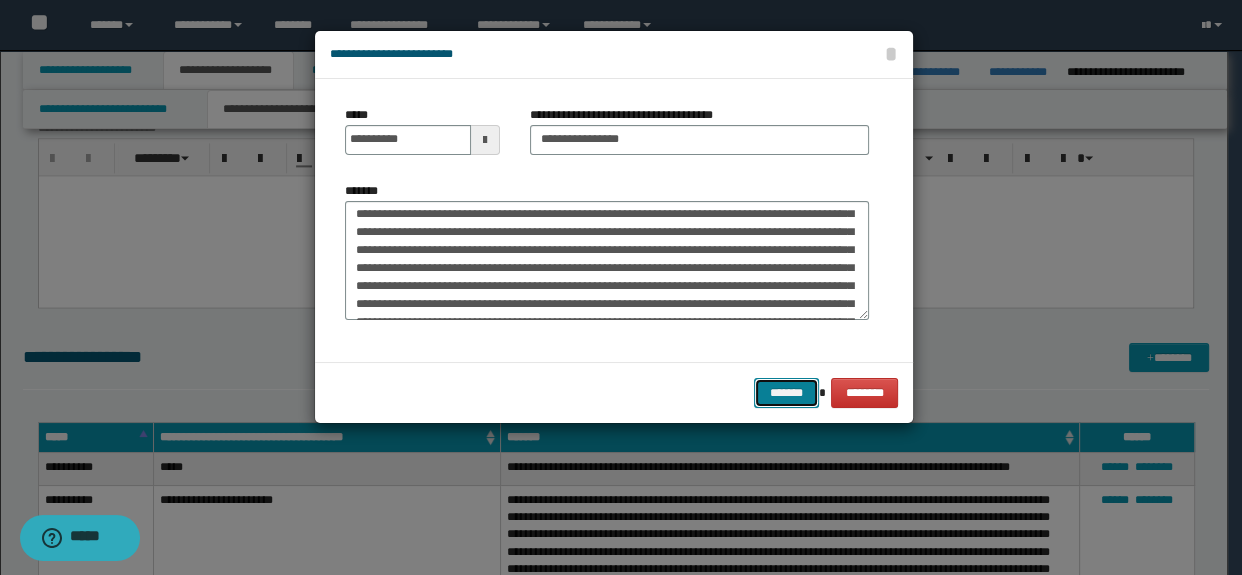 click on "*******" at bounding box center [786, 393] 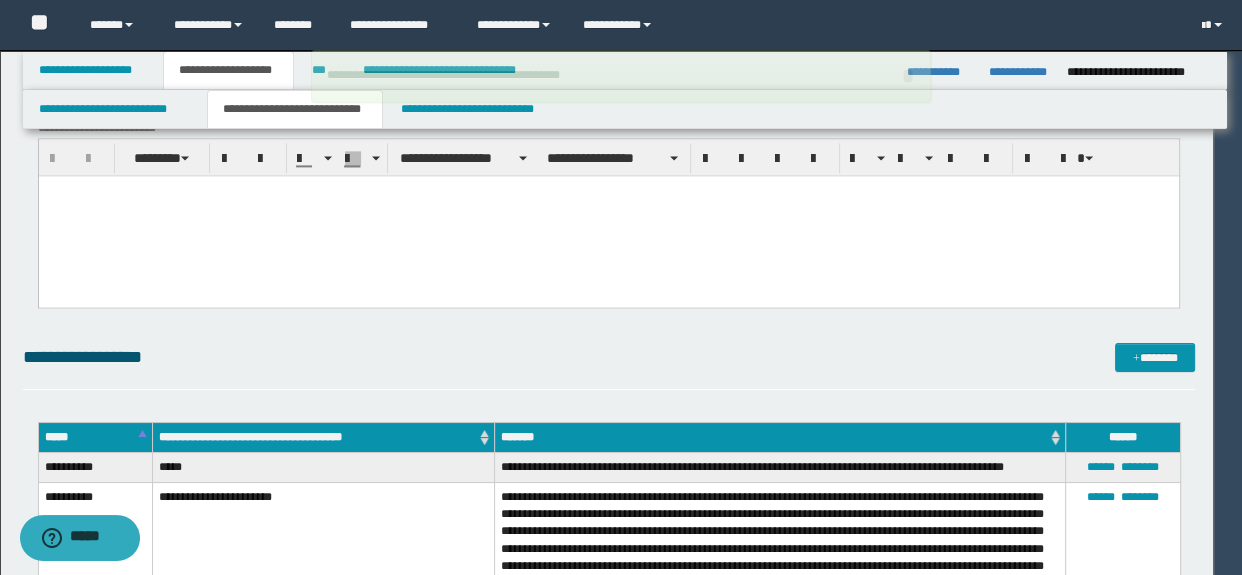 type 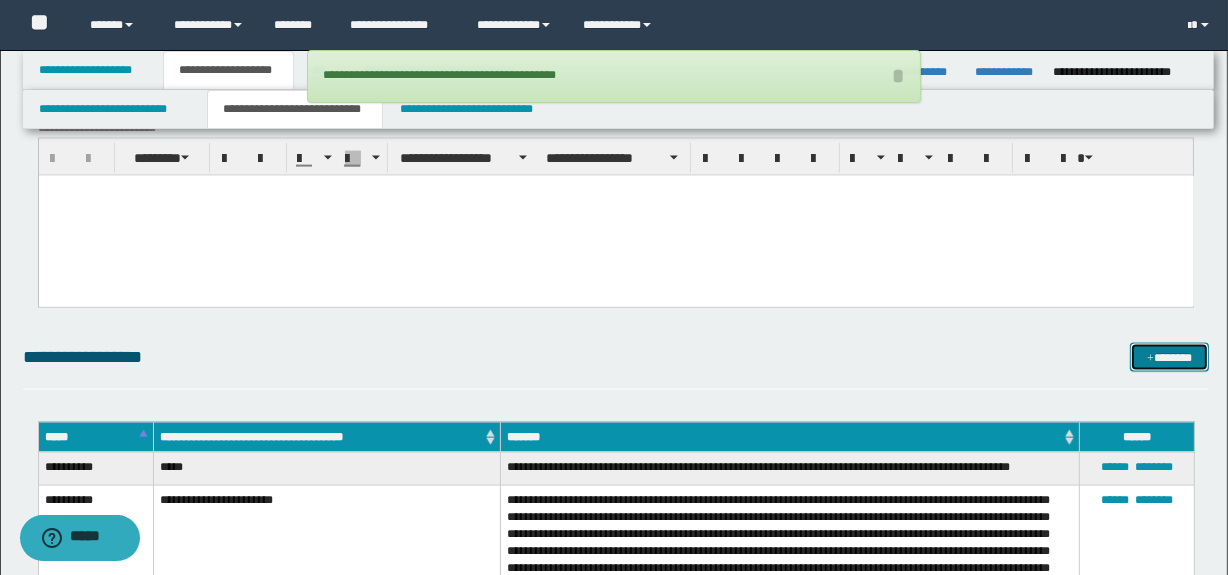 drag, startPoint x: 1146, startPoint y: 350, endPoint x: 1115, endPoint y: 335, distance: 34.43835 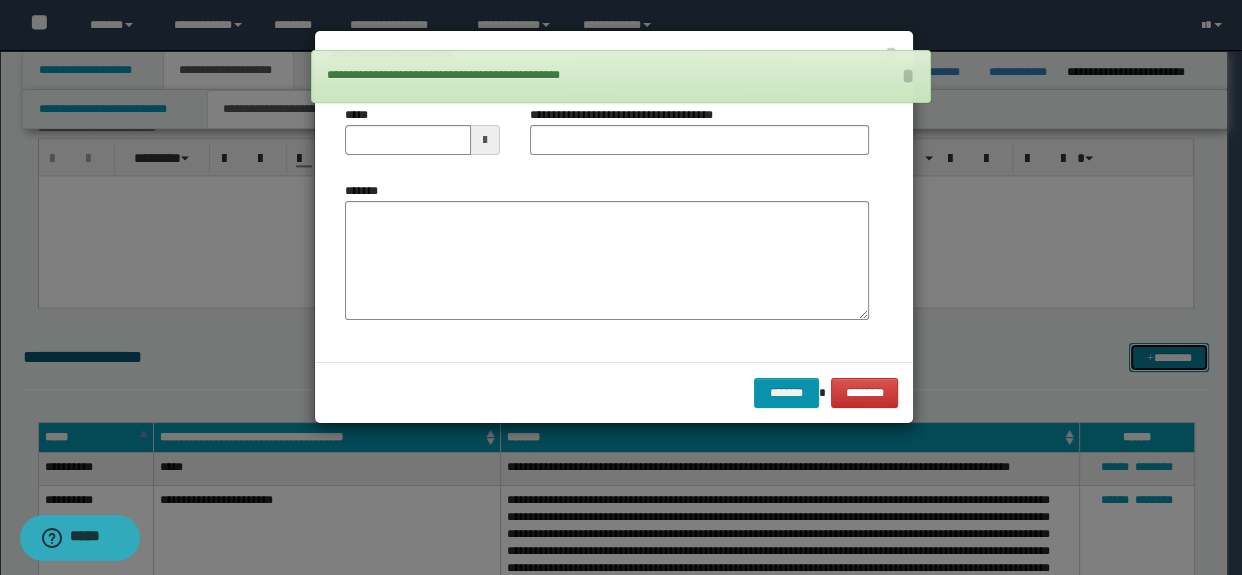 scroll, scrollTop: 0, scrollLeft: 0, axis: both 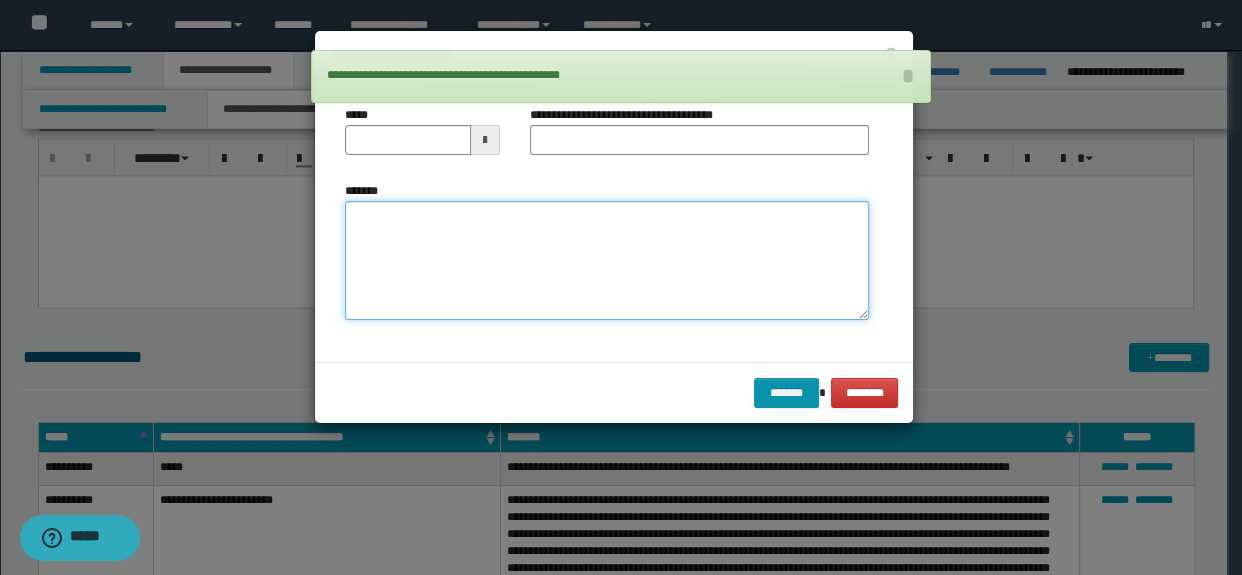 click on "*******" at bounding box center (607, 261) 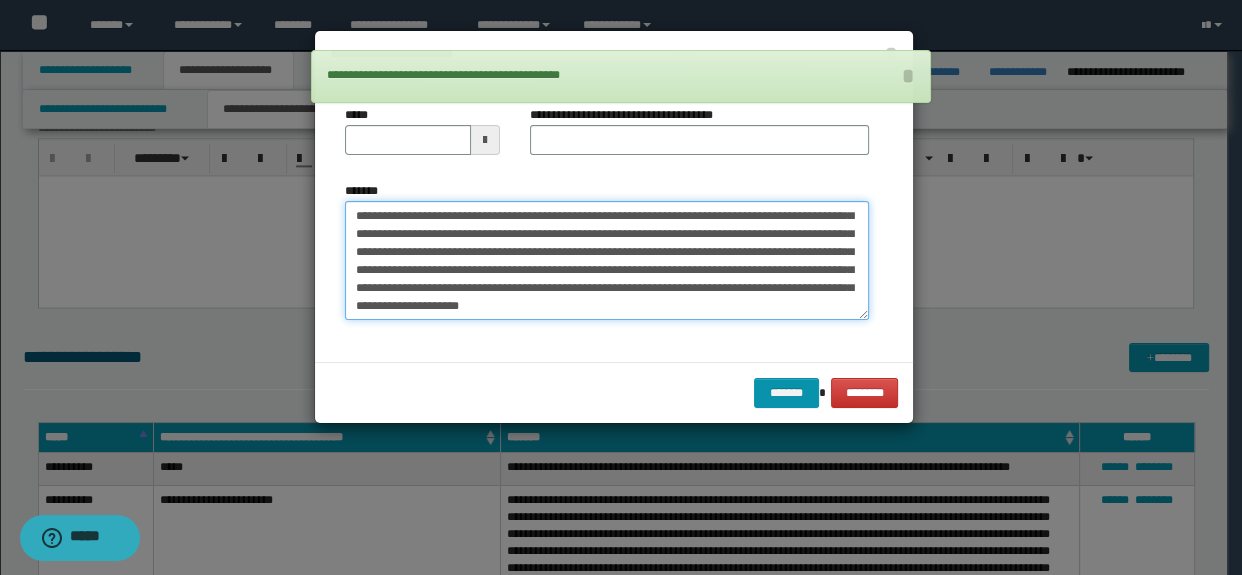scroll, scrollTop: 0, scrollLeft: 0, axis: both 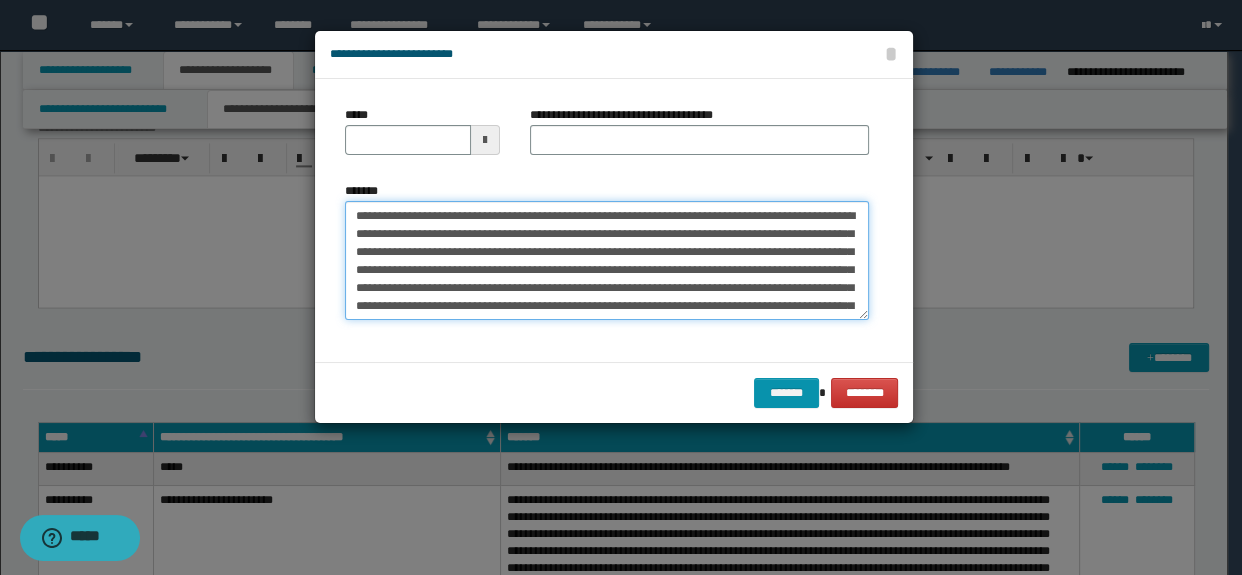 drag, startPoint x: 733, startPoint y: 210, endPoint x: 83, endPoint y: 200, distance: 650.0769 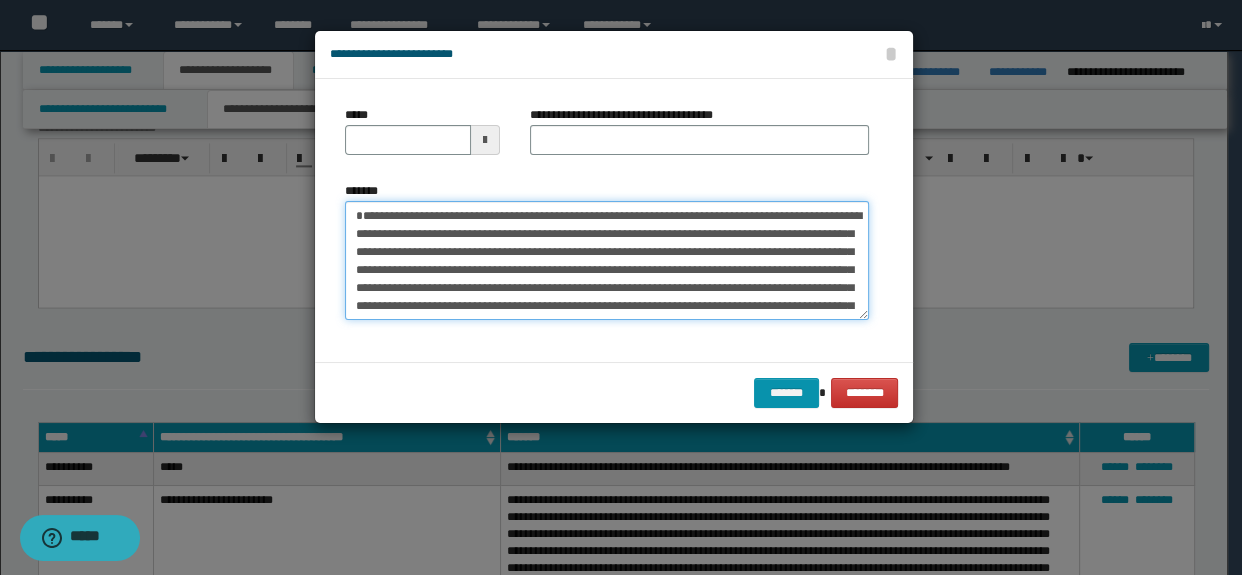 type 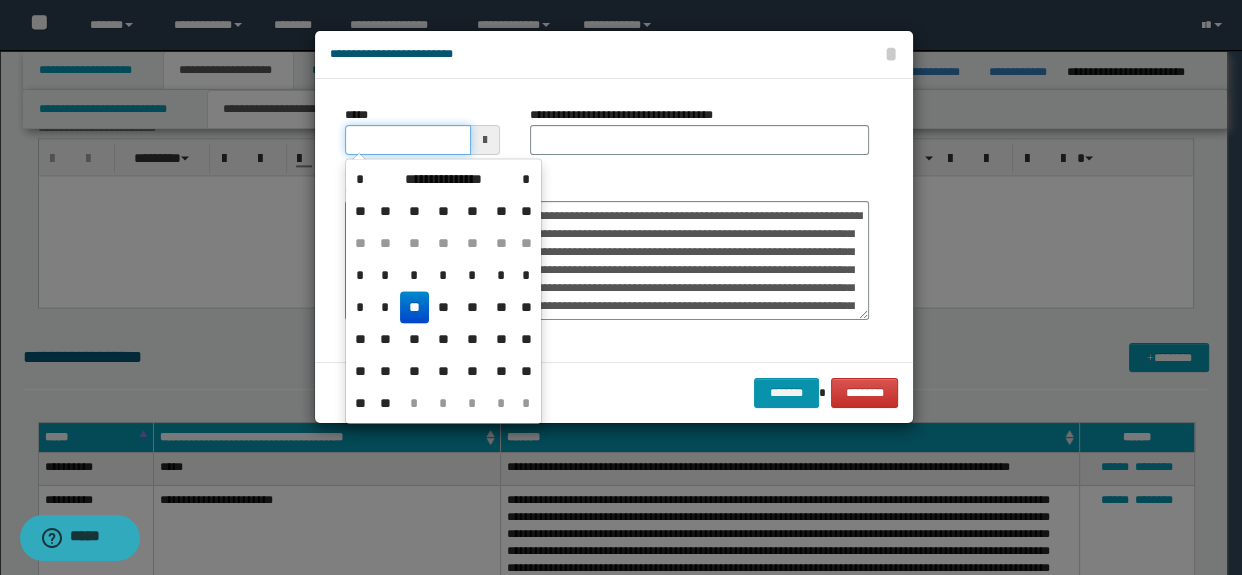 click on "*****" at bounding box center (408, 140) 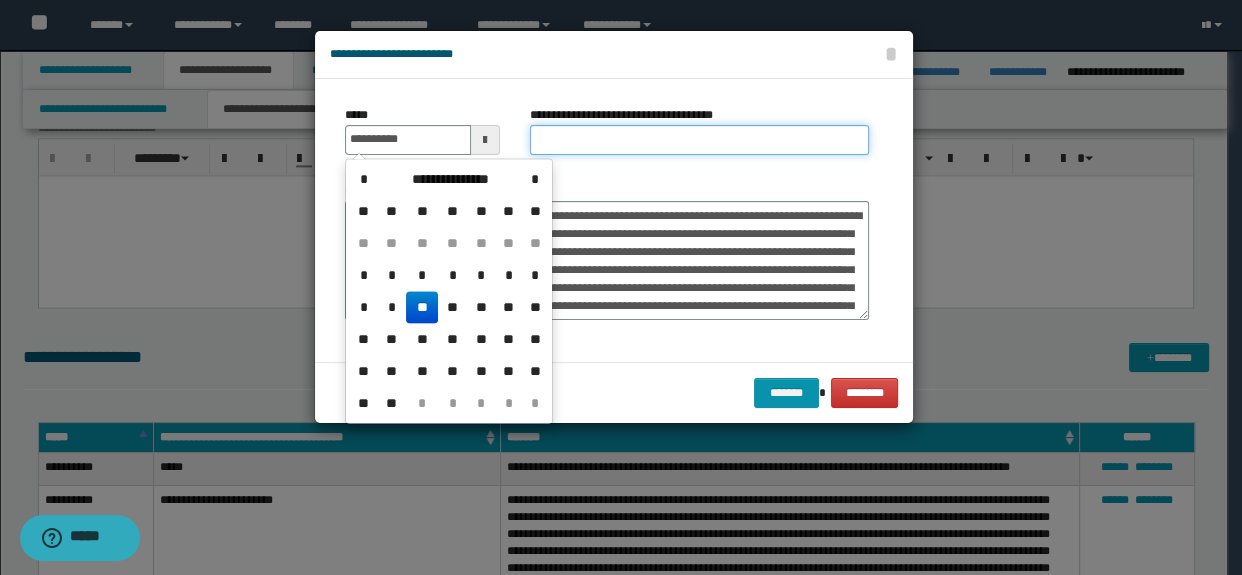 type on "**********" 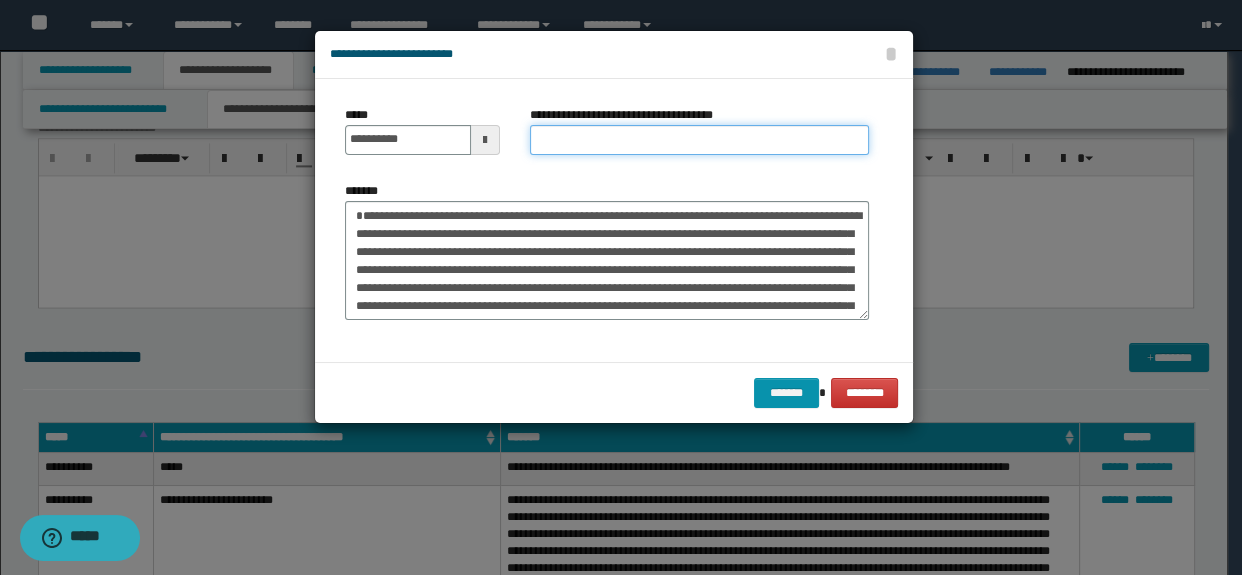 type on "*********" 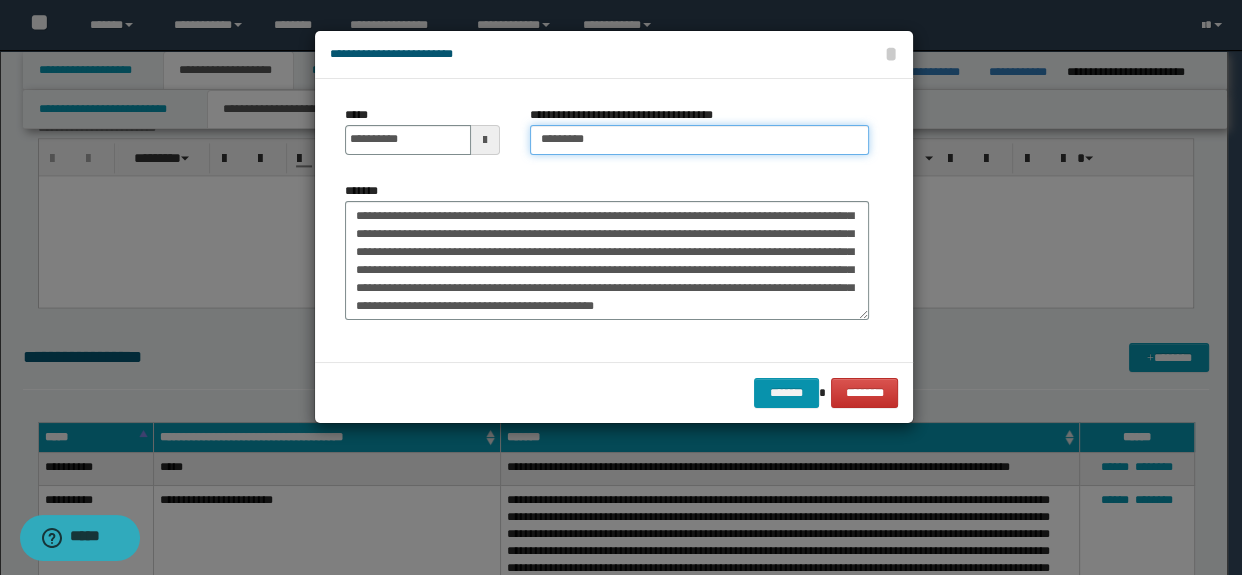 scroll, scrollTop: 35, scrollLeft: 0, axis: vertical 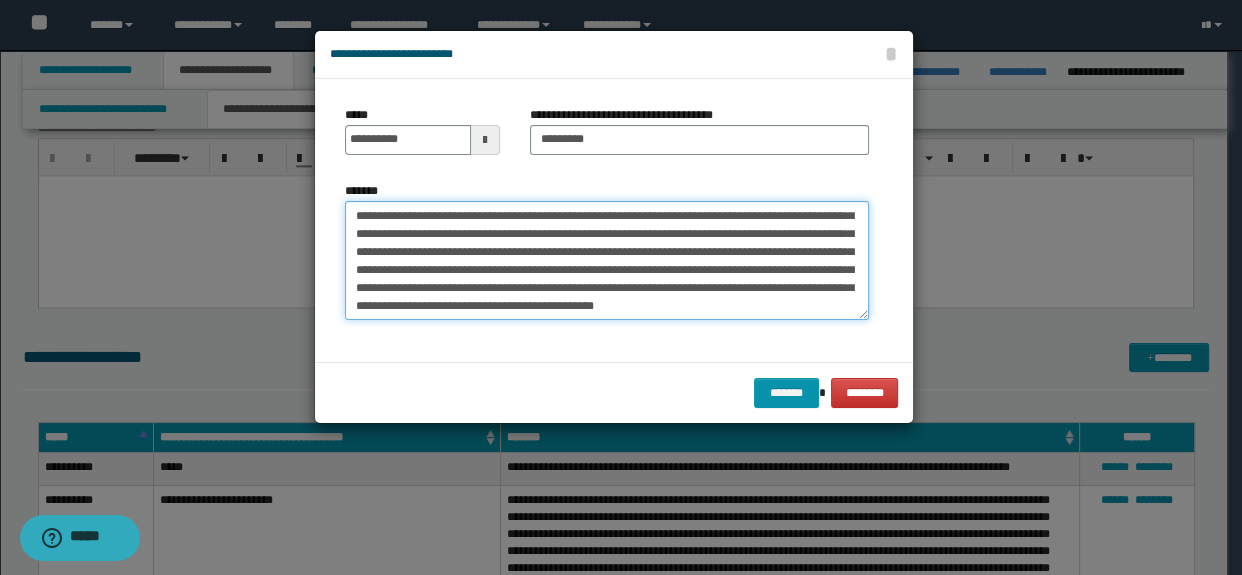 click on "**********" at bounding box center [607, 261] 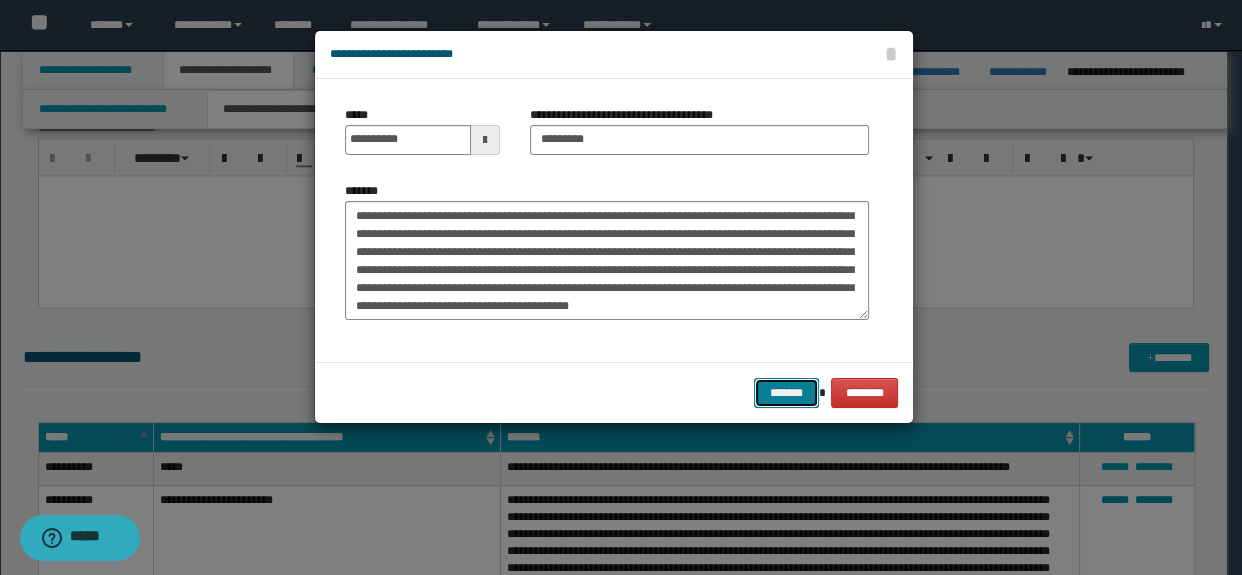 click on "*******" at bounding box center [786, 393] 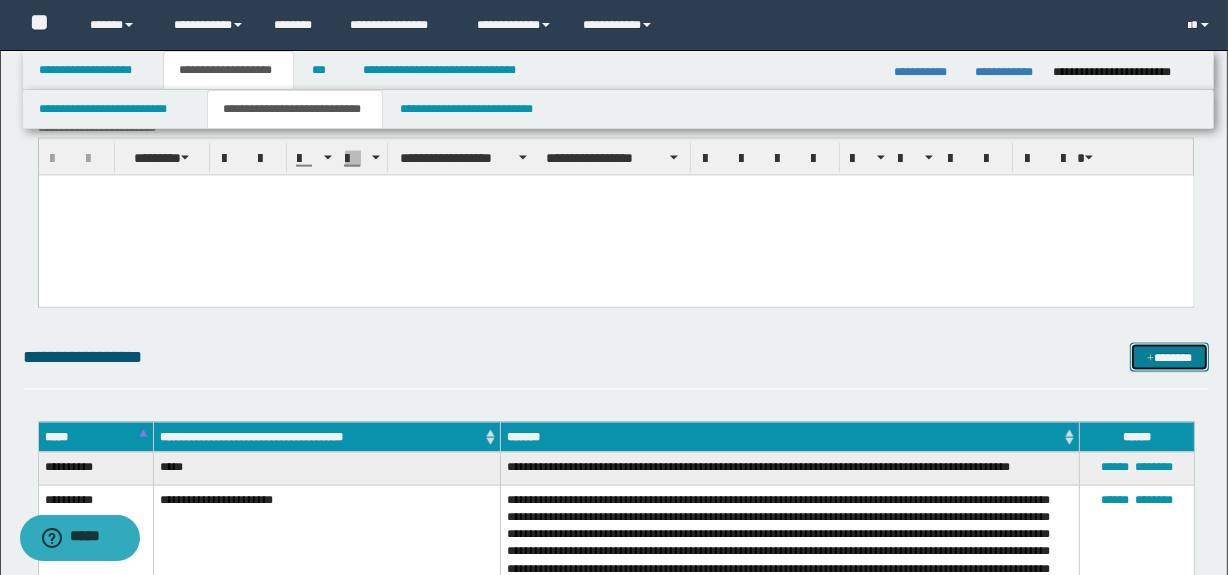 click on "*******" at bounding box center [1170, 358] 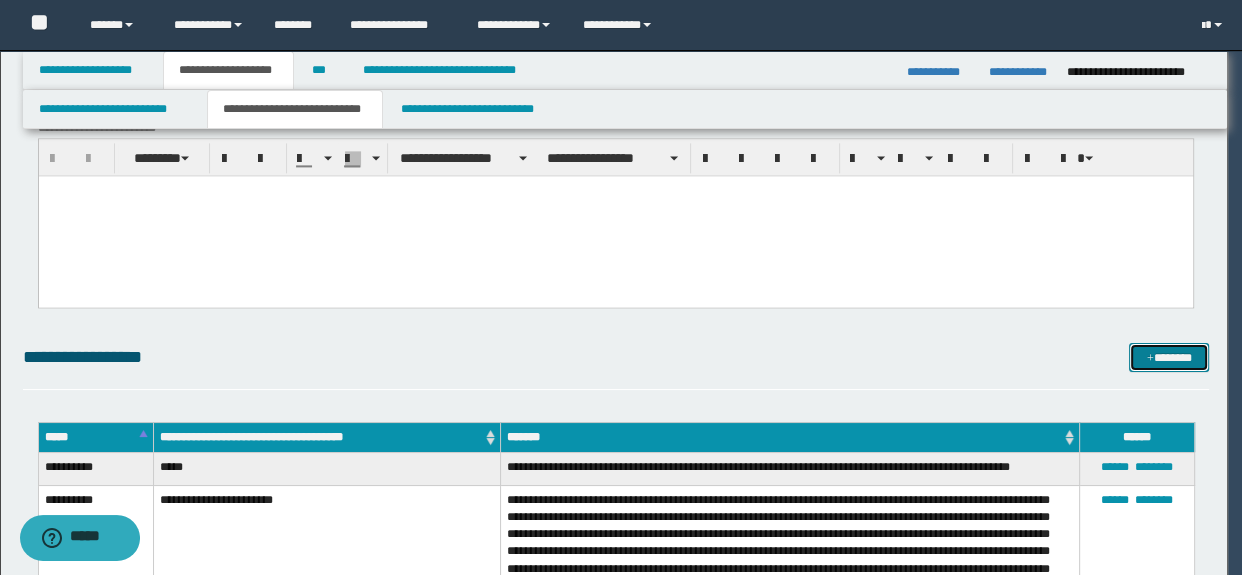 scroll, scrollTop: 0, scrollLeft: 0, axis: both 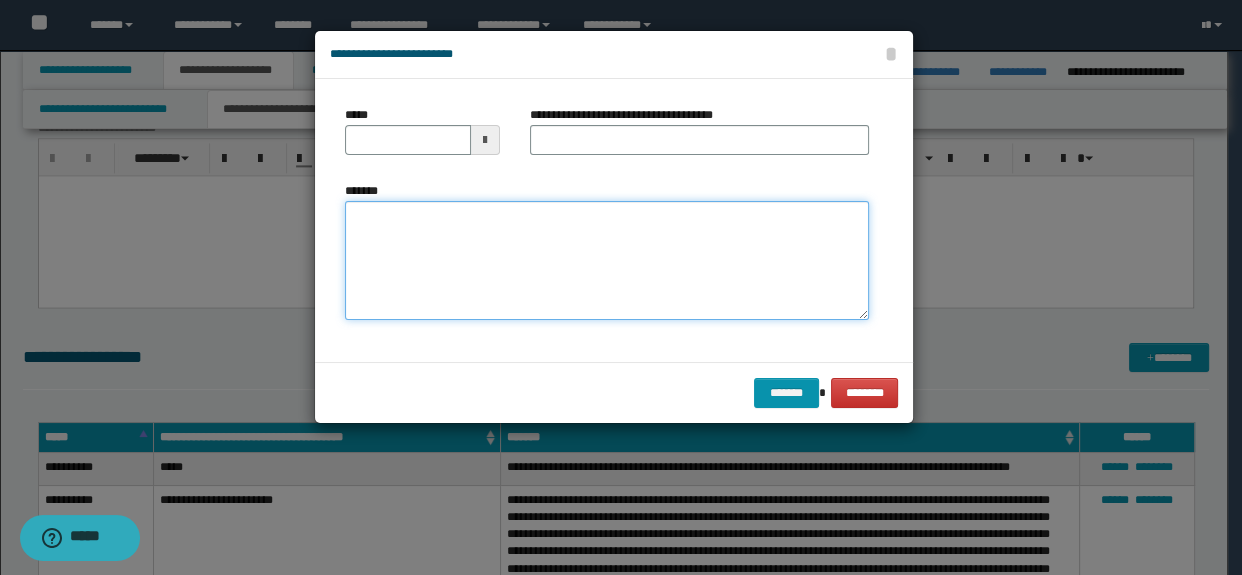 click on "*******" at bounding box center [607, 261] 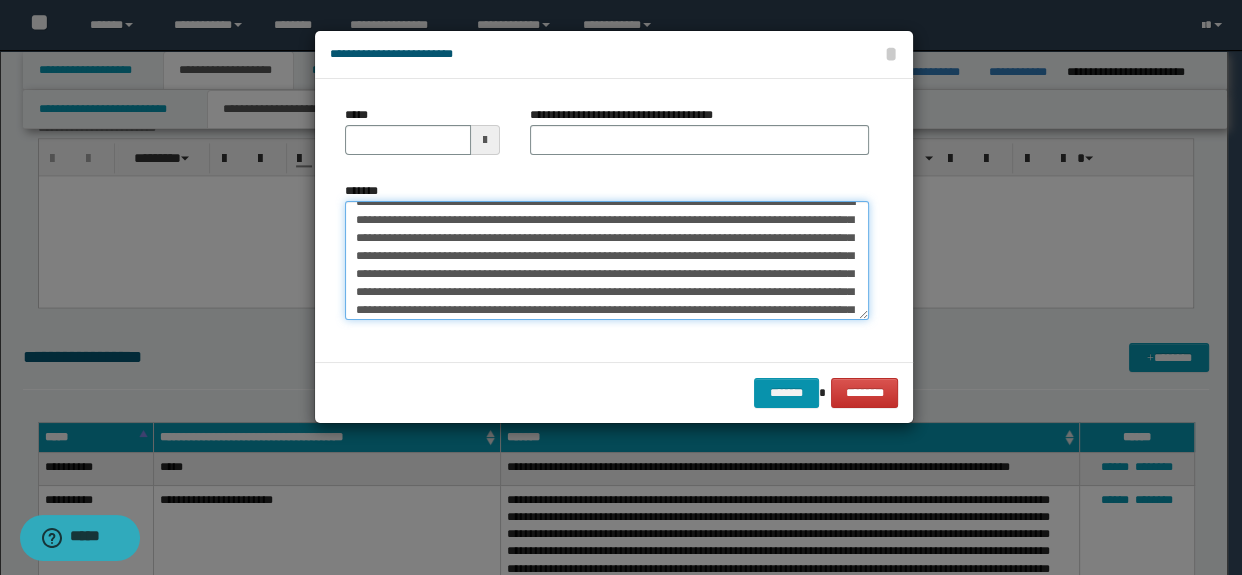scroll, scrollTop: 0, scrollLeft: 0, axis: both 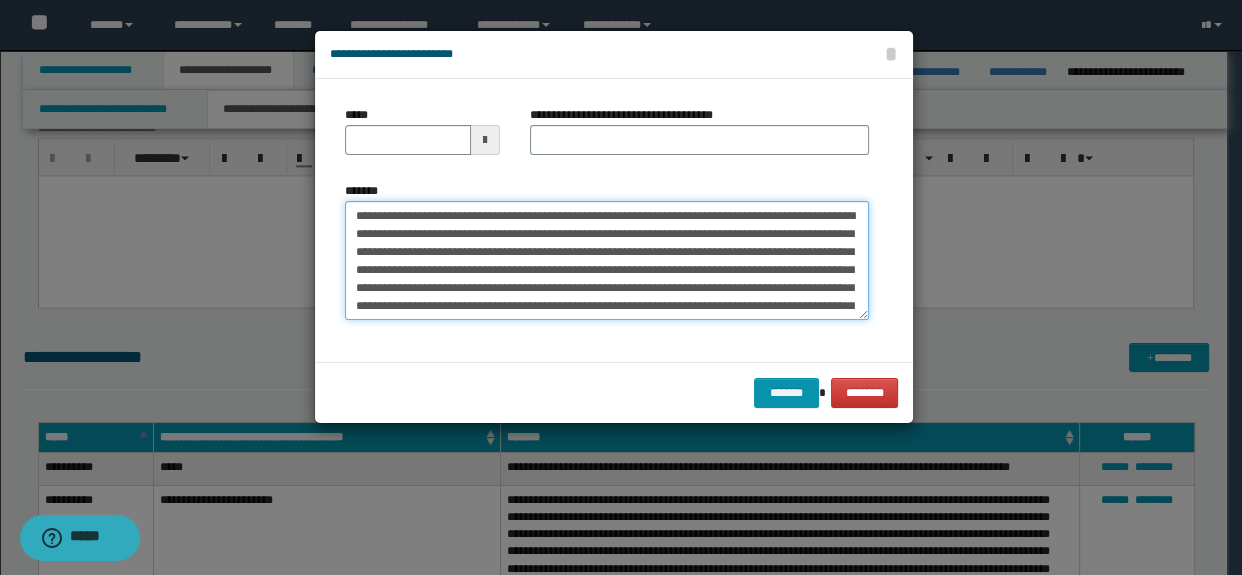 drag, startPoint x: 596, startPoint y: 214, endPoint x: 199, endPoint y: 214, distance: 397 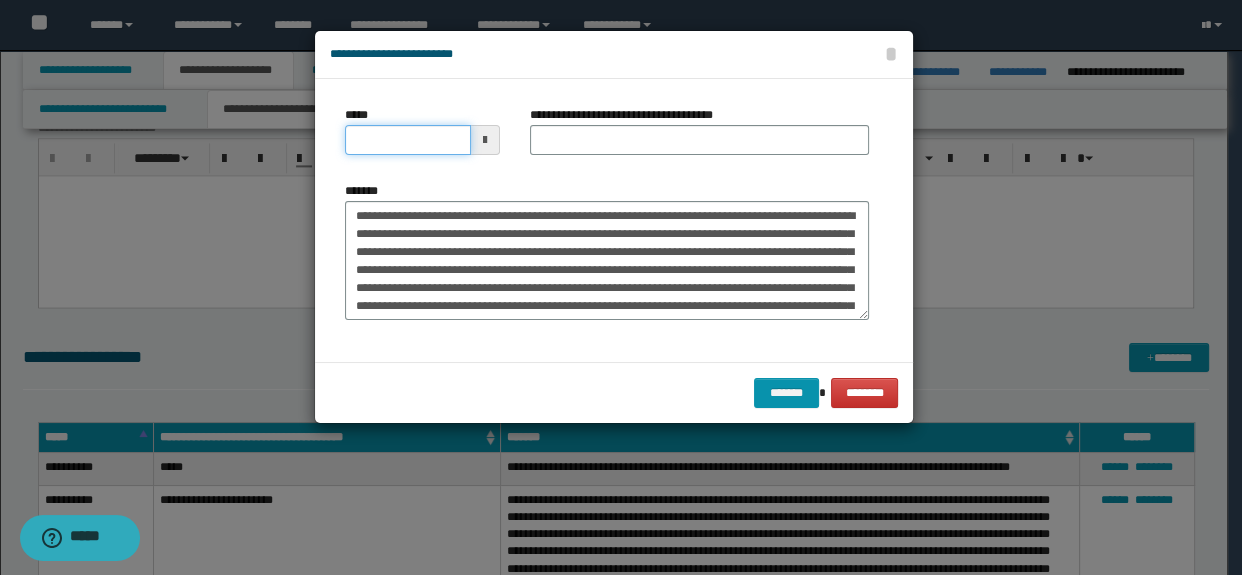 click on "*****" at bounding box center (408, 140) 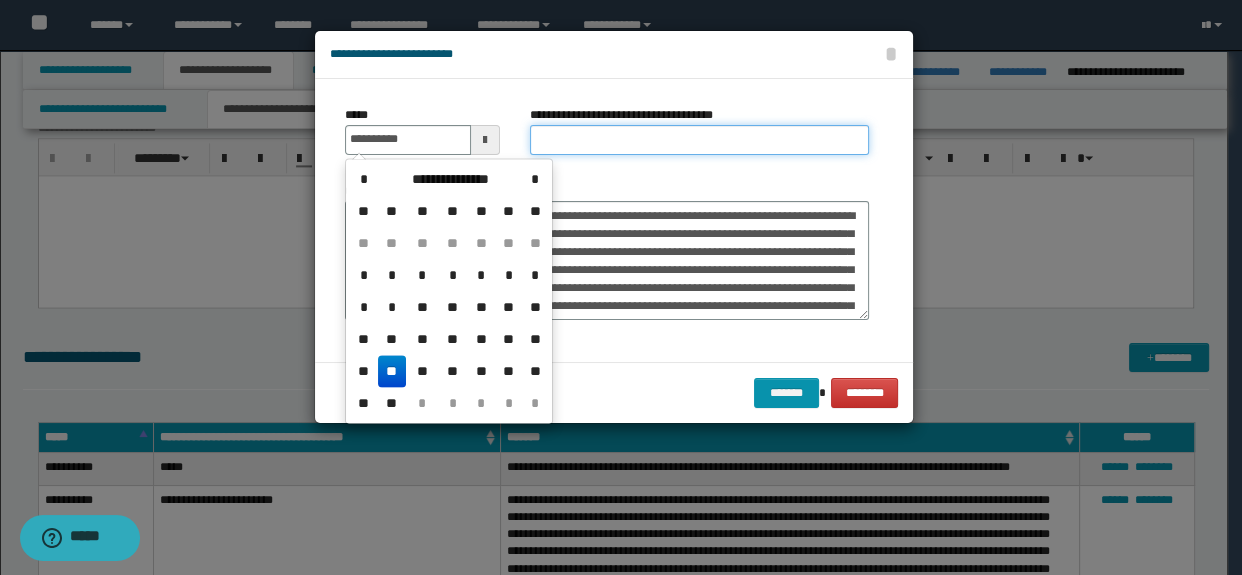 type on "**********" 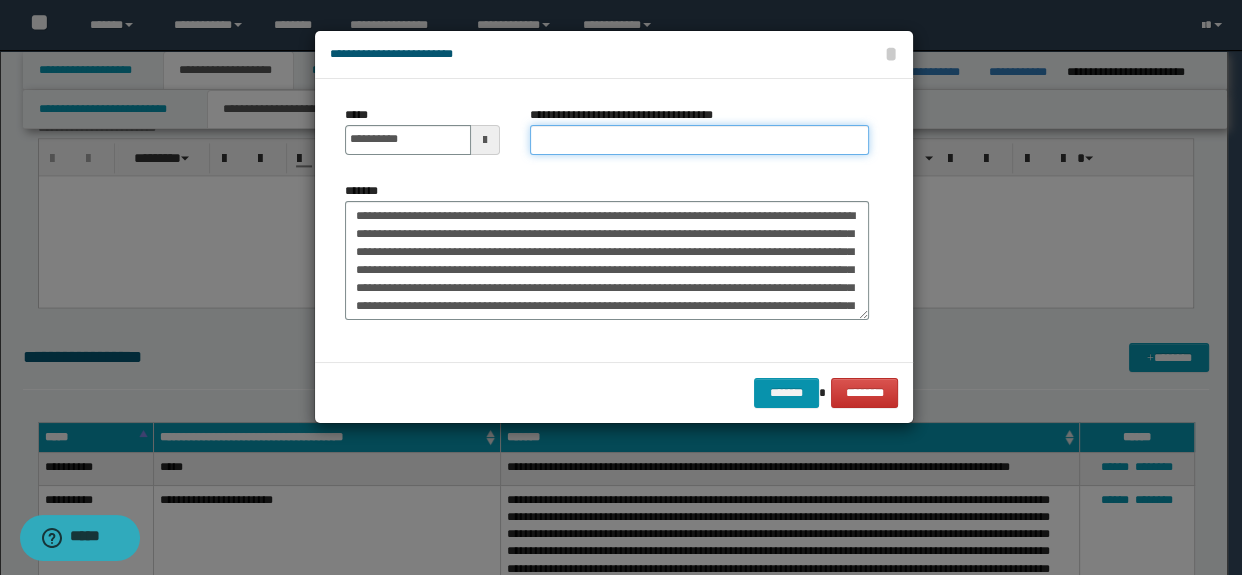 click on "**********" at bounding box center (700, 140) 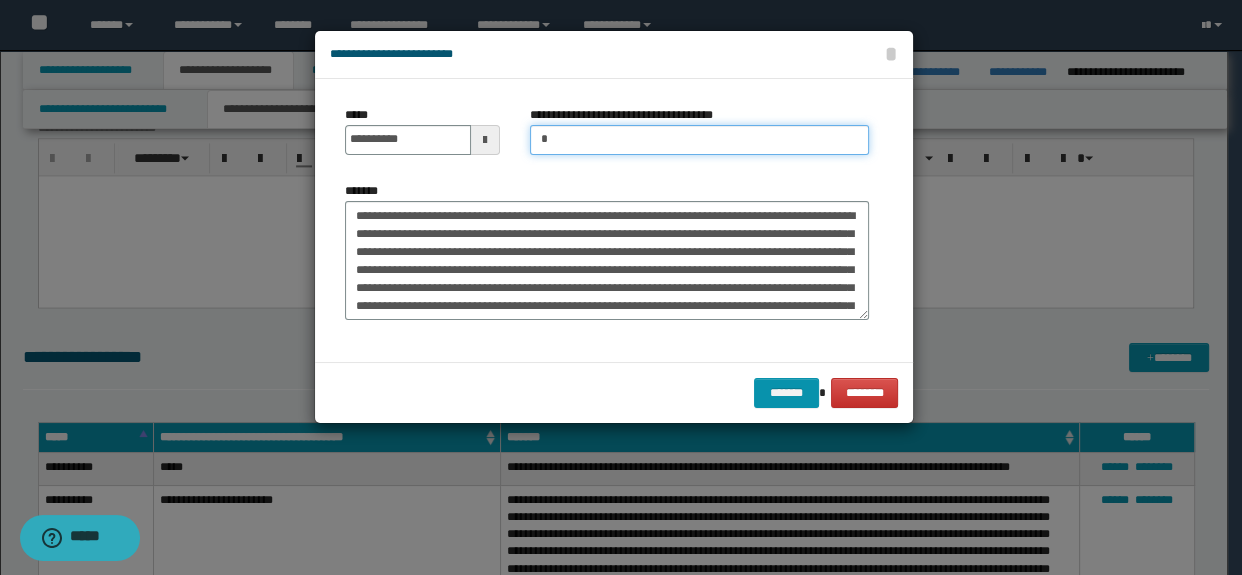 type on "**********" 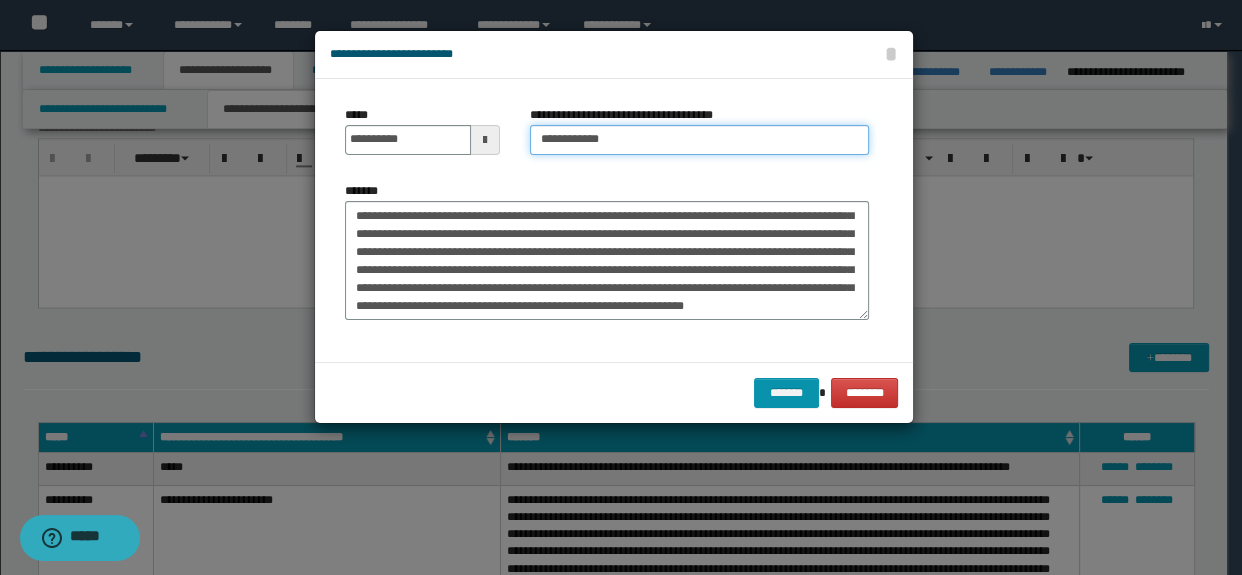 scroll, scrollTop: 180, scrollLeft: 0, axis: vertical 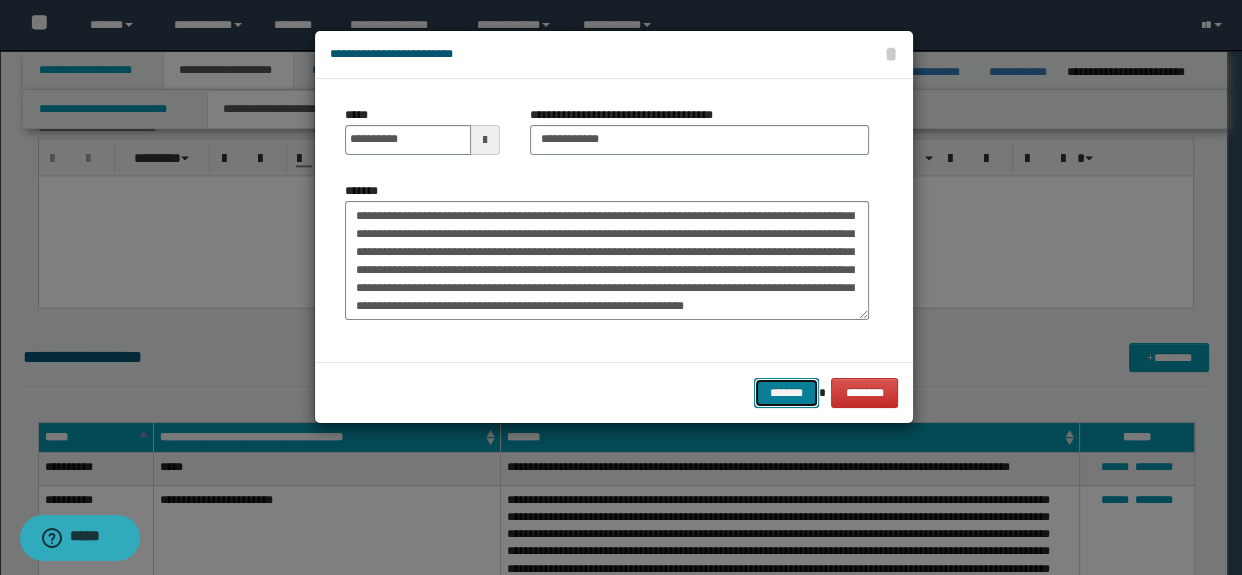 click on "*******" at bounding box center [786, 393] 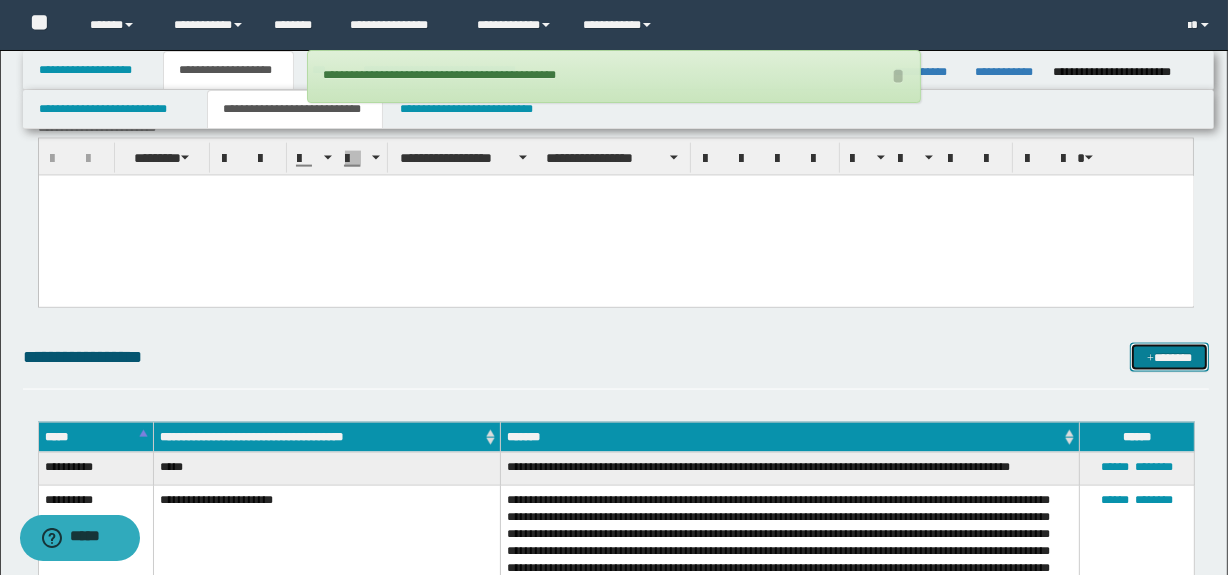 click on "*******" at bounding box center [1170, 358] 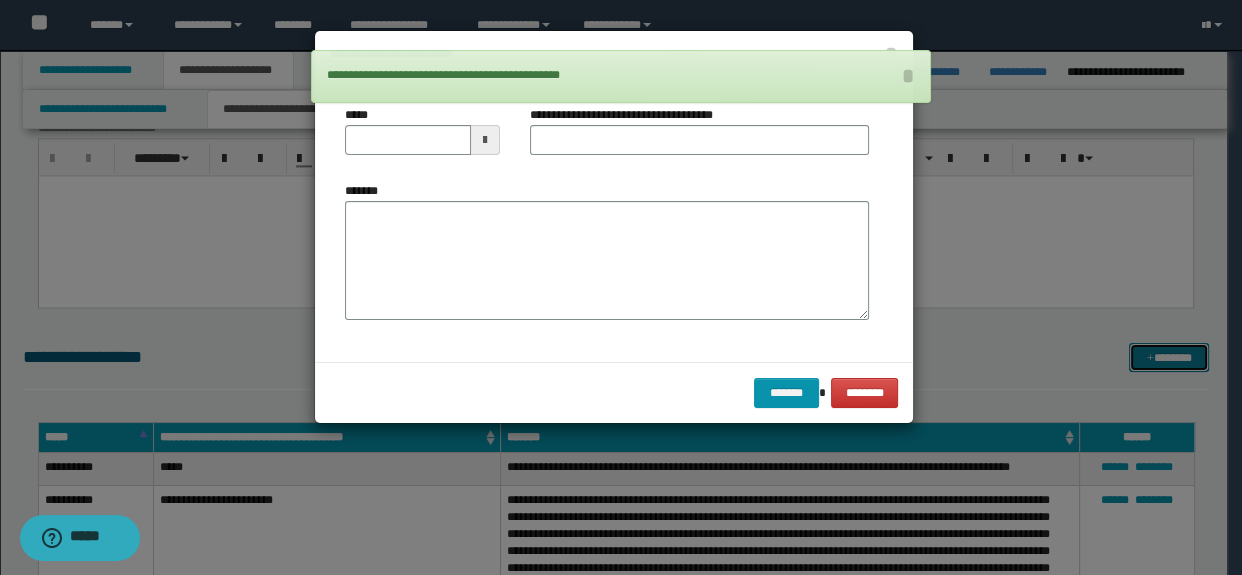 scroll, scrollTop: 0, scrollLeft: 0, axis: both 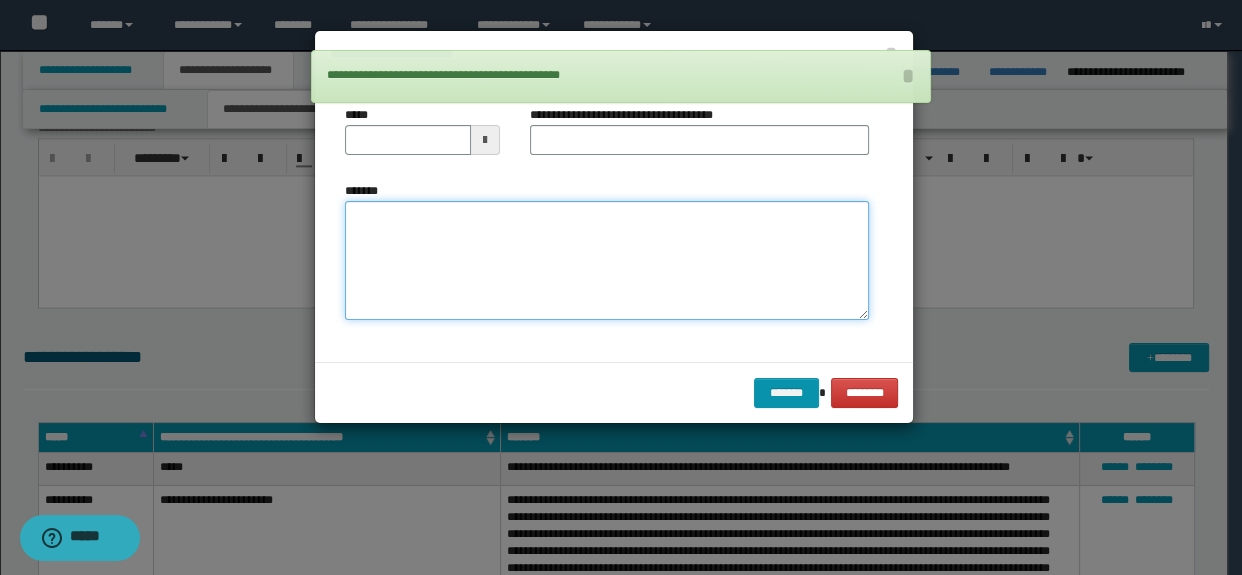 click on "*******" at bounding box center [607, 261] 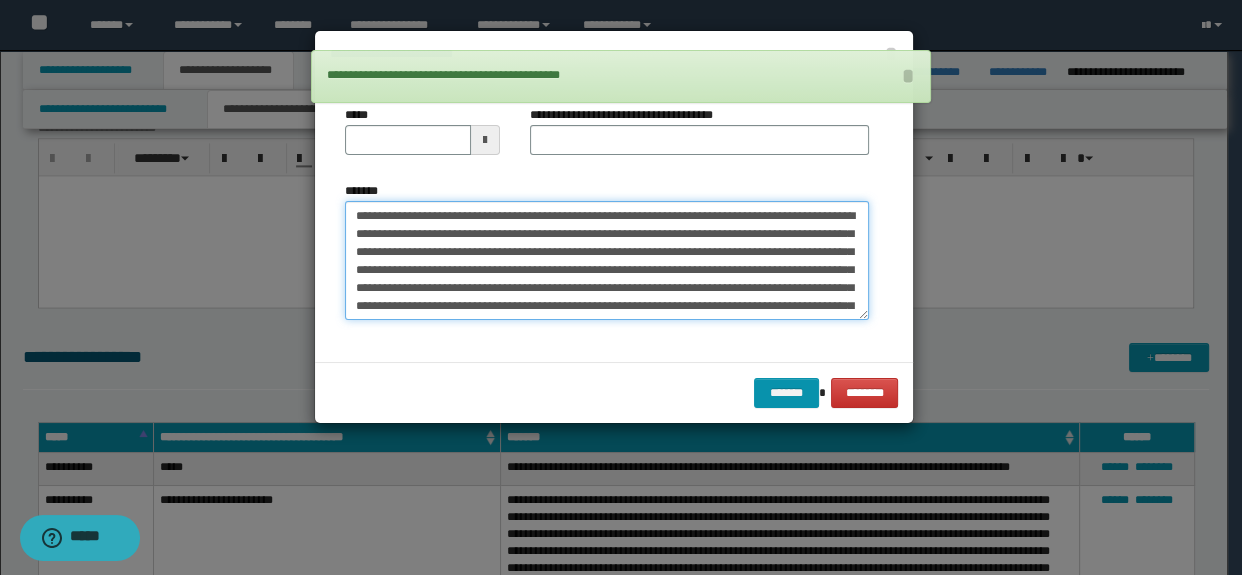 scroll, scrollTop: 858, scrollLeft: 0, axis: vertical 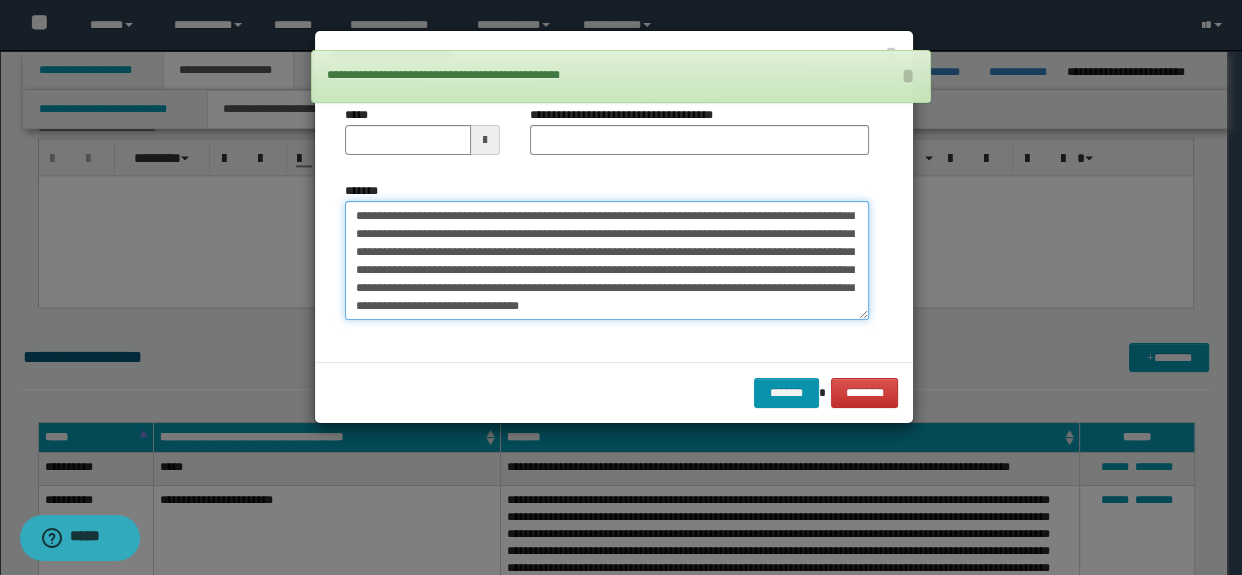 type on "**********" 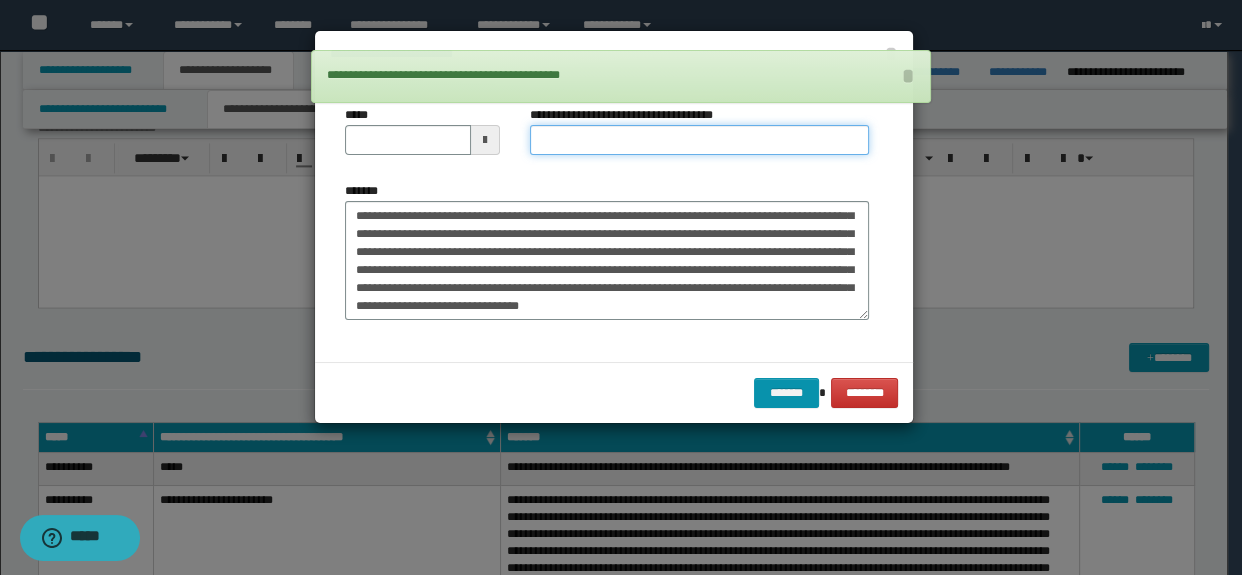 click on "**********" at bounding box center [700, 140] 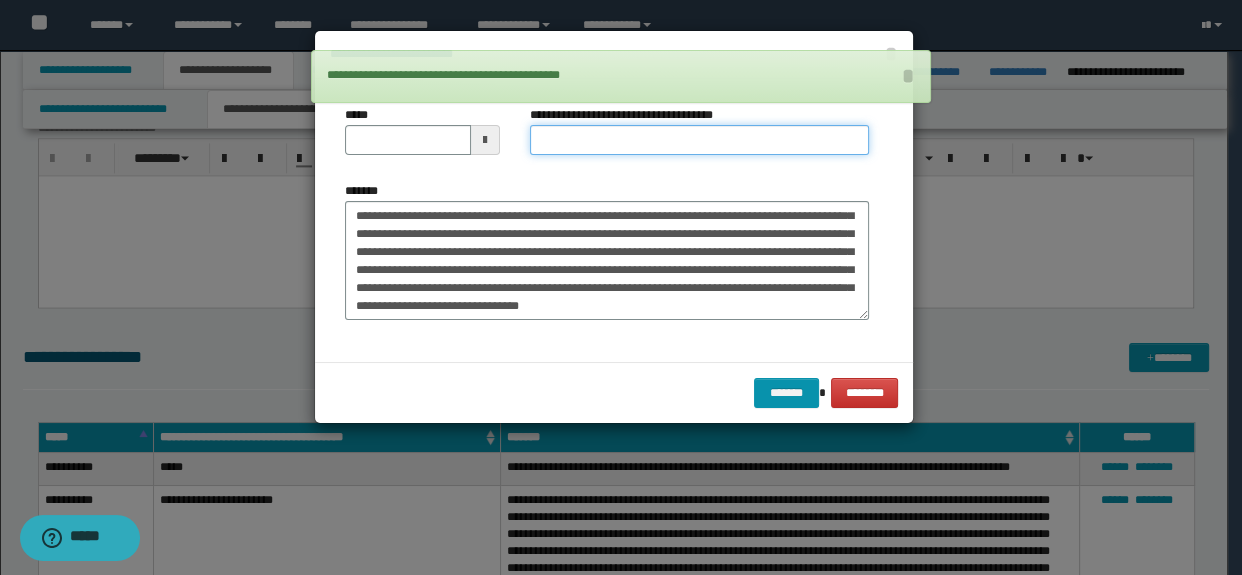 type on "*" 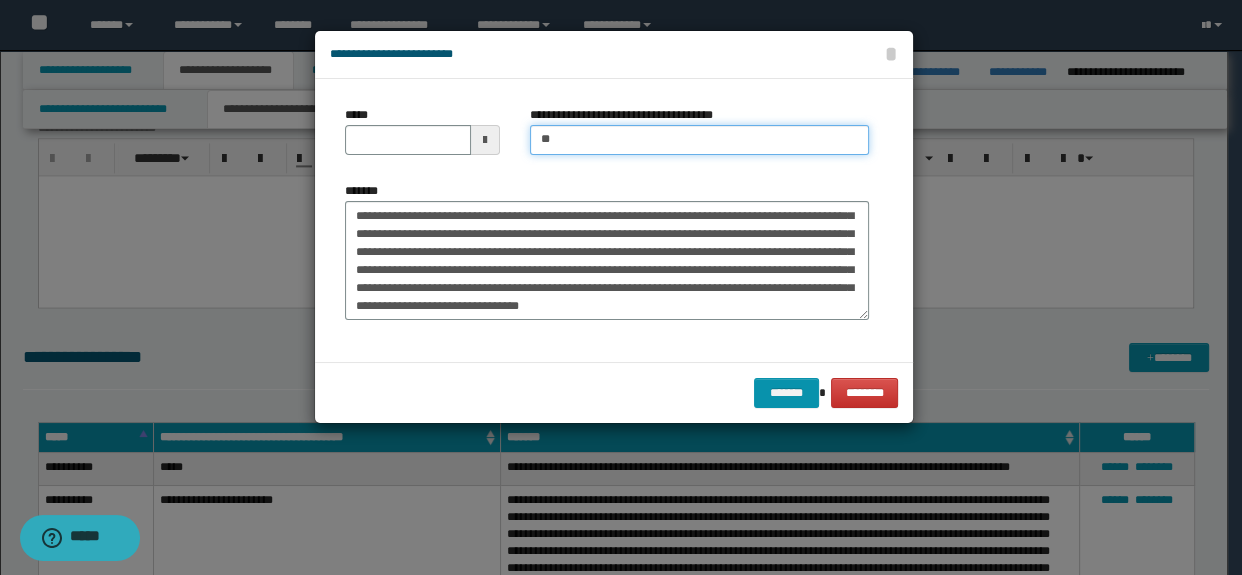 type on "**********" 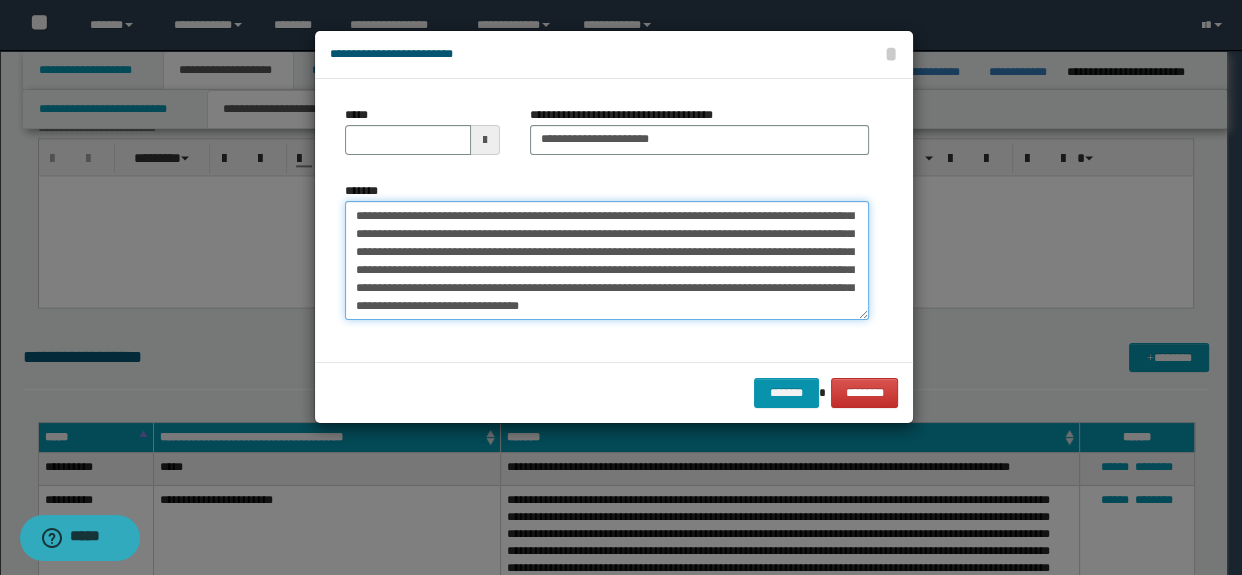 click on "*******" at bounding box center [607, 261] 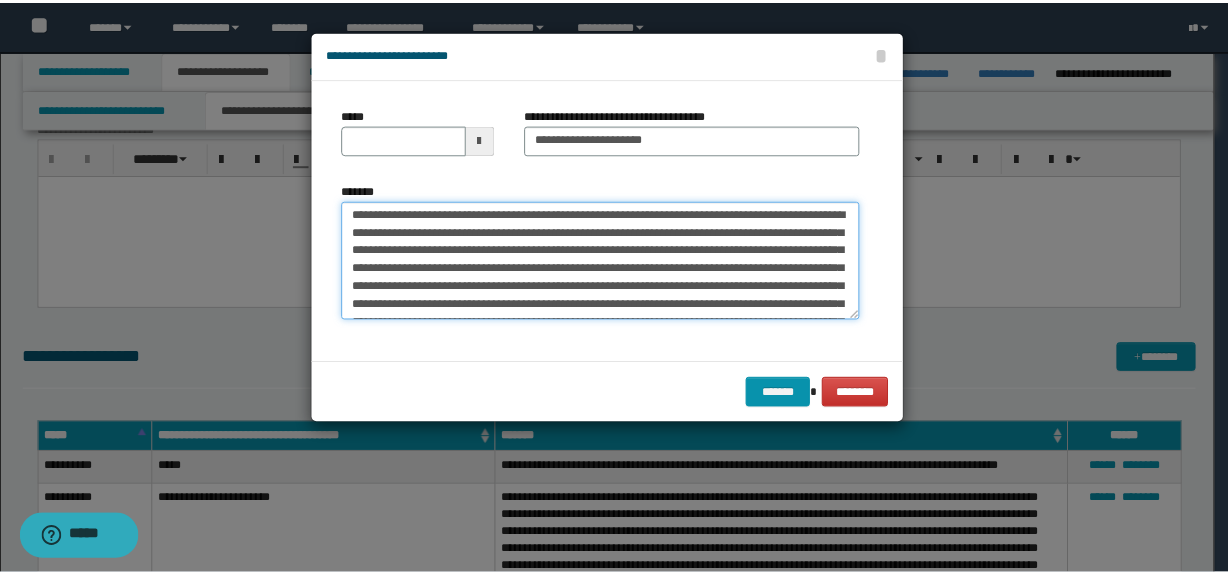 scroll, scrollTop: 0, scrollLeft: 0, axis: both 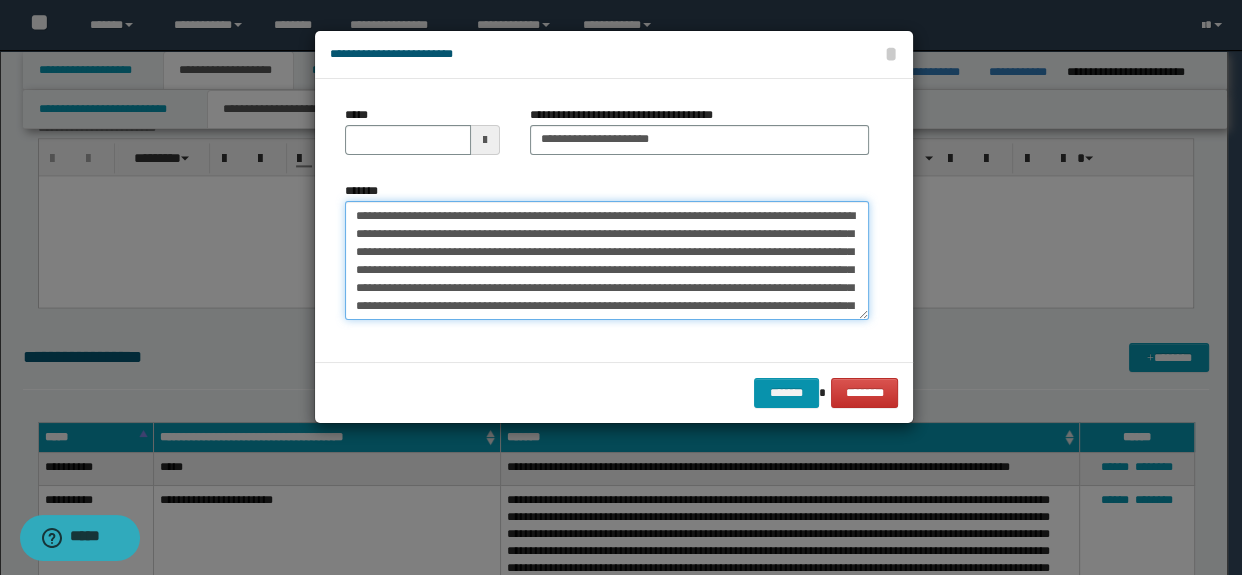 drag, startPoint x: 690, startPoint y: 215, endPoint x: 757, endPoint y: 218, distance: 67.06713 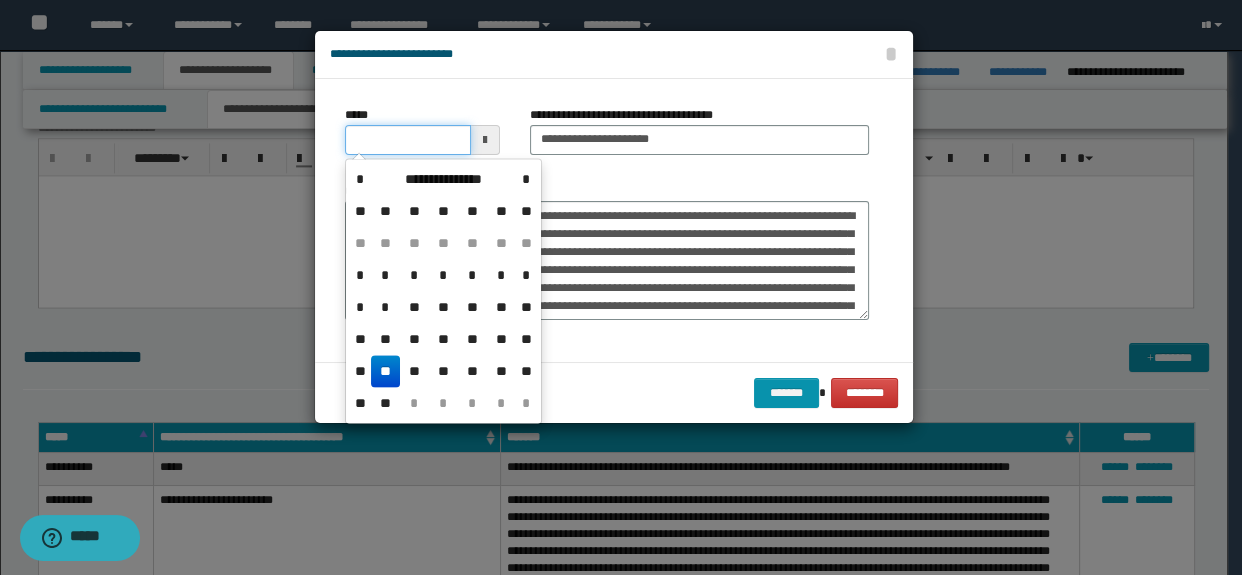 click on "*****" at bounding box center (408, 140) 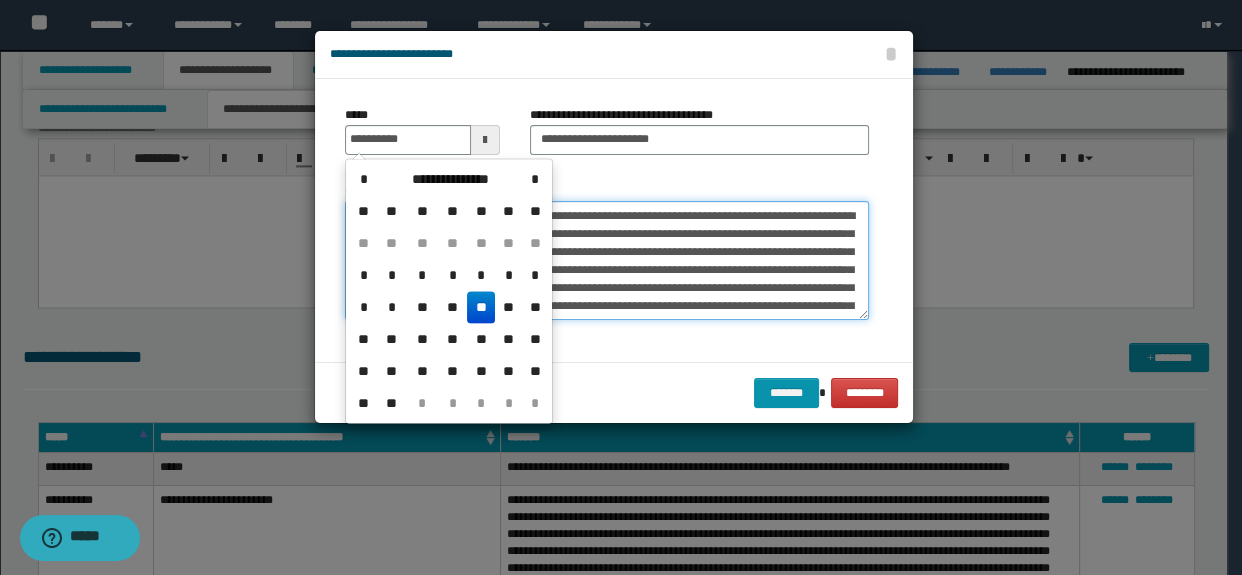 type on "**********" 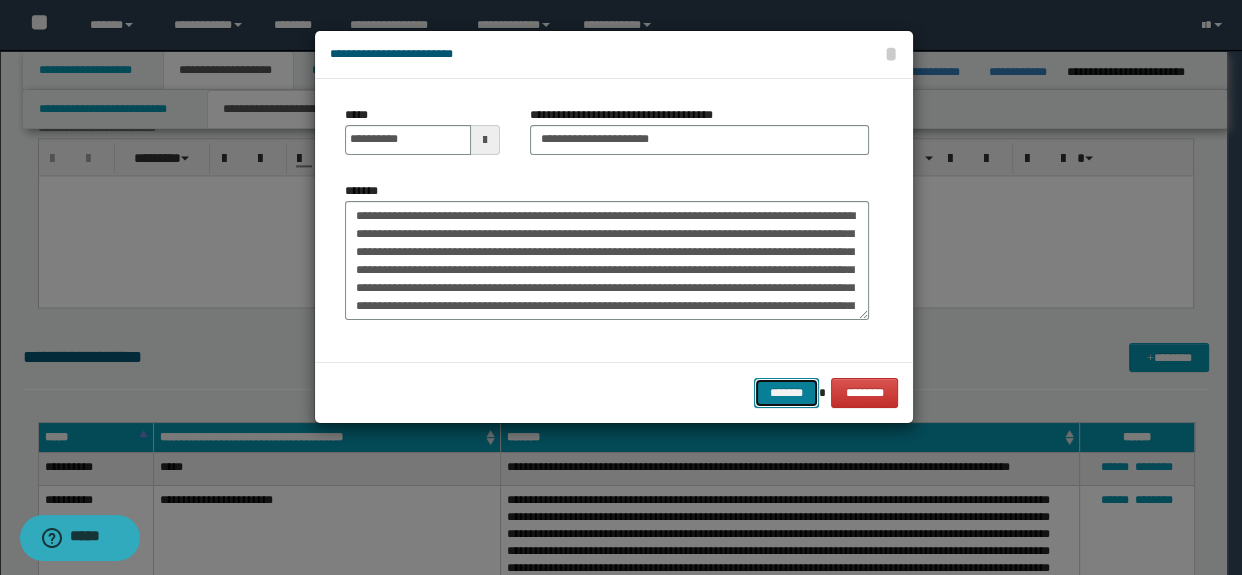 click on "*******" at bounding box center (786, 393) 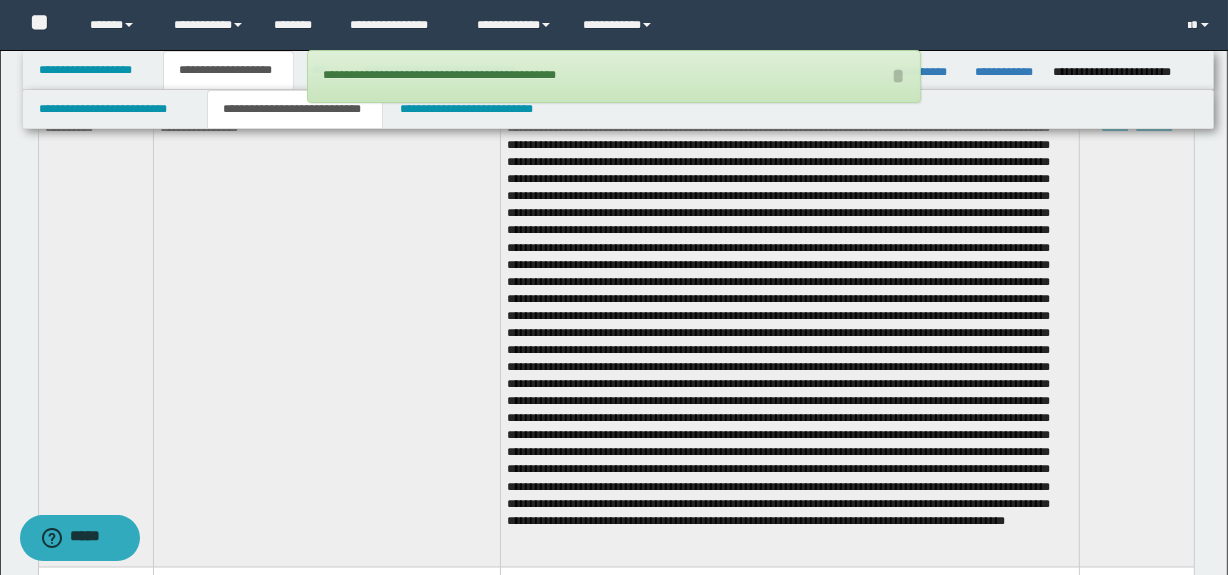 scroll, scrollTop: 5134, scrollLeft: 0, axis: vertical 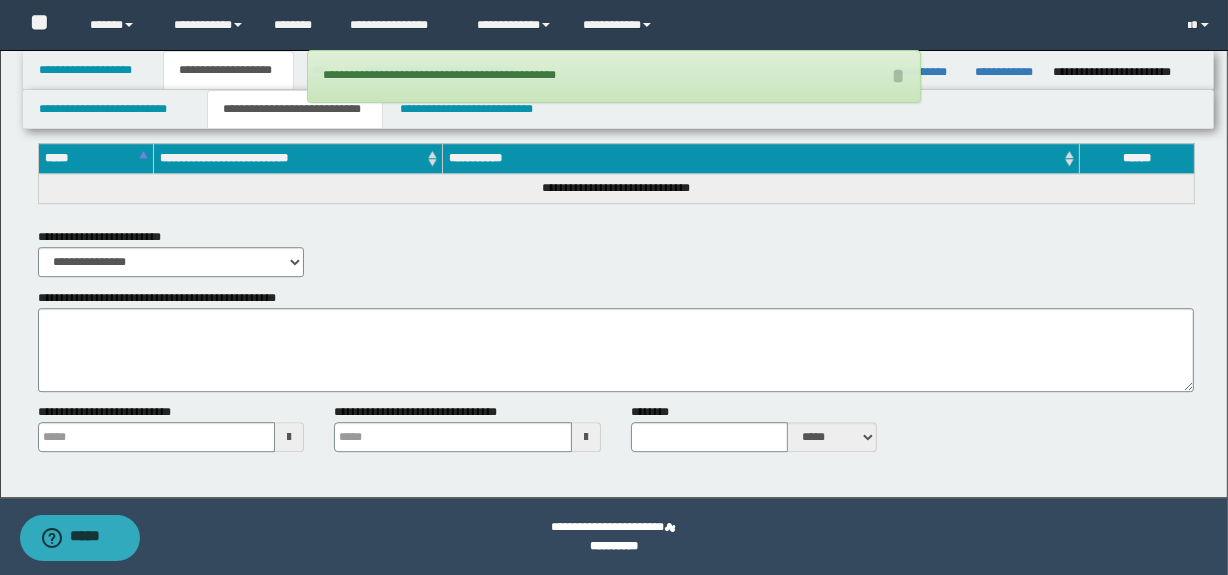 type 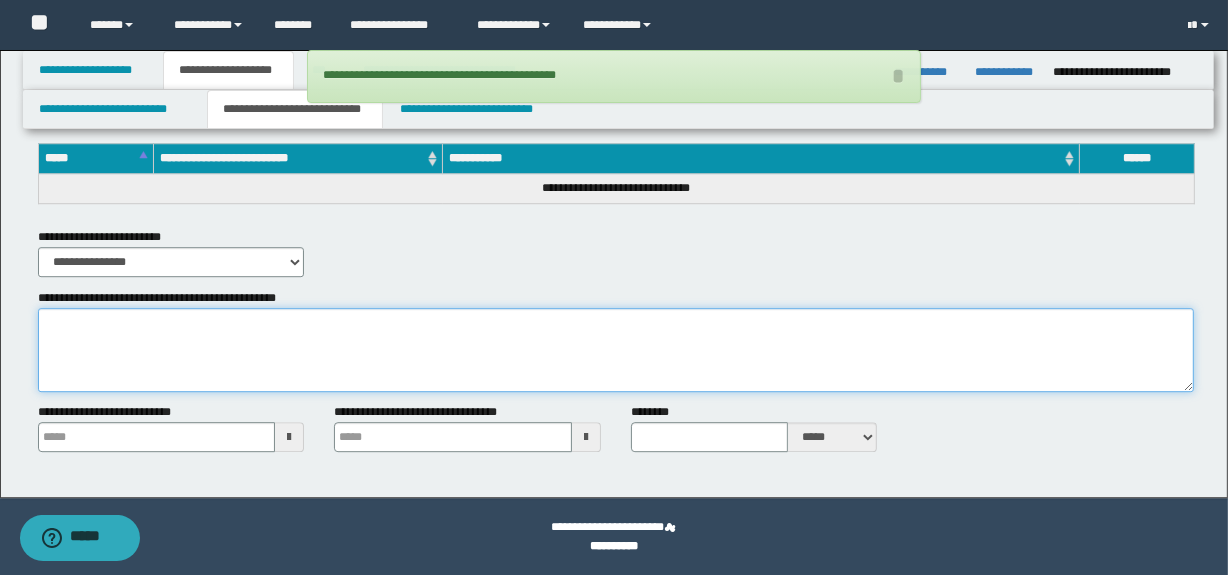 click on "**********" at bounding box center [616, 350] 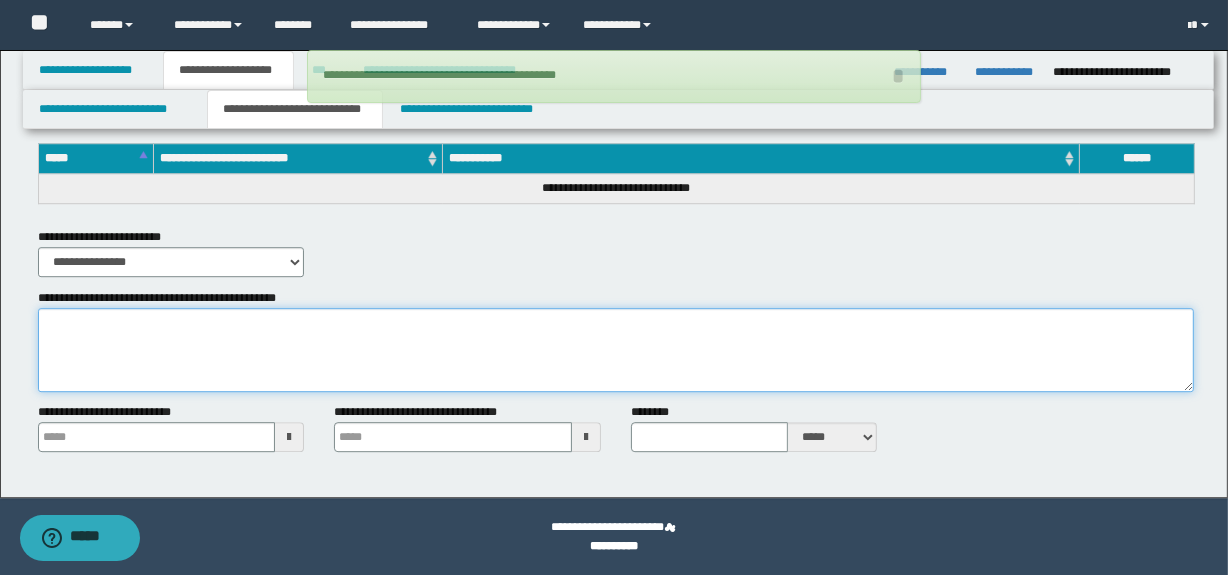 paste on "**********" 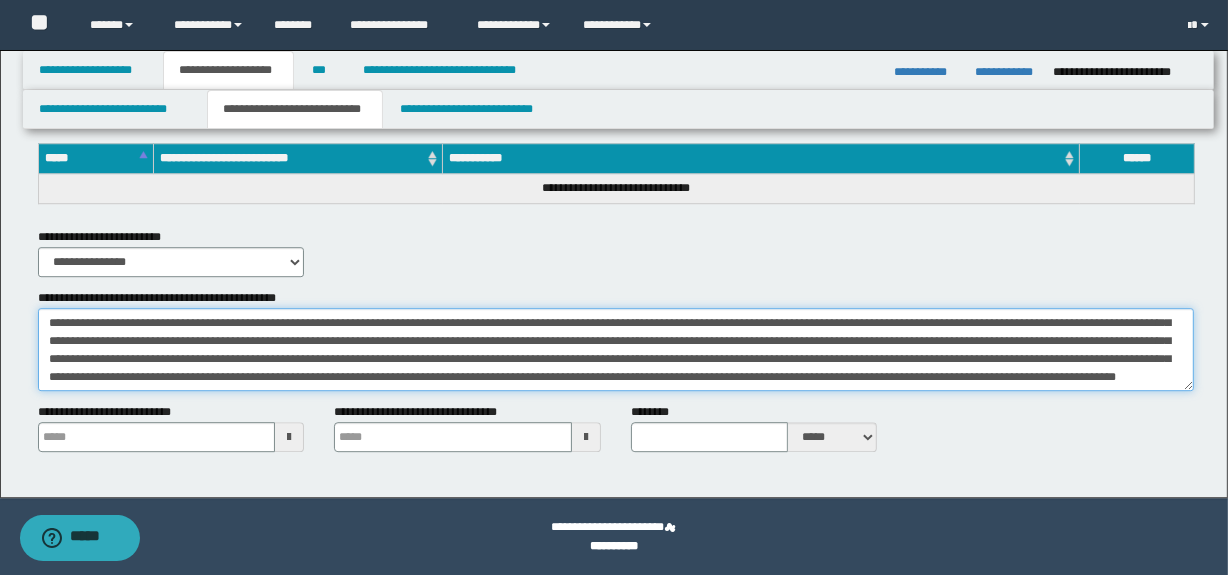 scroll, scrollTop: 0, scrollLeft: 0, axis: both 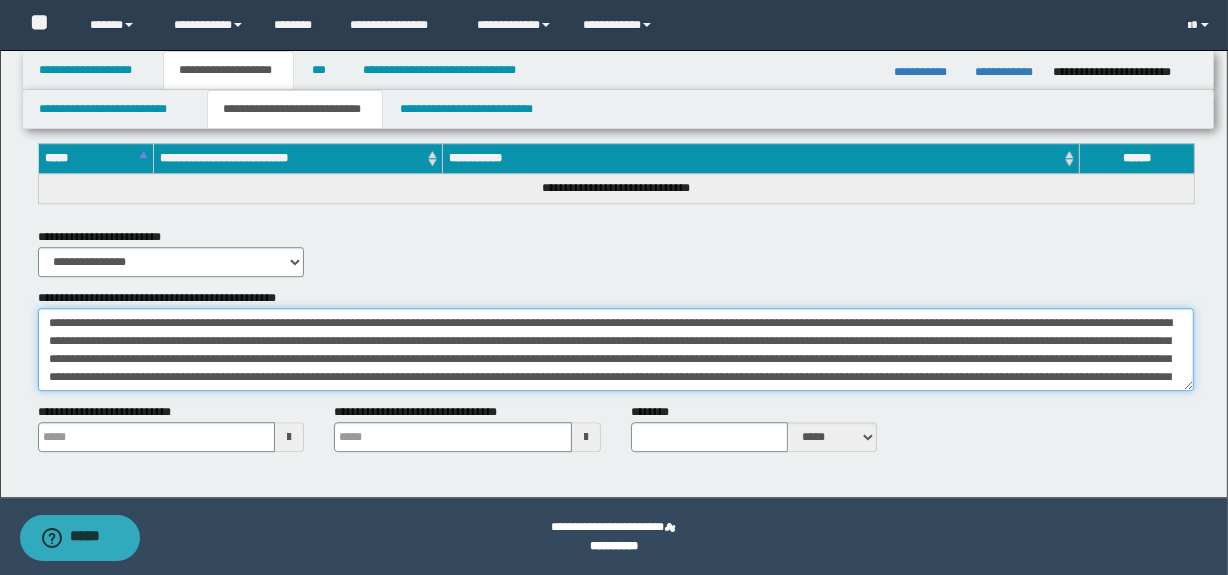 click on "**********" at bounding box center [616, 350] 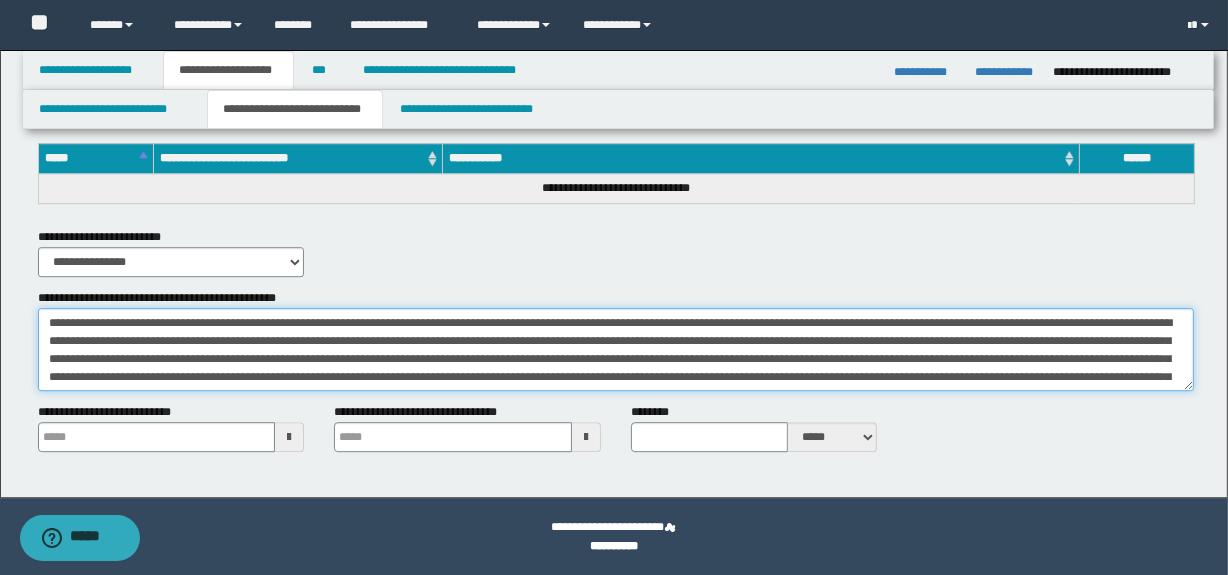 click on "**********" at bounding box center [616, 350] 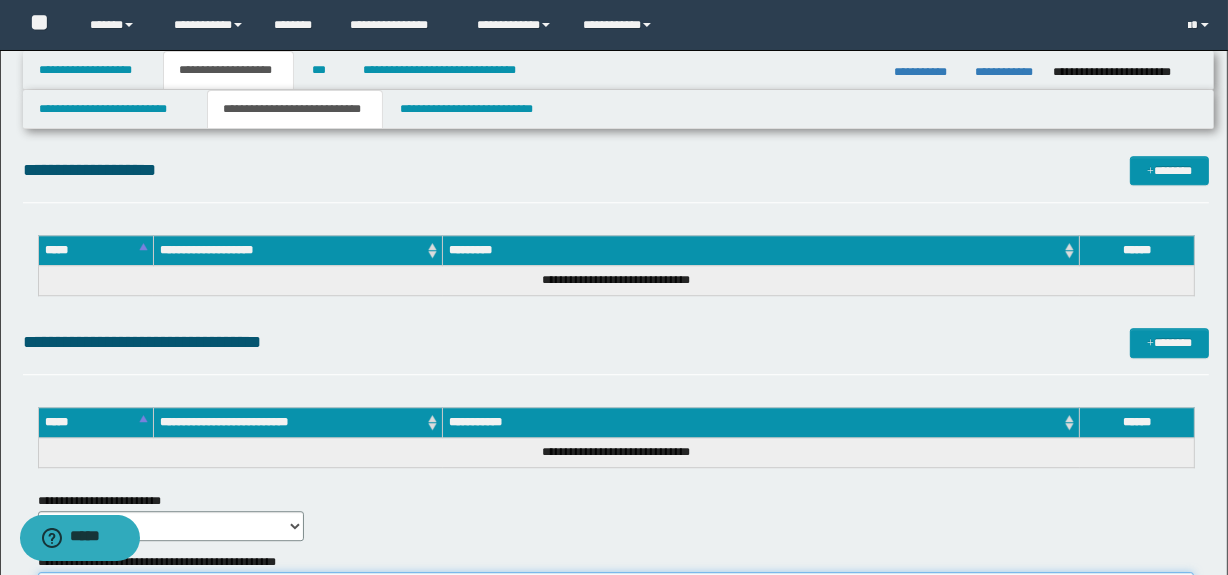 scroll, scrollTop: 4861, scrollLeft: 0, axis: vertical 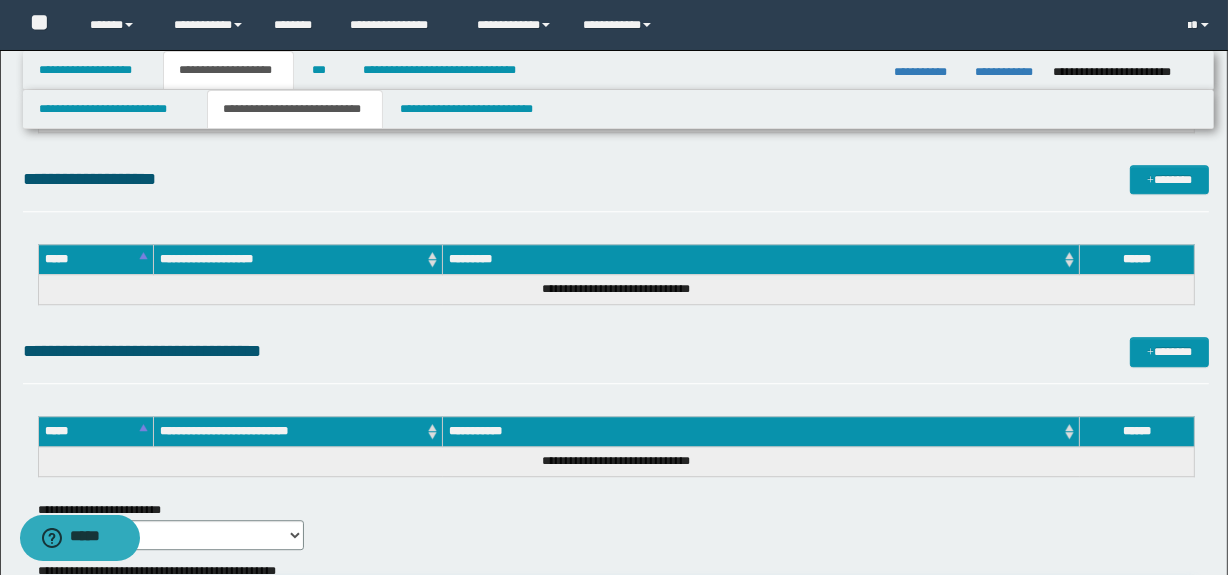 type on "**********" 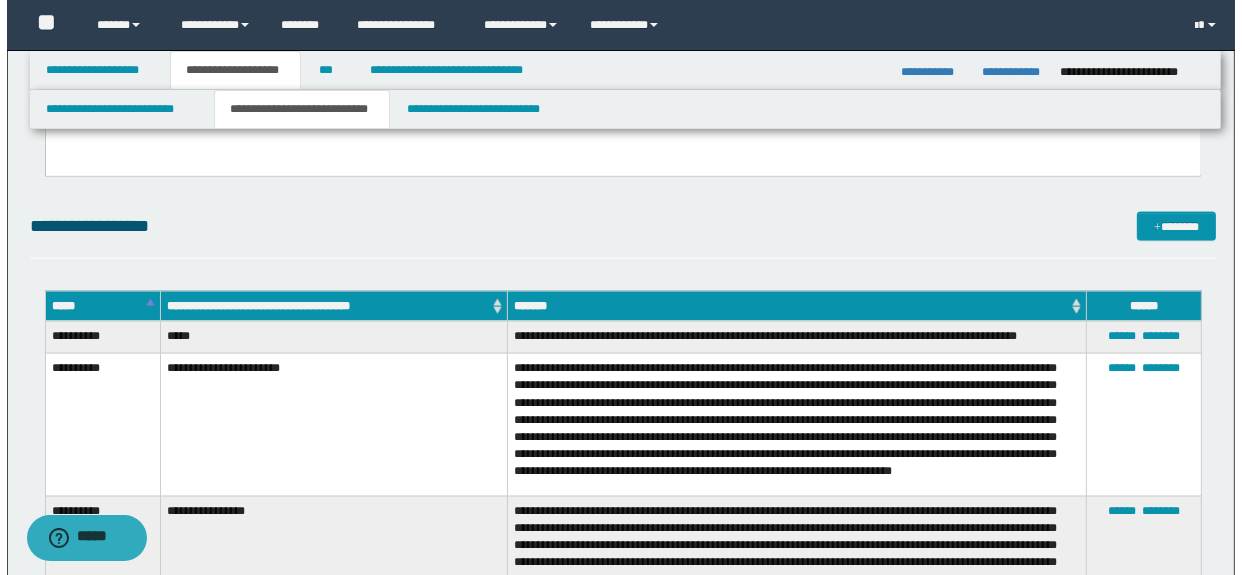 scroll, scrollTop: 2633, scrollLeft: 0, axis: vertical 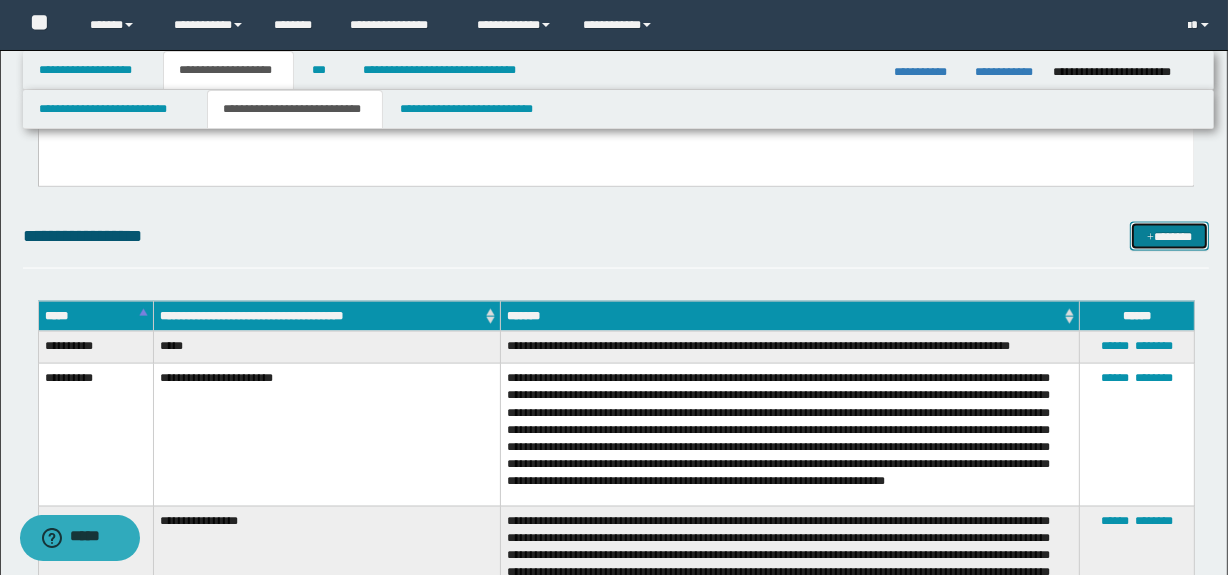 click on "*******" at bounding box center [1170, 237] 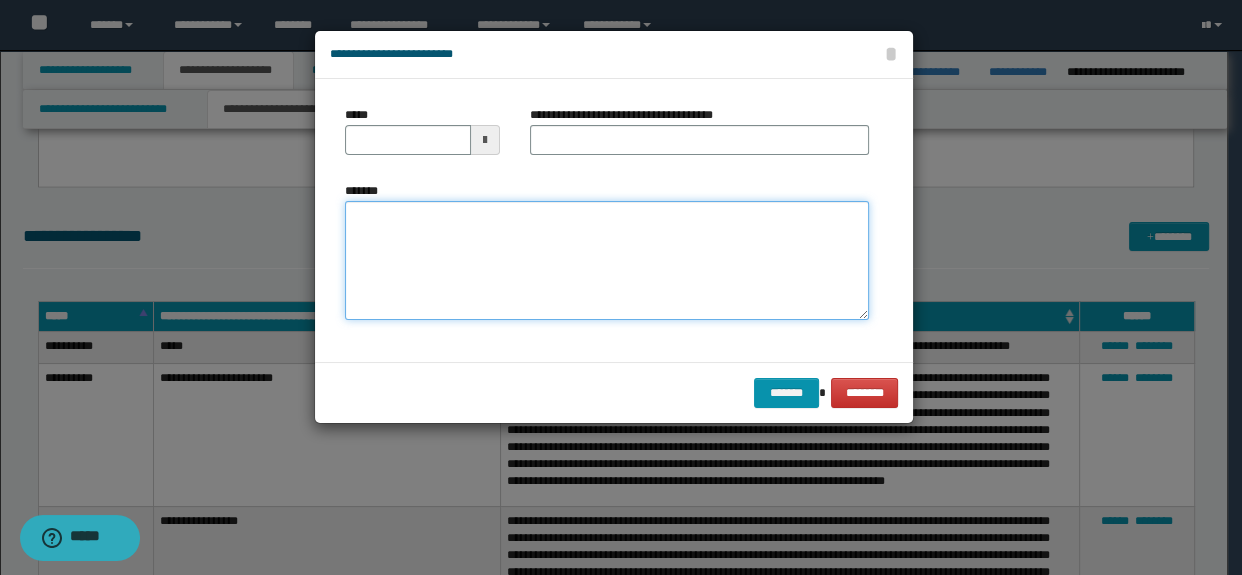 click on "*******" at bounding box center [607, 261] 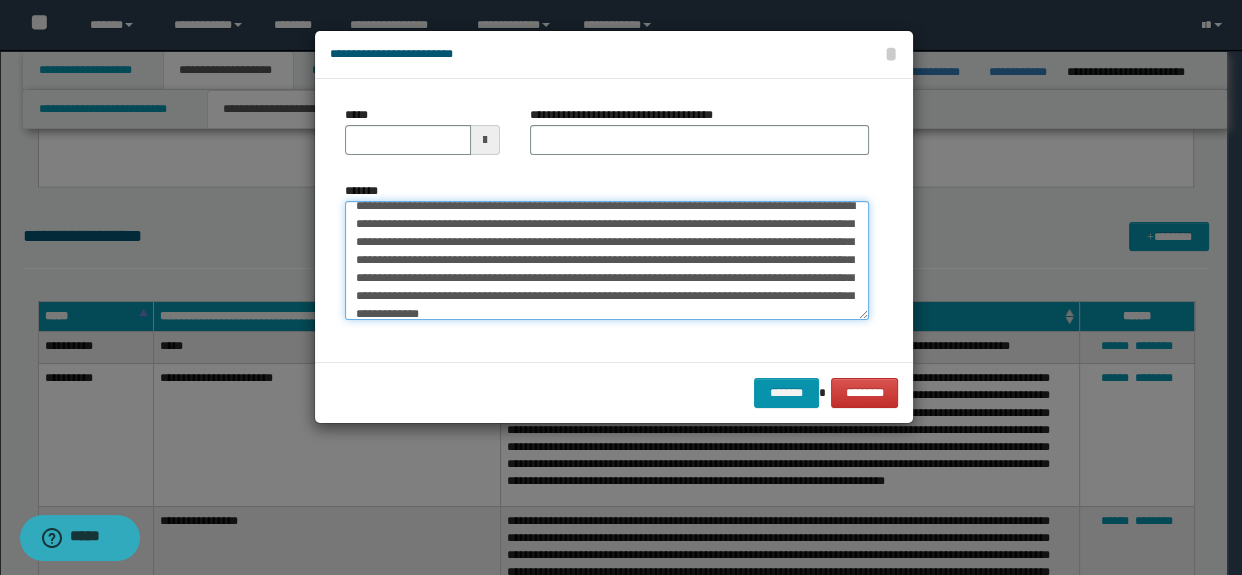 scroll, scrollTop: 0, scrollLeft: 0, axis: both 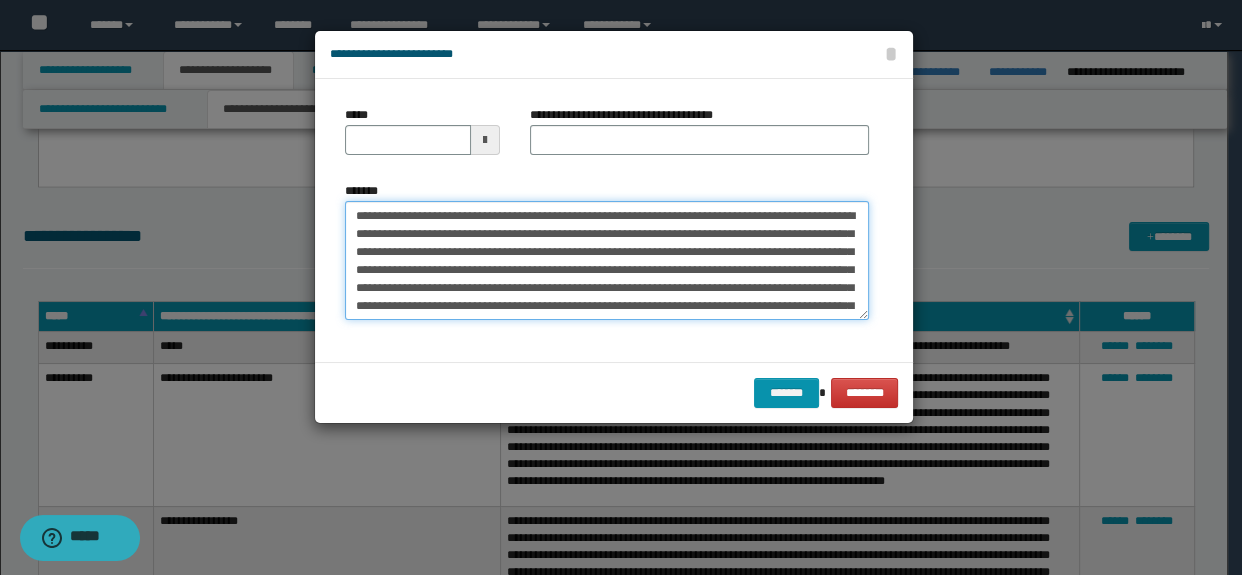 type on "**********" 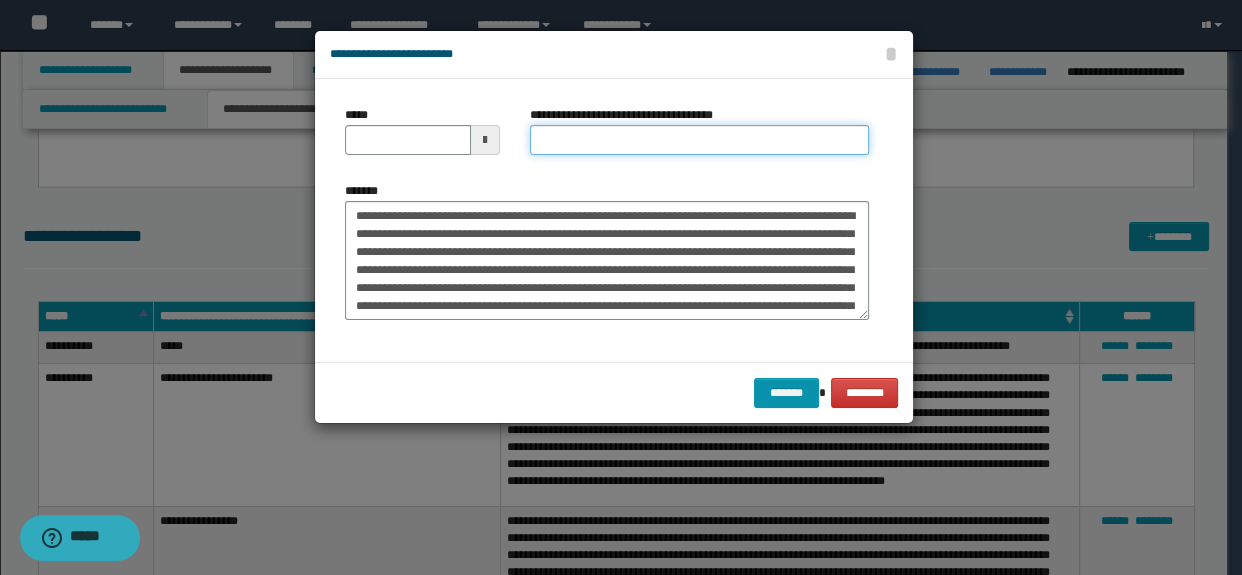 click on "**********" at bounding box center (700, 140) 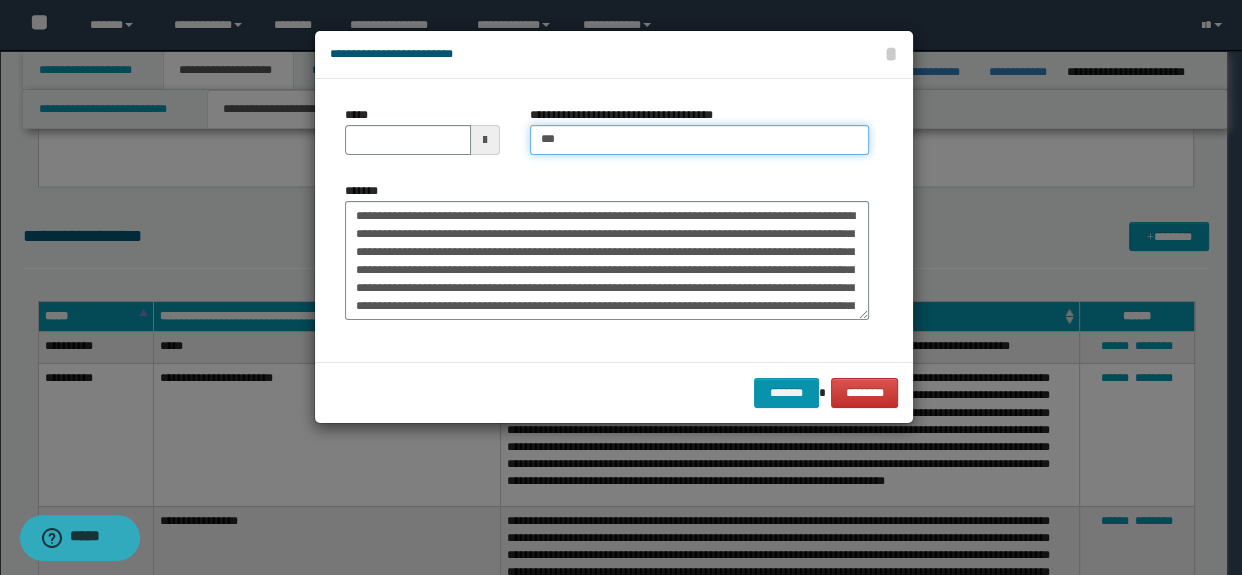 type on "**********" 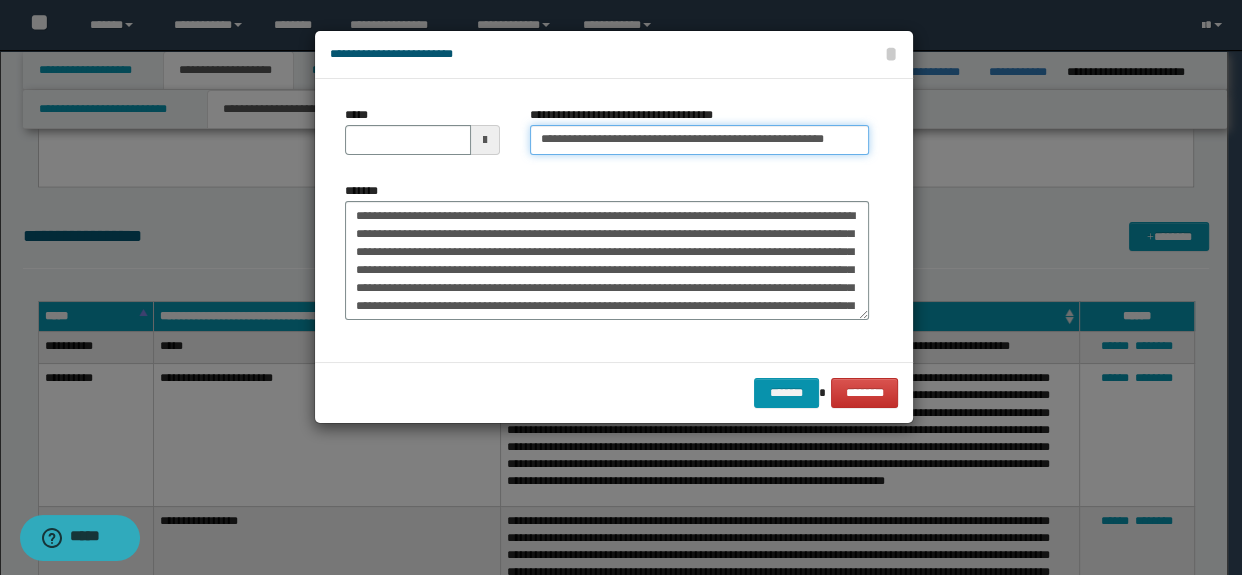 click on "**********" at bounding box center [700, 140] 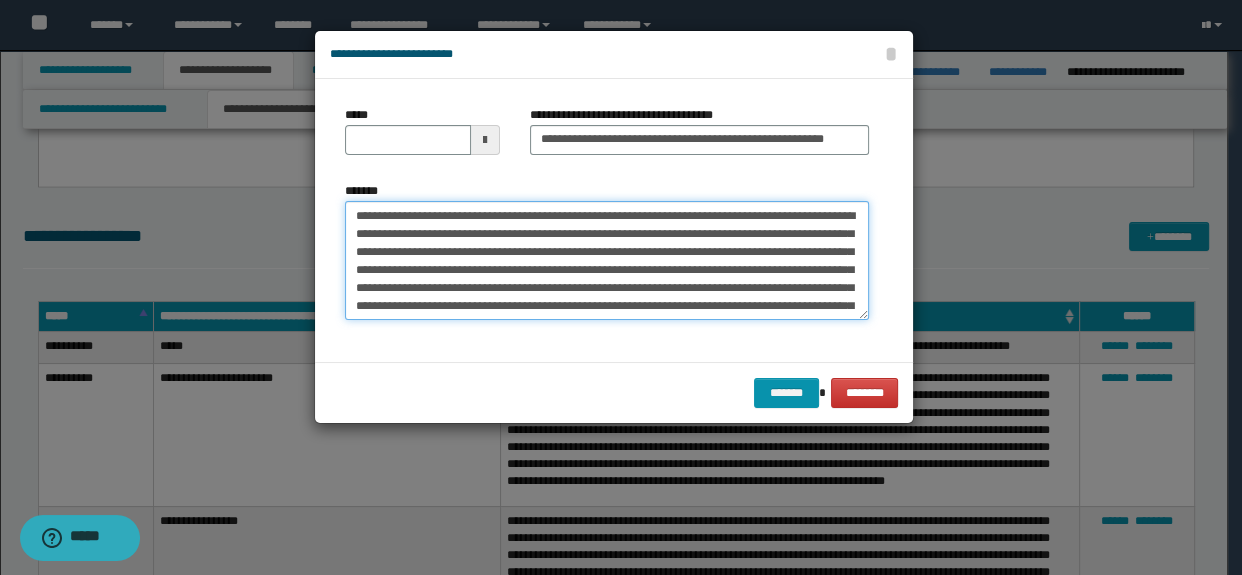 drag, startPoint x: 792, startPoint y: 223, endPoint x: 722, endPoint y: 210, distance: 71.19691 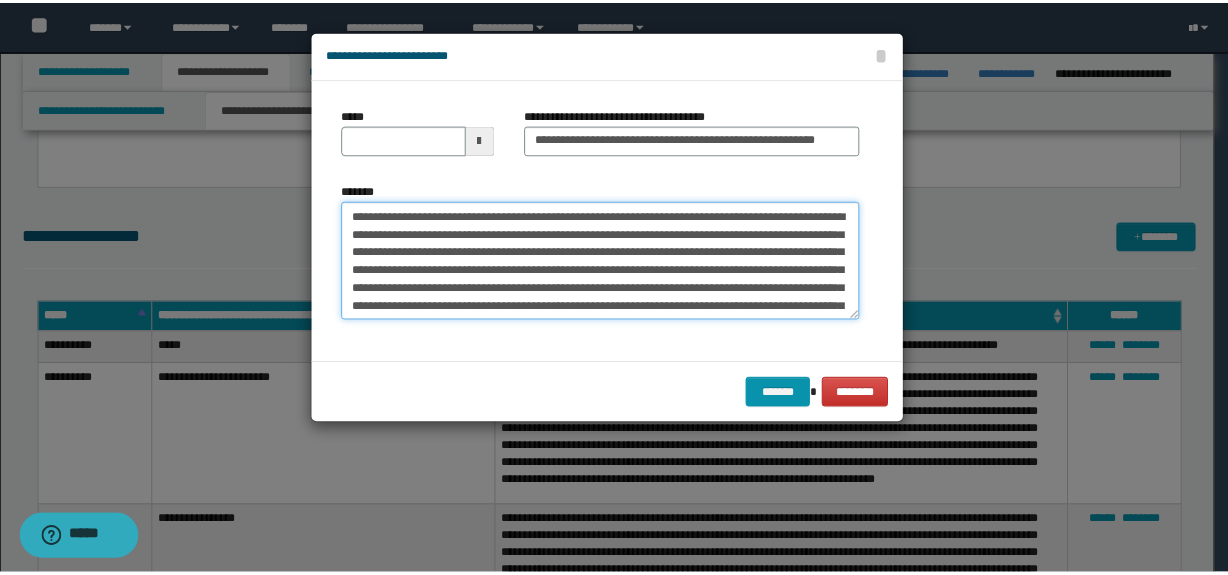 scroll, scrollTop: 0, scrollLeft: 0, axis: both 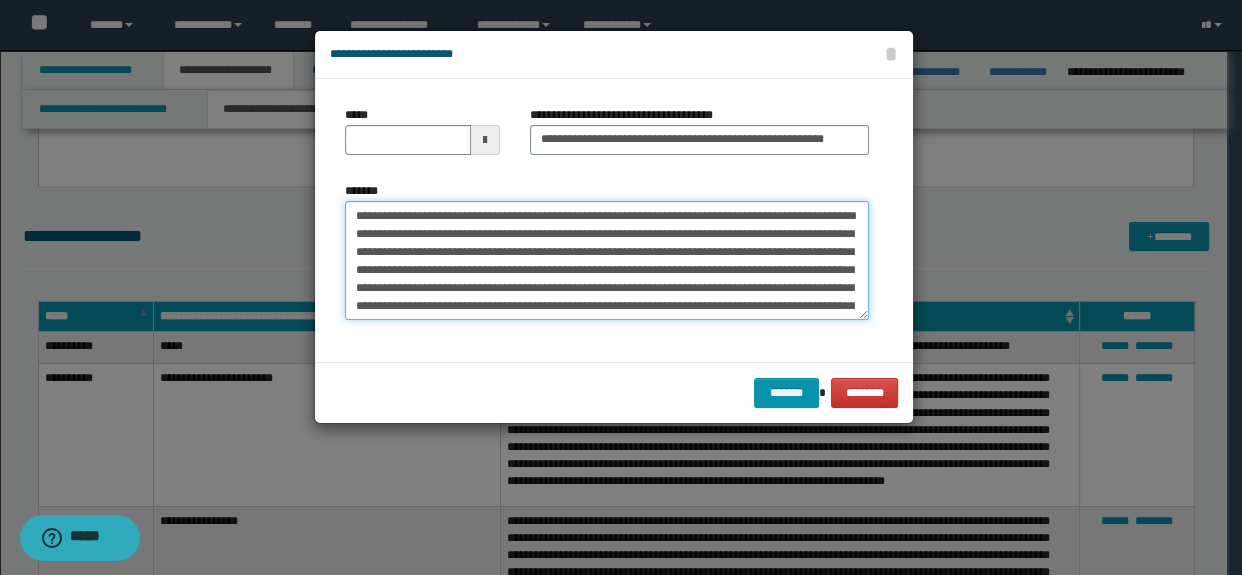 drag, startPoint x: 719, startPoint y: 210, endPoint x: 168, endPoint y: 184, distance: 551.6131 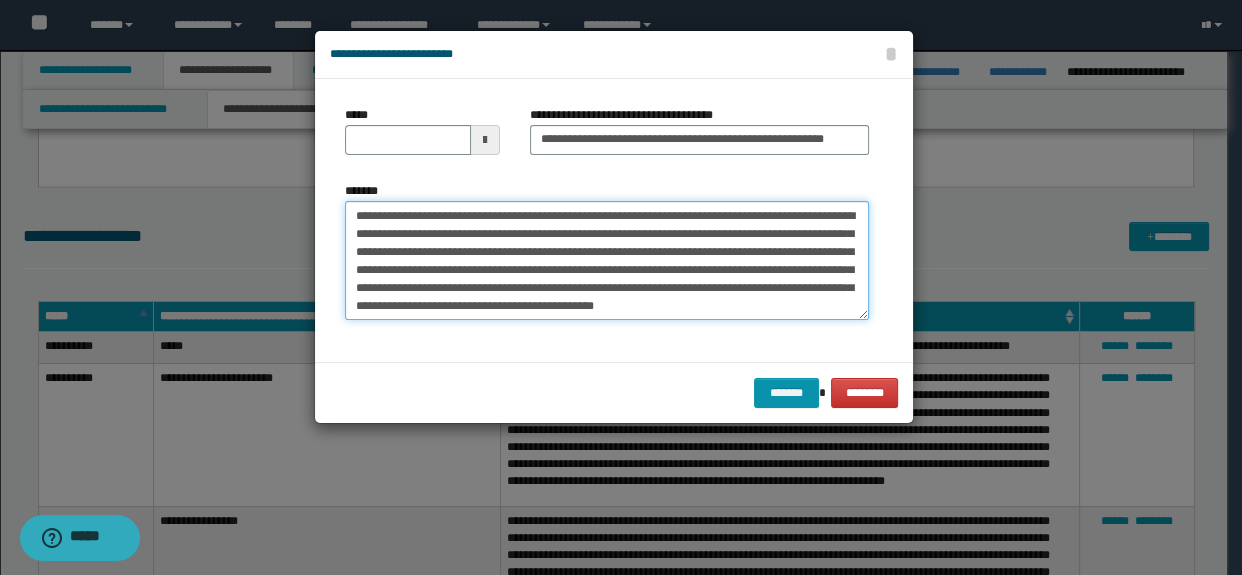 type 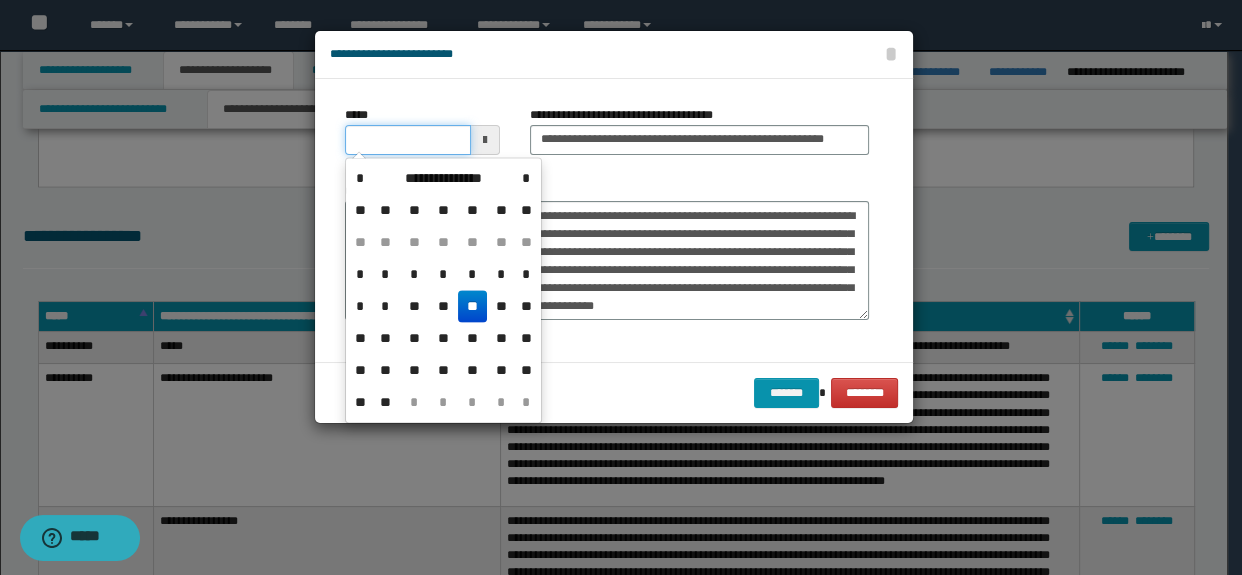 click on "*****" at bounding box center (408, 140) 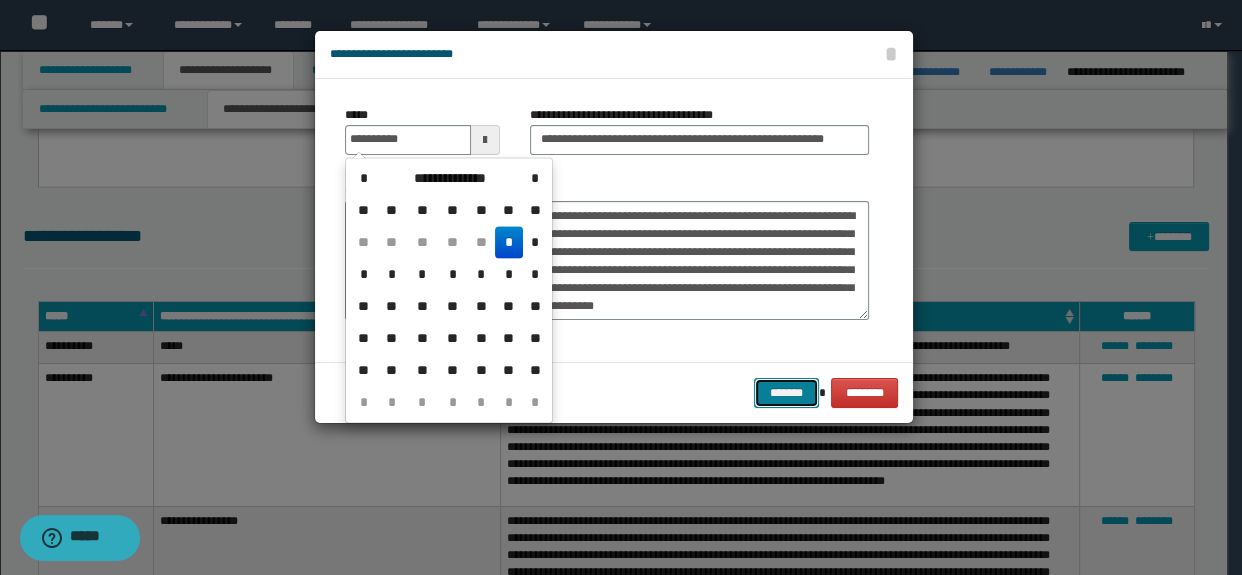type on "**********" 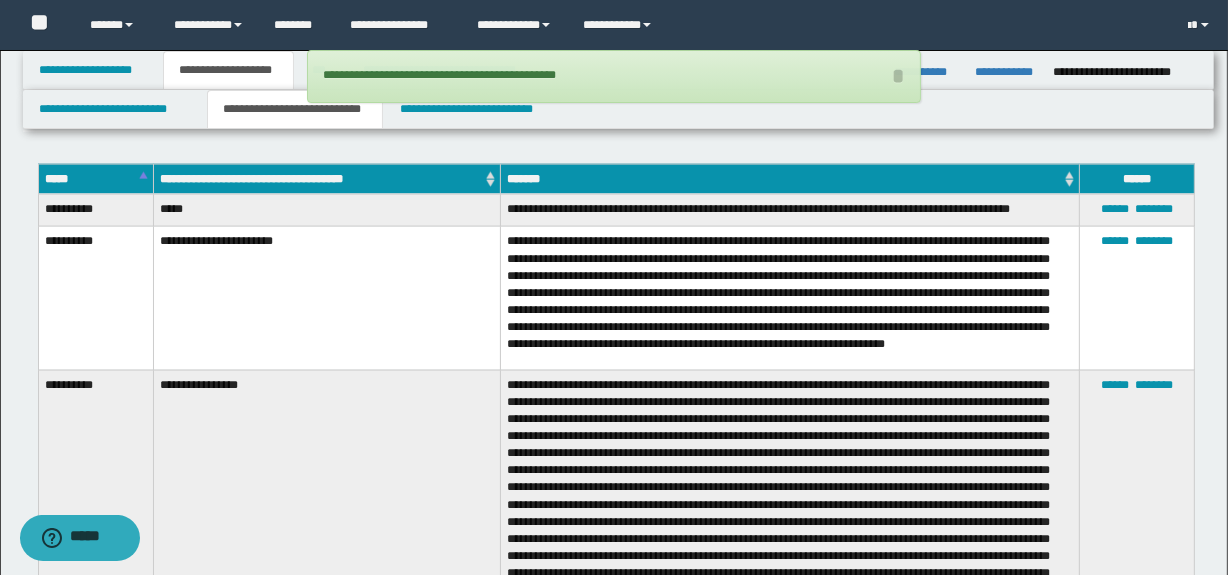 scroll, scrollTop: 2815, scrollLeft: 0, axis: vertical 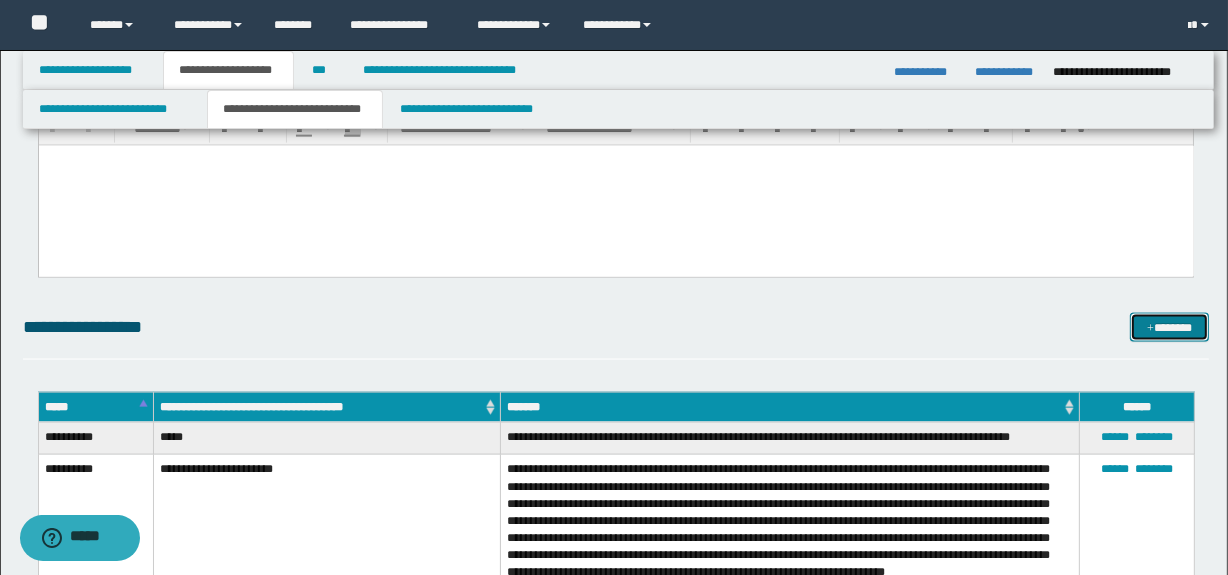 click on "*******" at bounding box center [1170, 328] 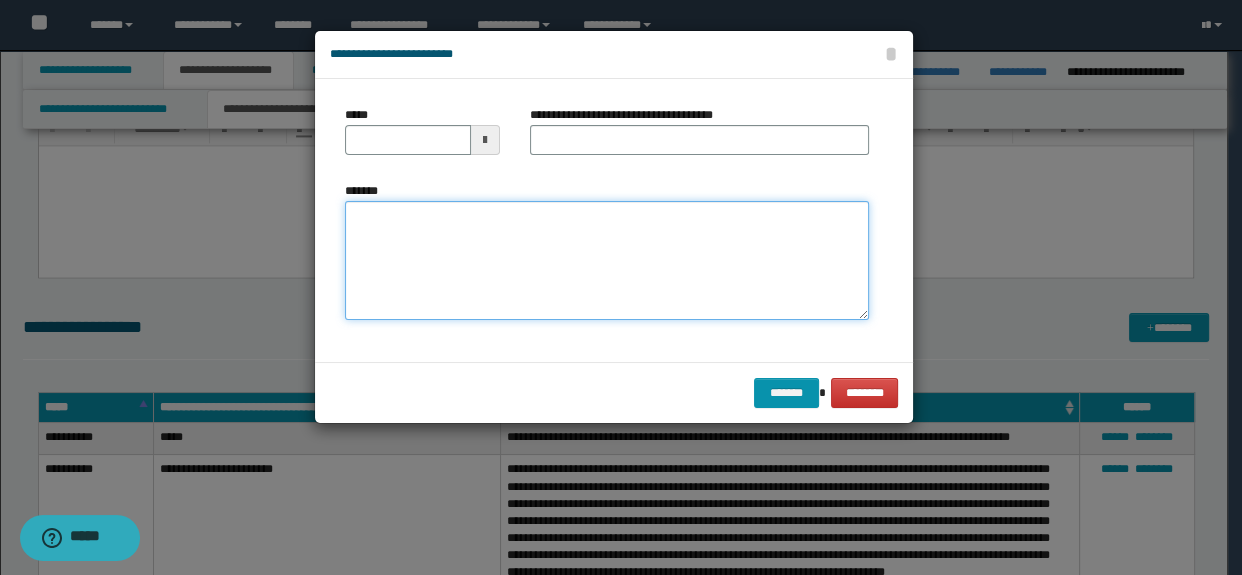 click on "*******" at bounding box center [607, 261] 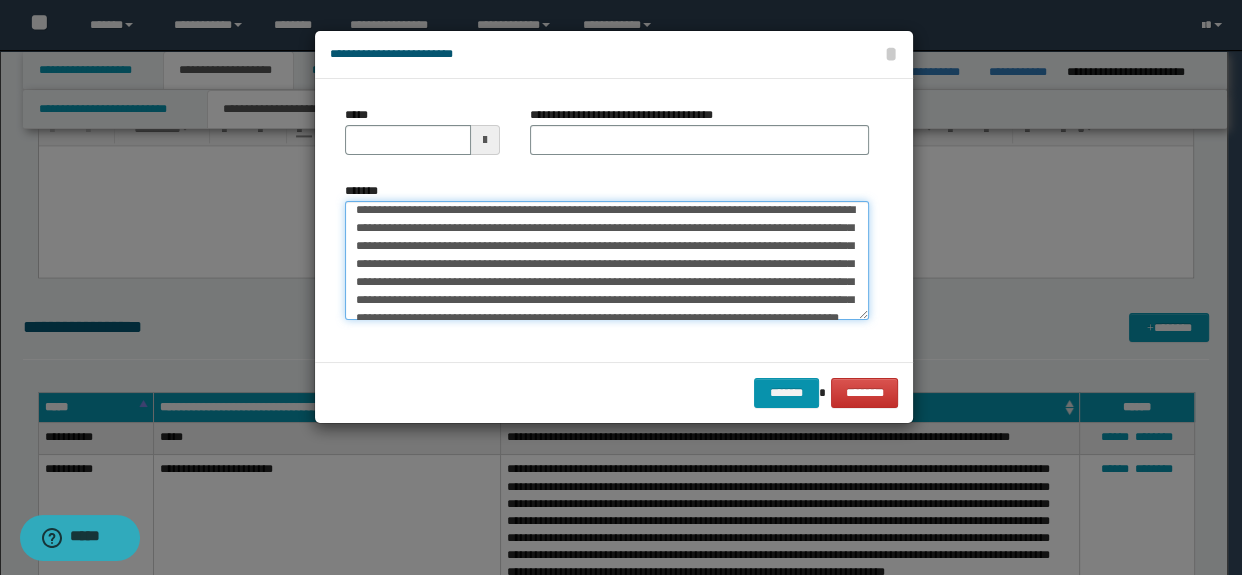 scroll, scrollTop: 0, scrollLeft: 0, axis: both 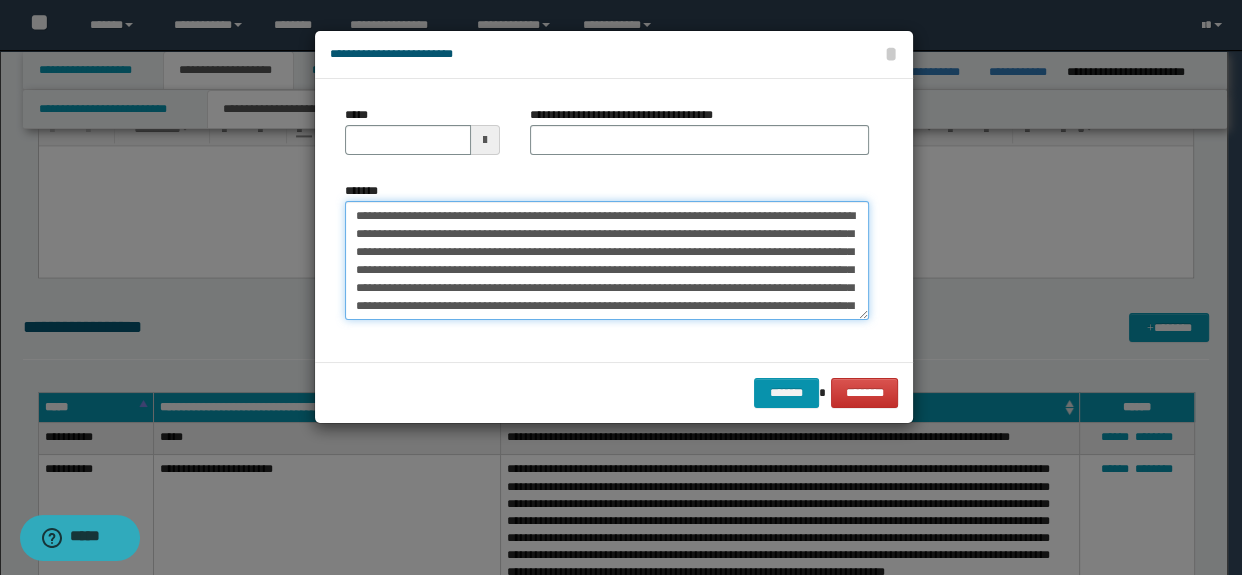 drag, startPoint x: 735, startPoint y: 217, endPoint x: 210, endPoint y: 170, distance: 527.0996 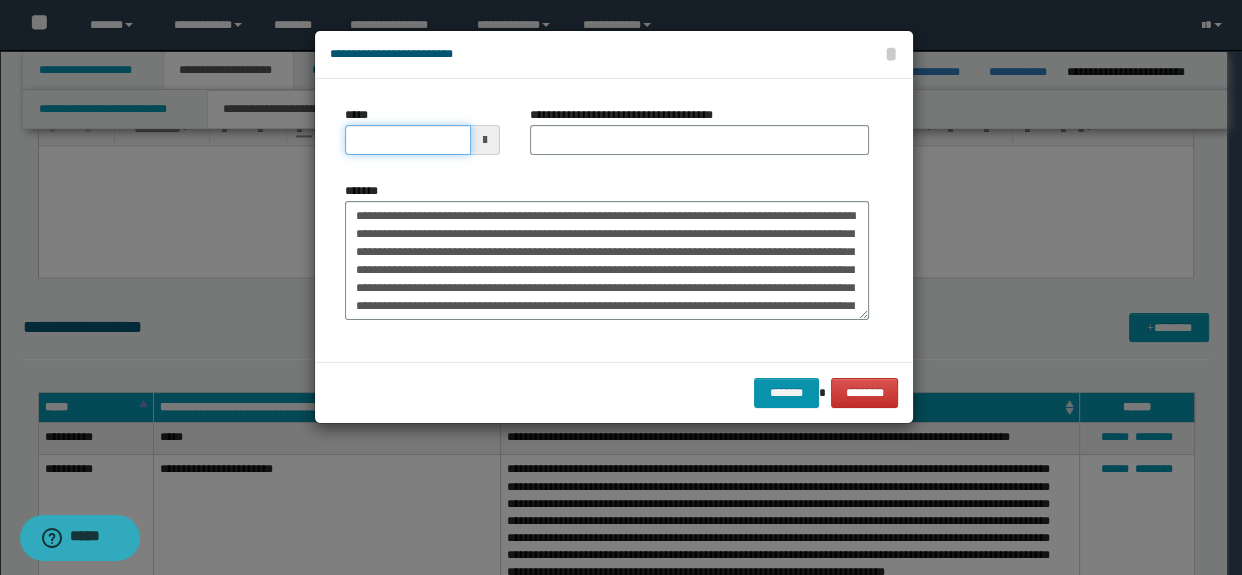 click on "*****" at bounding box center [408, 140] 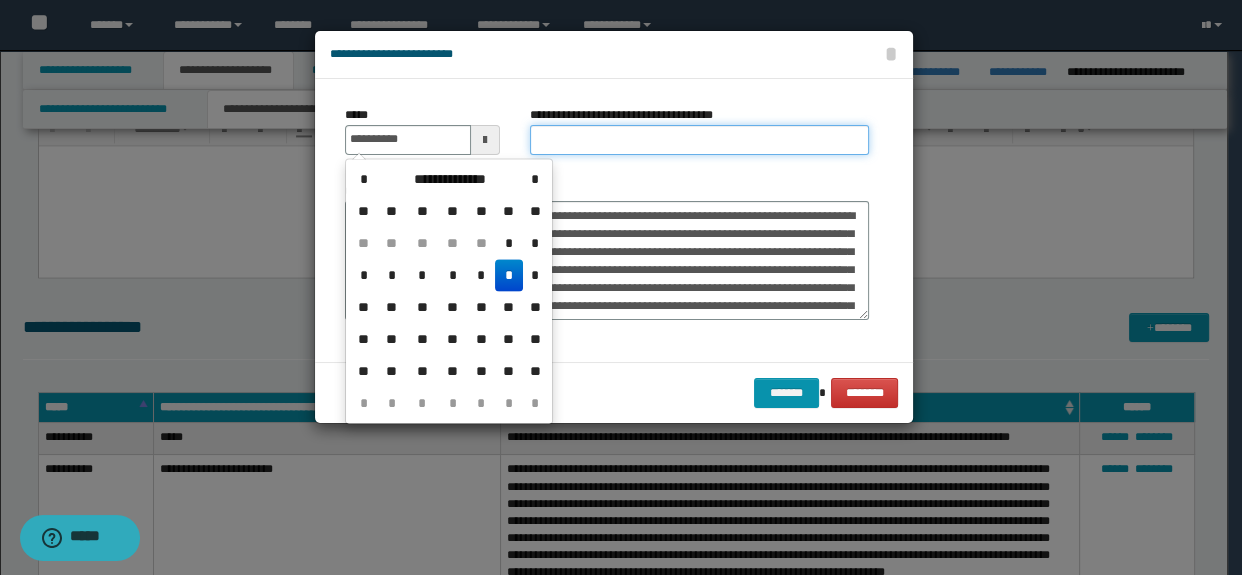 type on "**********" 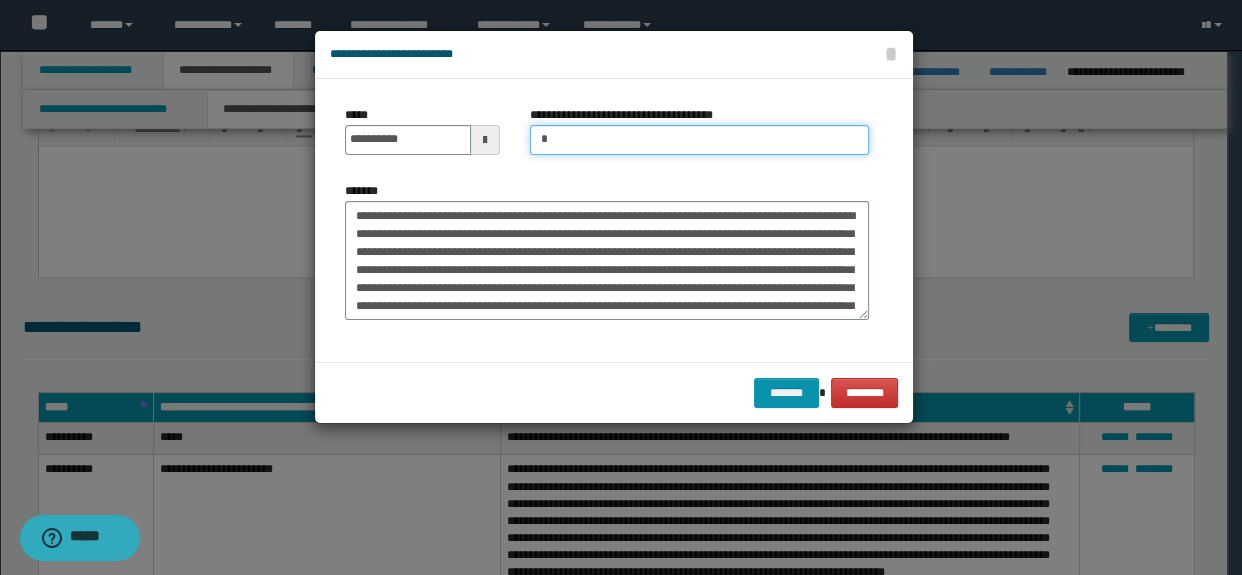 type on "*********" 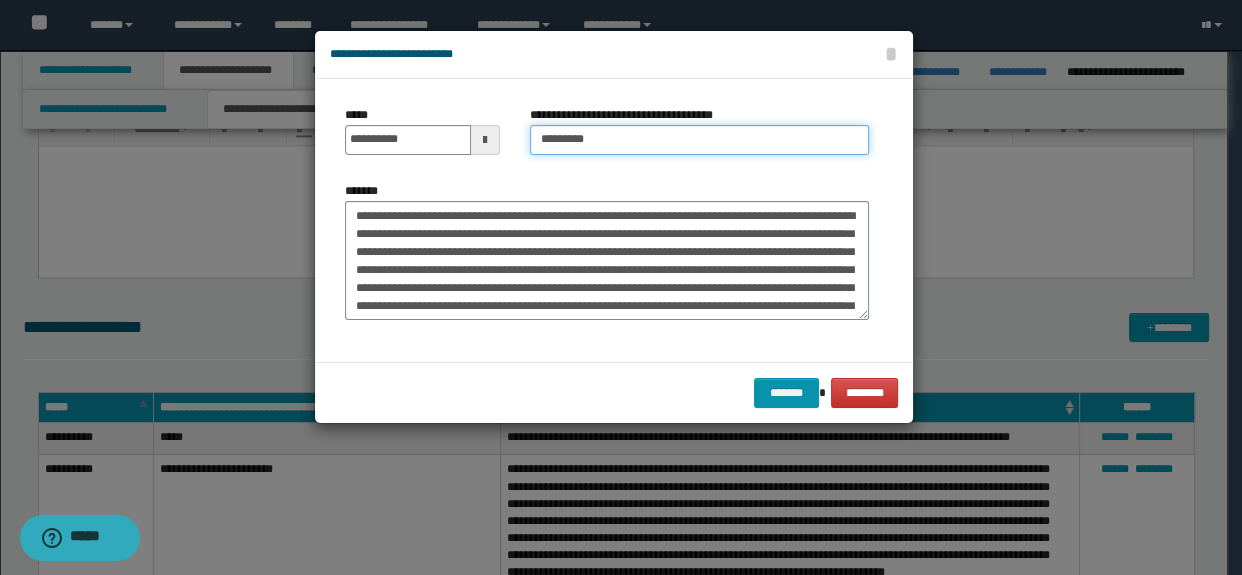 scroll, scrollTop: 18, scrollLeft: 0, axis: vertical 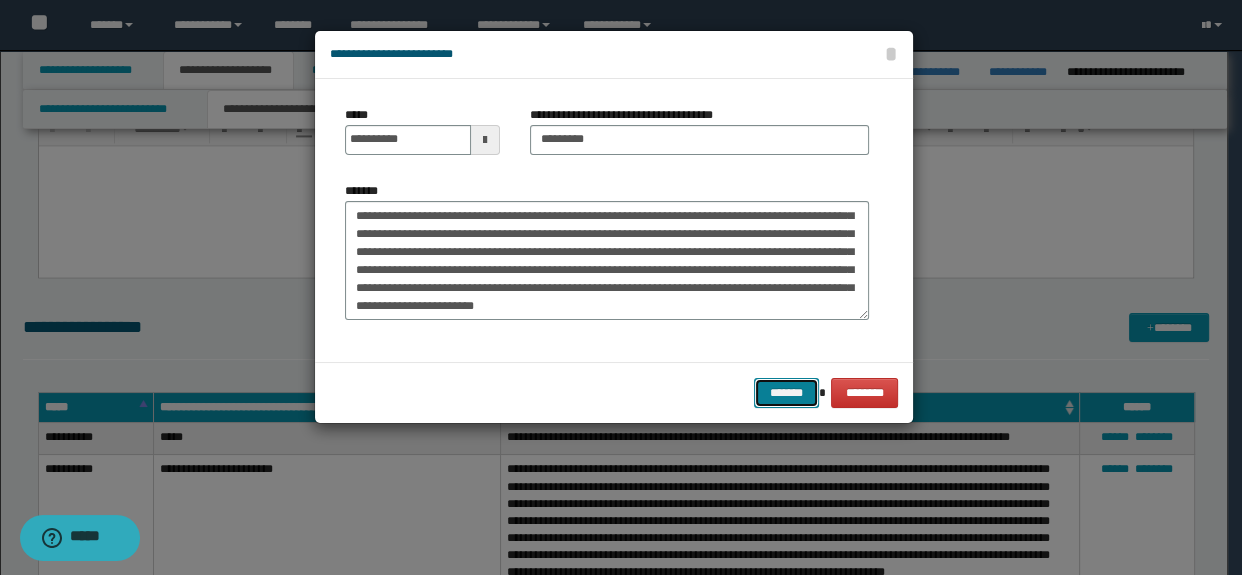 click on "*******" at bounding box center (786, 393) 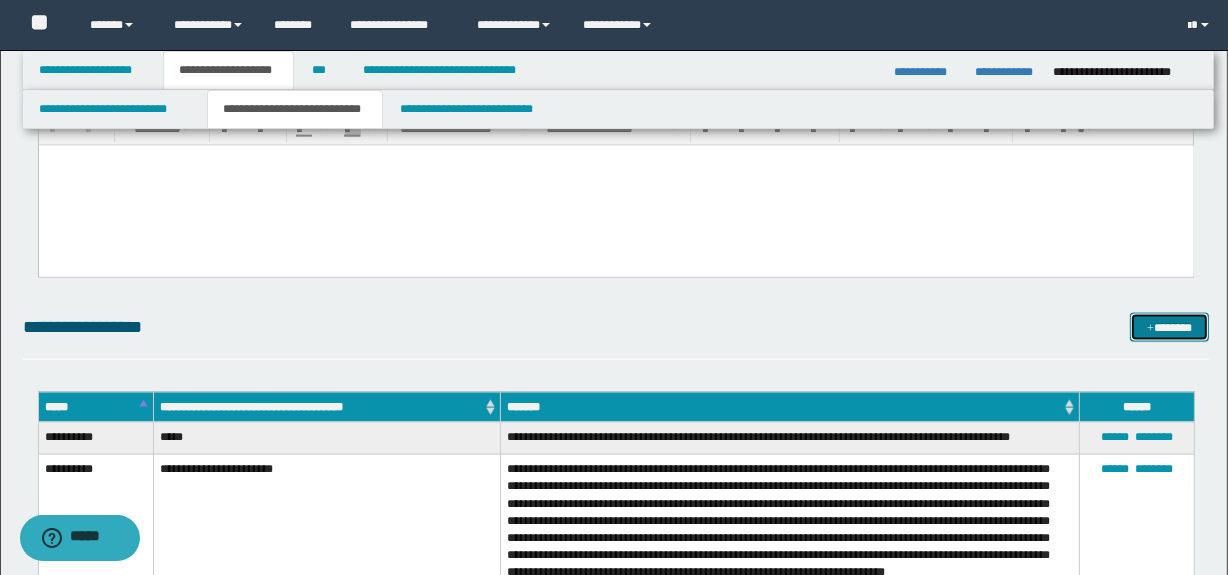 click on "*******" at bounding box center [1170, 328] 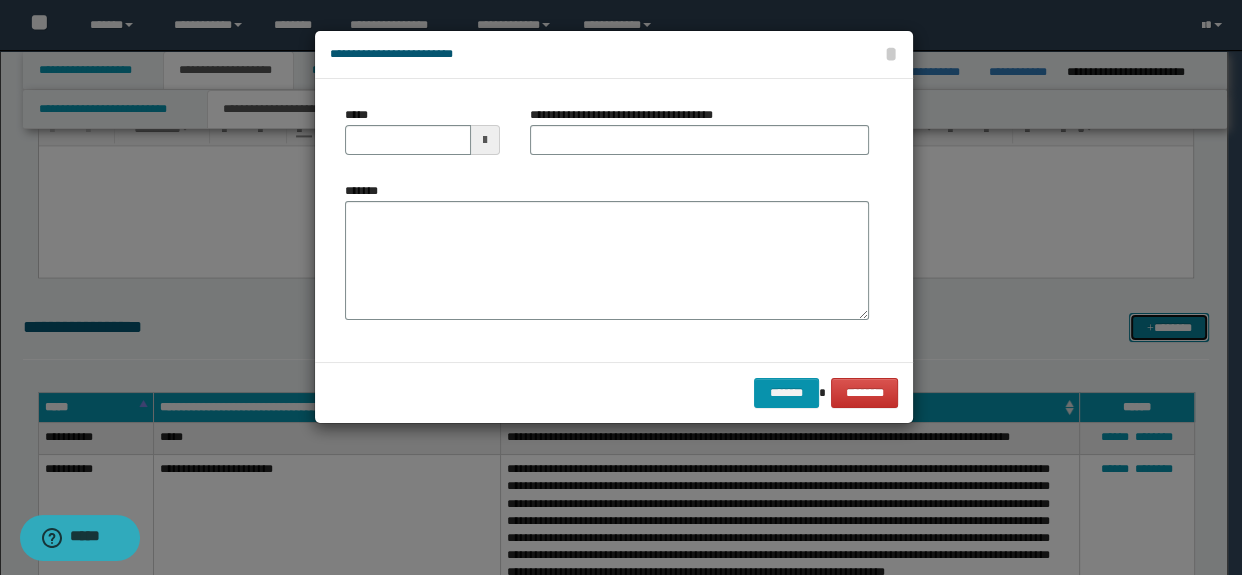 scroll, scrollTop: 0, scrollLeft: 0, axis: both 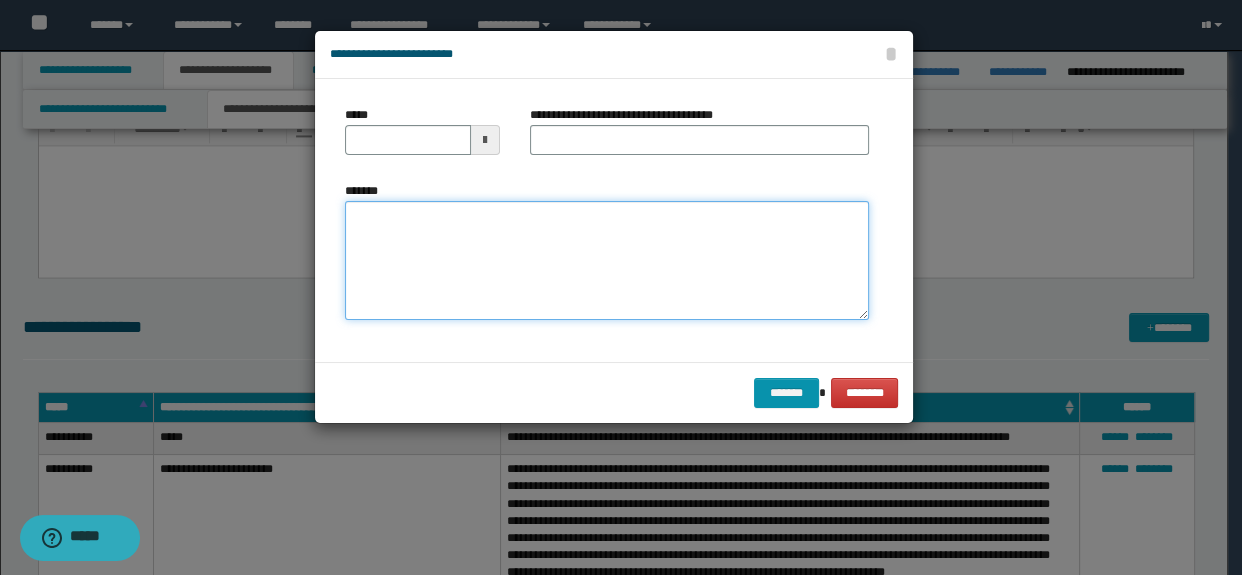 click on "*******" at bounding box center [607, 261] 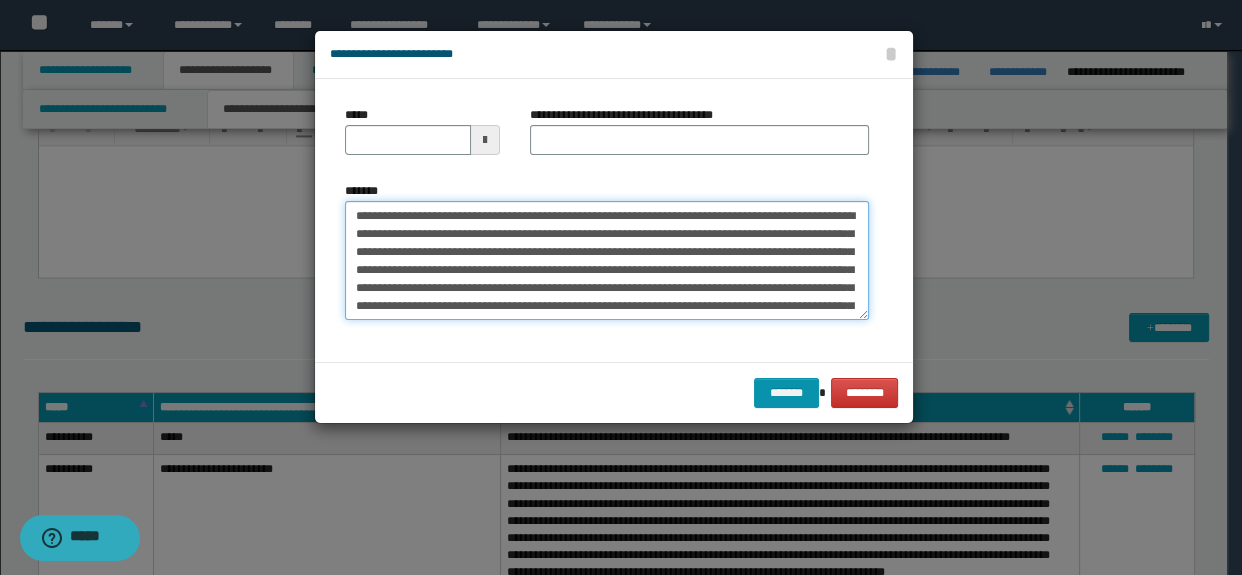 scroll, scrollTop: 534, scrollLeft: 0, axis: vertical 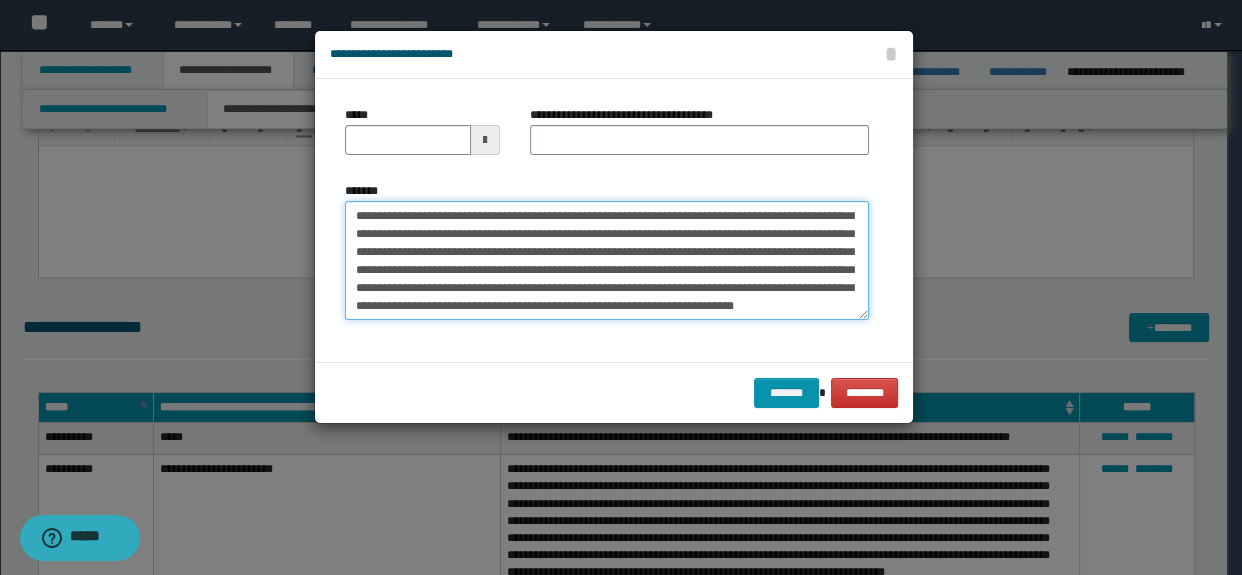 type on "**********" 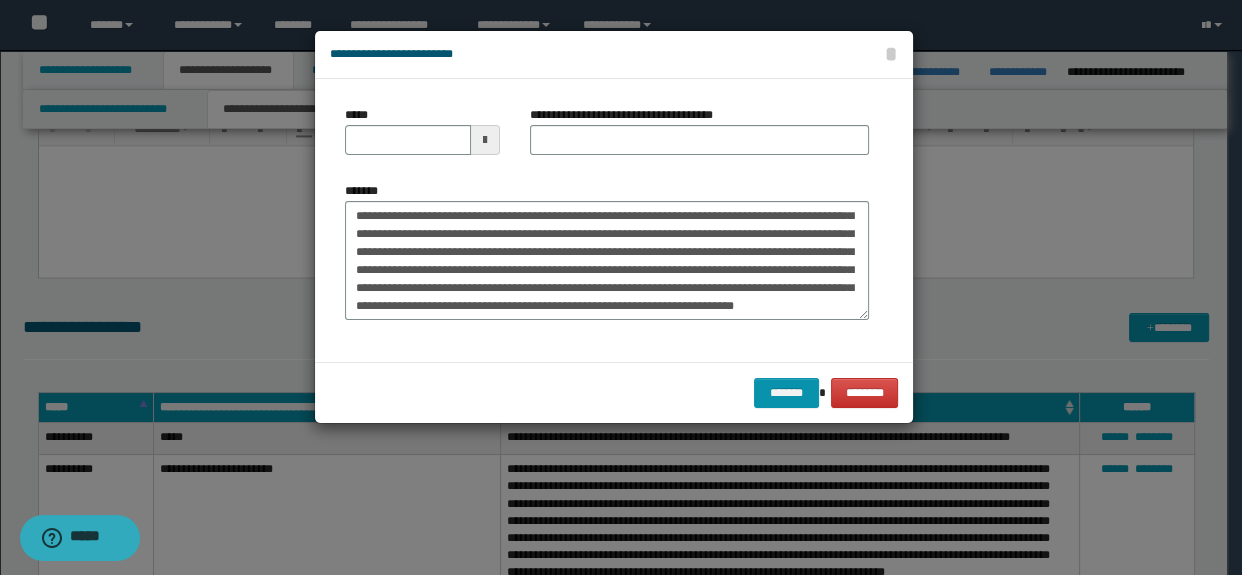 click on "**********" at bounding box center (700, 138) 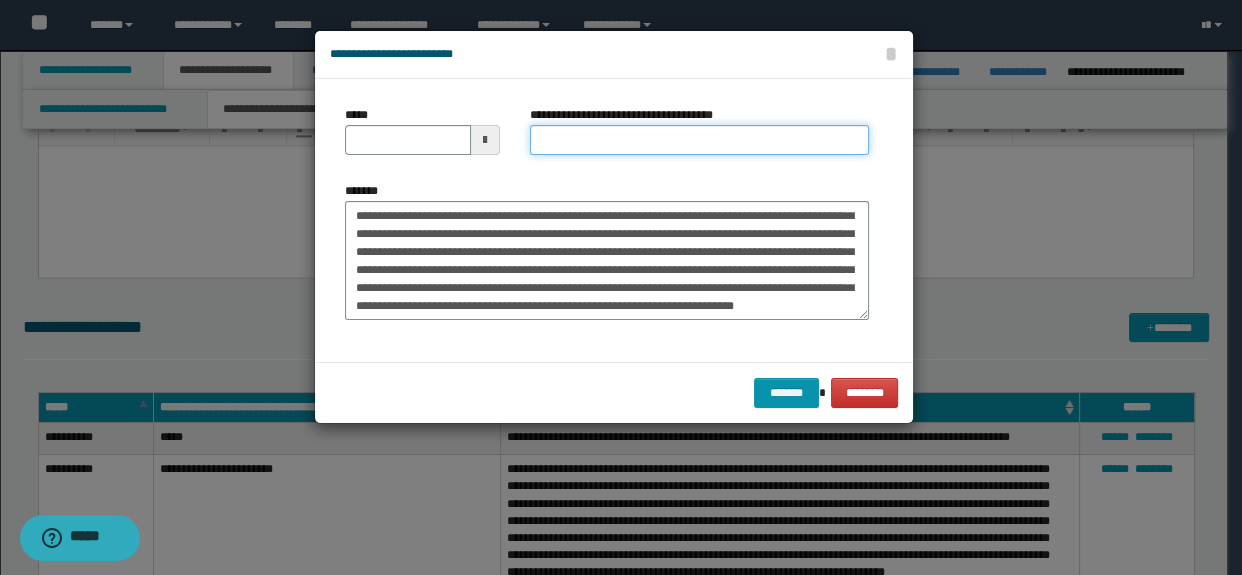 click on "**********" at bounding box center [700, 140] 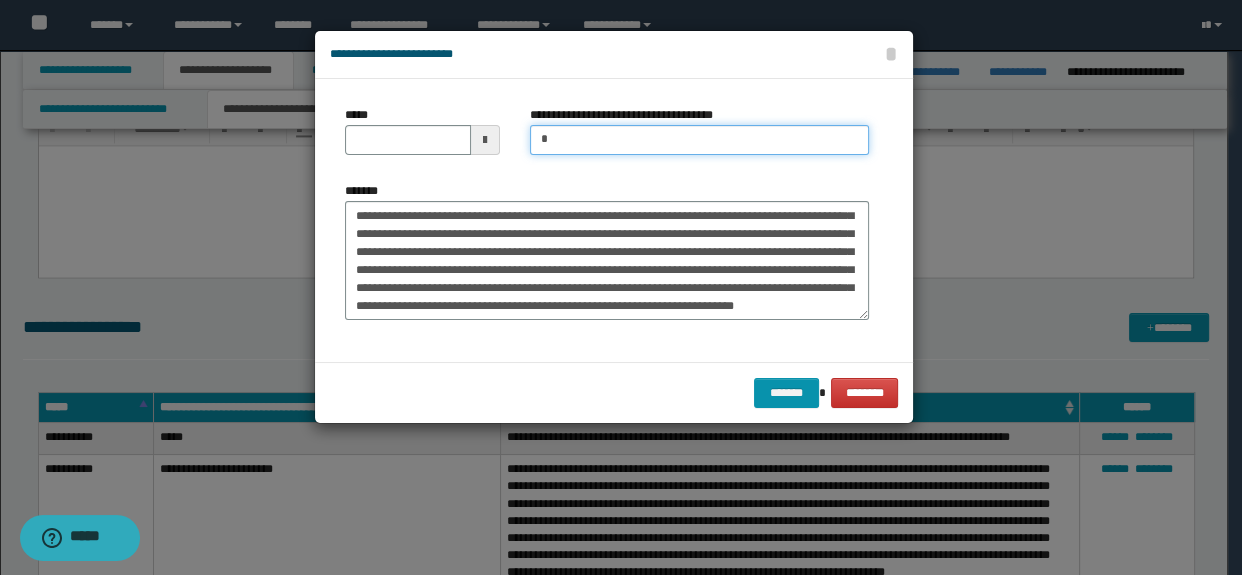 type on "**********" 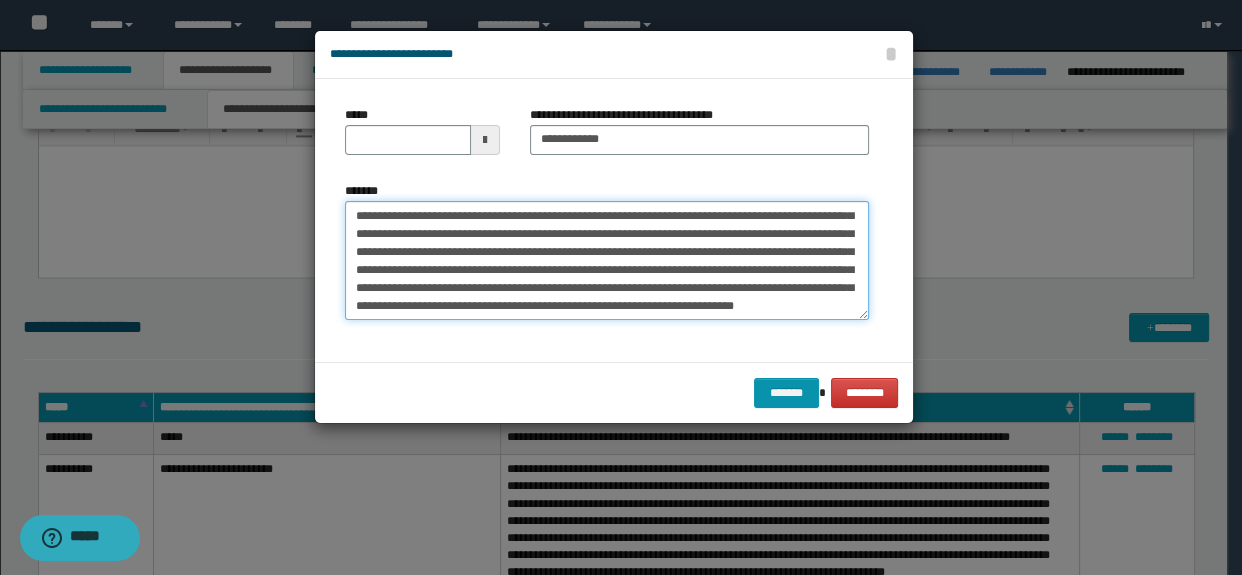 scroll, scrollTop: 0, scrollLeft: 0, axis: both 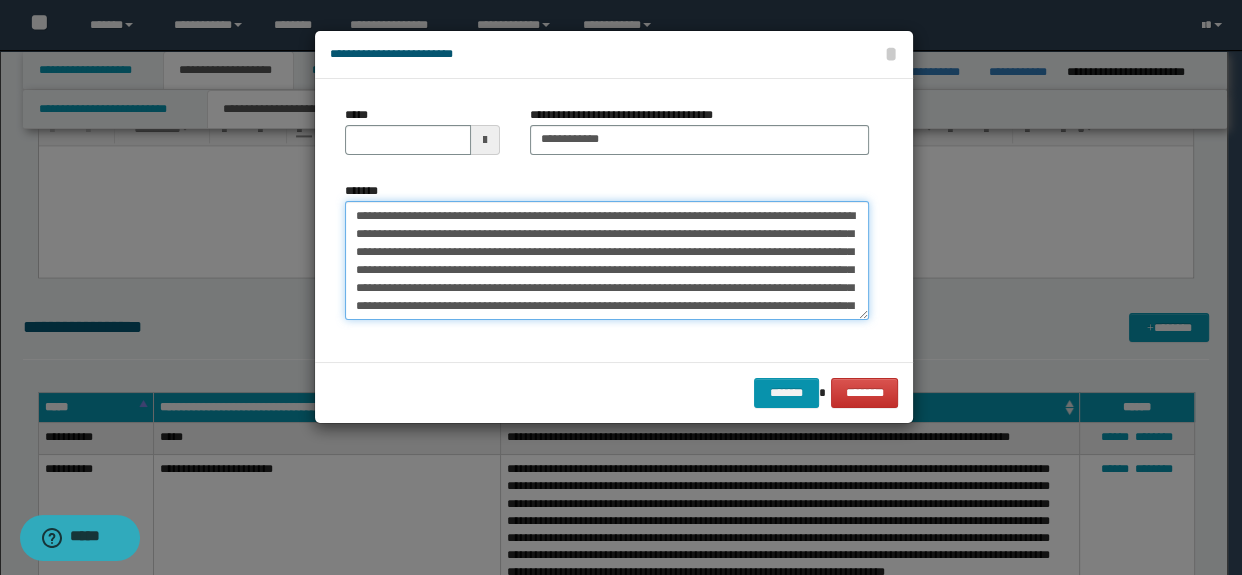 click on "*******" at bounding box center [607, 261] 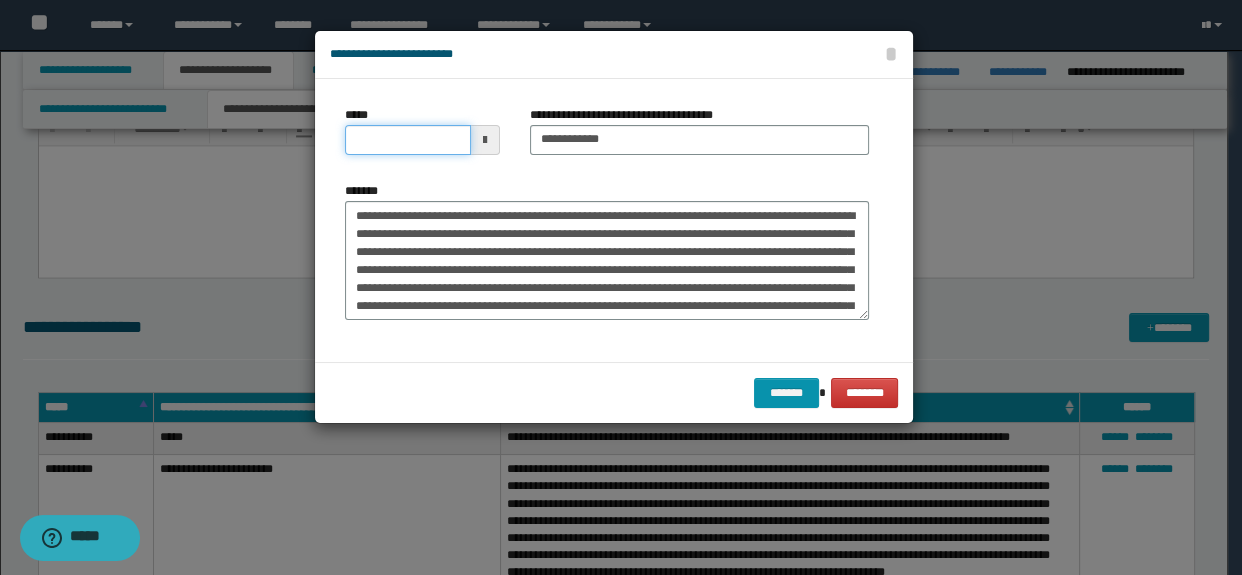 click on "*****" at bounding box center [408, 140] 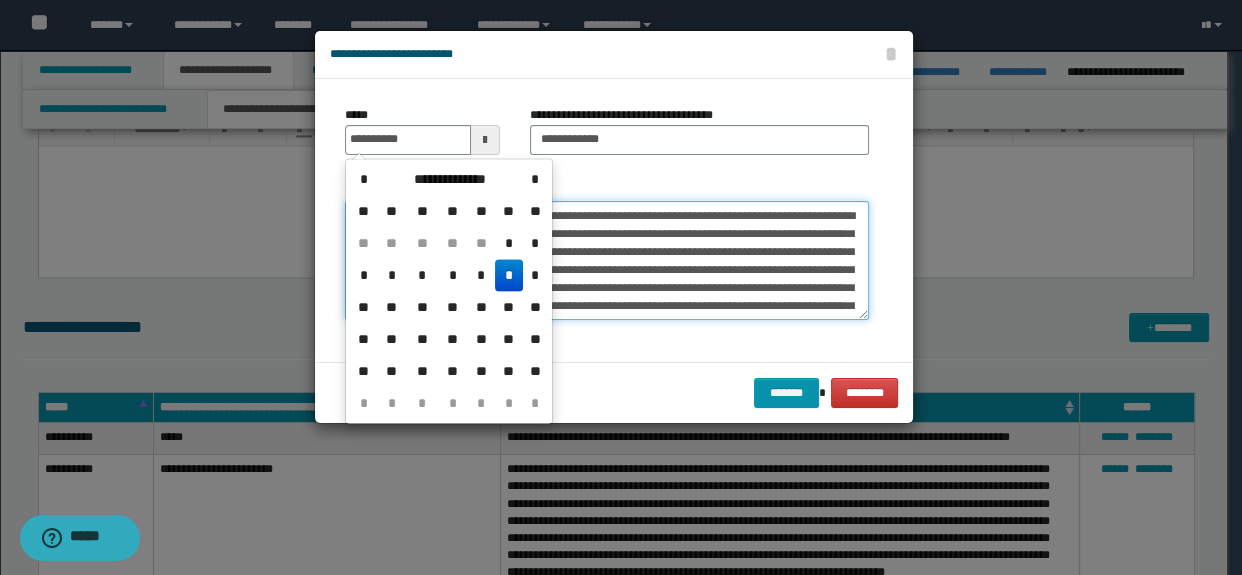 type on "**********" 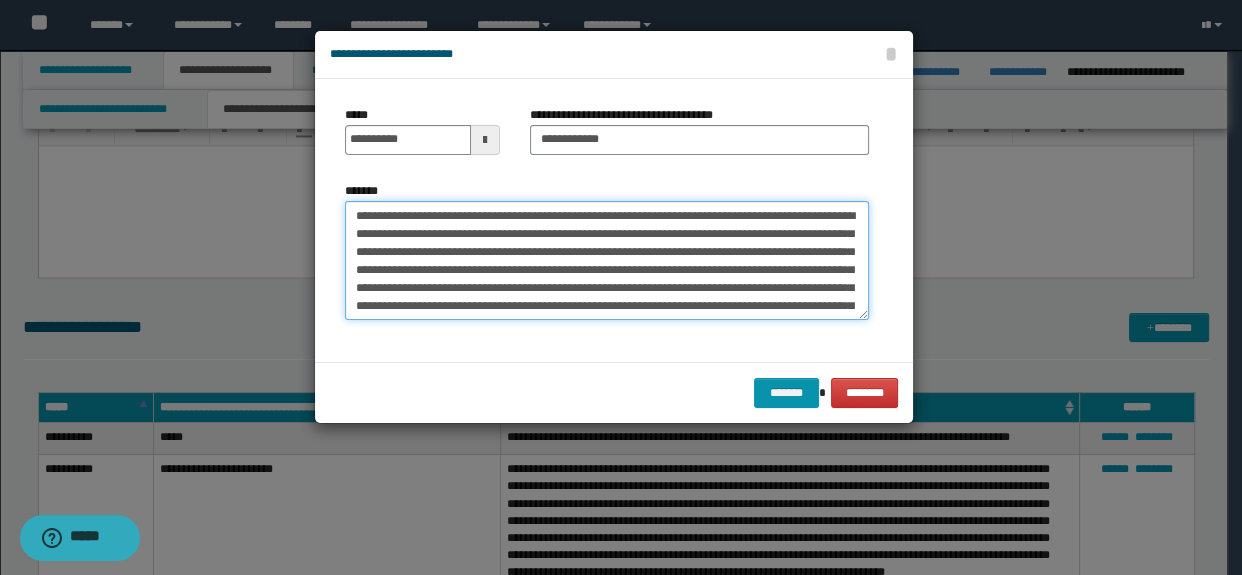 click on "*******" at bounding box center (607, 261) 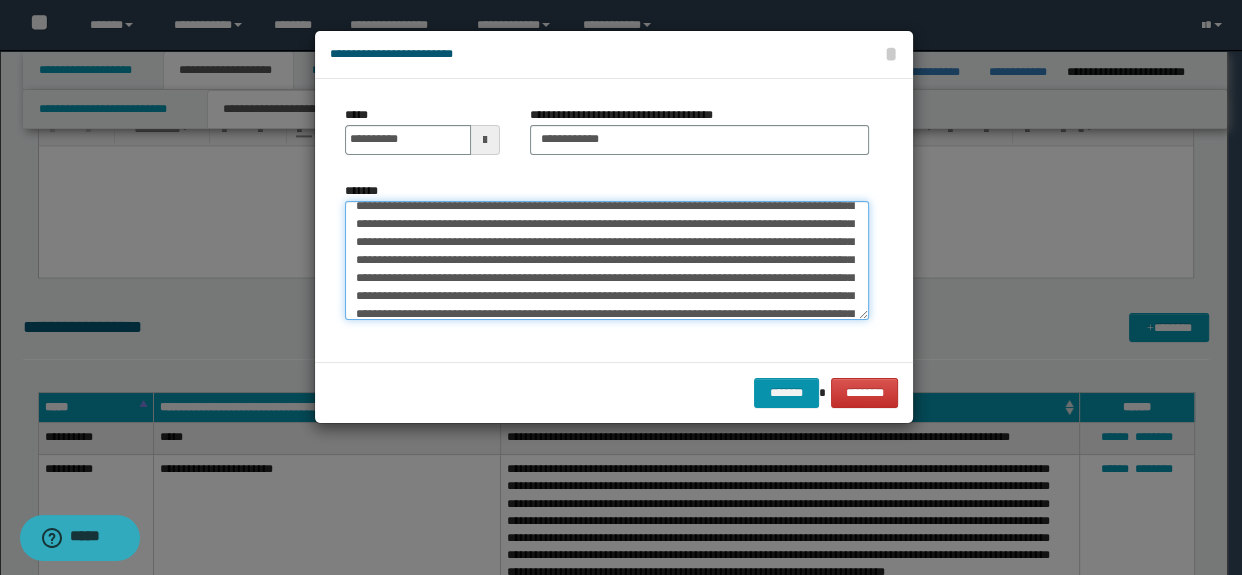 scroll, scrollTop: 503, scrollLeft: 0, axis: vertical 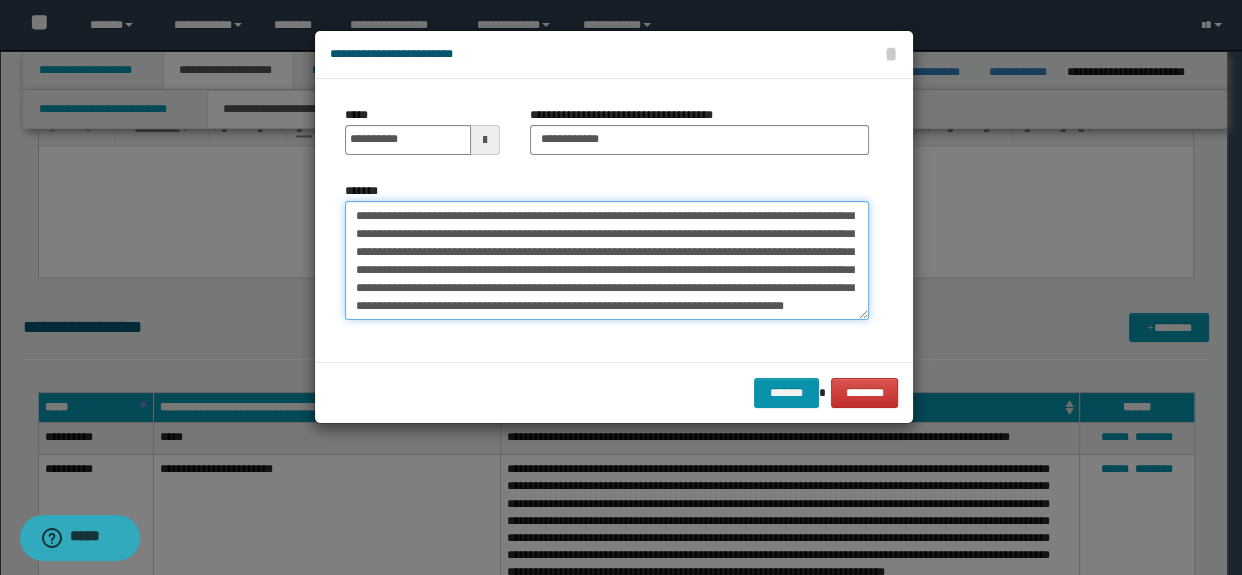 drag, startPoint x: 815, startPoint y: 306, endPoint x: 899, endPoint y: 316, distance: 84.59315 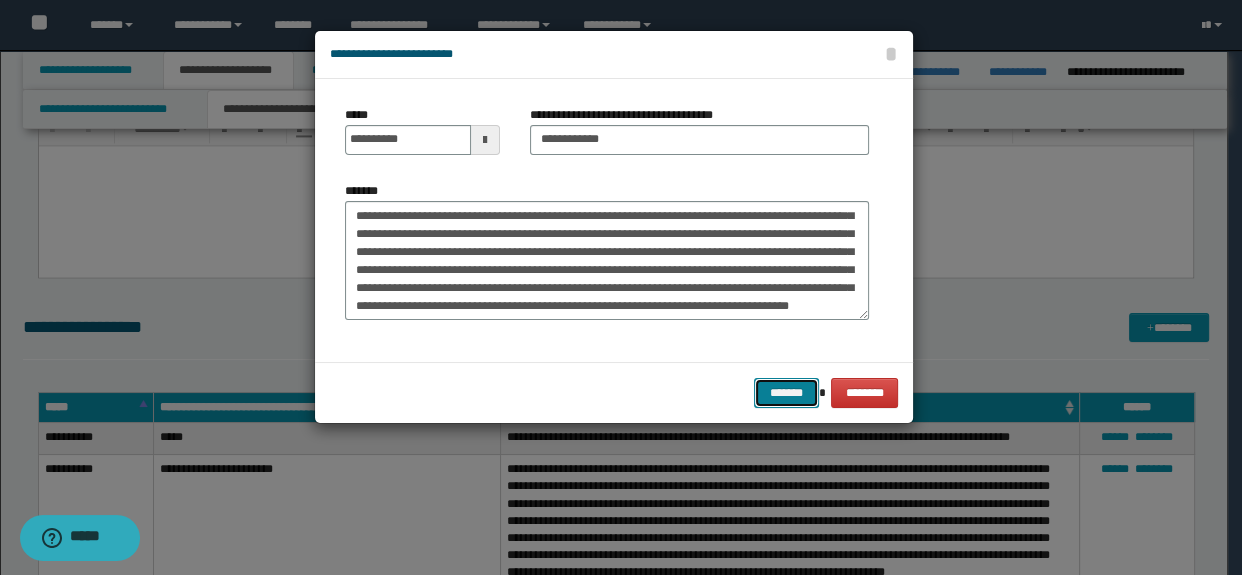 click on "*******" at bounding box center [786, 393] 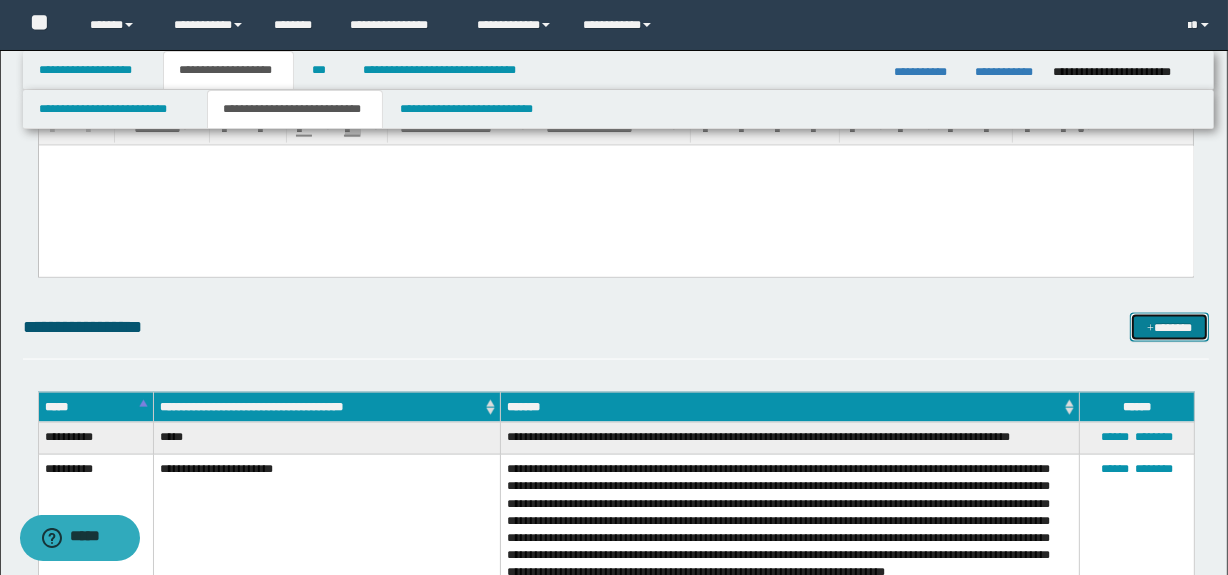 click on "*******" at bounding box center [1170, 328] 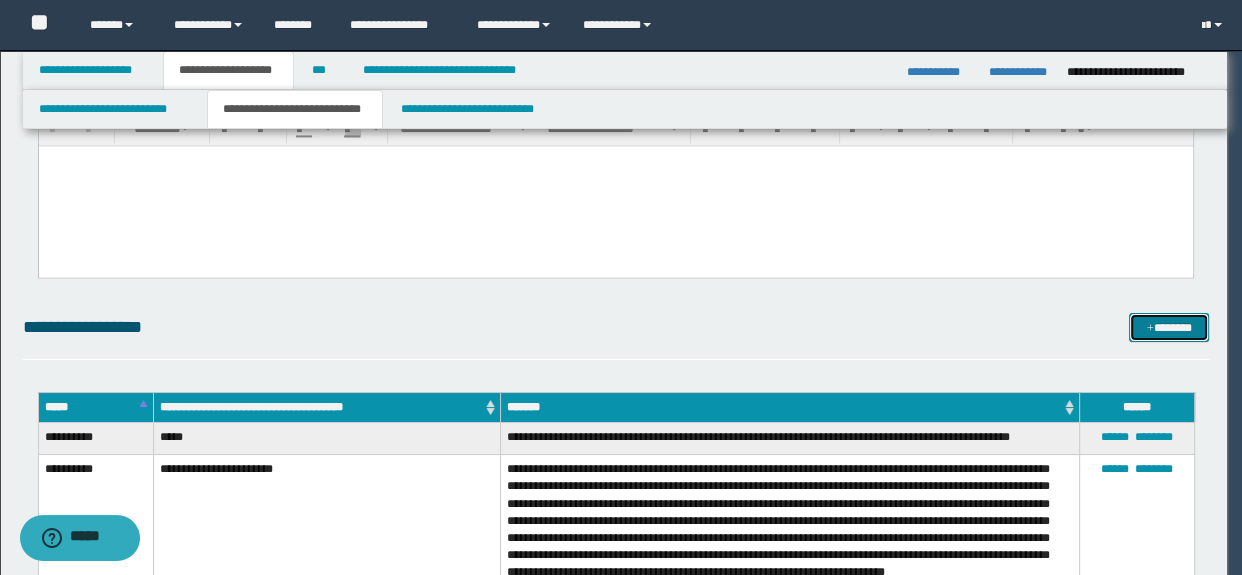 scroll, scrollTop: 0, scrollLeft: 0, axis: both 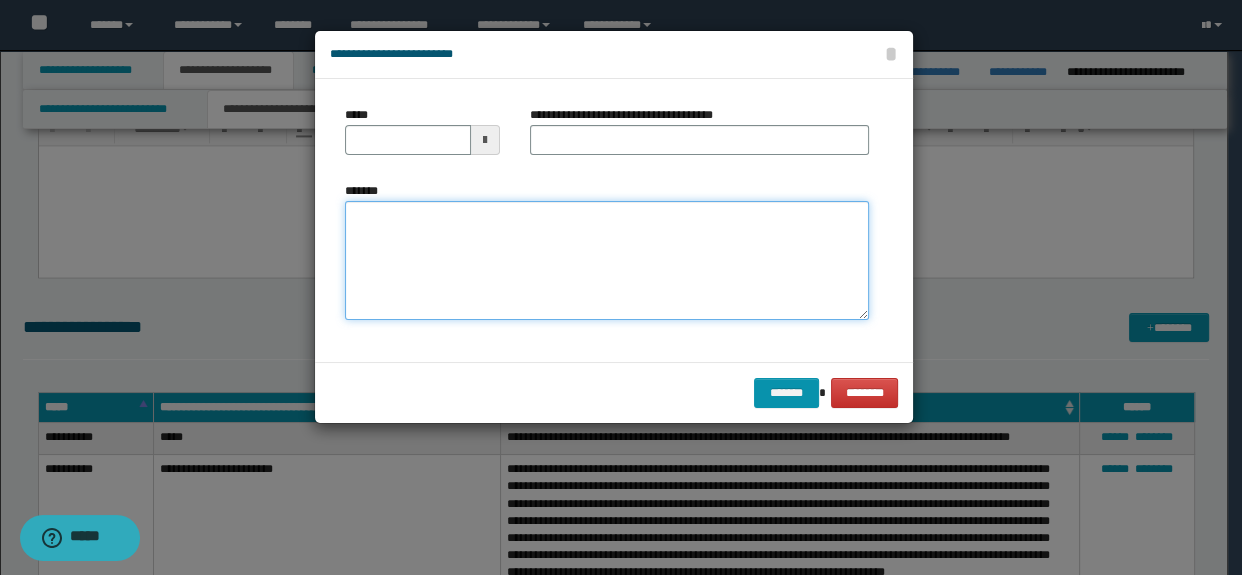 click on "*******" at bounding box center [607, 261] 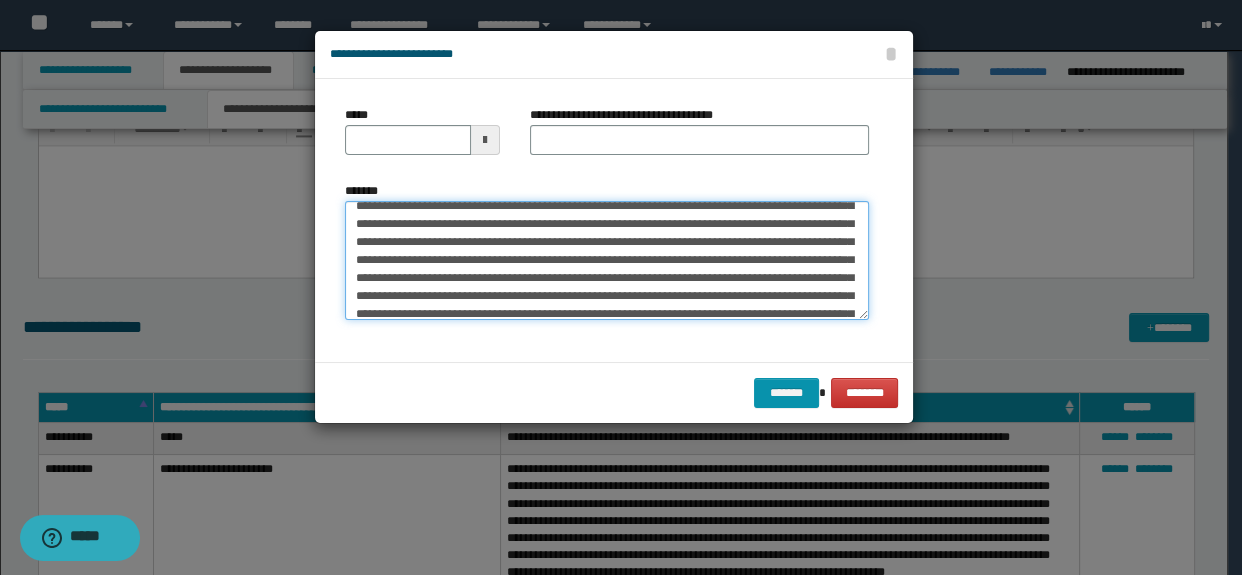 scroll, scrollTop: 135, scrollLeft: 0, axis: vertical 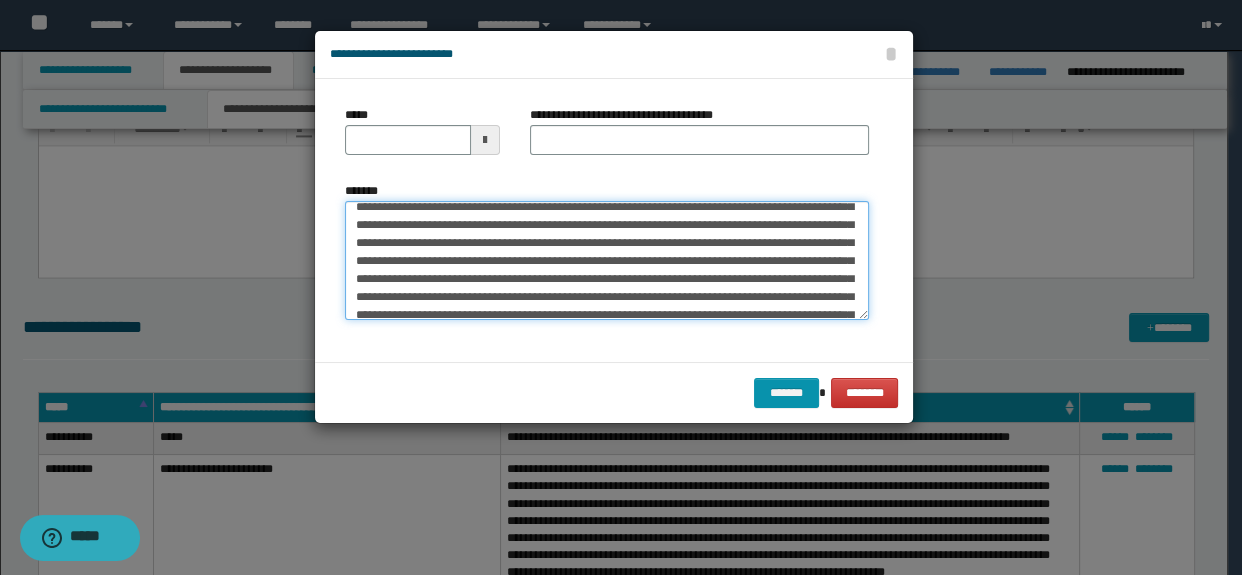 type on "**********" 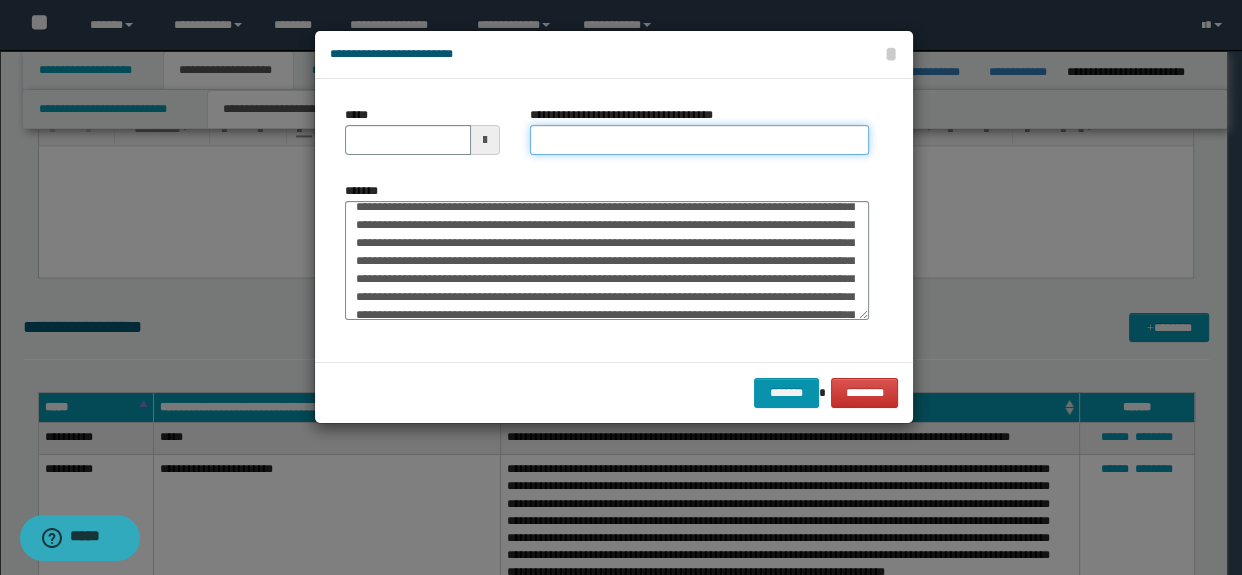click on "**********" at bounding box center [700, 140] 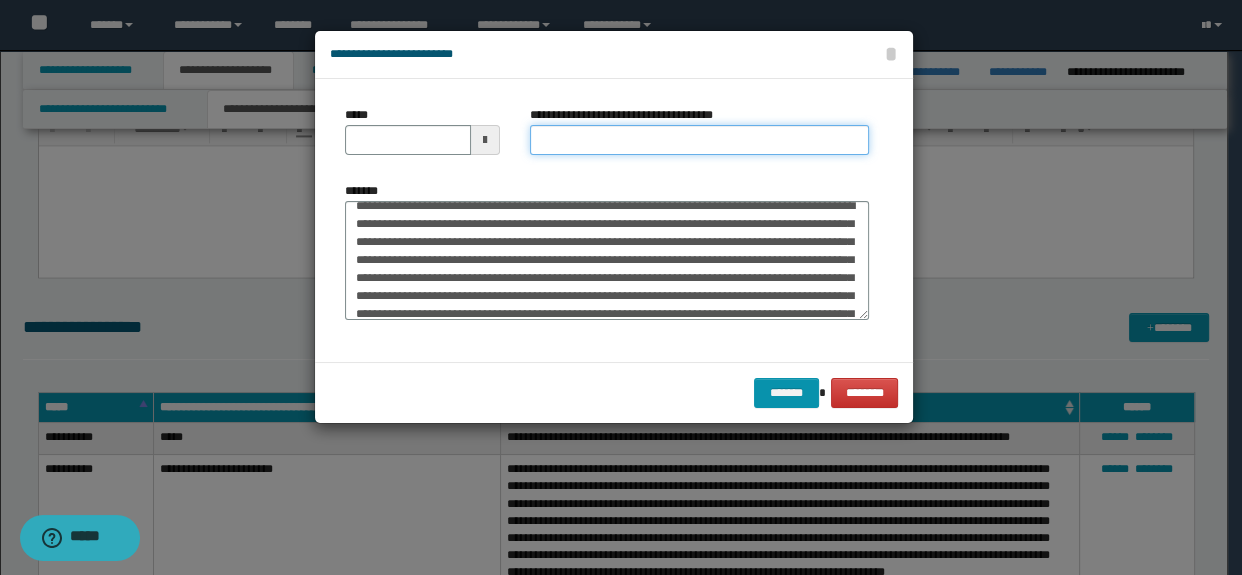 scroll, scrollTop: 0, scrollLeft: 0, axis: both 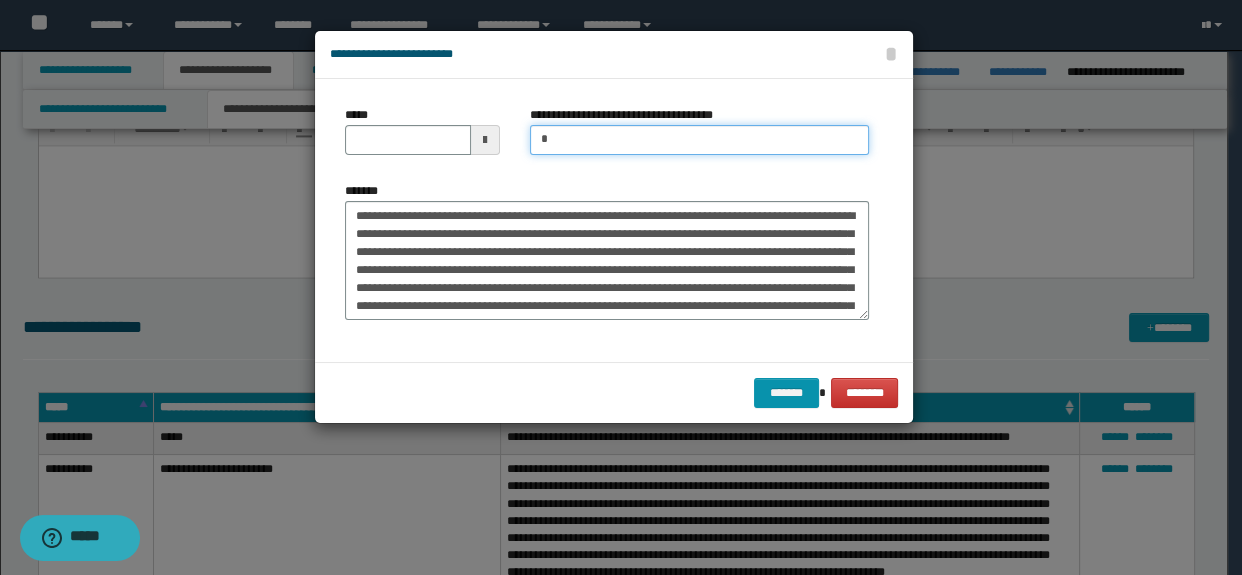 type on "**********" 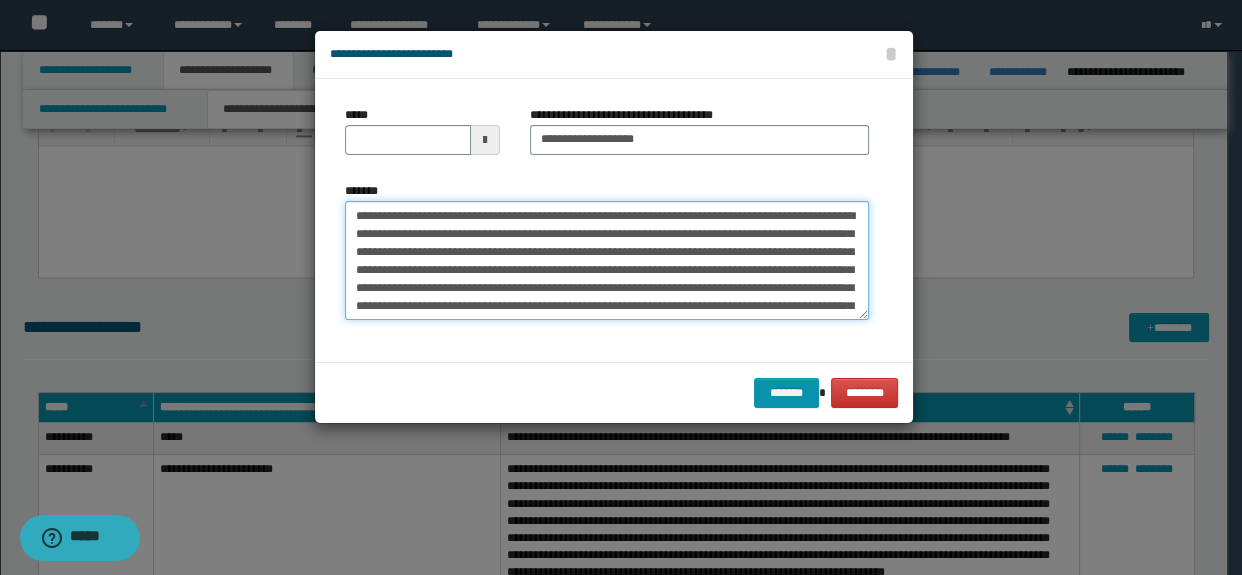 click on "*******" at bounding box center (607, 261) 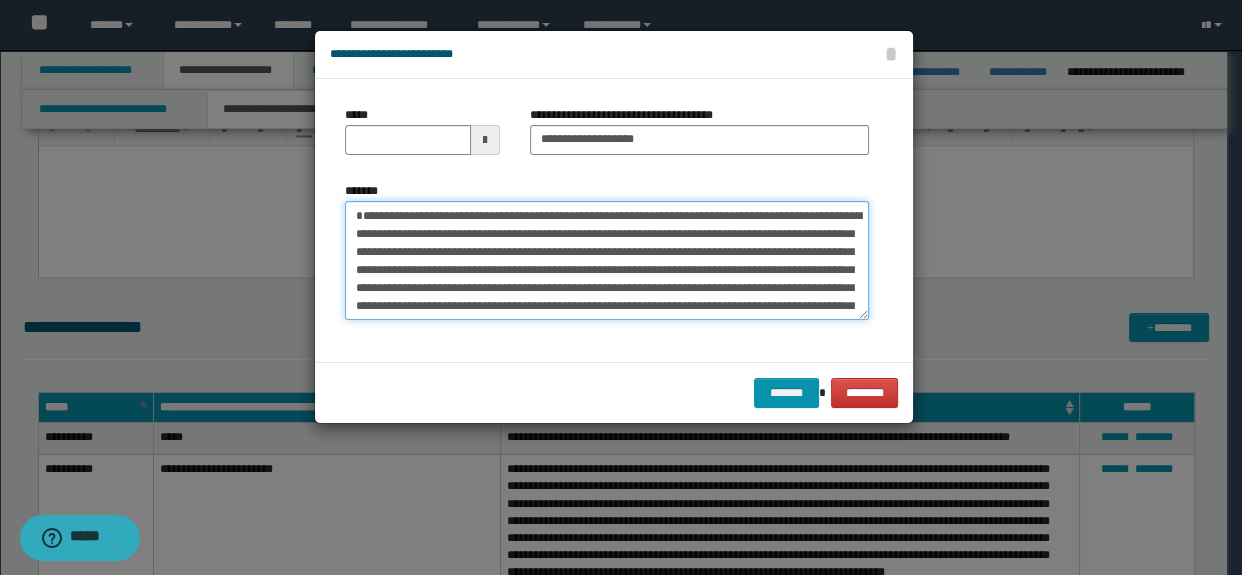 type 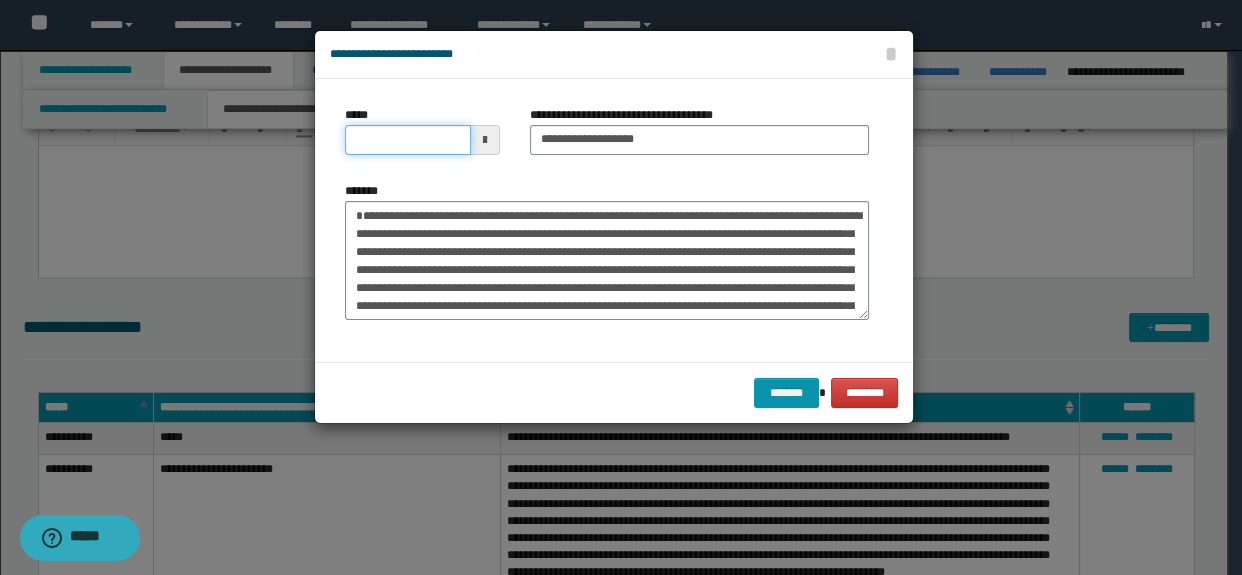 click on "*****" at bounding box center (408, 140) 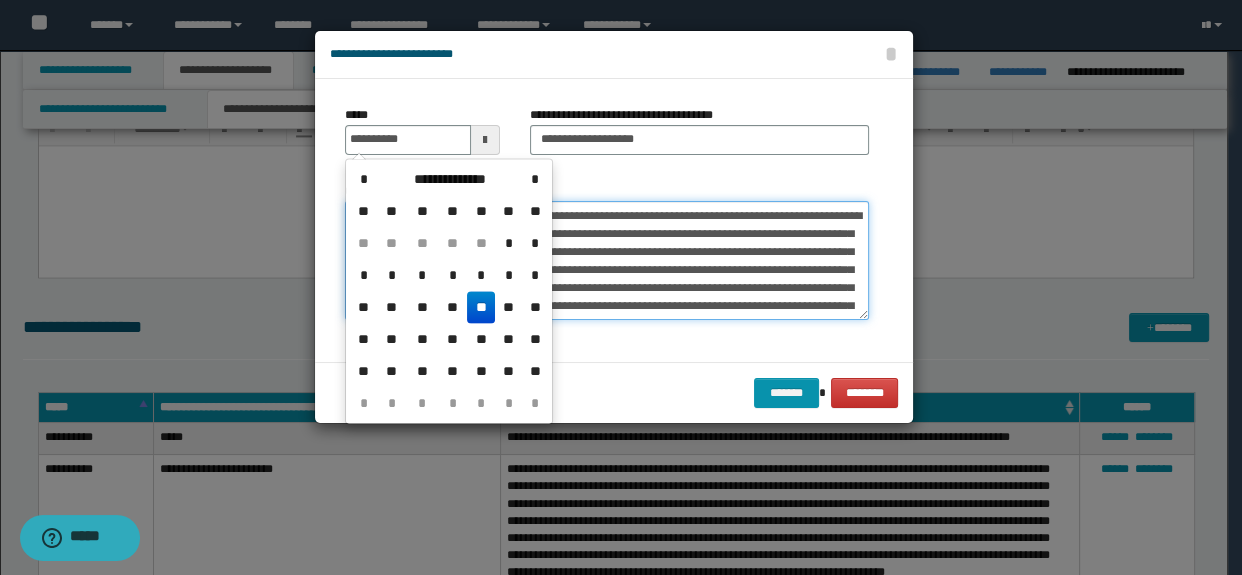 type on "**********" 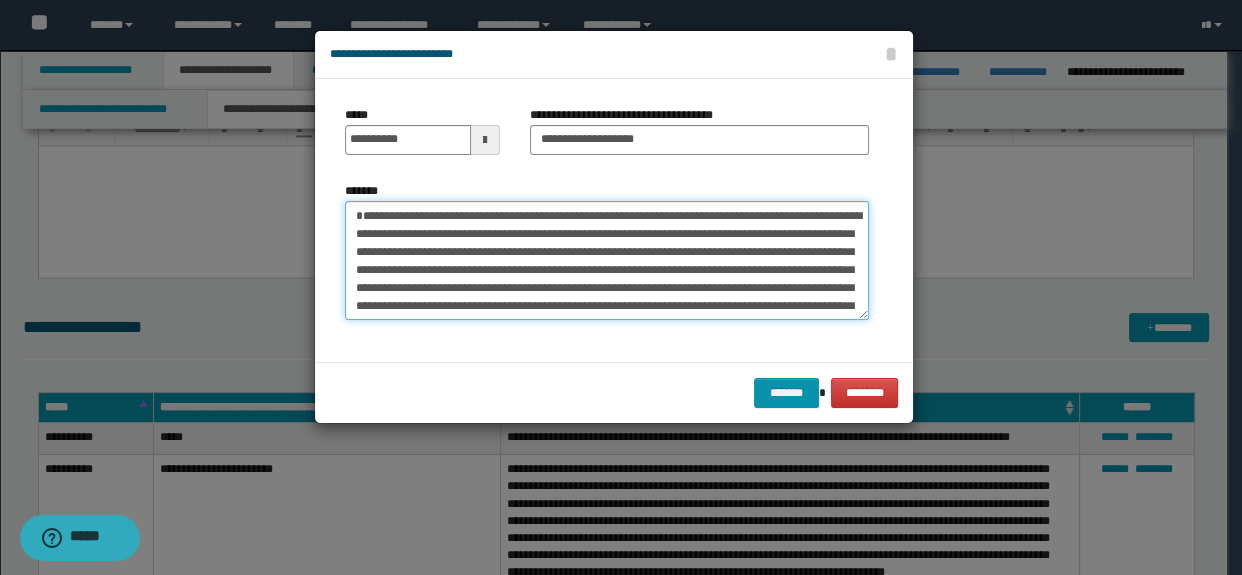 click on "*******" at bounding box center (607, 261) 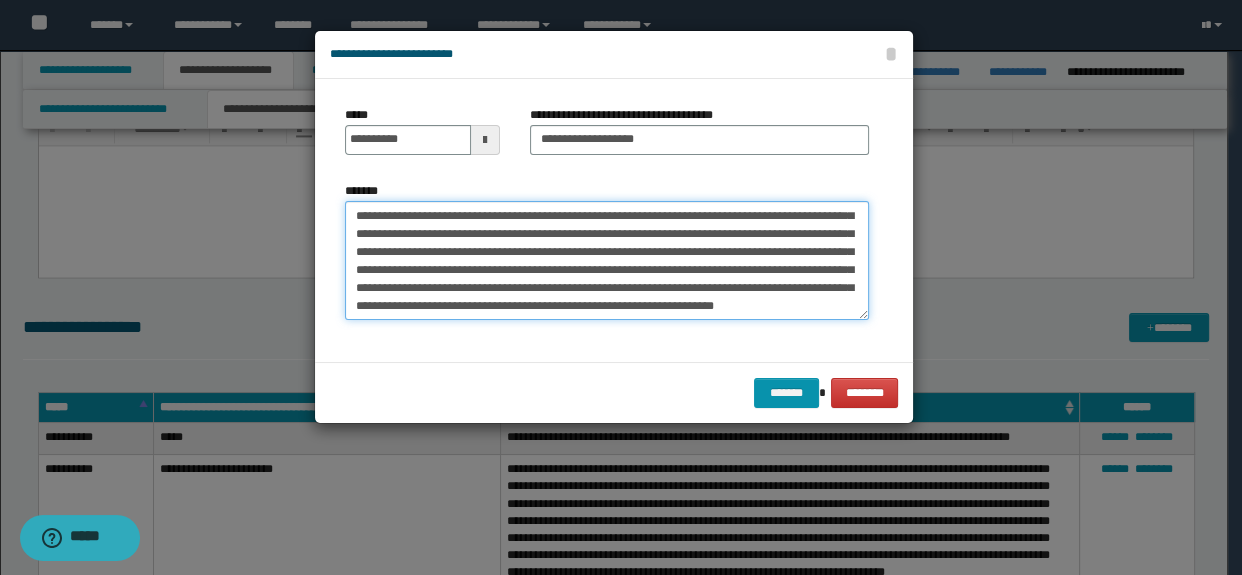 scroll, scrollTop: 395, scrollLeft: 0, axis: vertical 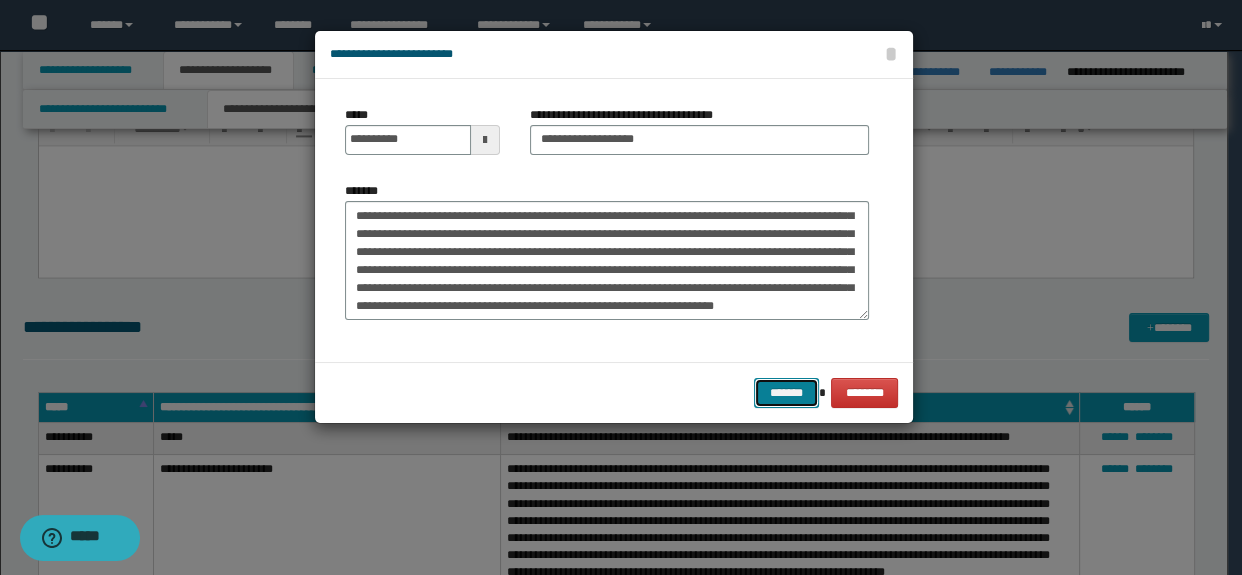 click on "*******" at bounding box center (786, 393) 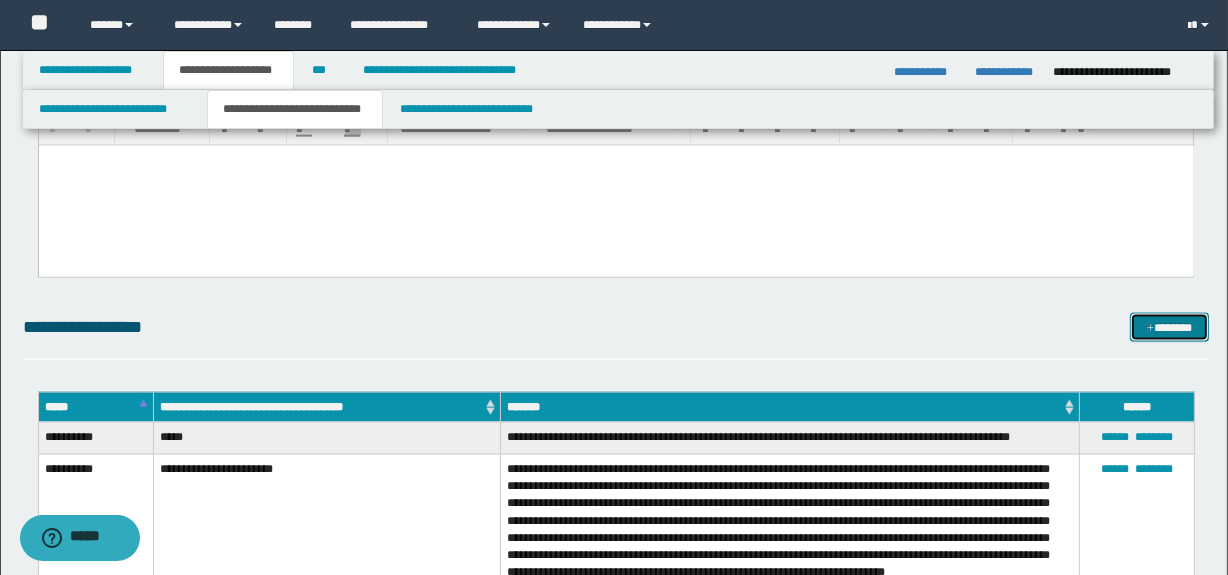 click on "*******" at bounding box center (1170, 328) 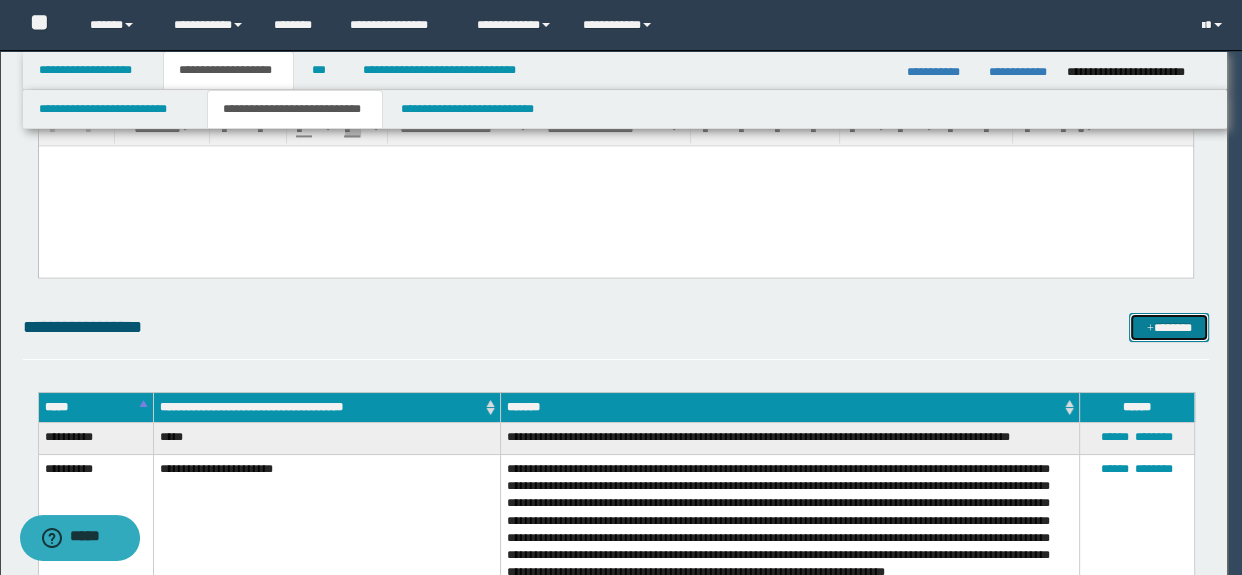 scroll, scrollTop: 0, scrollLeft: 0, axis: both 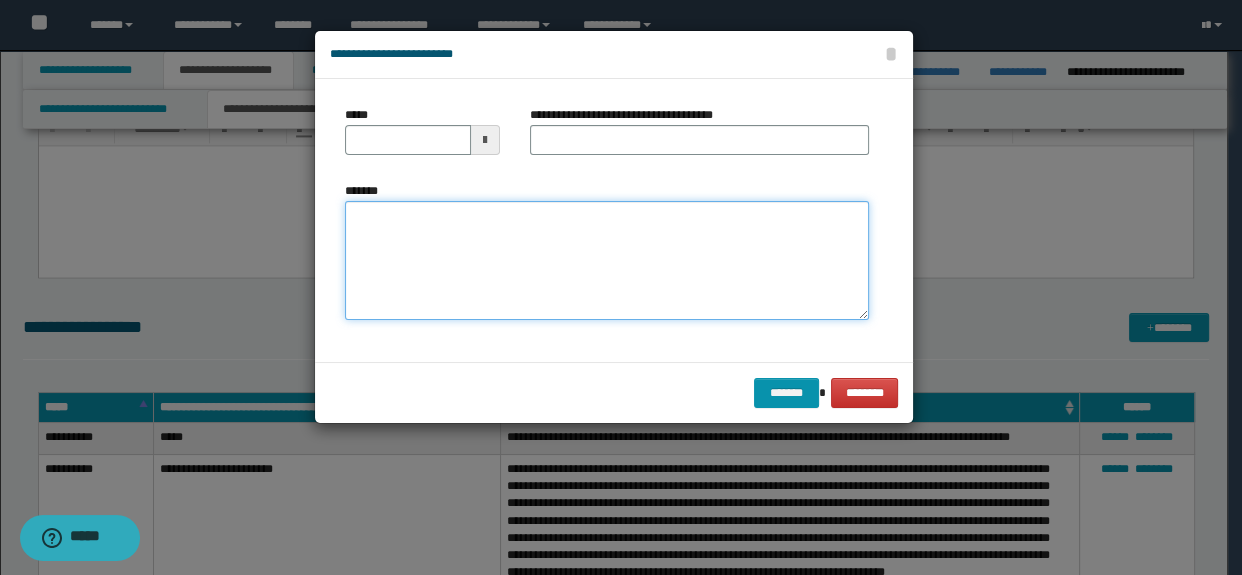 click on "*******" at bounding box center (607, 261) 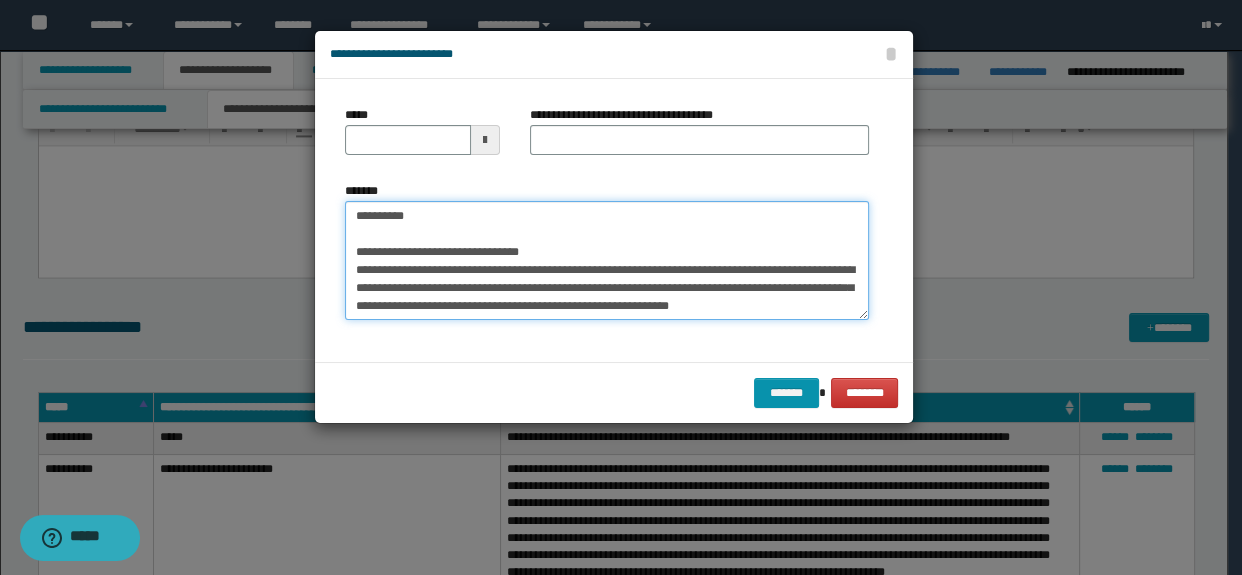 scroll, scrollTop: 11, scrollLeft: 0, axis: vertical 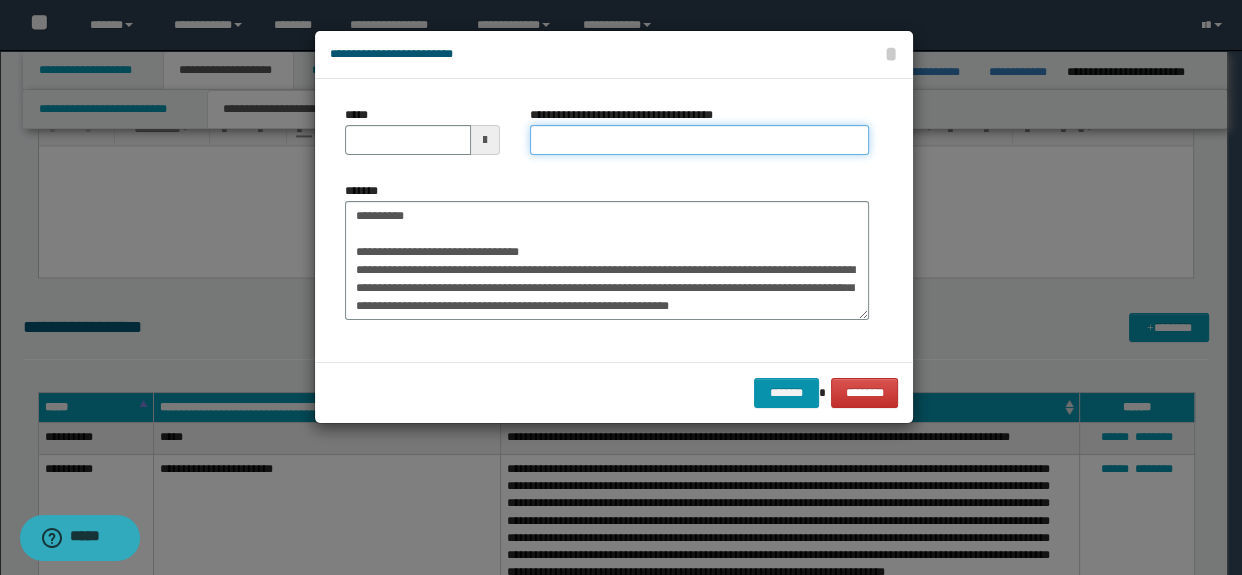 click on "**********" at bounding box center (700, 140) 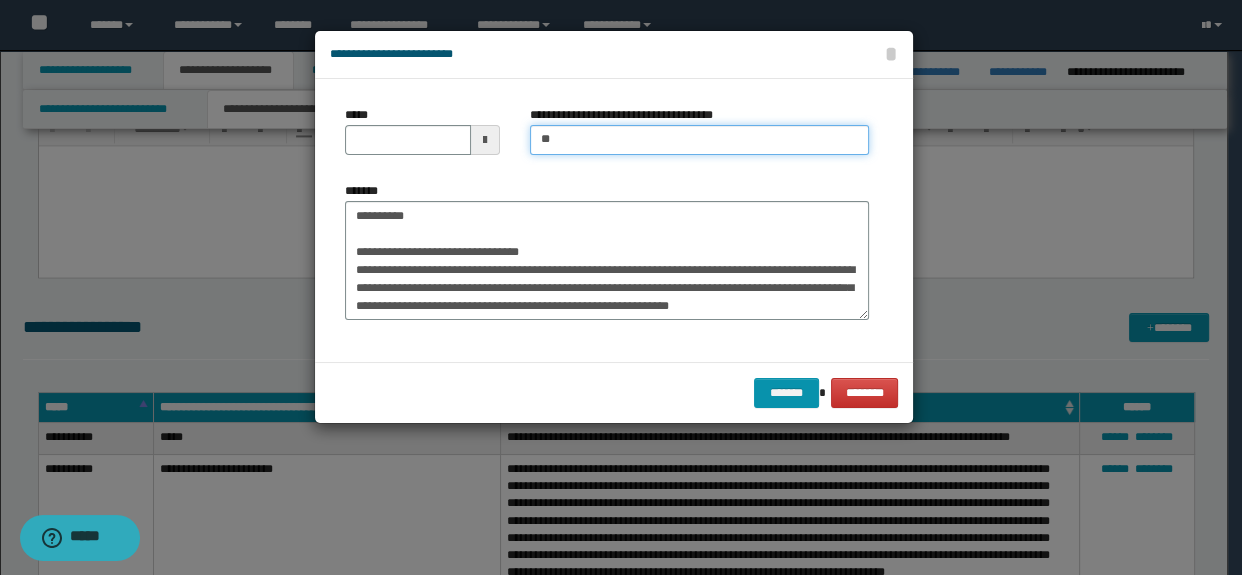 type on "**********" 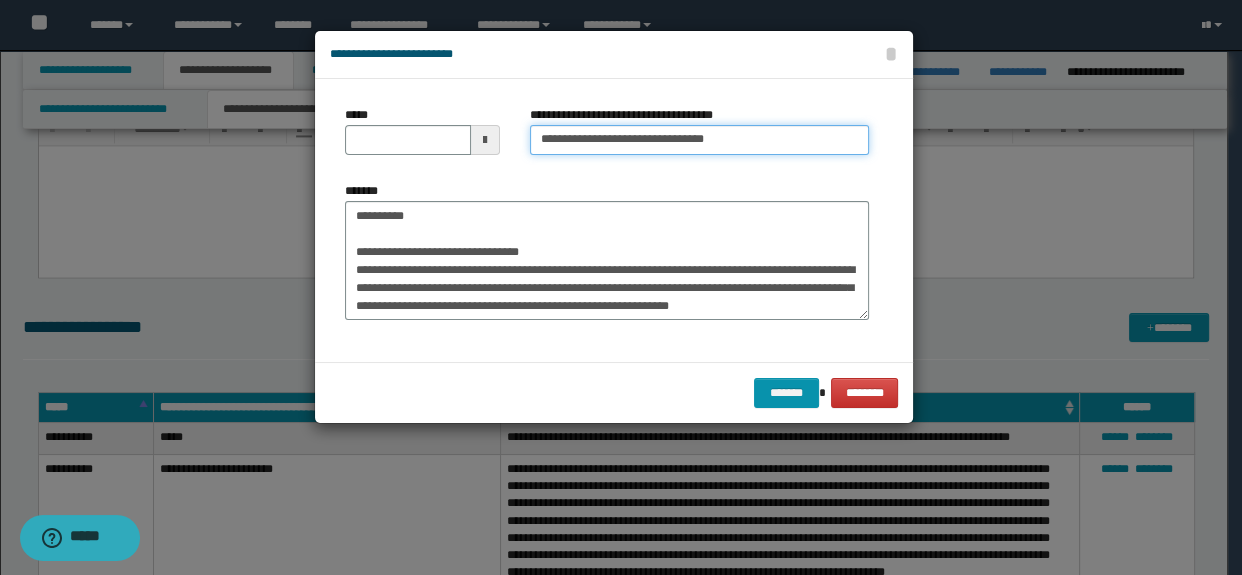 scroll, scrollTop: 0, scrollLeft: 0, axis: both 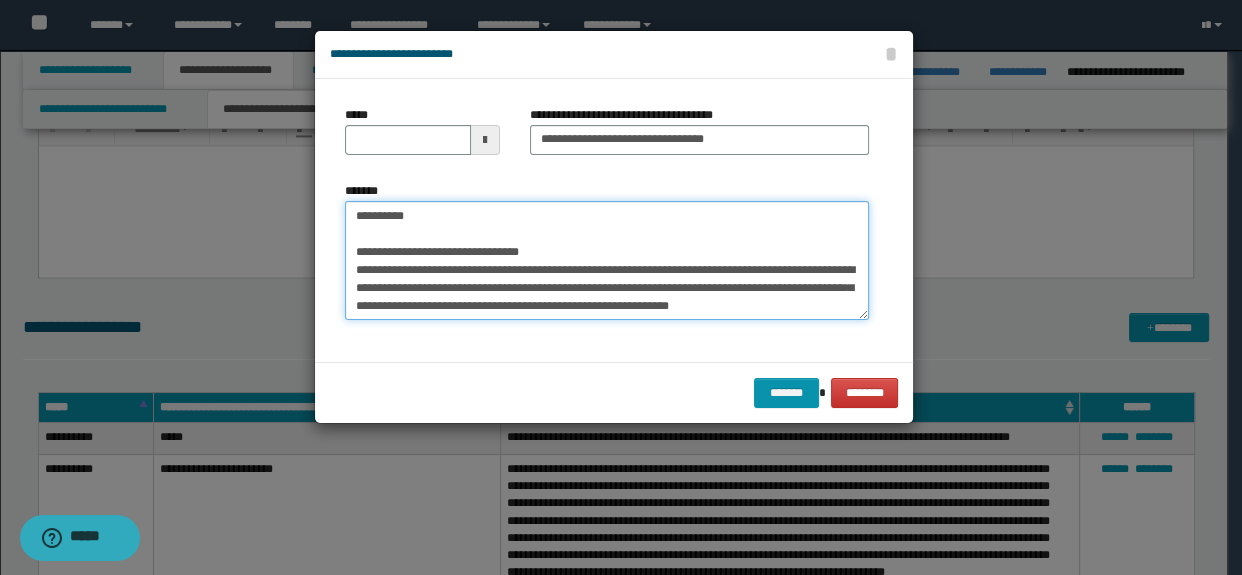 drag, startPoint x: 528, startPoint y: 232, endPoint x: 249, endPoint y: 170, distance: 285.80588 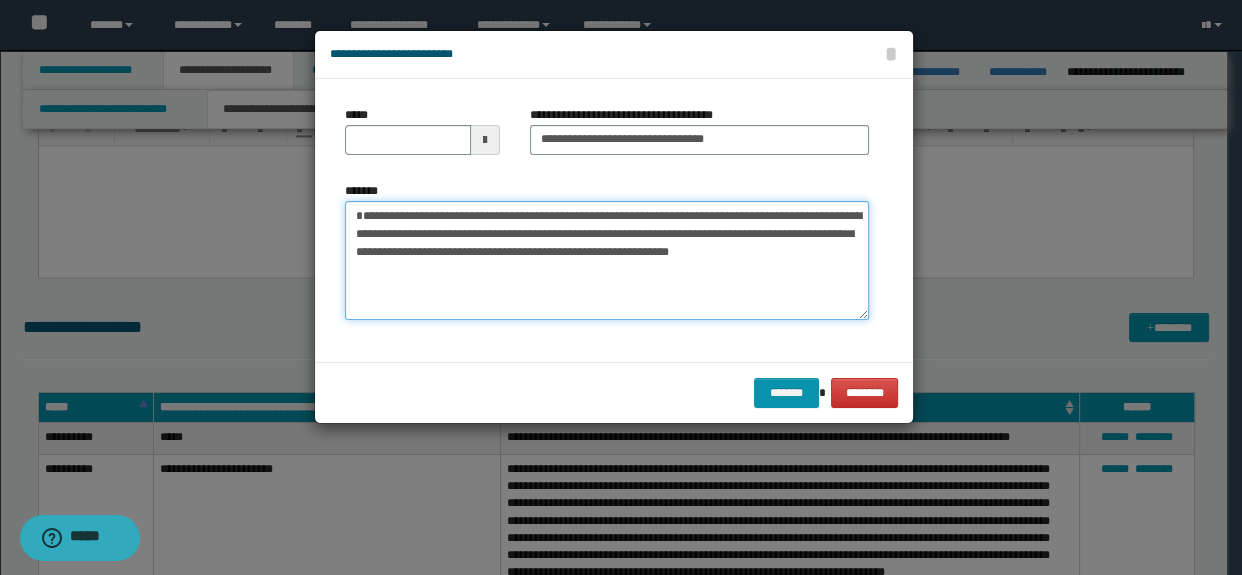 type 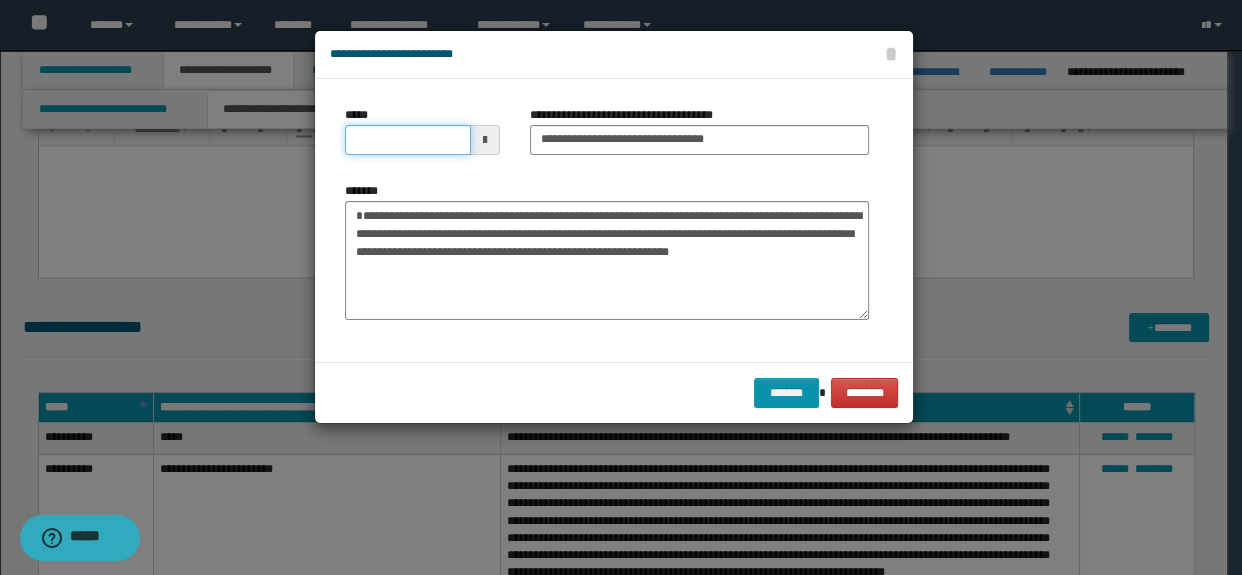 click on "*****" at bounding box center (408, 140) 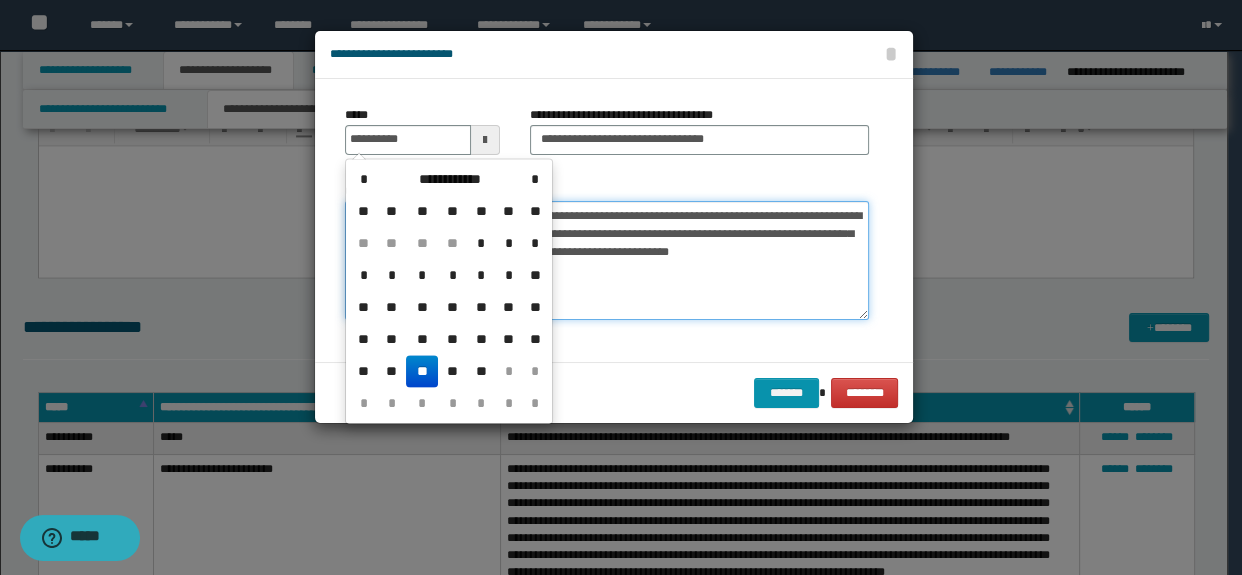 type on "**********" 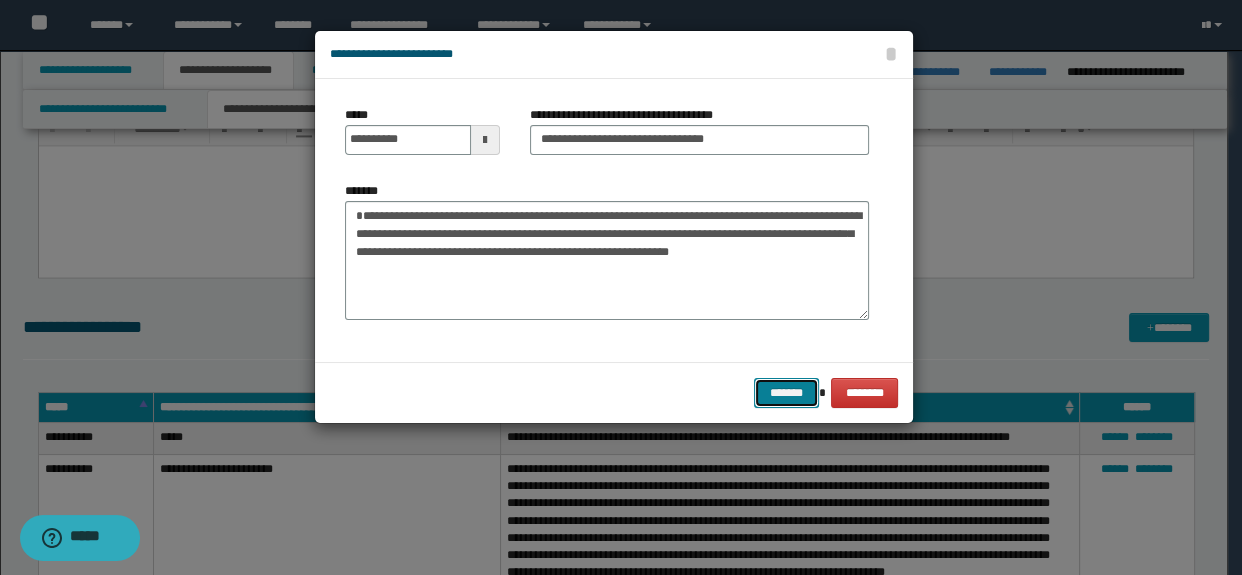 click on "*******" at bounding box center [786, 393] 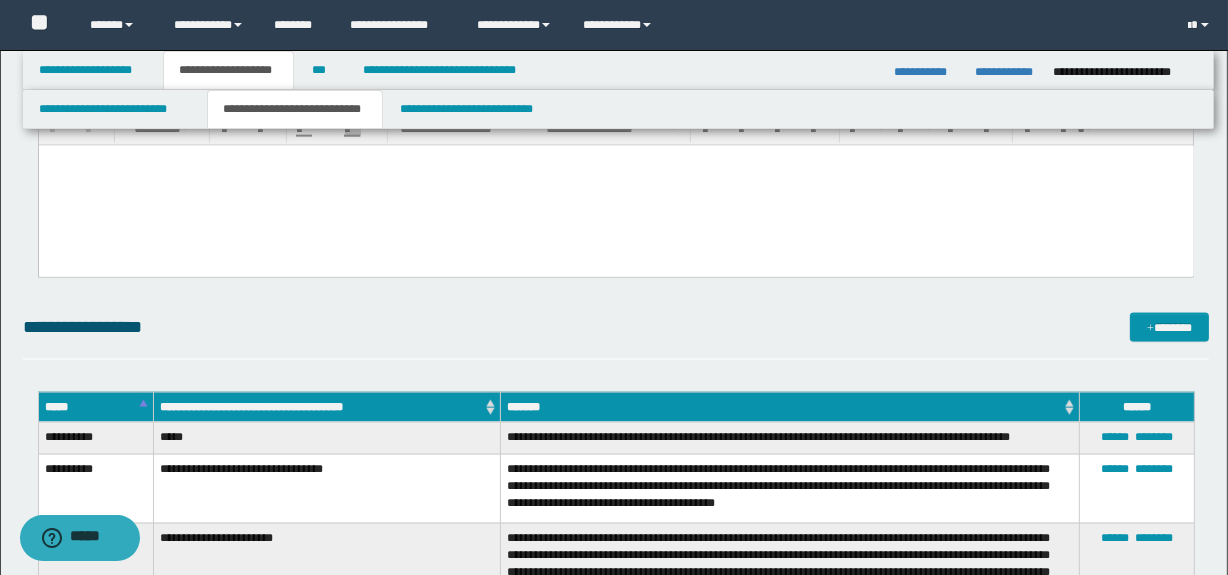 click on "**********" at bounding box center [616, 953] 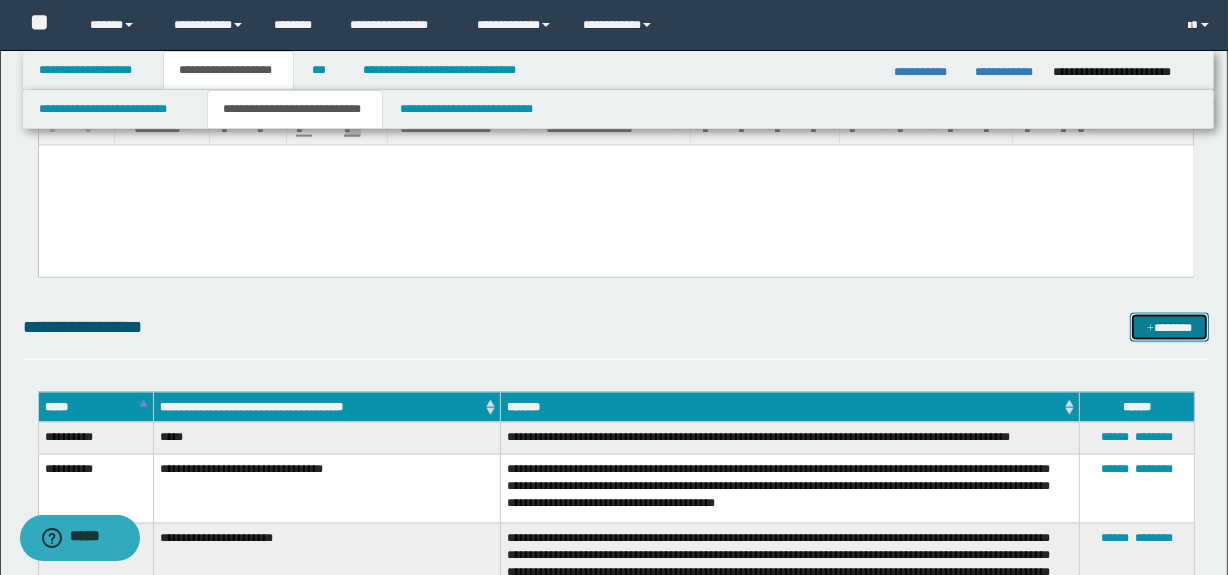 click on "*******" at bounding box center (1170, 328) 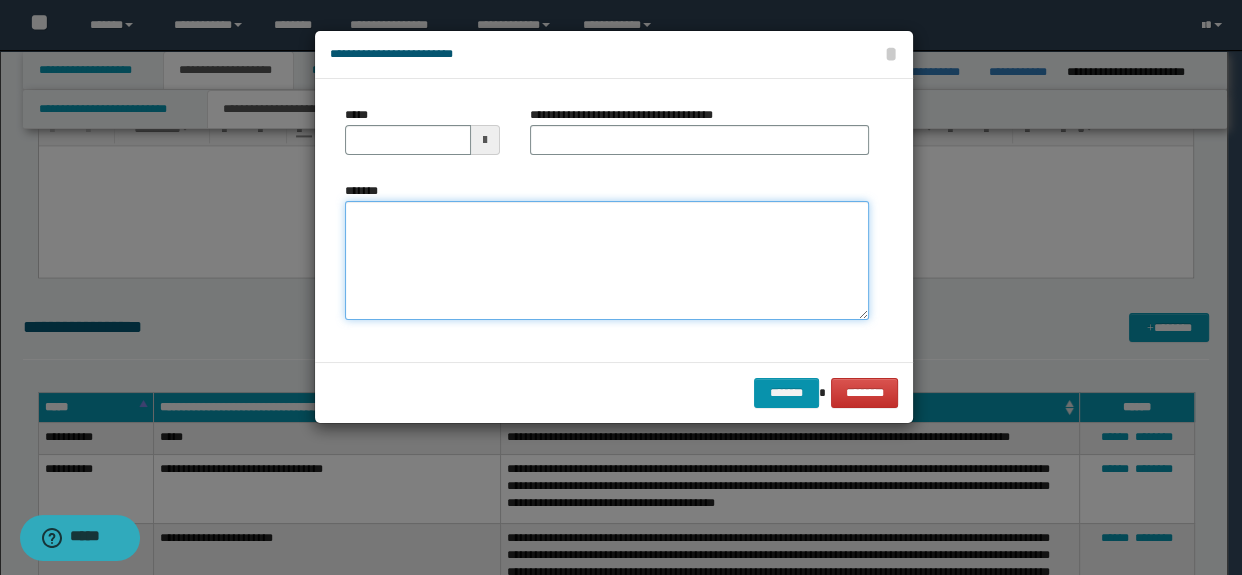 click on "*******" at bounding box center (607, 261) 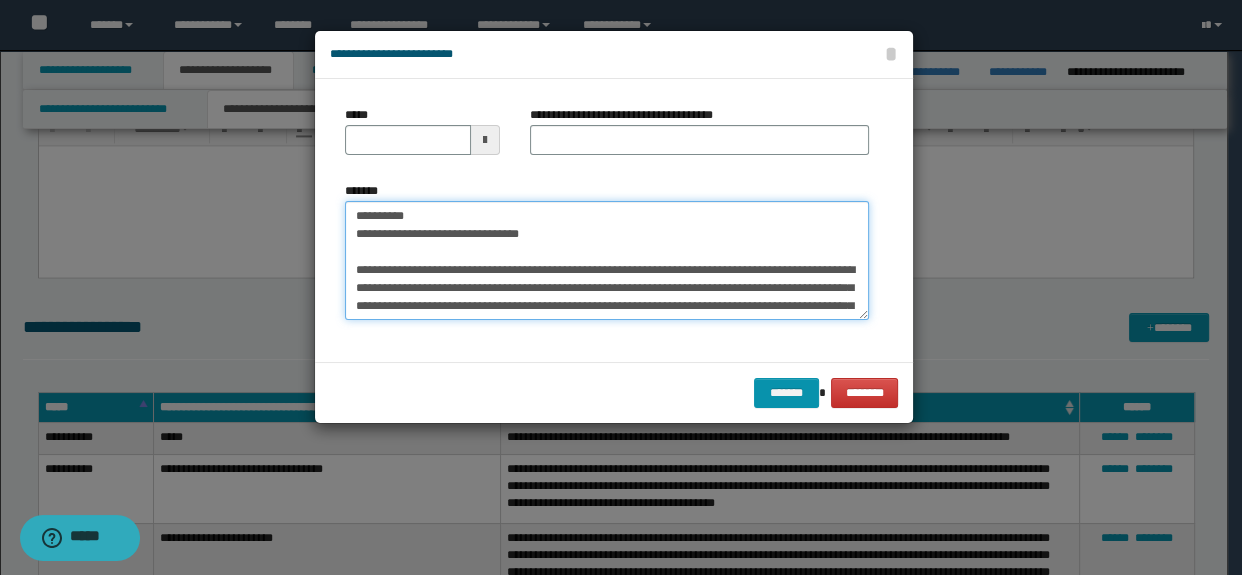 scroll, scrollTop: 210, scrollLeft: 0, axis: vertical 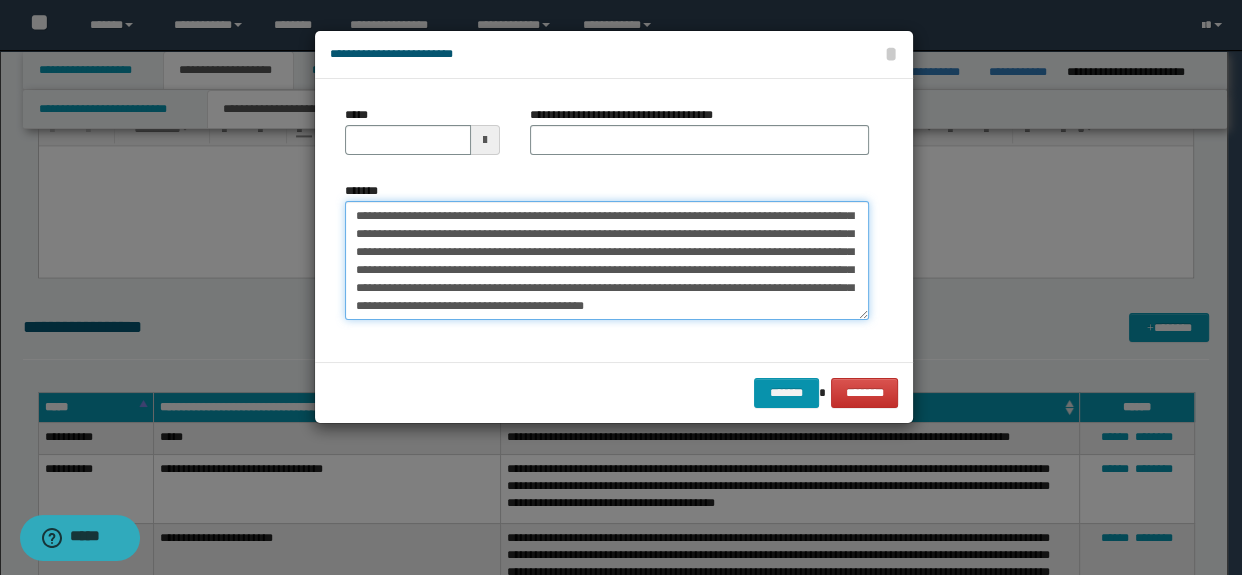 type on "**********" 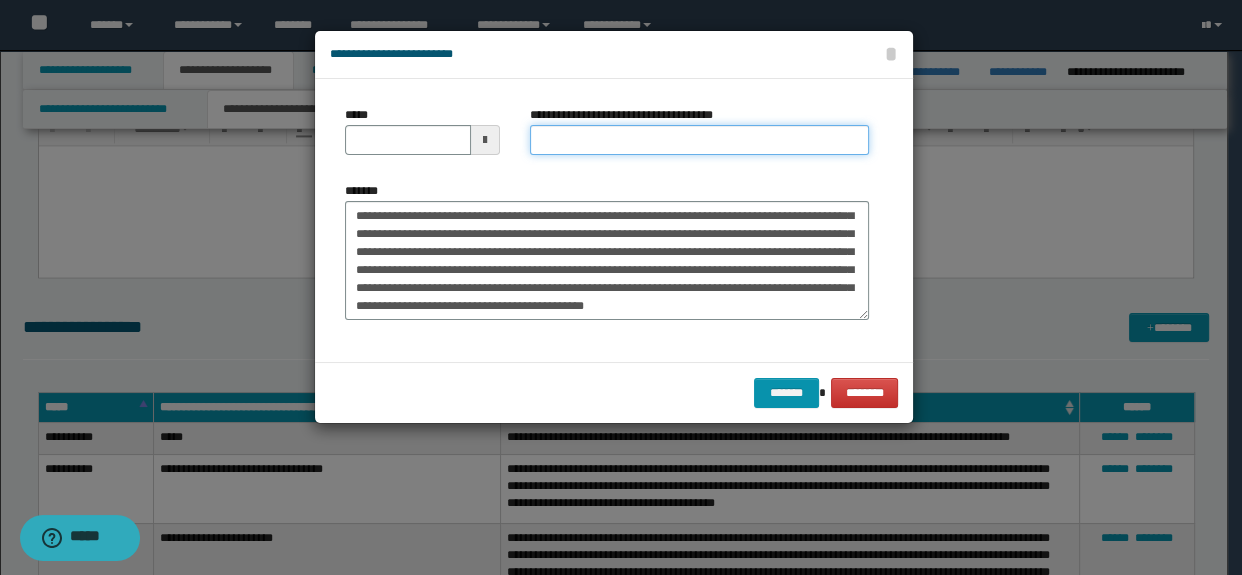 click on "**********" at bounding box center [700, 140] 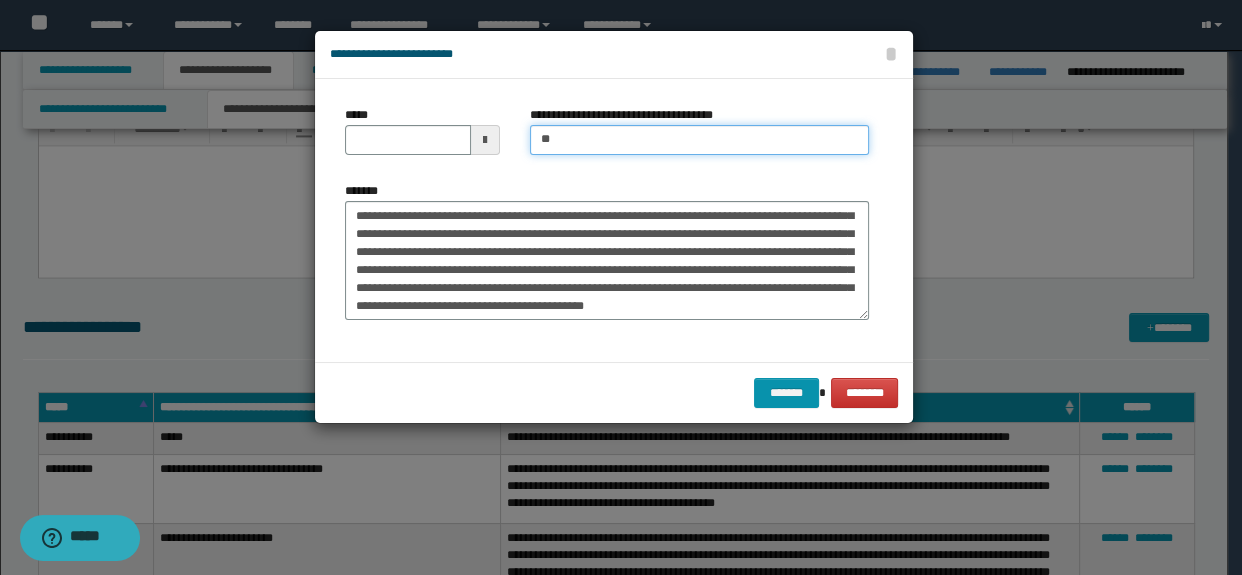 type on "**********" 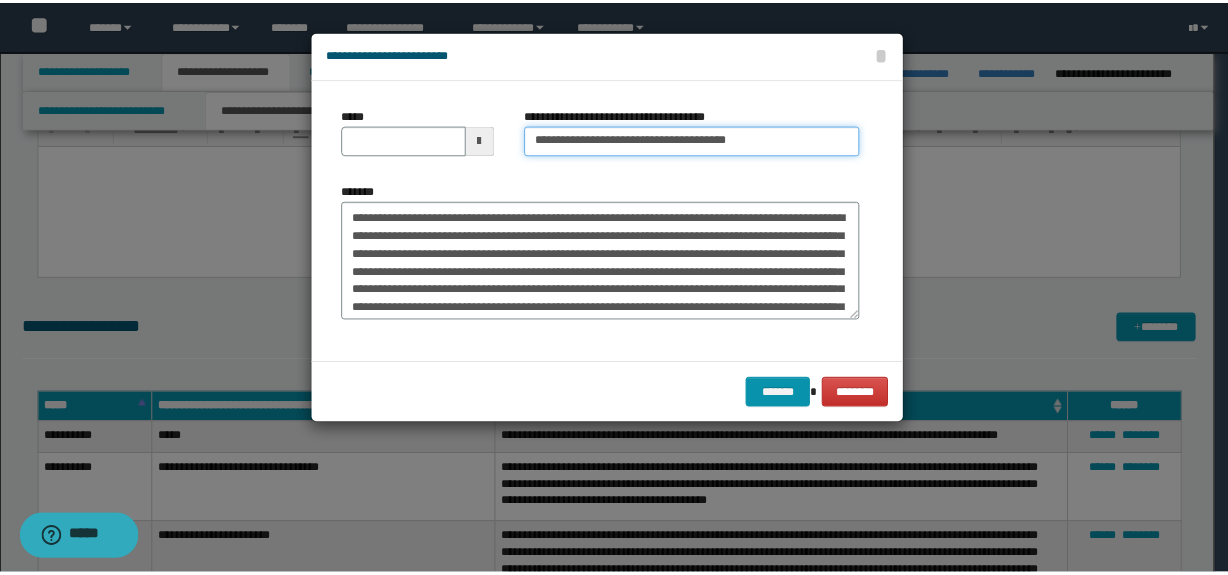 scroll, scrollTop: 0, scrollLeft: 0, axis: both 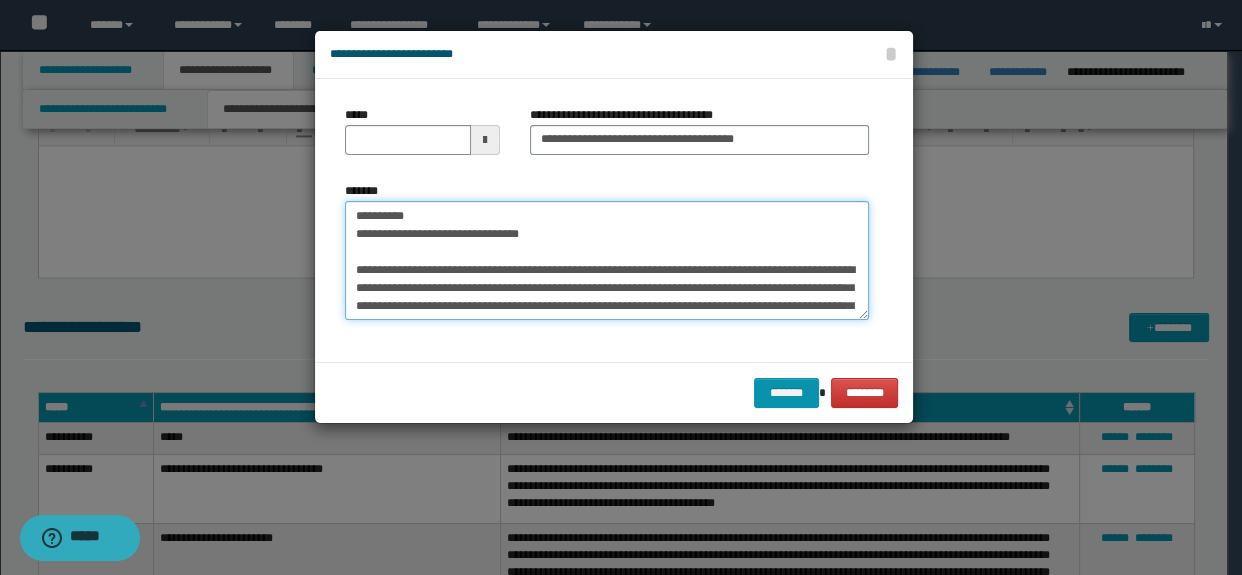 drag, startPoint x: 600, startPoint y: 239, endPoint x: 332, endPoint y: 171, distance: 276.4923 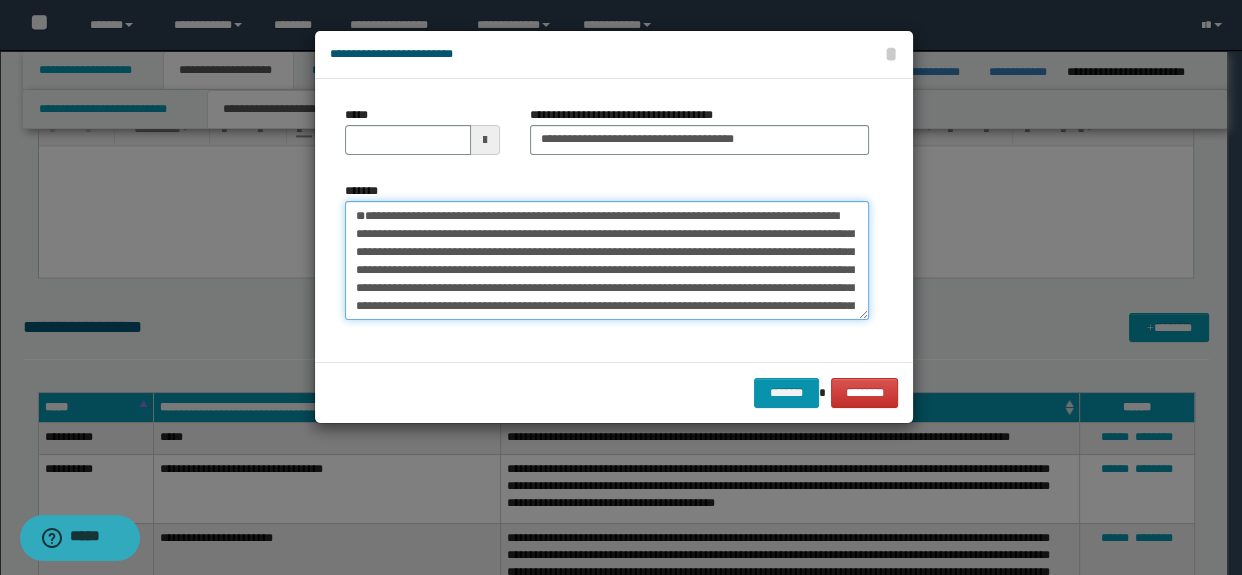 type 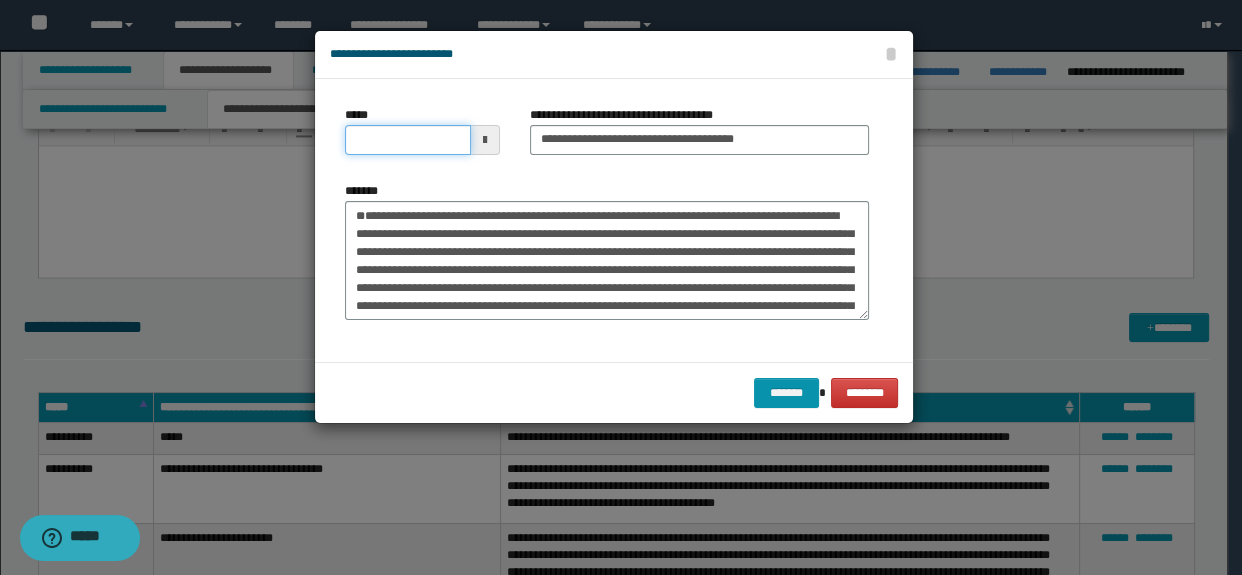 click on "*****" at bounding box center (408, 140) 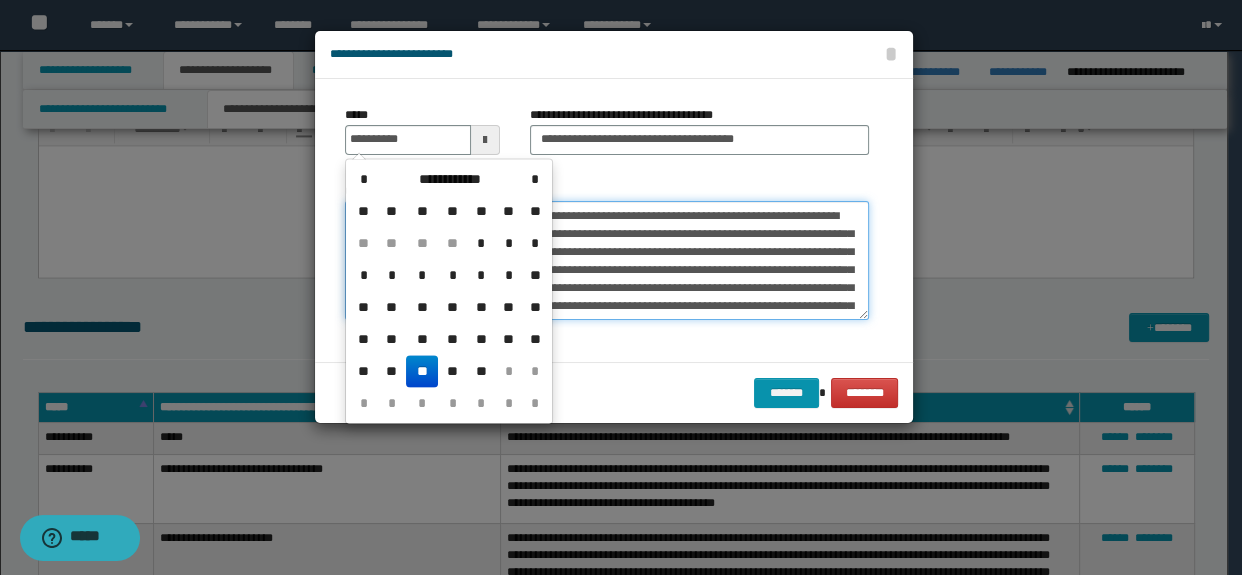 type on "**********" 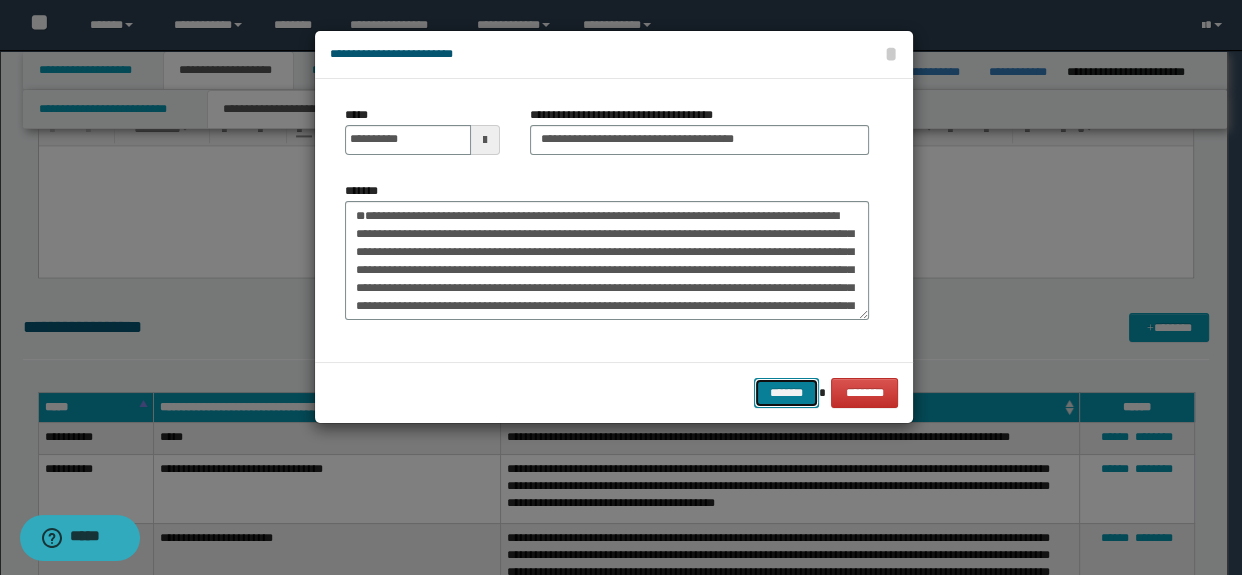 click on "*******" at bounding box center [786, 393] 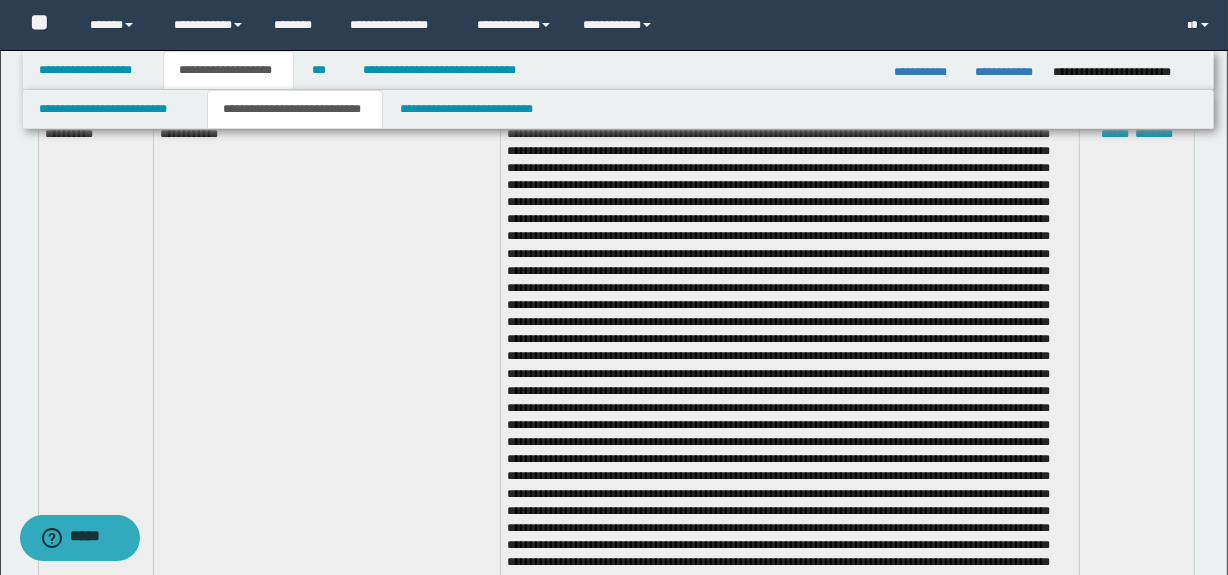 scroll, scrollTop: 6582, scrollLeft: 0, axis: vertical 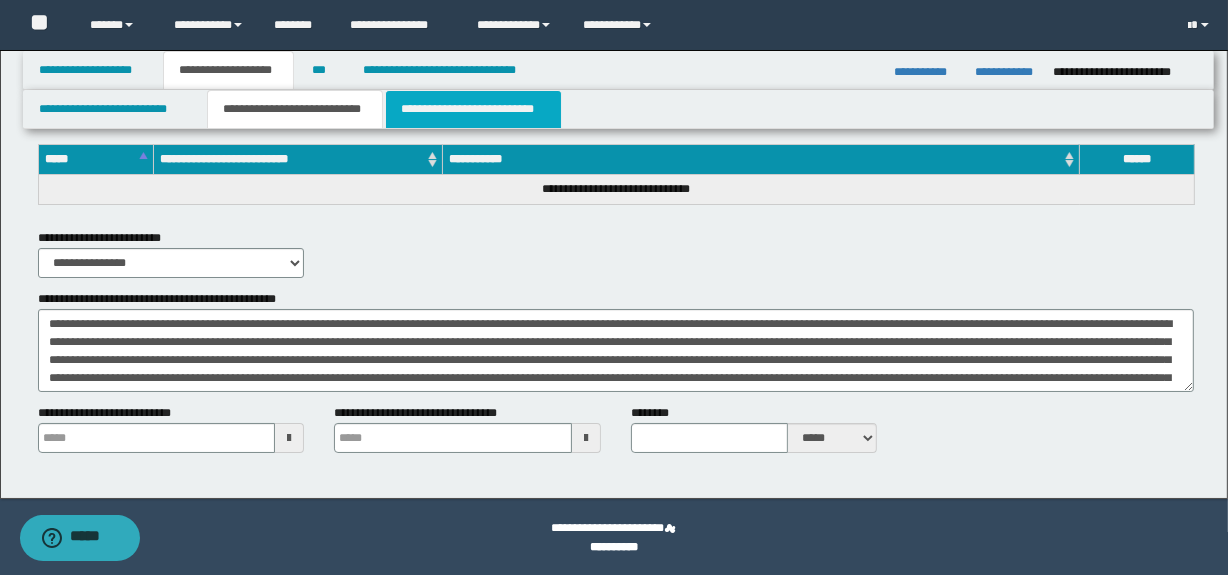 click on "**********" at bounding box center (473, 109) 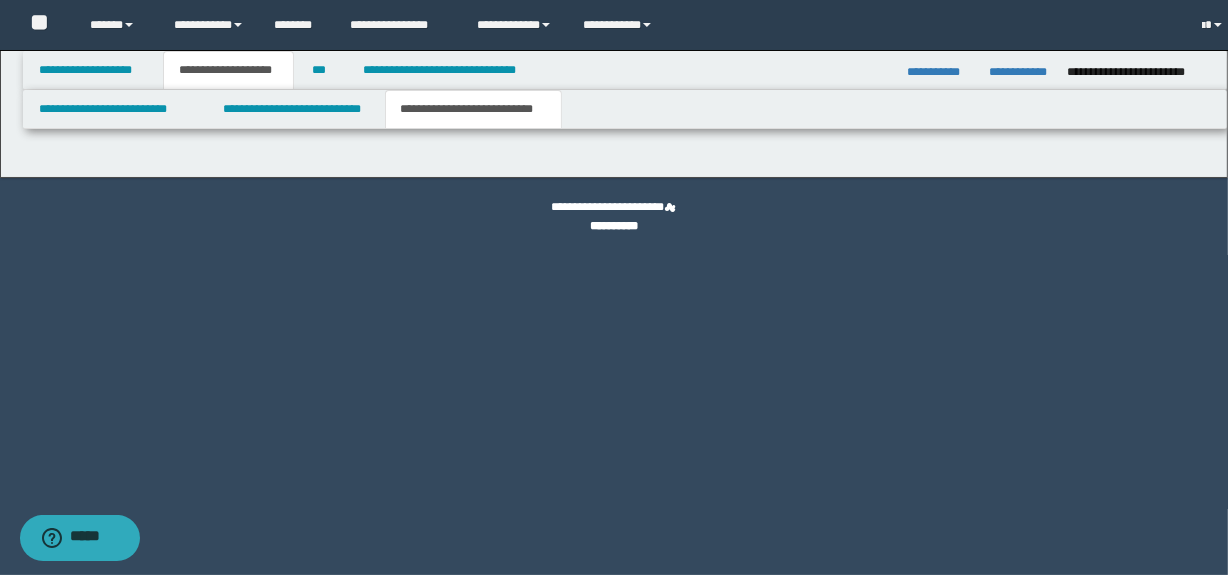scroll, scrollTop: 0, scrollLeft: 0, axis: both 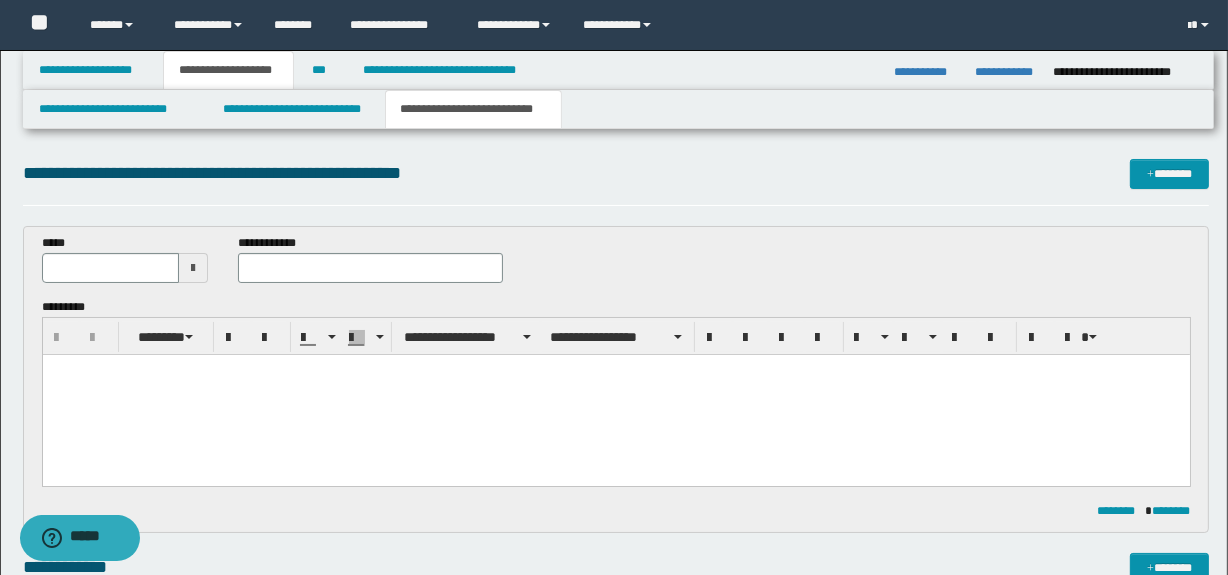 click at bounding box center (615, 370) 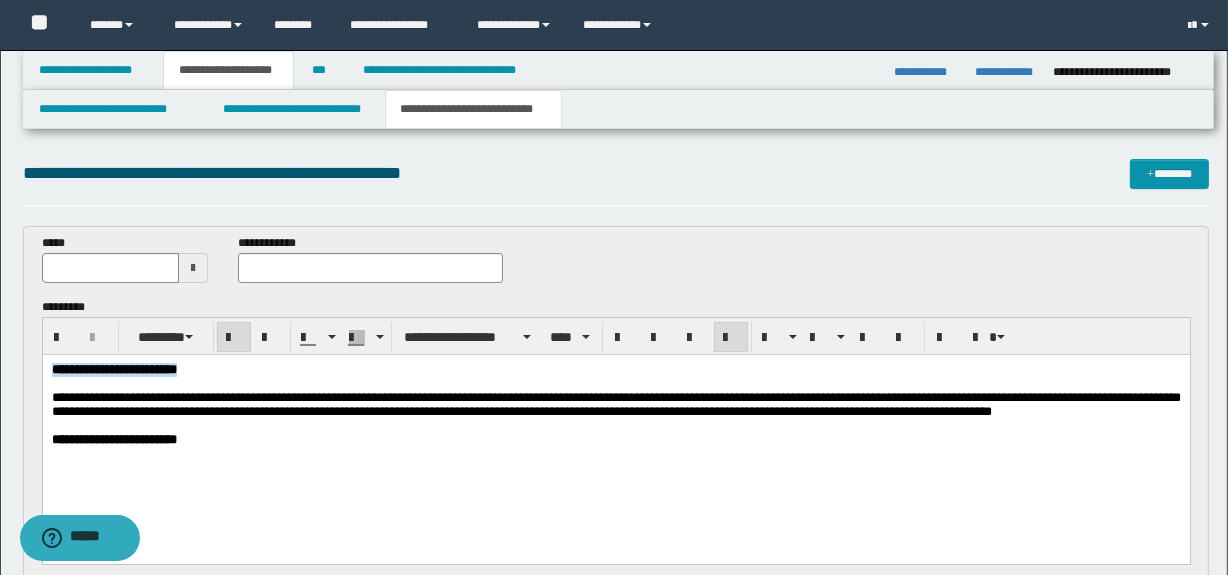 drag, startPoint x: 273, startPoint y: 371, endPoint x: 302, endPoint y: 656, distance: 286.47165 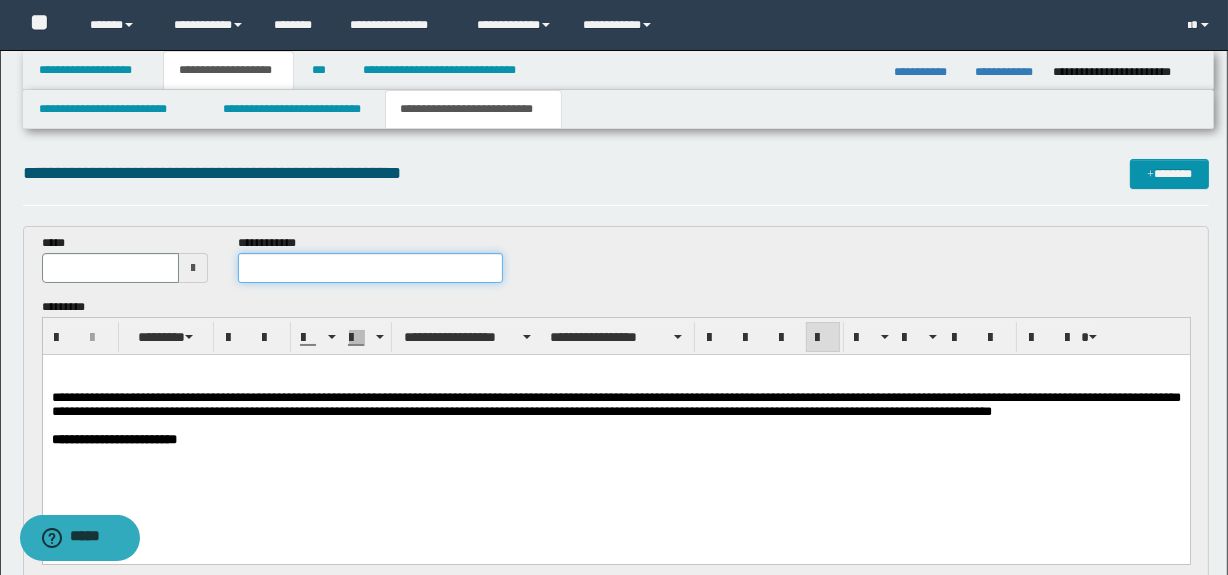 click at bounding box center [370, 268] 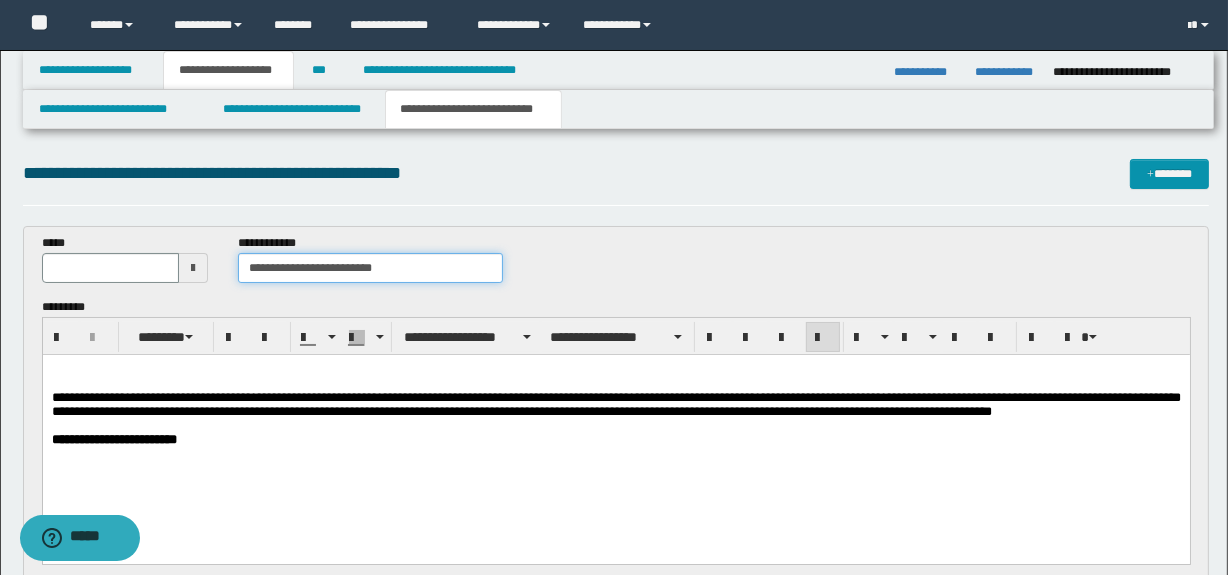type on "**********" 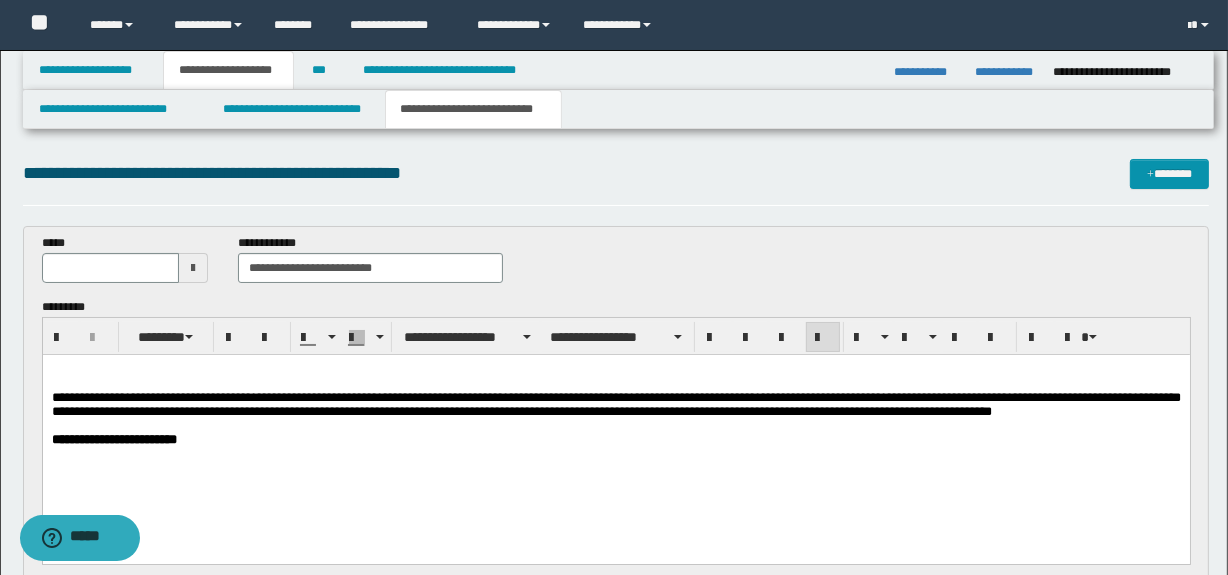 click at bounding box center (193, 268) 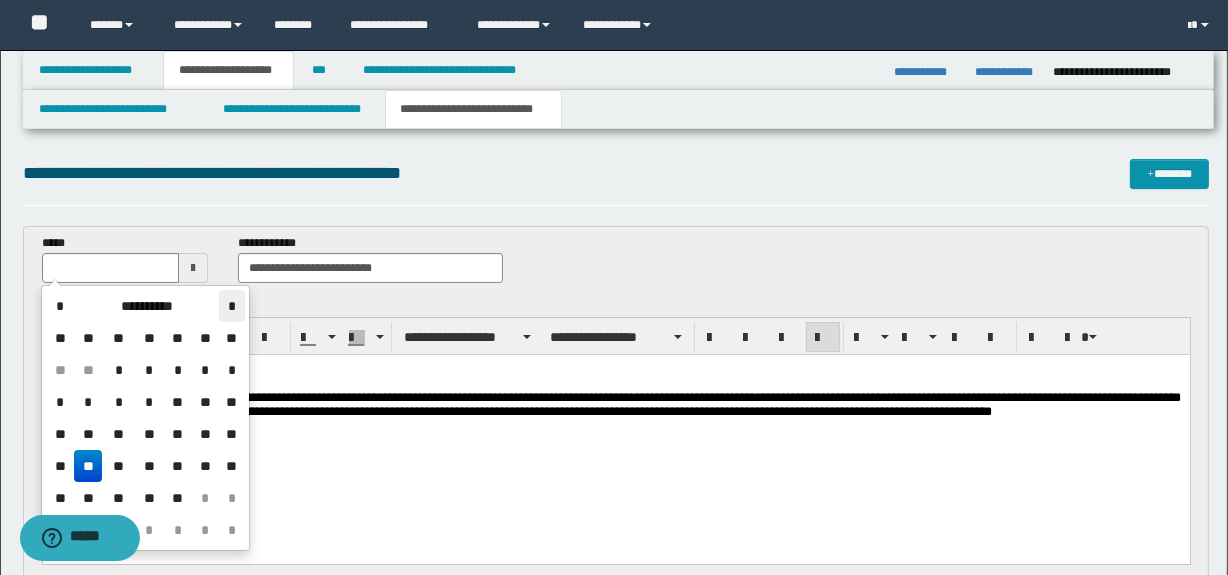 click on "*" at bounding box center (231, 306) 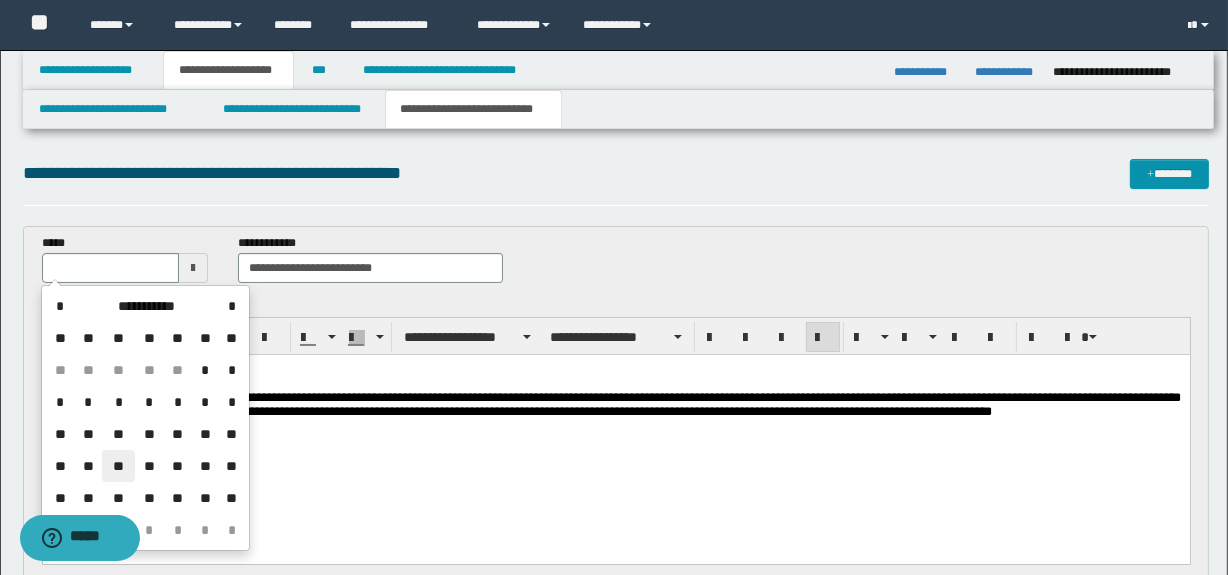 click on "**" at bounding box center (118, 466) 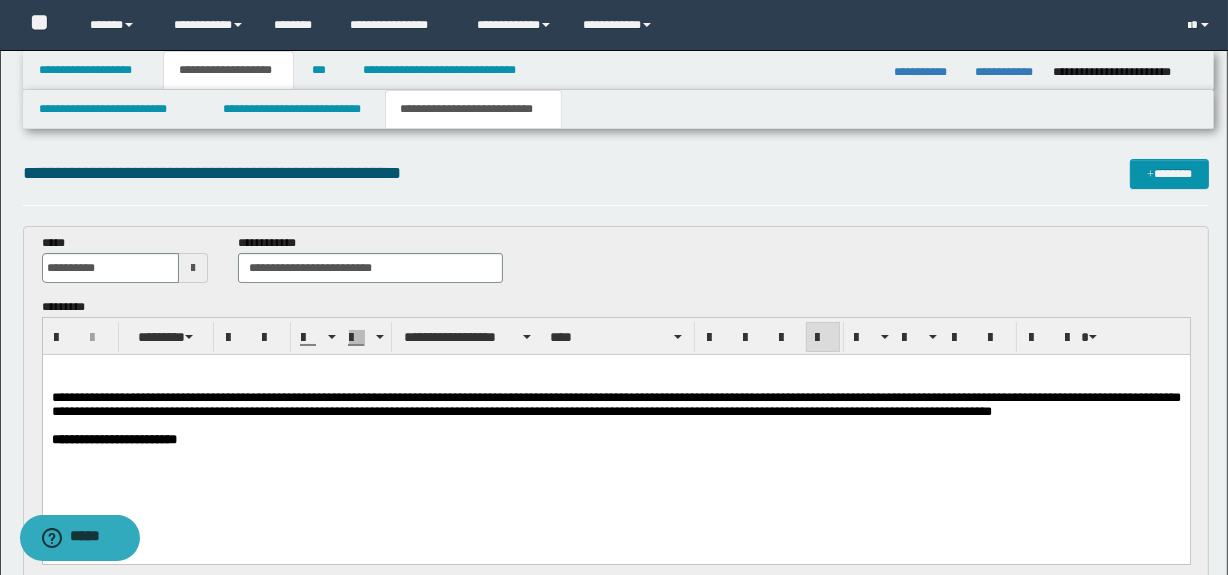 drag, startPoint x: 51, startPoint y: 400, endPoint x: 113, endPoint y: 395, distance: 62.201286 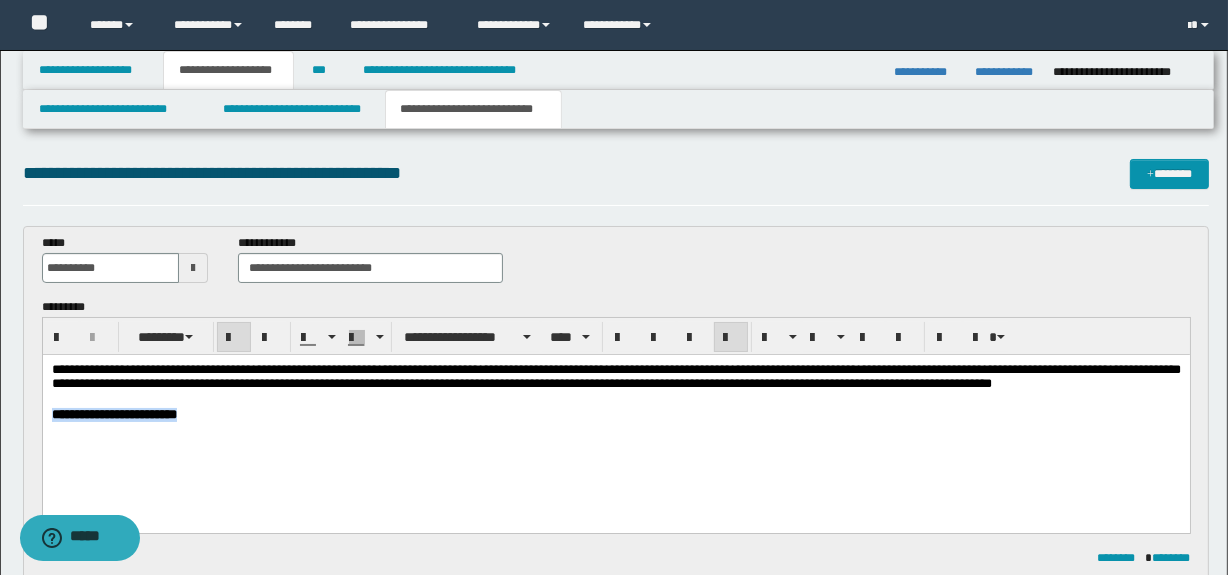 drag, startPoint x: 282, startPoint y: 428, endPoint x: 42, endPoint y: 797, distance: 440.18292 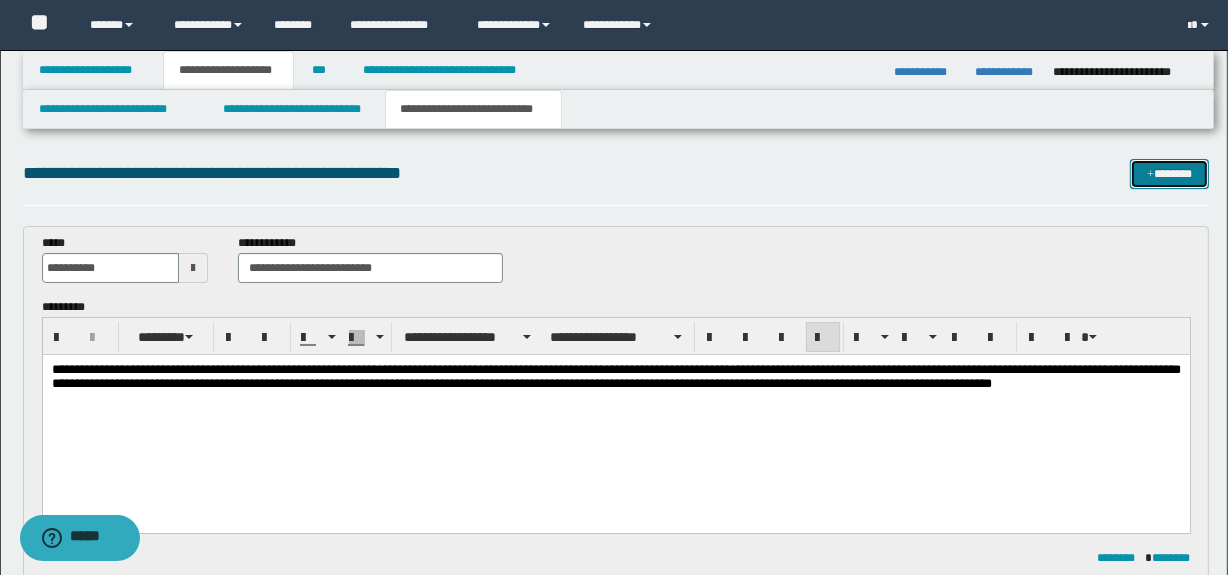 click on "*******" at bounding box center (1170, 174) 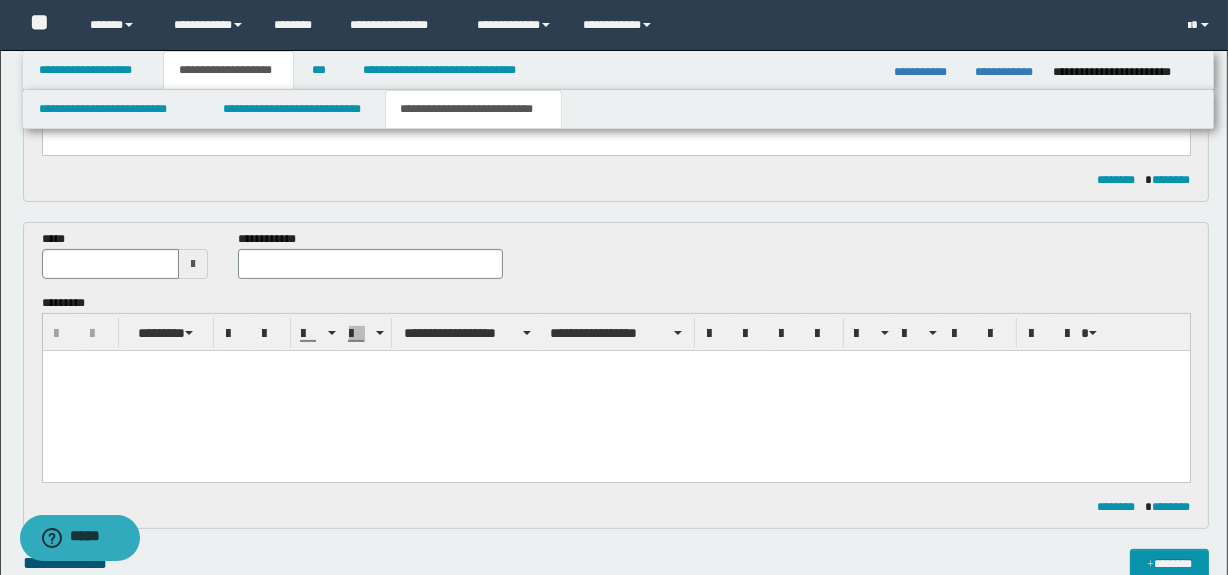 scroll, scrollTop: 375, scrollLeft: 0, axis: vertical 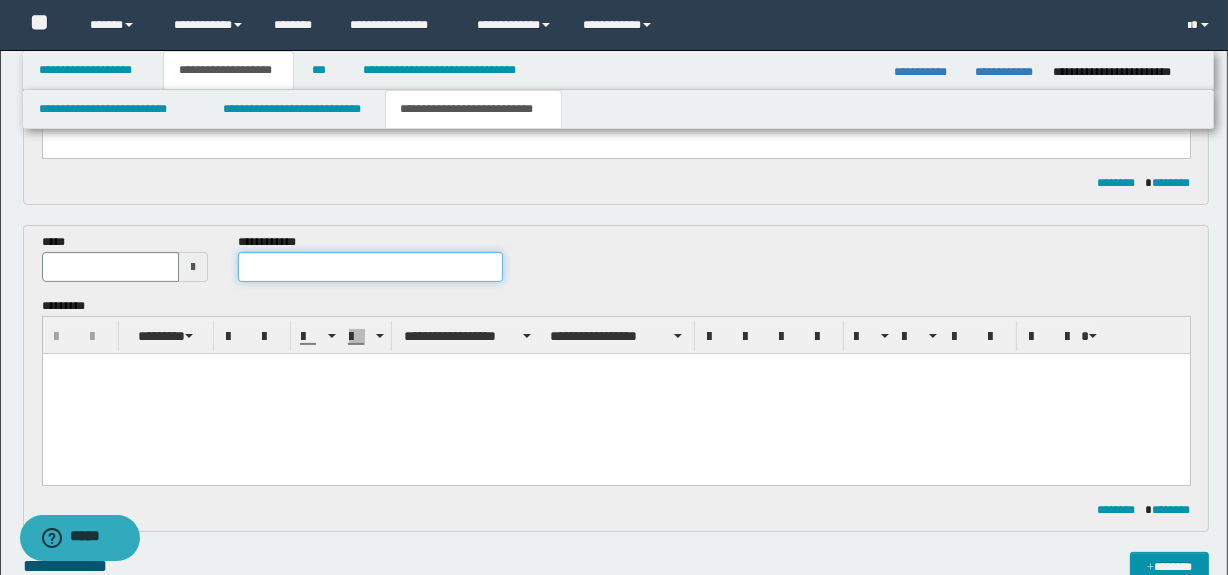 click at bounding box center [370, 267] 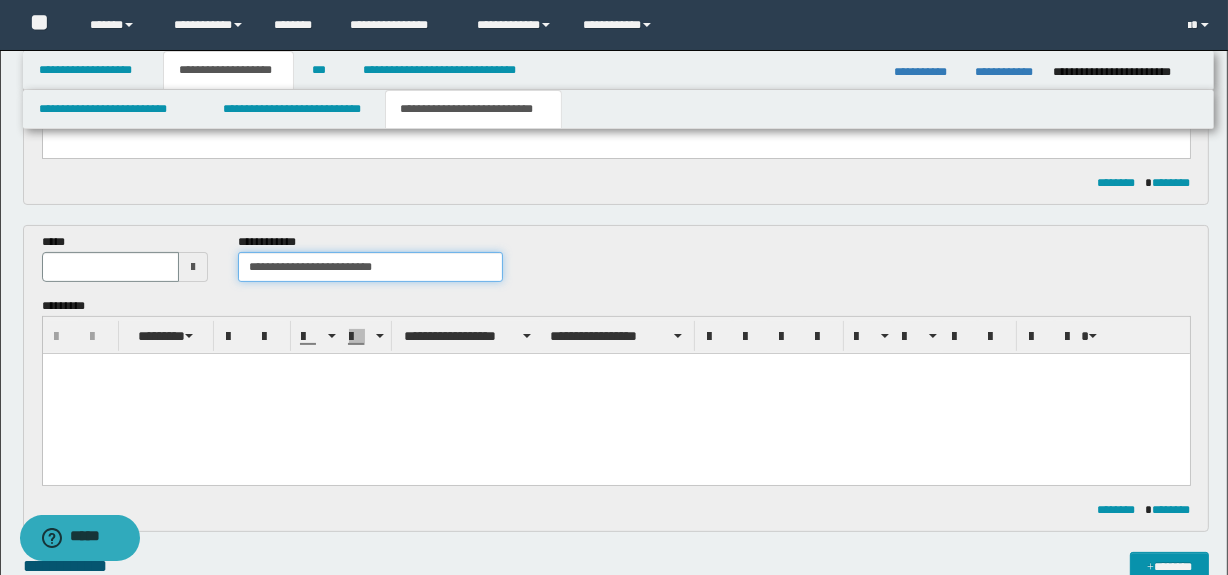 type on "**********" 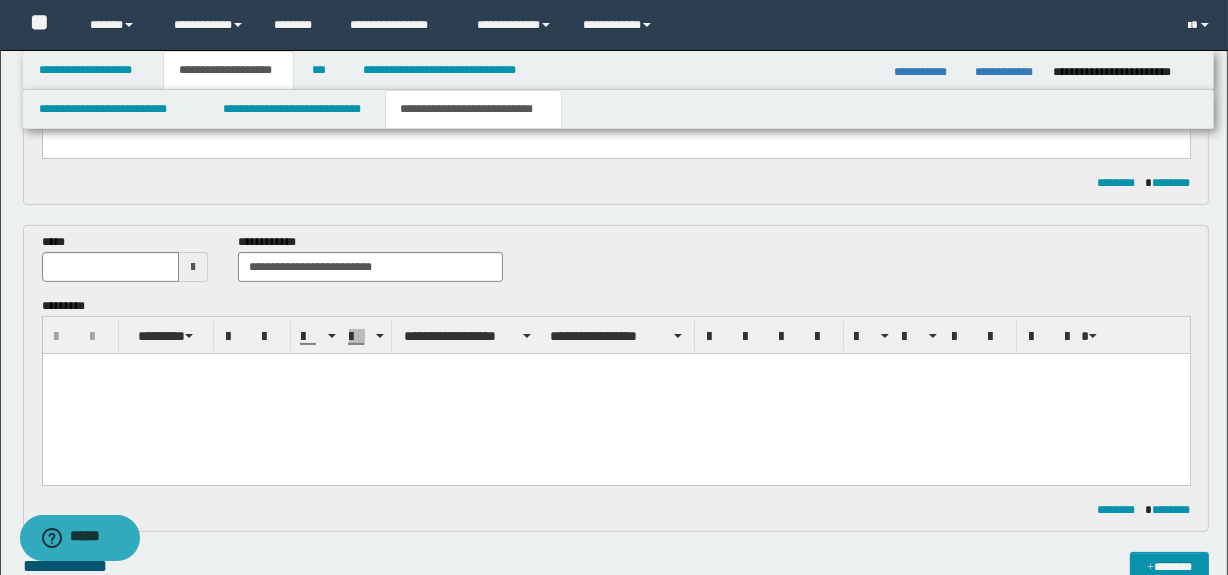 click at bounding box center [193, 267] 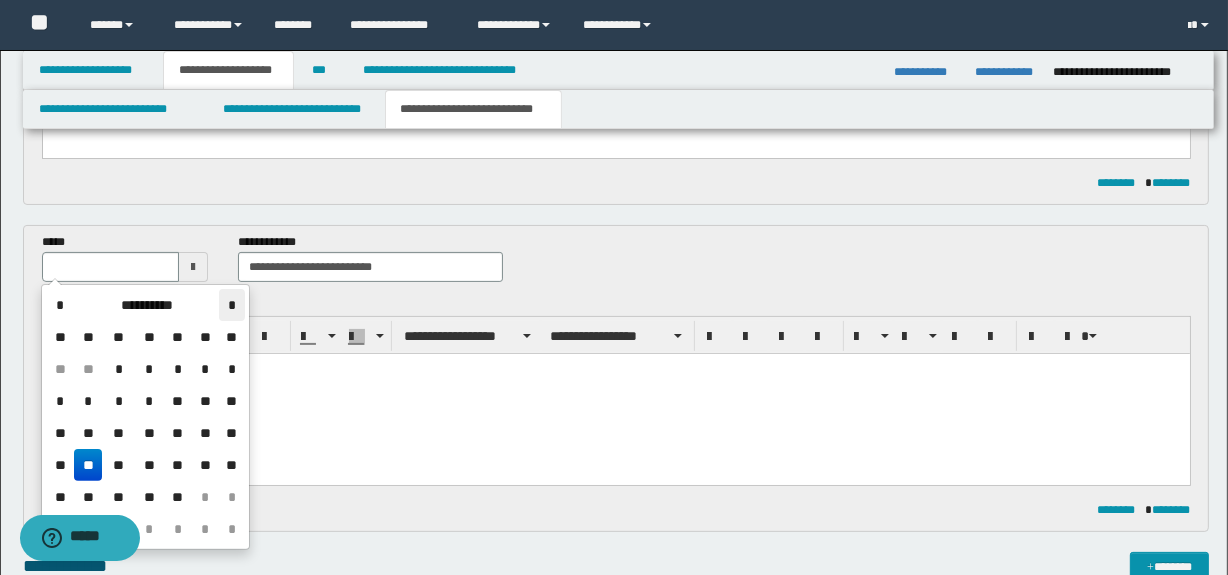 click on "*" at bounding box center [231, 305] 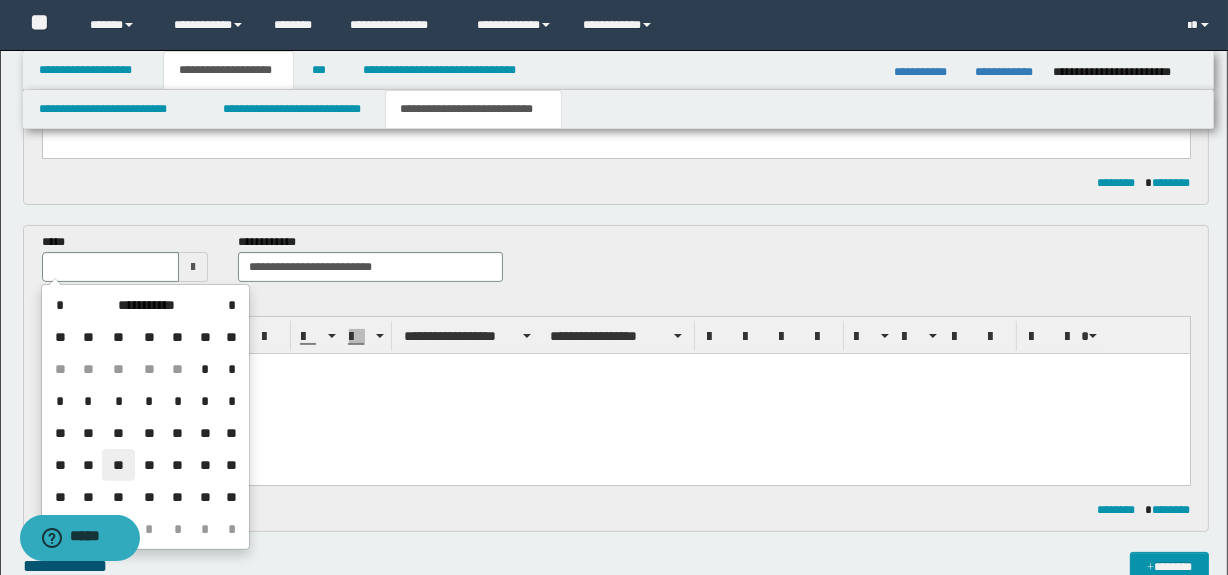drag, startPoint x: 119, startPoint y: 464, endPoint x: 705, endPoint y: 18, distance: 736.41833 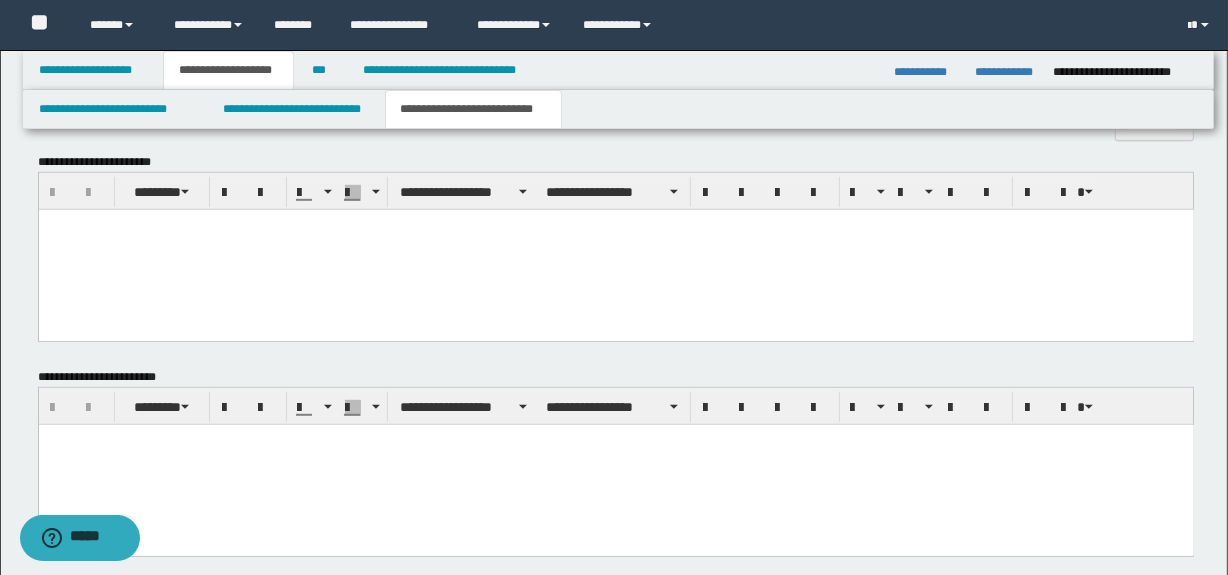 scroll, scrollTop: 1310, scrollLeft: 0, axis: vertical 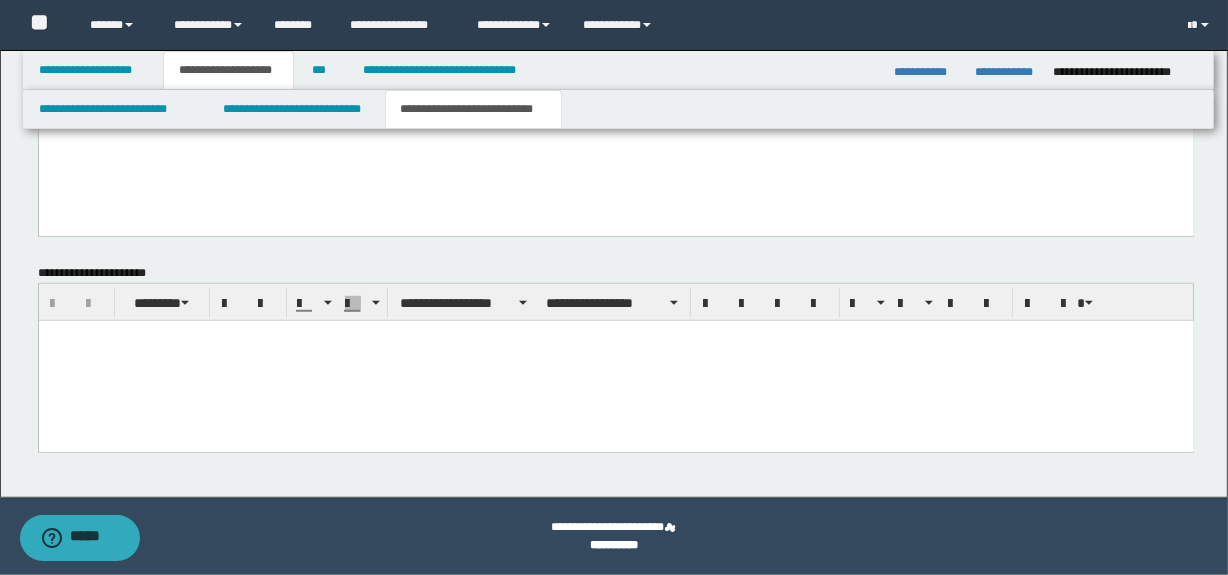 click at bounding box center (615, 360) 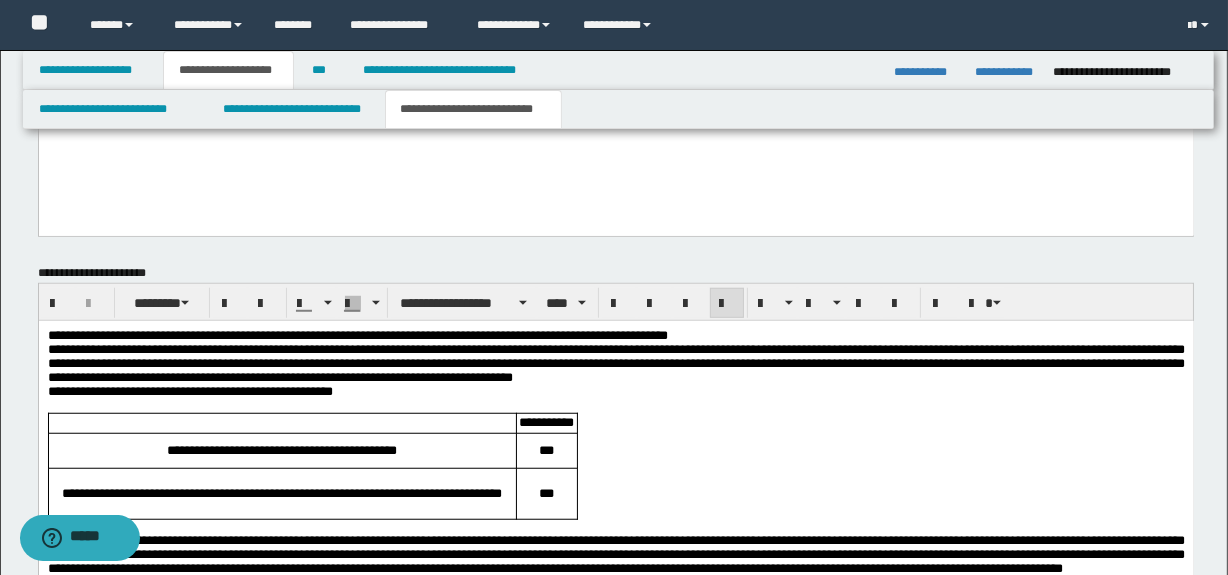 click on "**********" at bounding box center [615, 335] 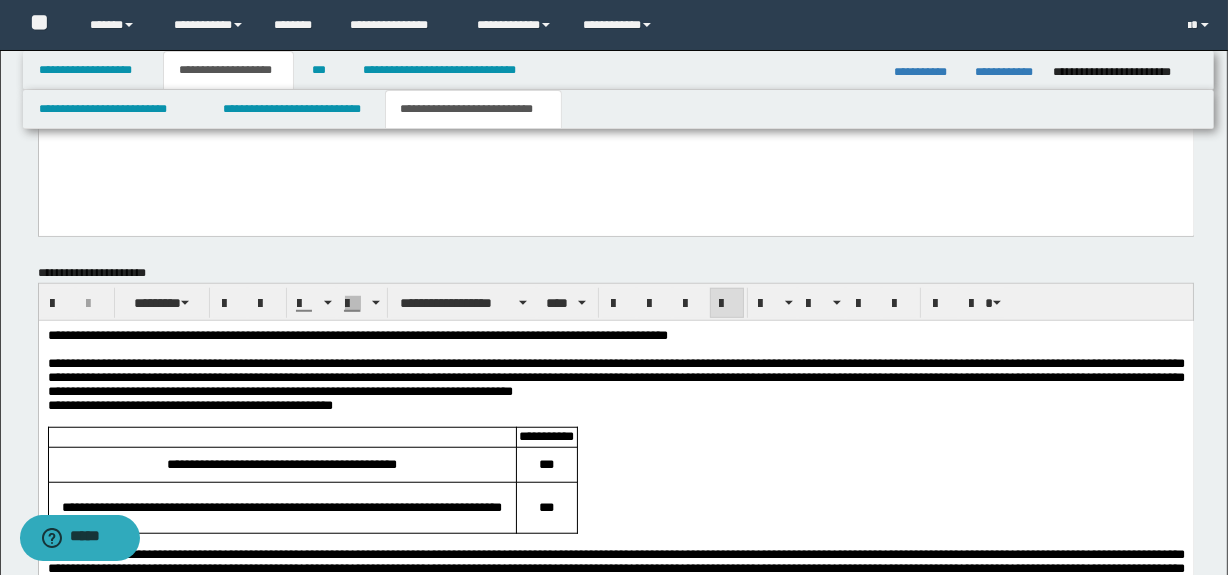 click on "**********" at bounding box center [615, 376] 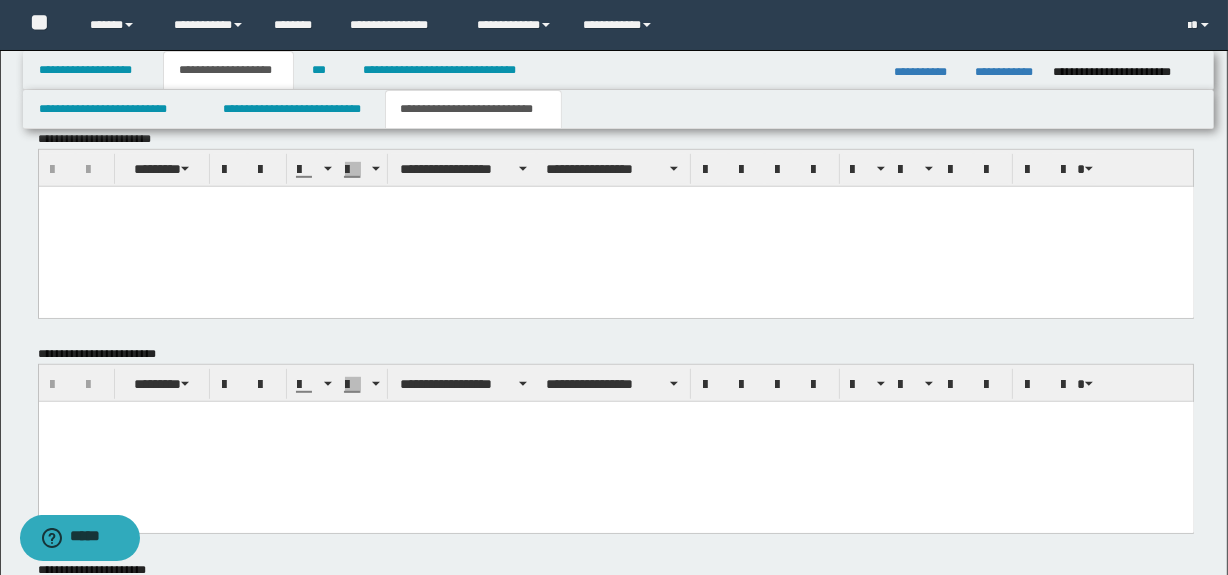 scroll, scrollTop: 1007, scrollLeft: 0, axis: vertical 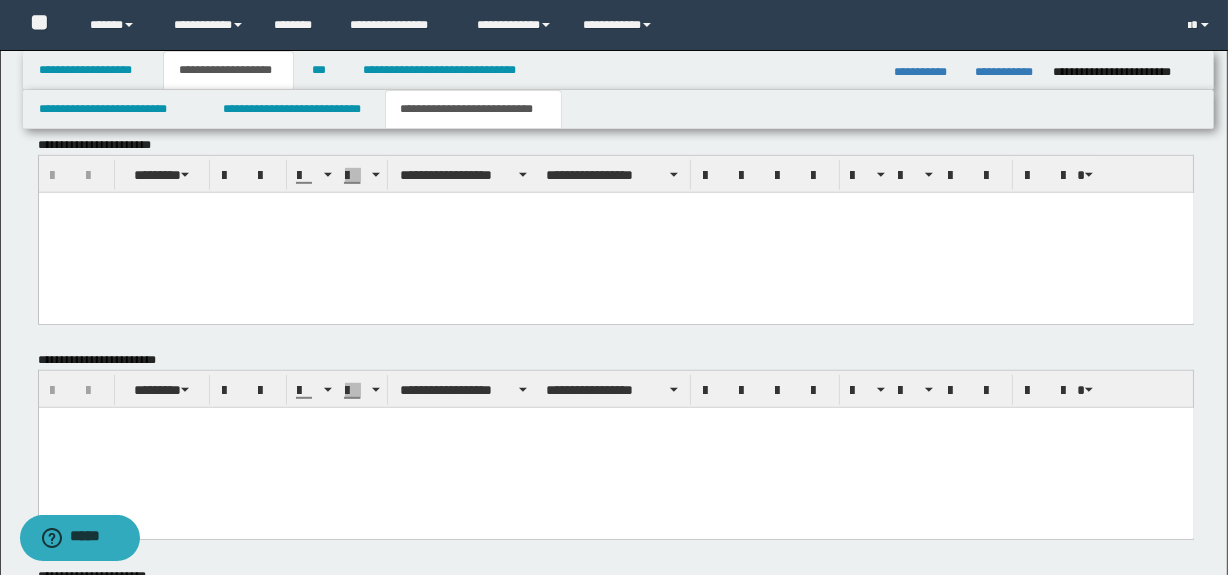 click at bounding box center [615, 232] 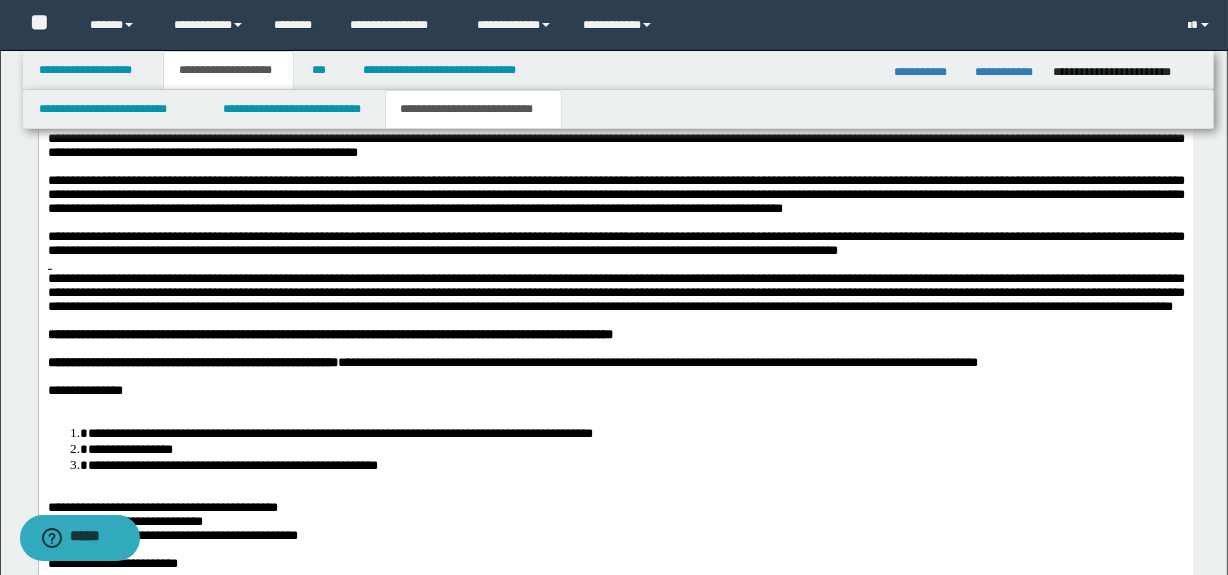 scroll, scrollTop: 1098, scrollLeft: 0, axis: vertical 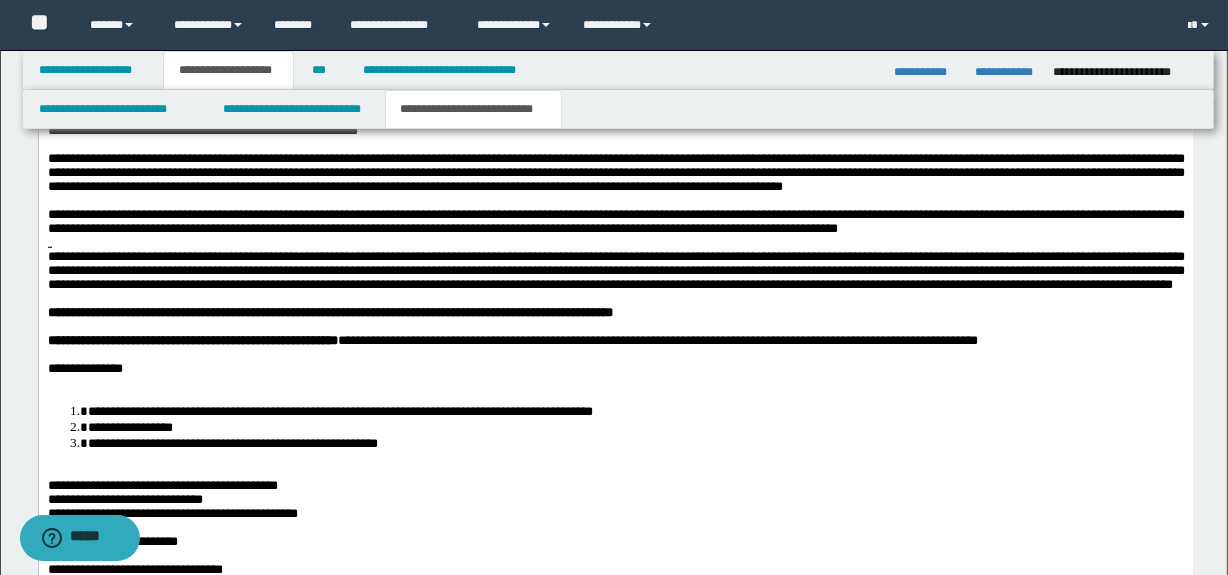 click at bounding box center [615, 242] 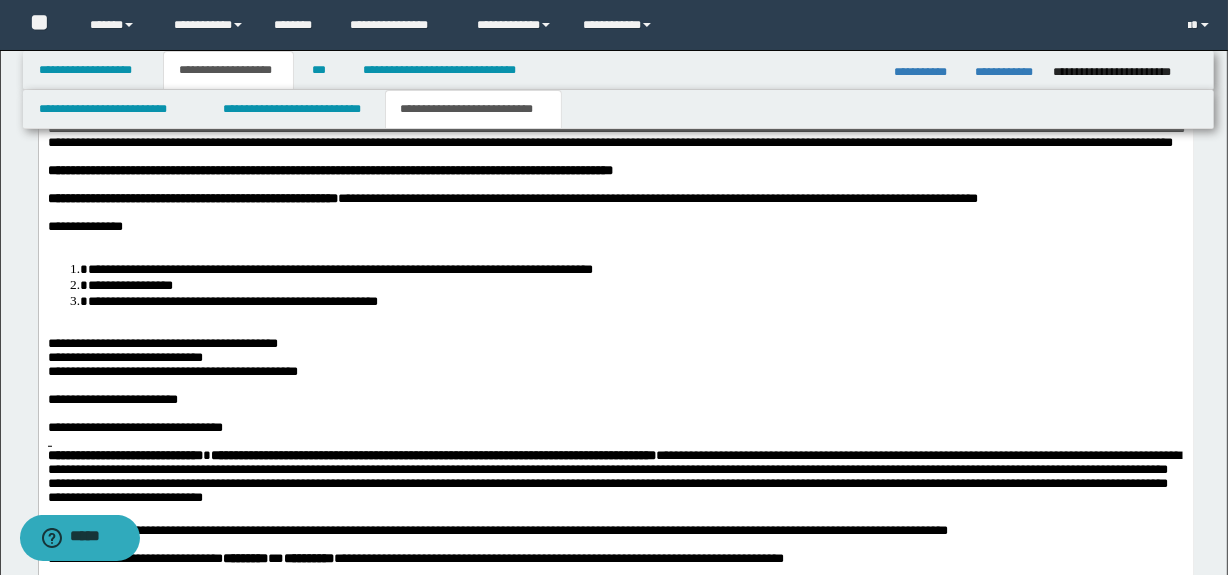 scroll, scrollTop: 1249, scrollLeft: 0, axis: vertical 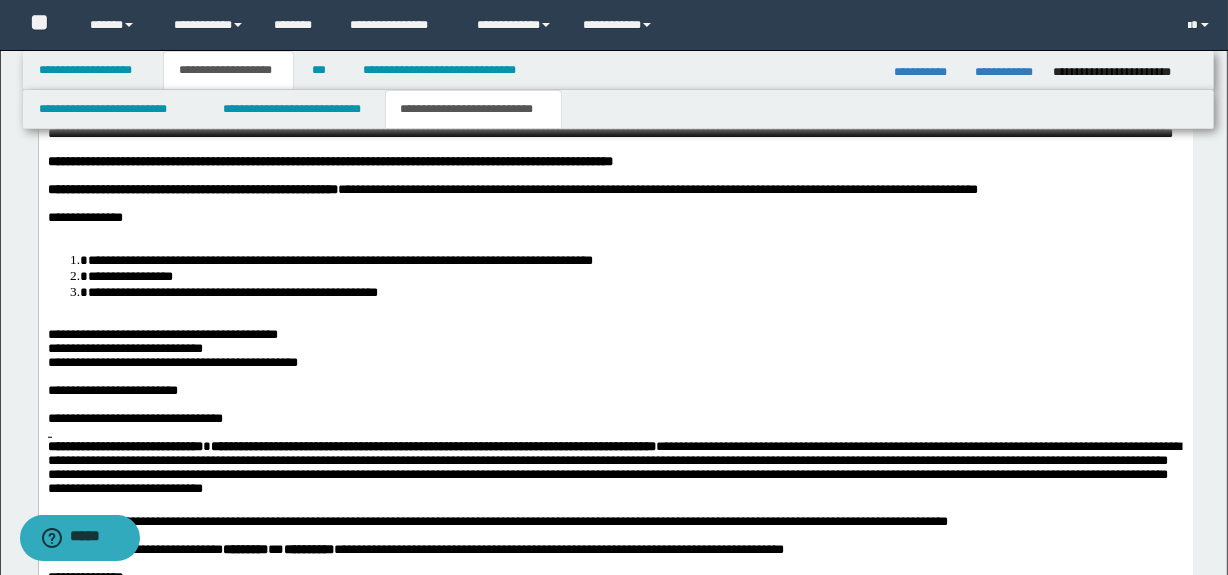 click at bounding box center [615, 232] 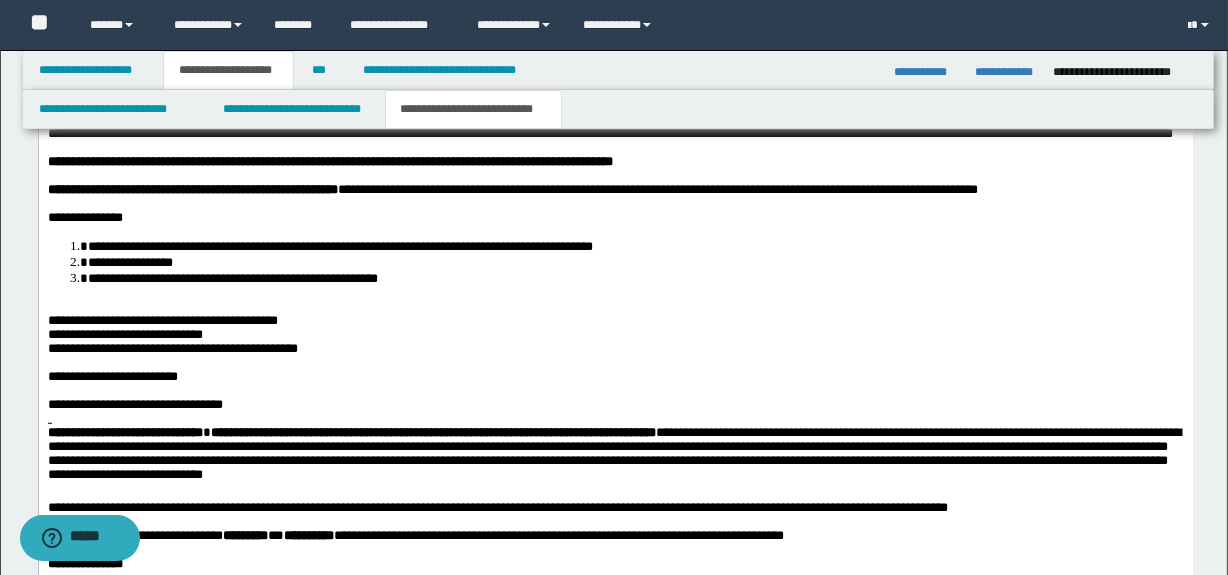 click at bounding box center (615, 307) 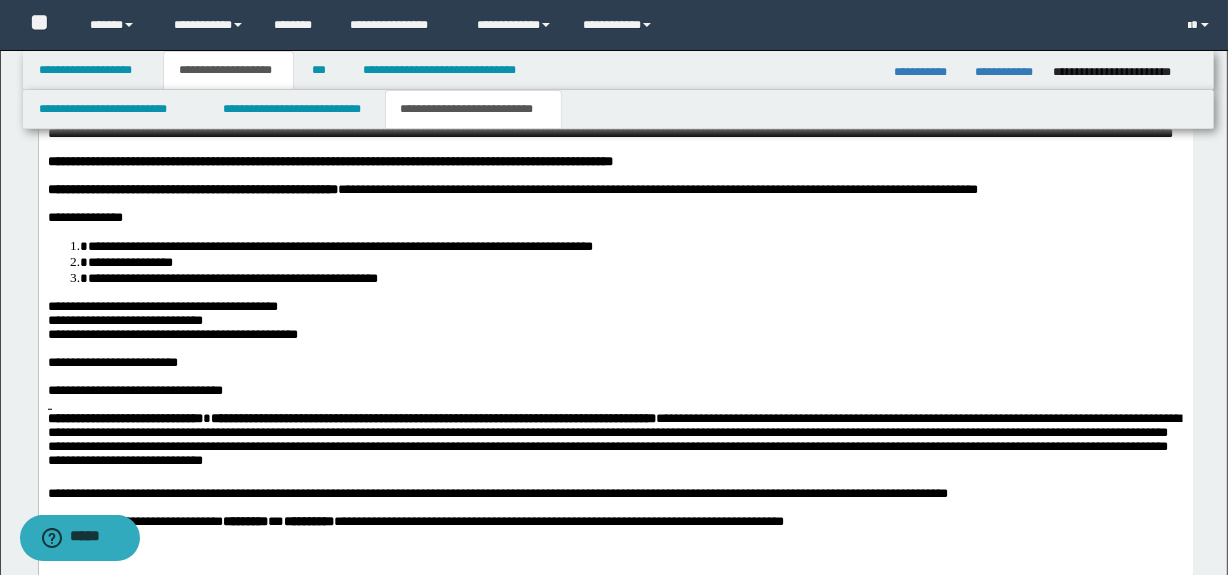 click on "**********" at bounding box center (162, 306) 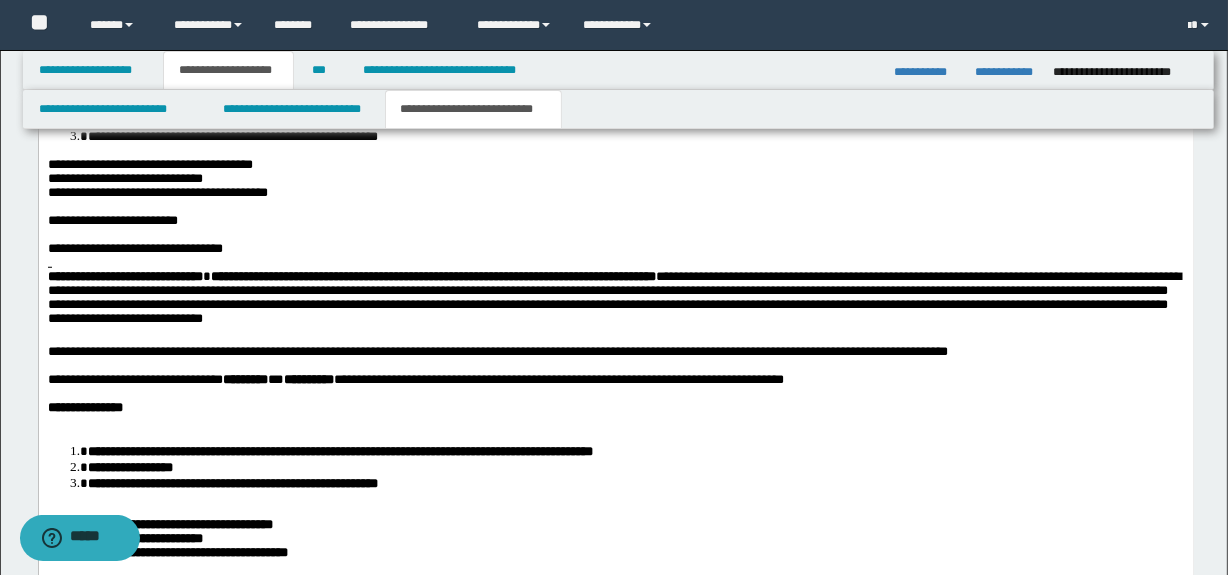 scroll, scrollTop: 1400, scrollLeft: 0, axis: vertical 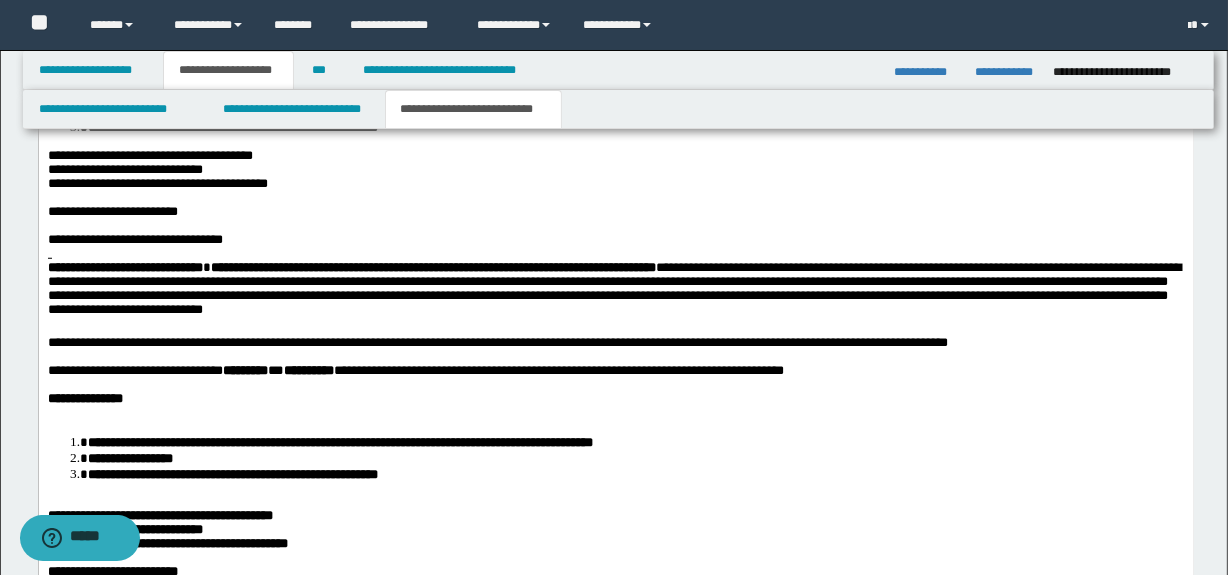 click at bounding box center (615, 254) 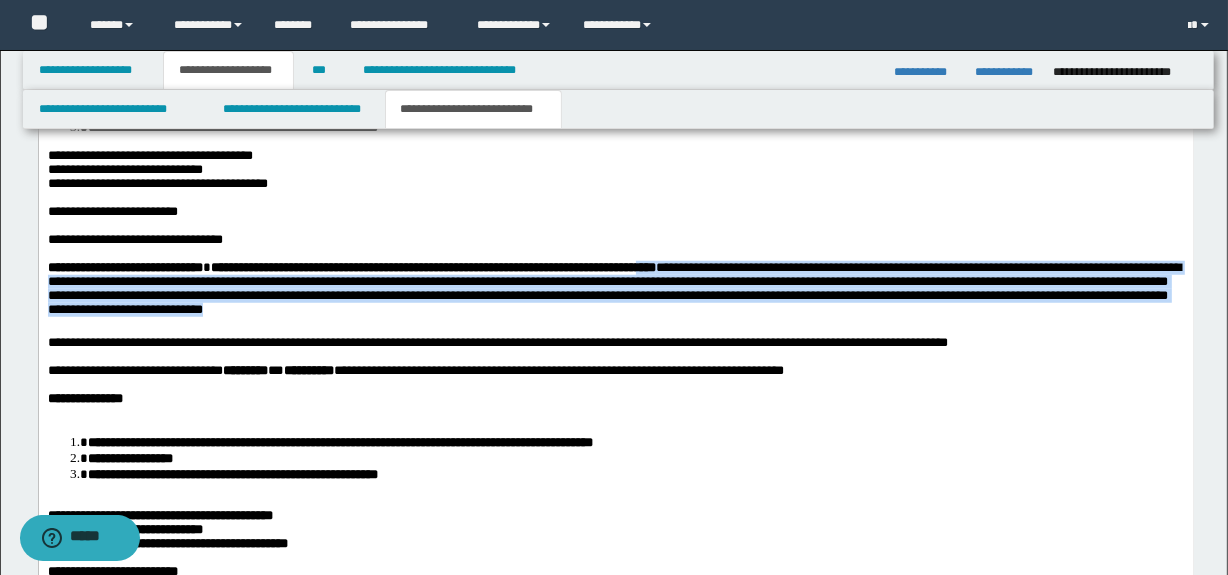 drag, startPoint x: 765, startPoint y: 369, endPoint x: 739, endPoint y: 317, distance: 58.137768 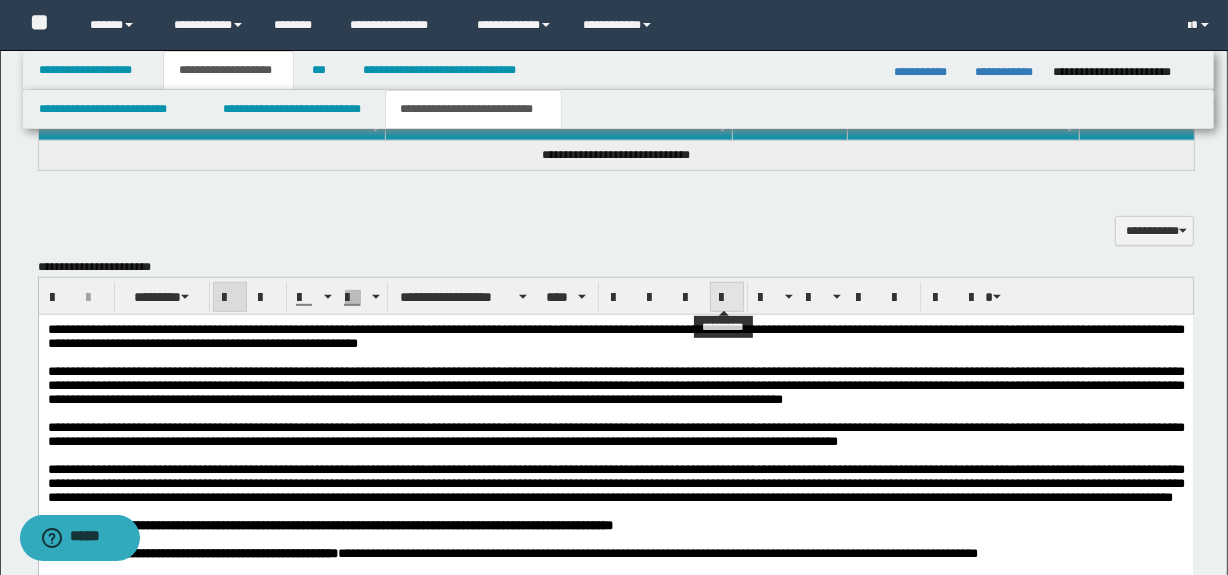 click at bounding box center [727, 298] 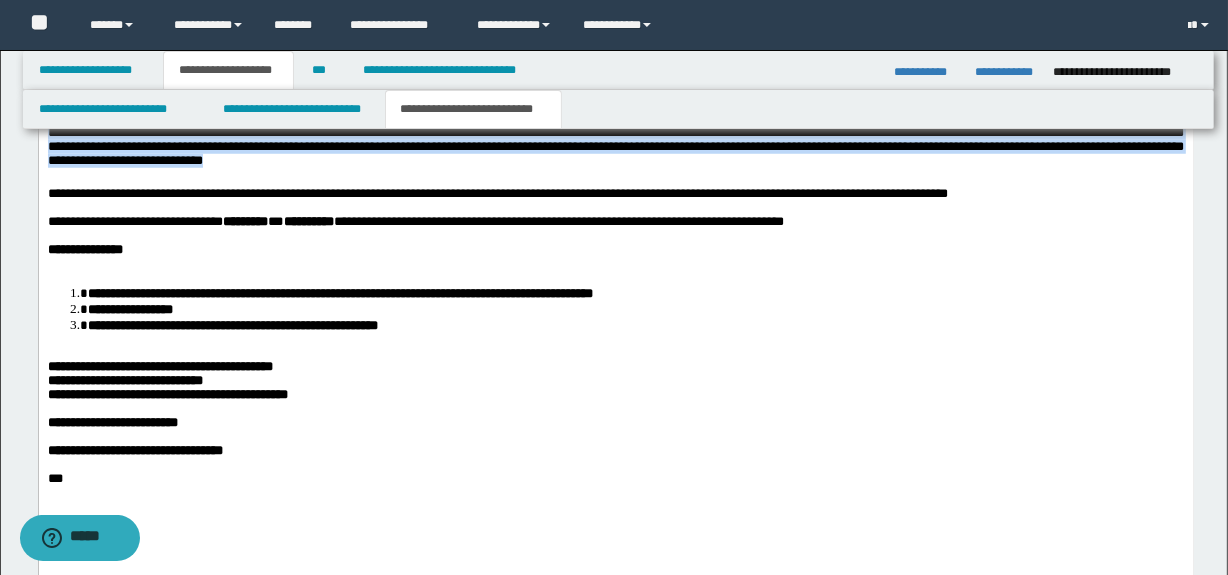 scroll, scrollTop: 1582, scrollLeft: 0, axis: vertical 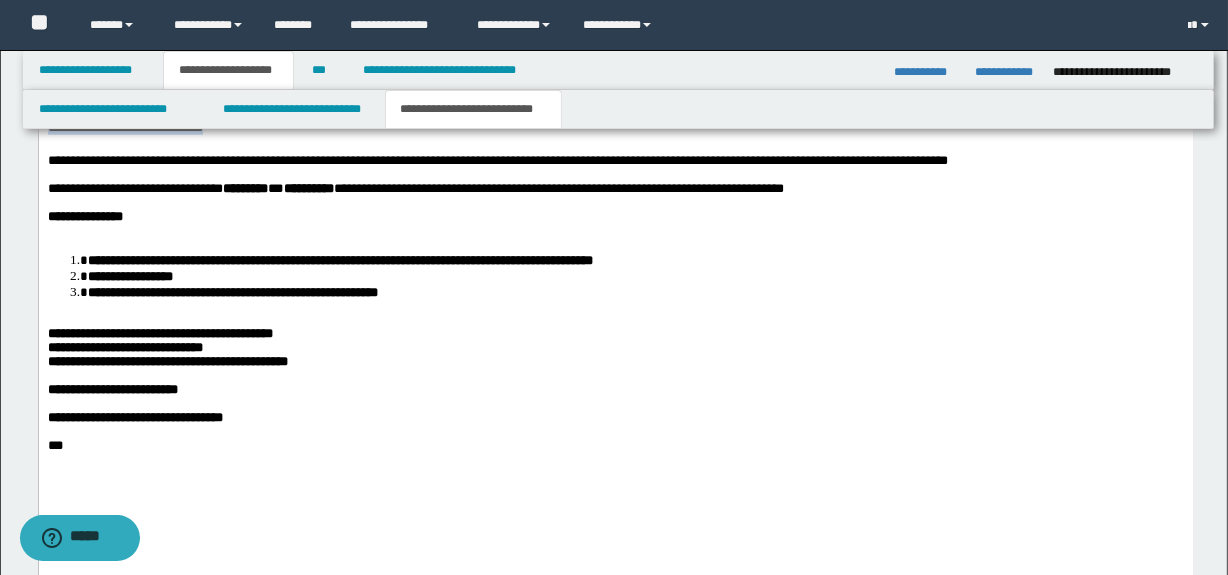 click on "**********" at bounding box center (635, 276) 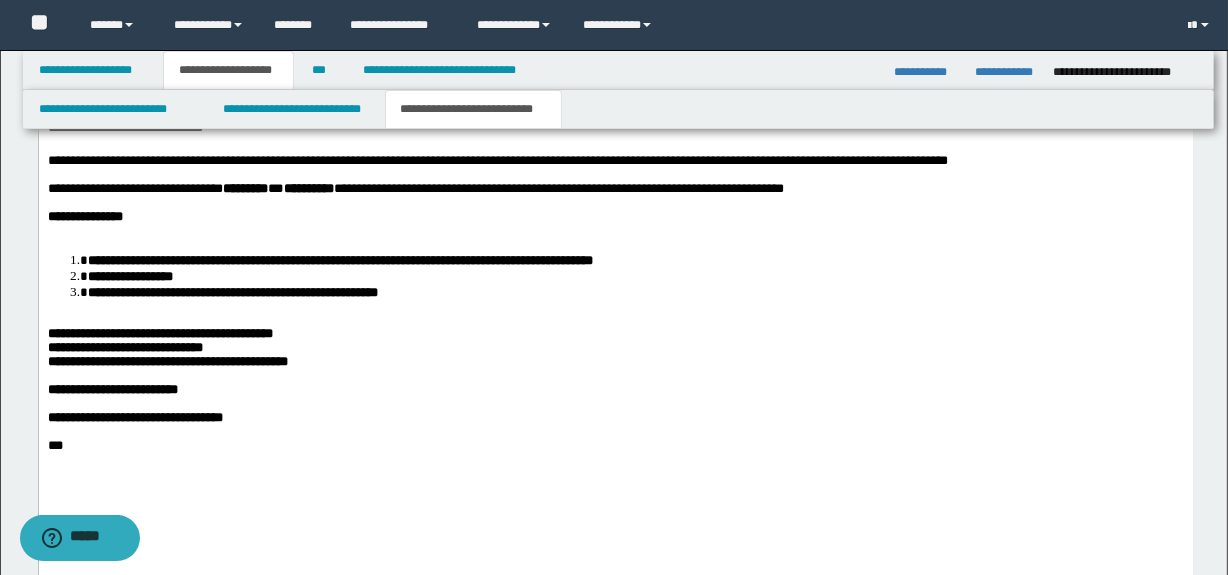 click at bounding box center (615, 231) 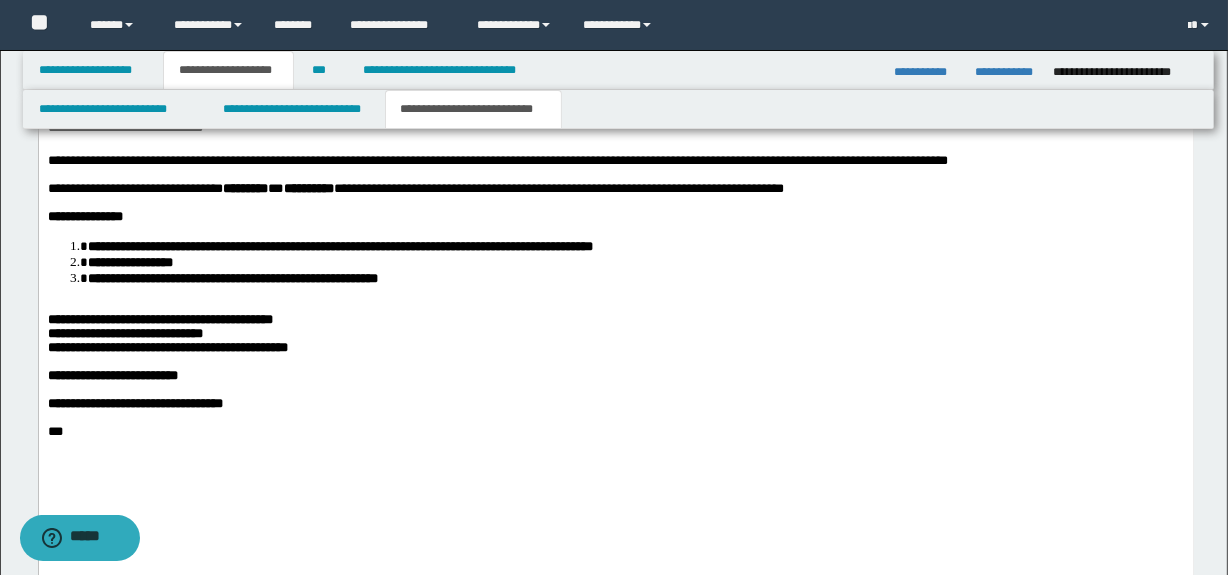 drag, startPoint x: 93, startPoint y: 356, endPoint x: 208, endPoint y: 355, distance: 115.00435 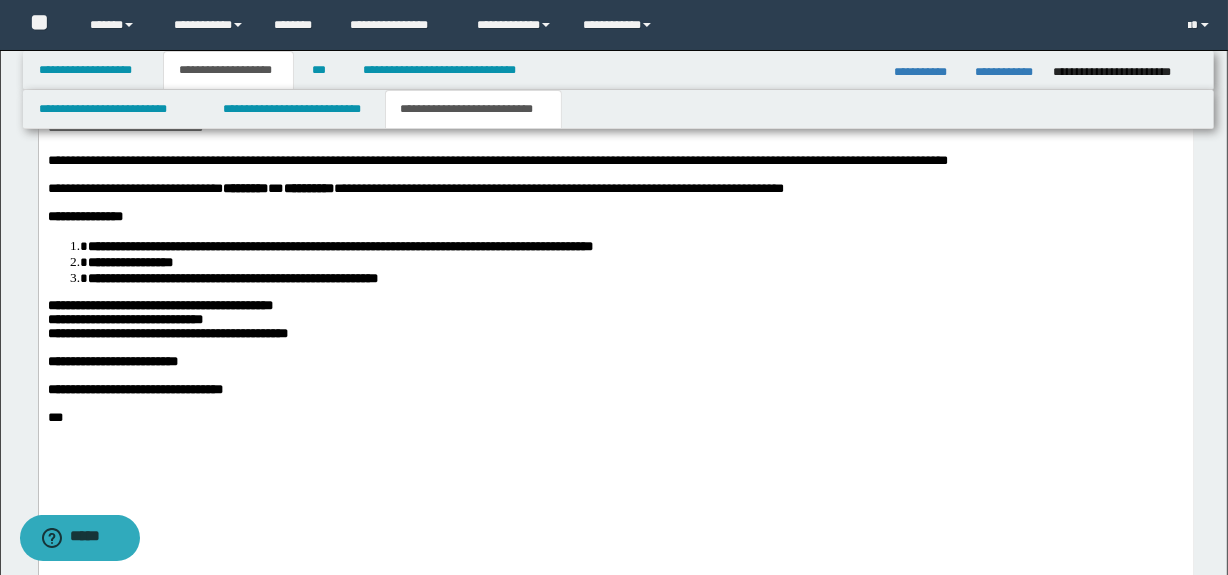 click on "**********" at bounding box center (159, 305) 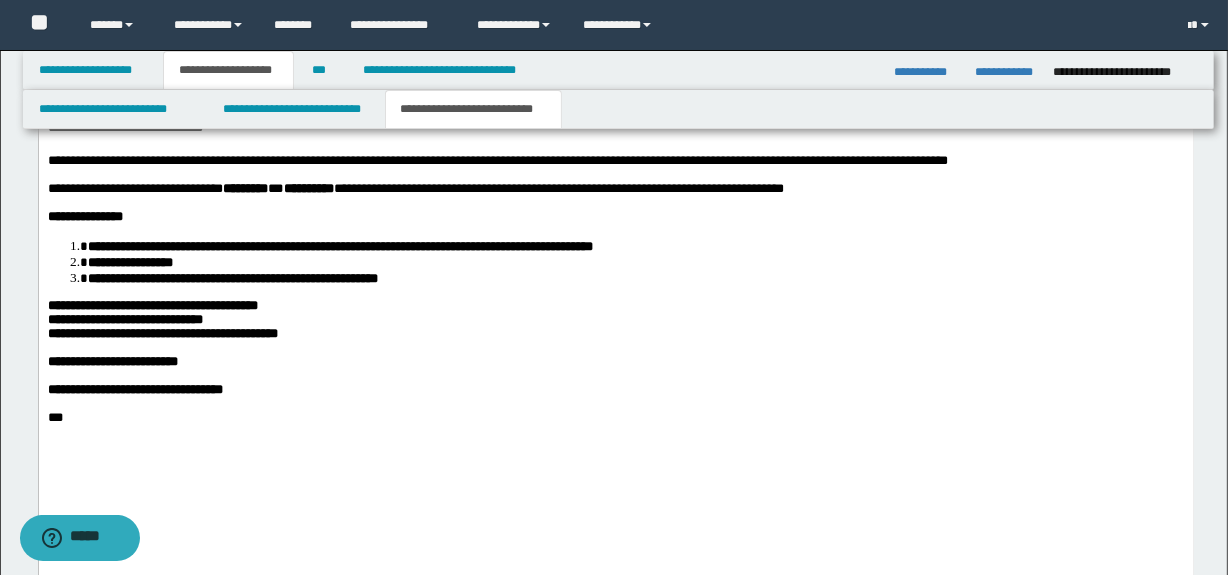 scroll, scrollTop: 1552, scrollLeft: 0, axis: vertical 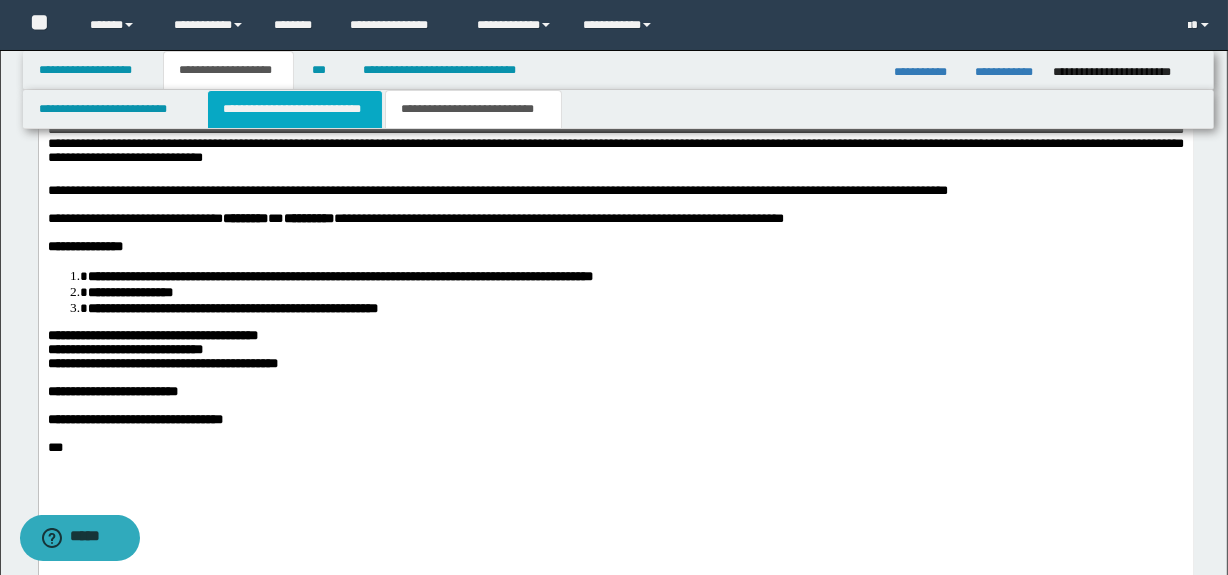 click on "**********" at bounding box center [294, 109] 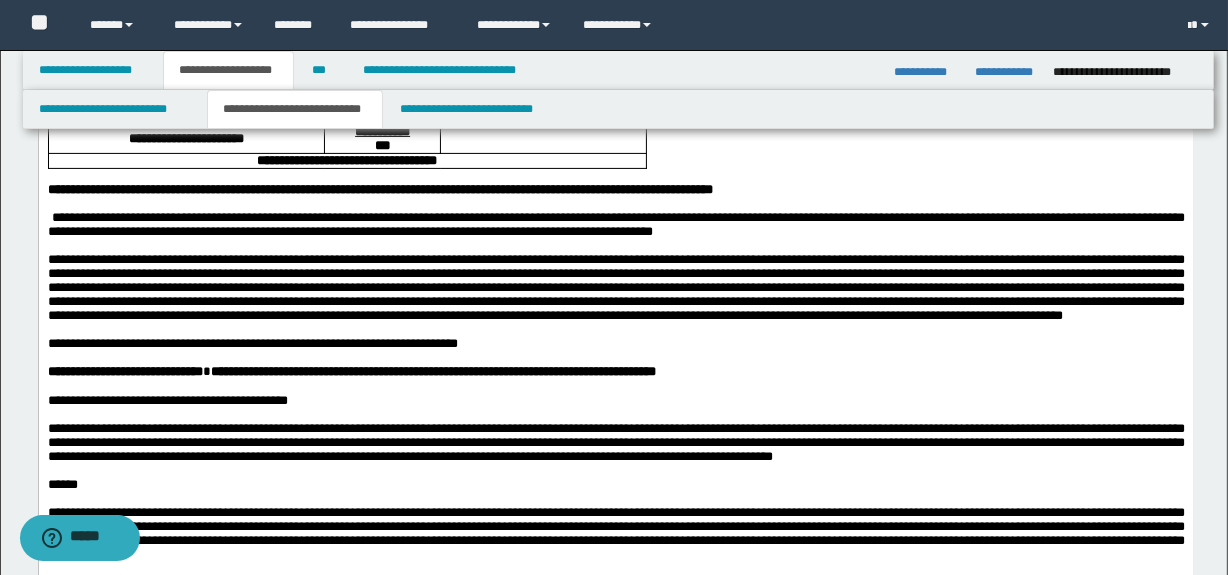 scroll, scrollTop: 0, scrollLeft: 0, axis: both 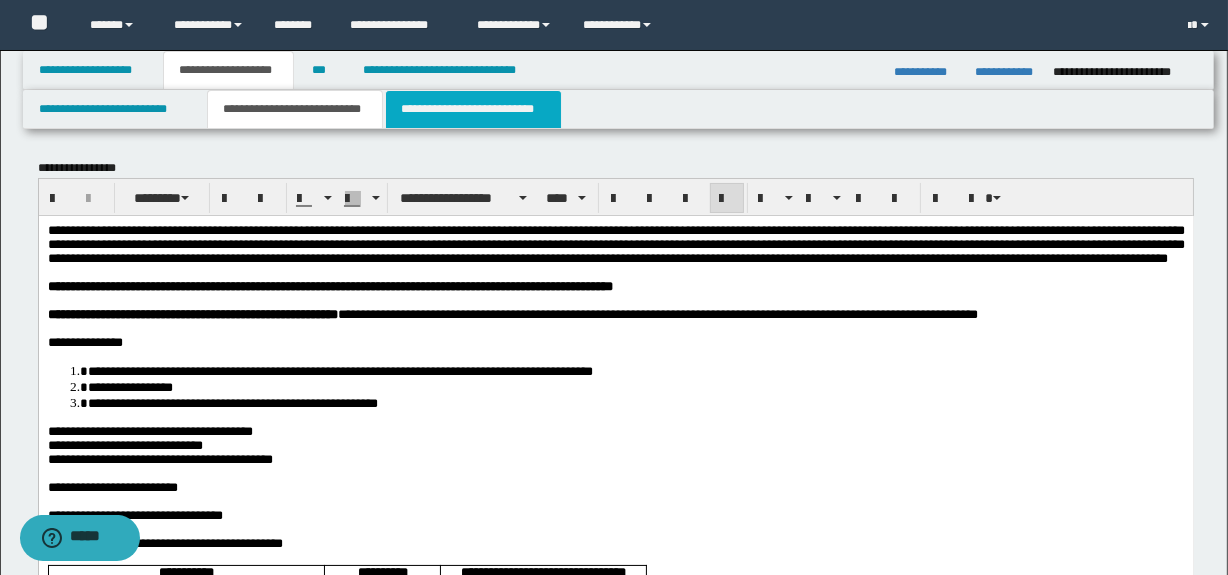 click on "**********" at bounding box center (473, 109) 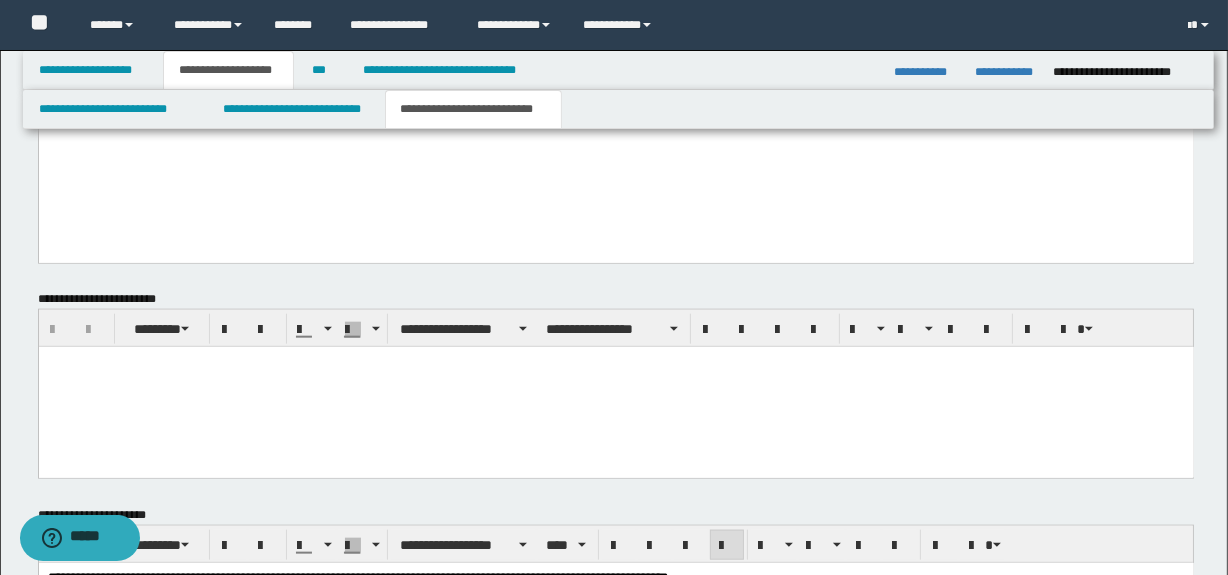 scroll, scrollTop: 1950, scrollLeft: 0, axis: vertical 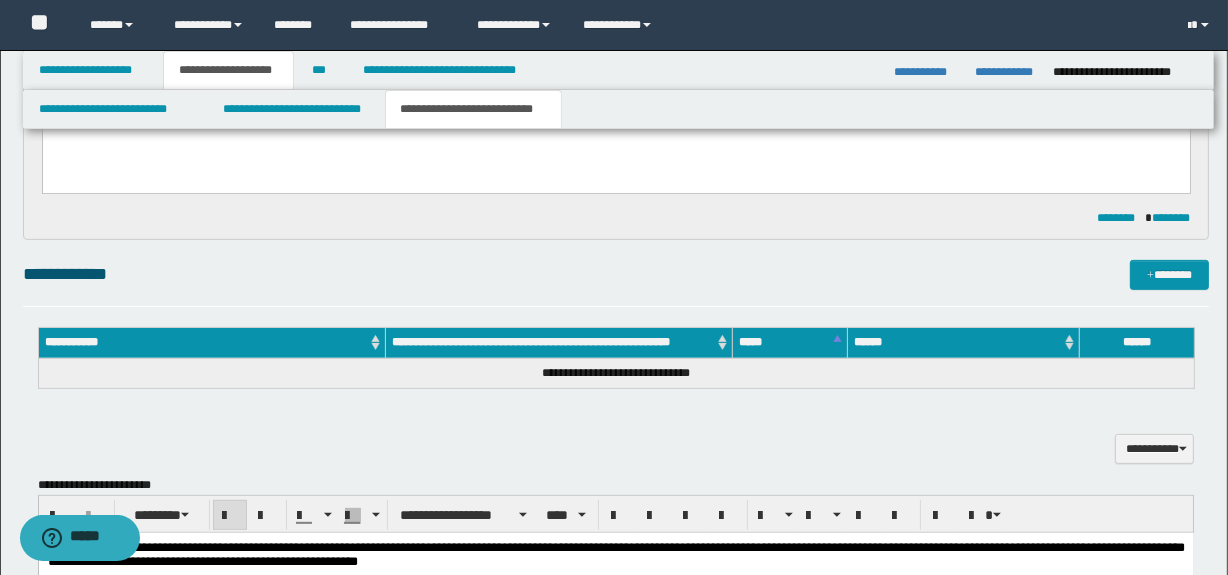 click on "**********" at bounding box center [616, 706] 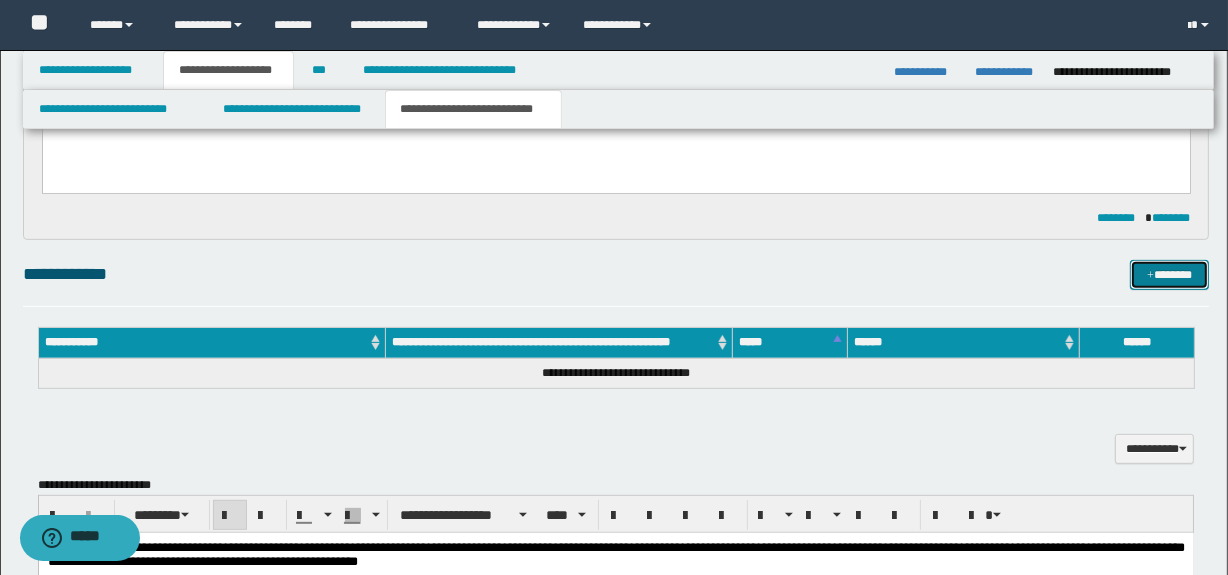 click at bounding box center [1150, 276] 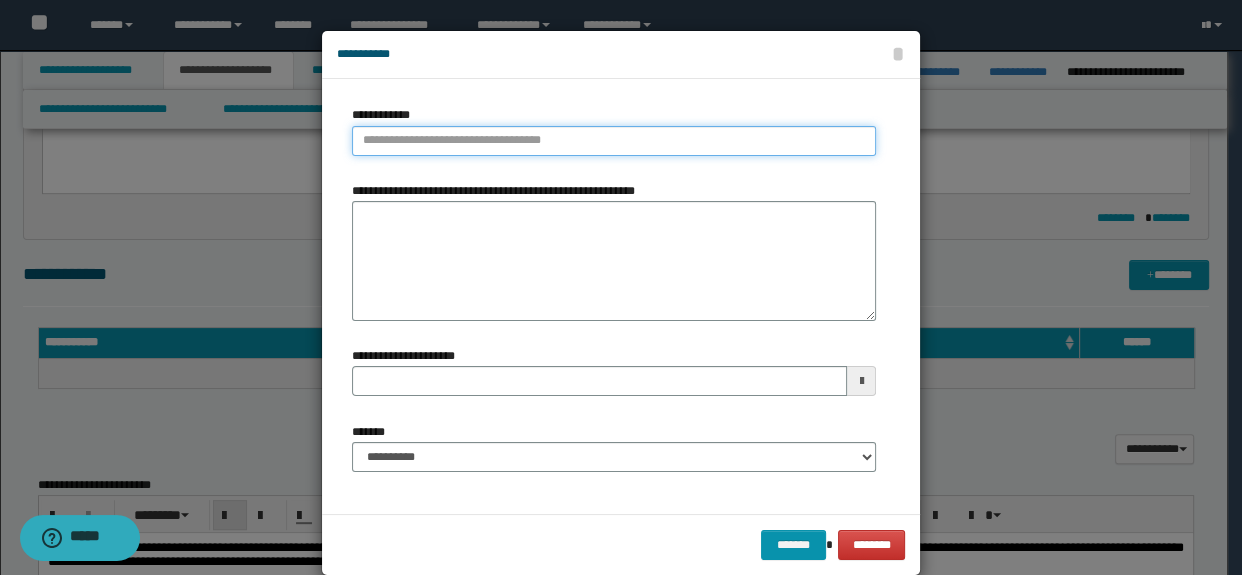 click on "**********" at bounding box center [614, 141] 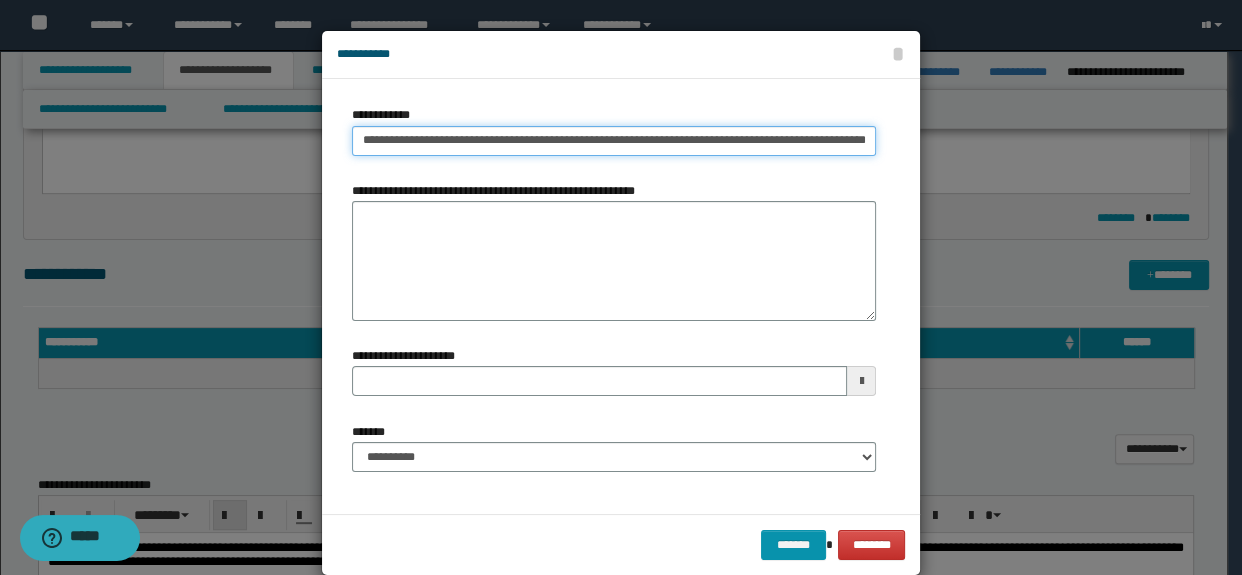scroll, scrollTop: 0, scrollLeft: 144, axis: horizontal 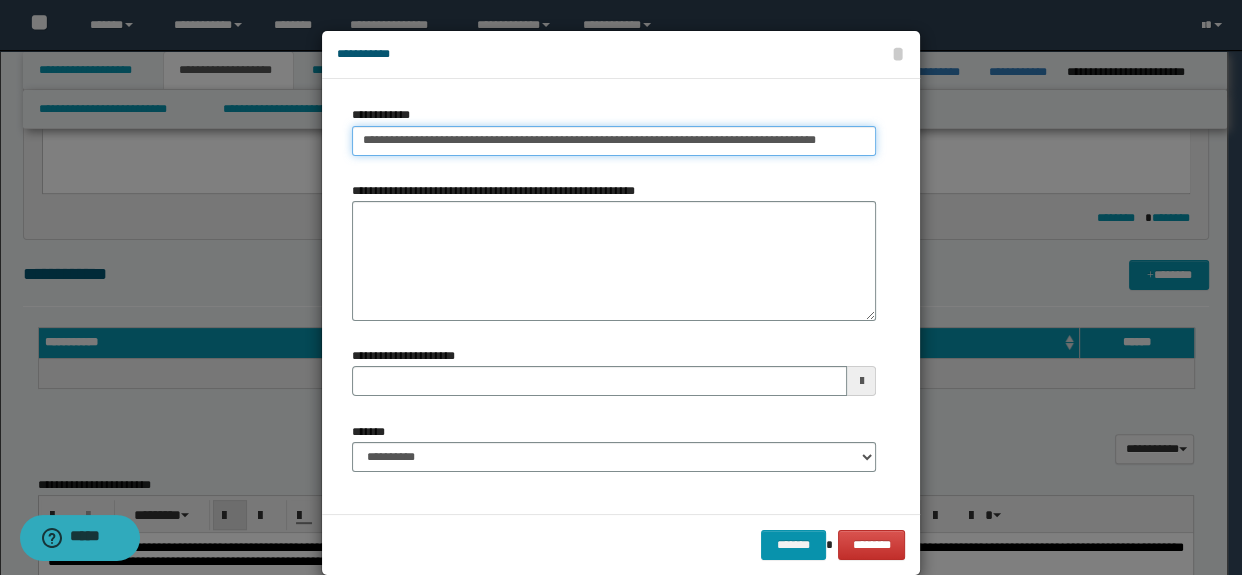 type on "**********" 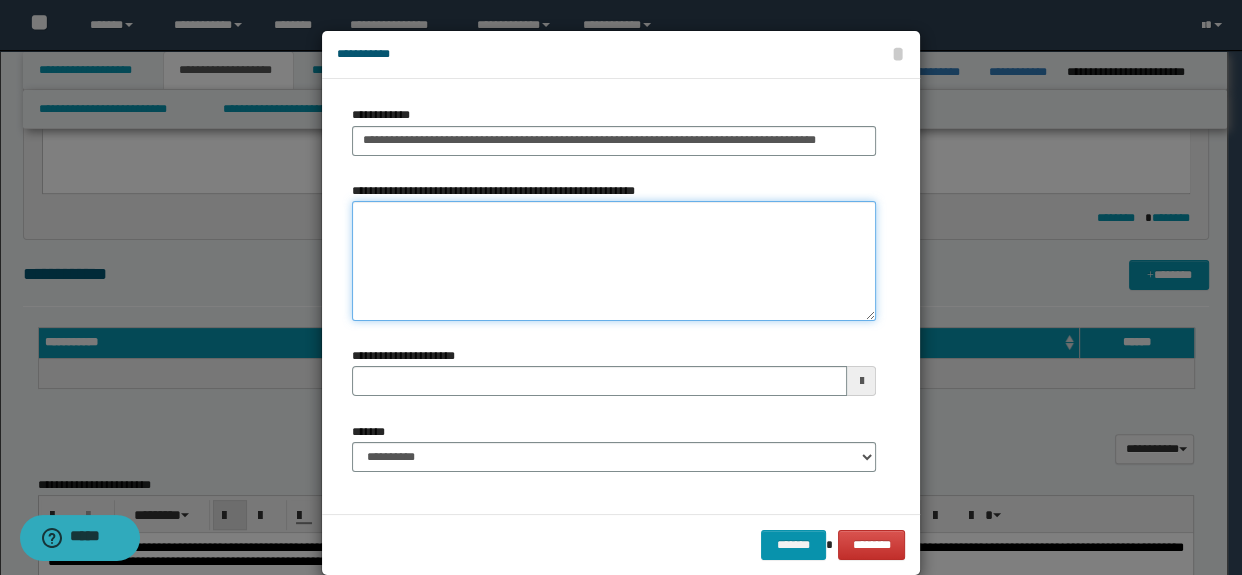 scroll, scrollTop: 0, scrollLeft: 0, axis: both 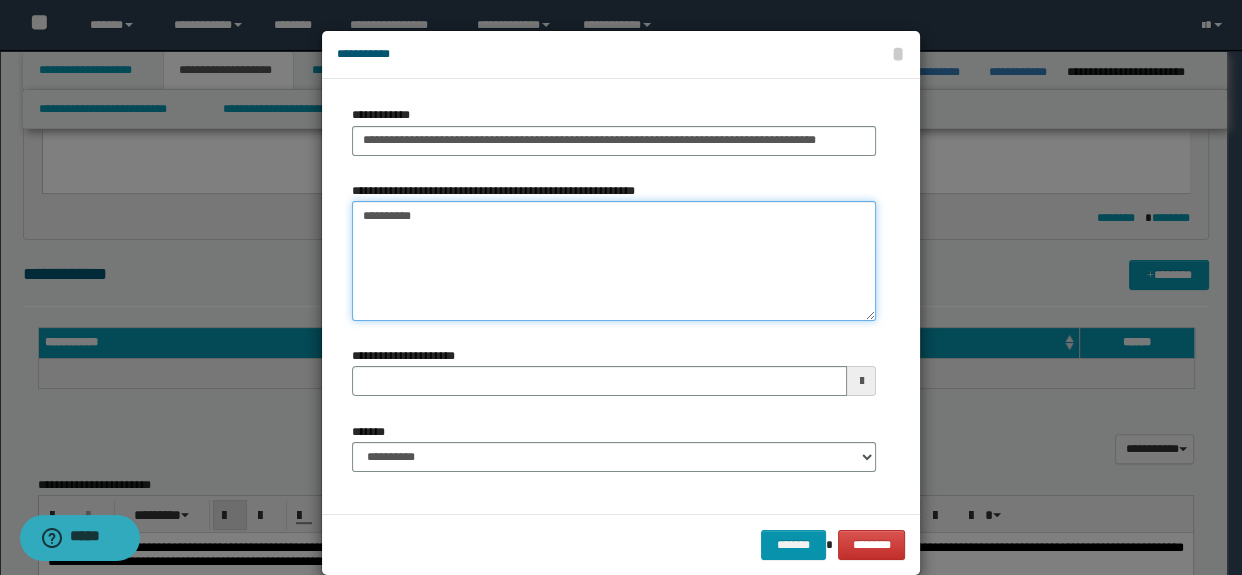 type on "**********" 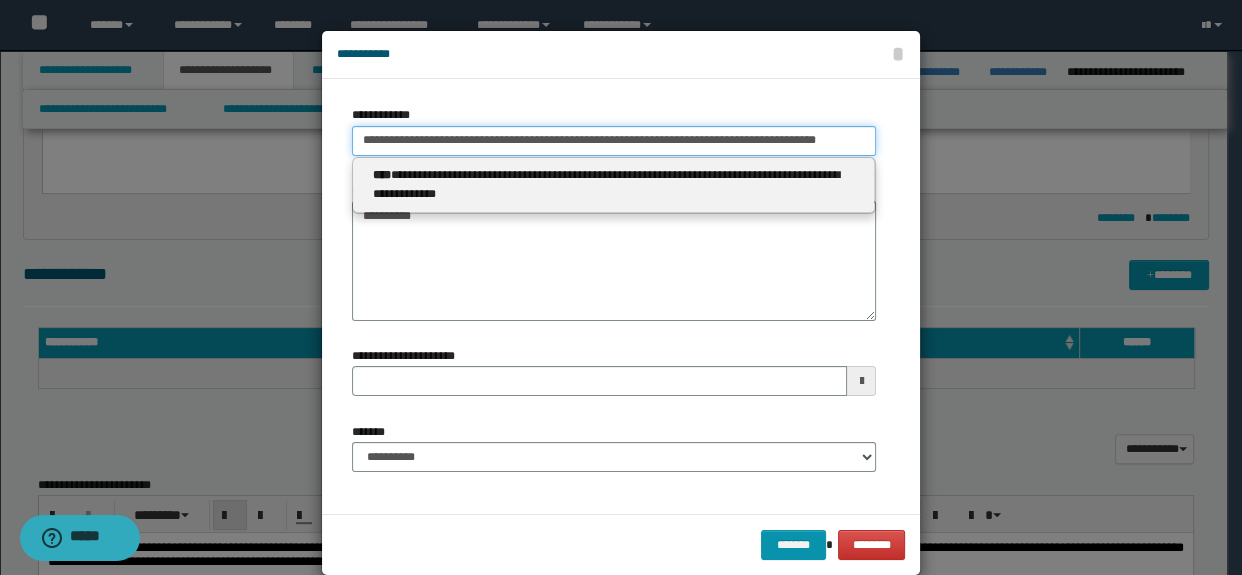 click on "**********" at bounding box center (614, 141) 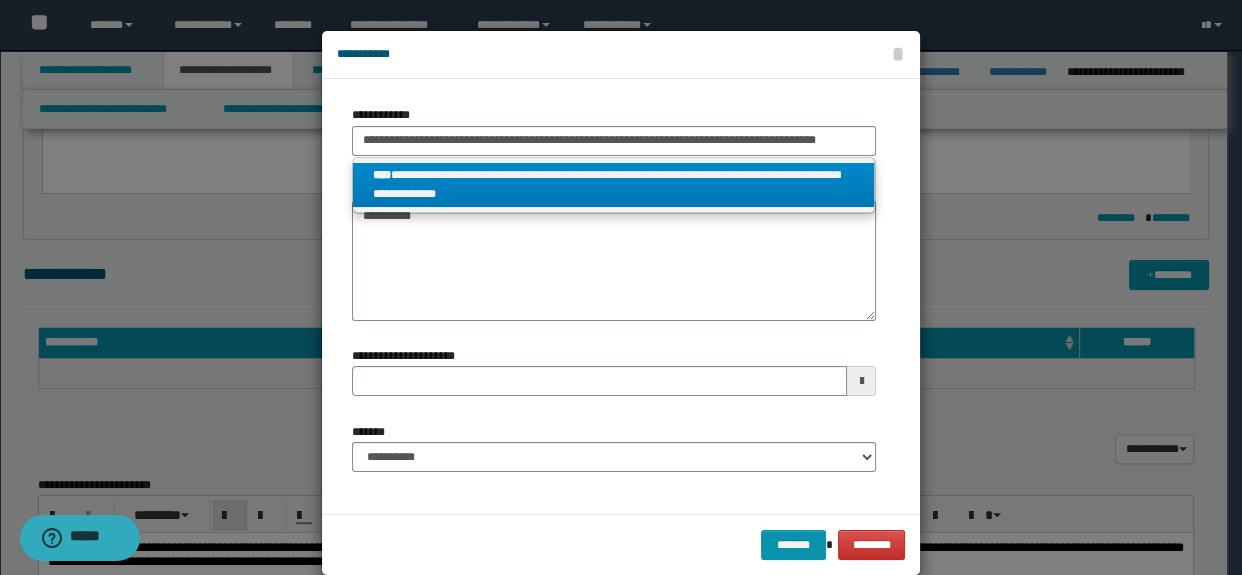 click on "**********" at bounding box center [614, 185] 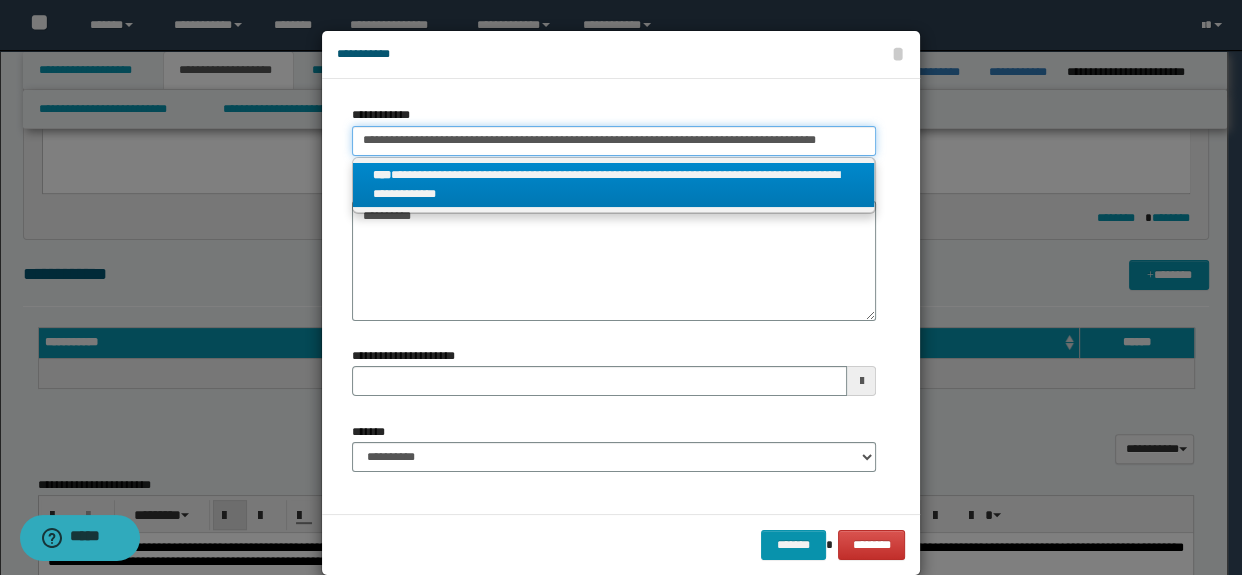 type on "**********" 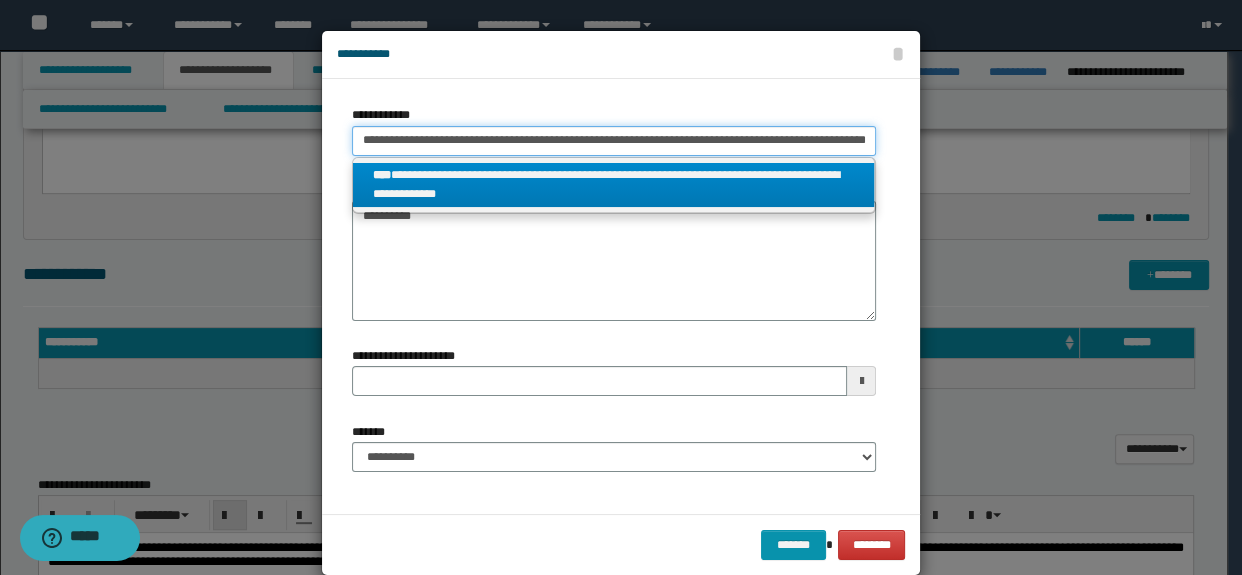 scroll, scrollTop: 0, scrollLeft: 36, axis: horizontal 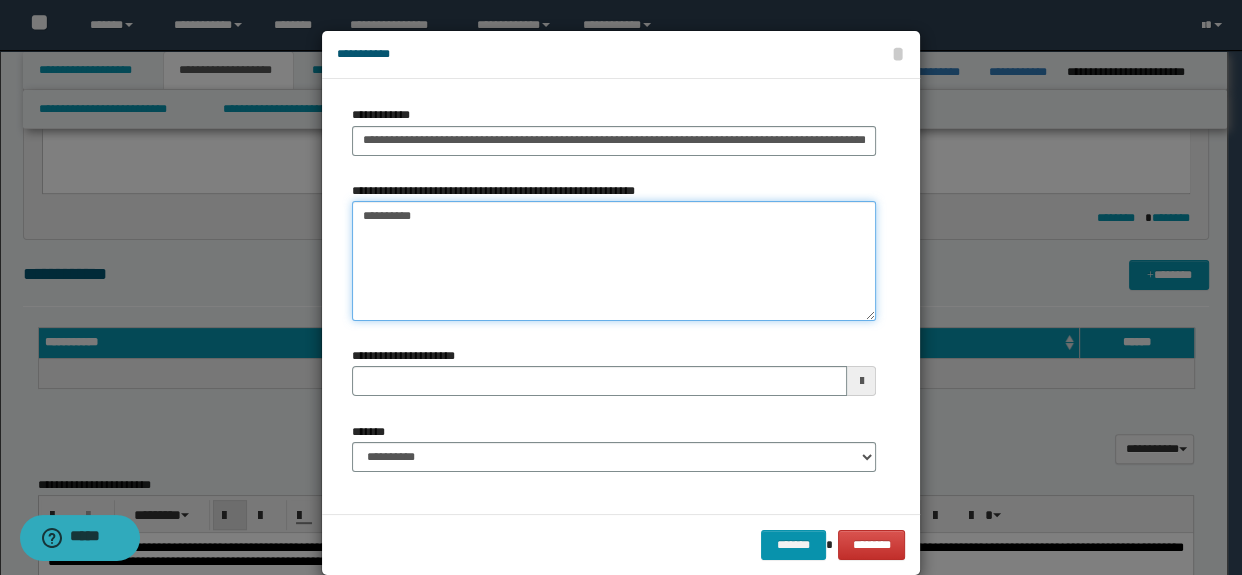 drag, startPoint x: 453, startPoint y: 226, endPoint x: 237, endPoint y: 221, distance: 216.05786 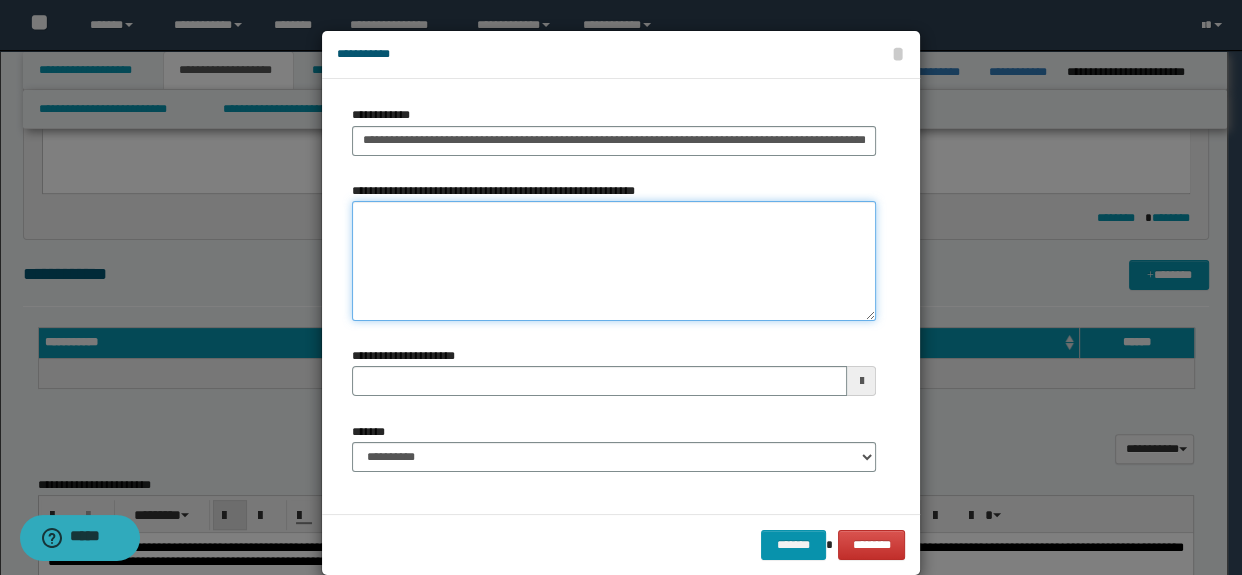 type 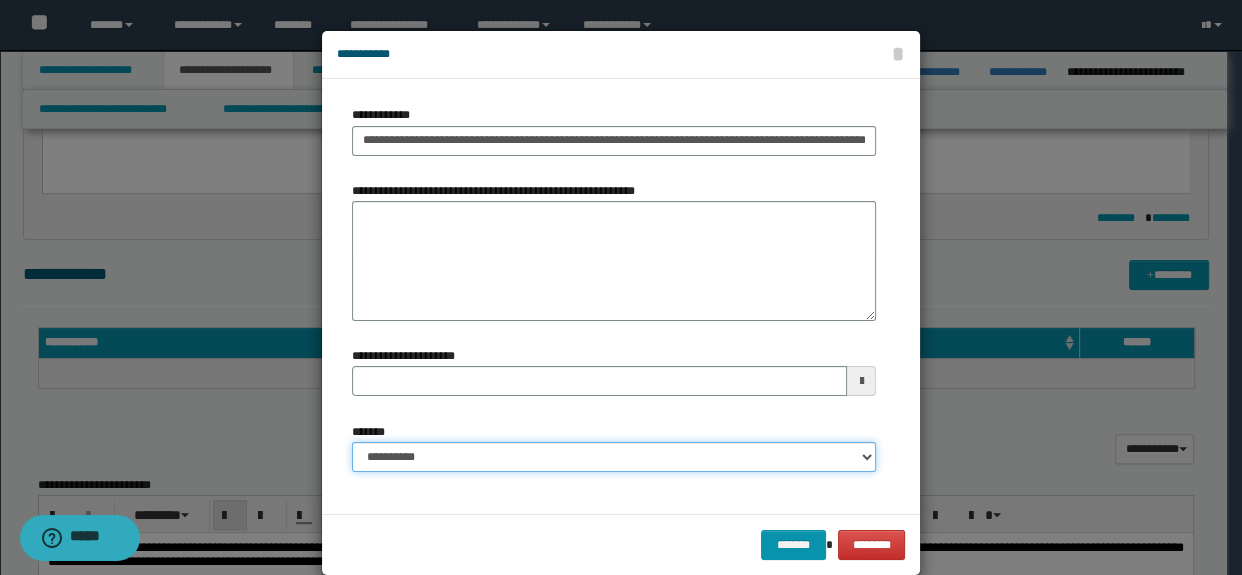 click on "**********" at bounding box center (614, 457) 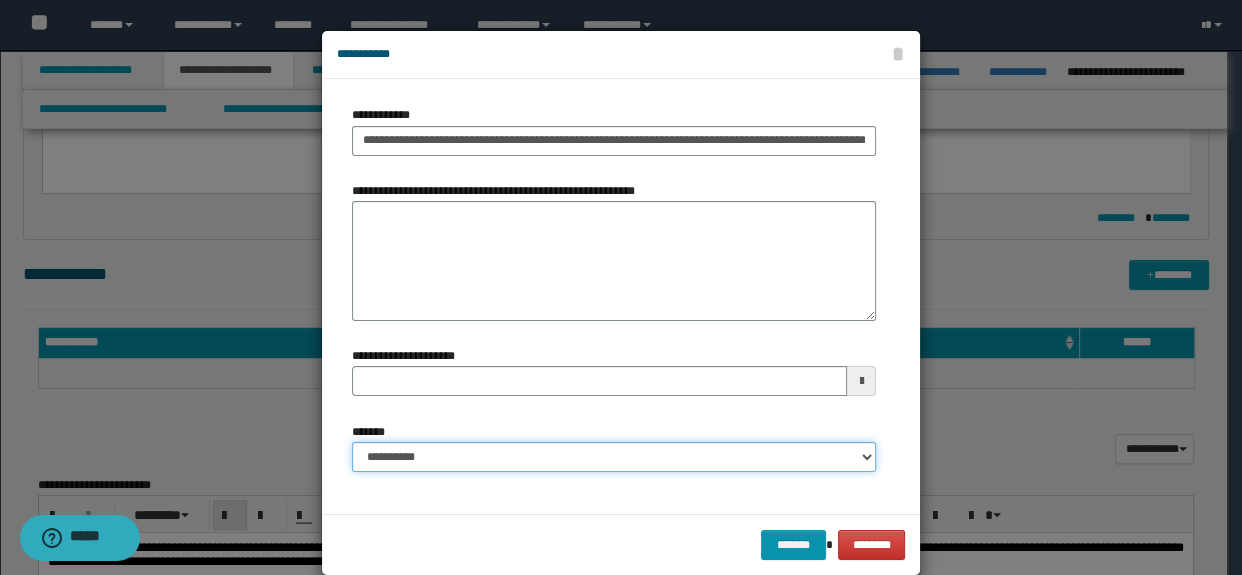 select on "*" 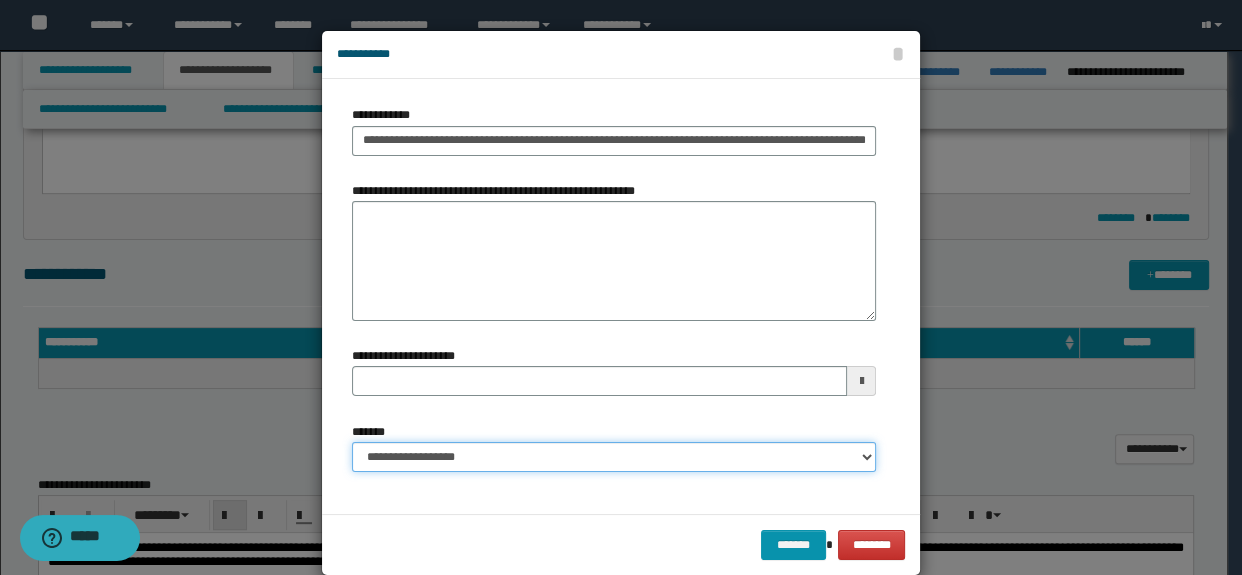 click on "**********" at bounding box center [614, 457] 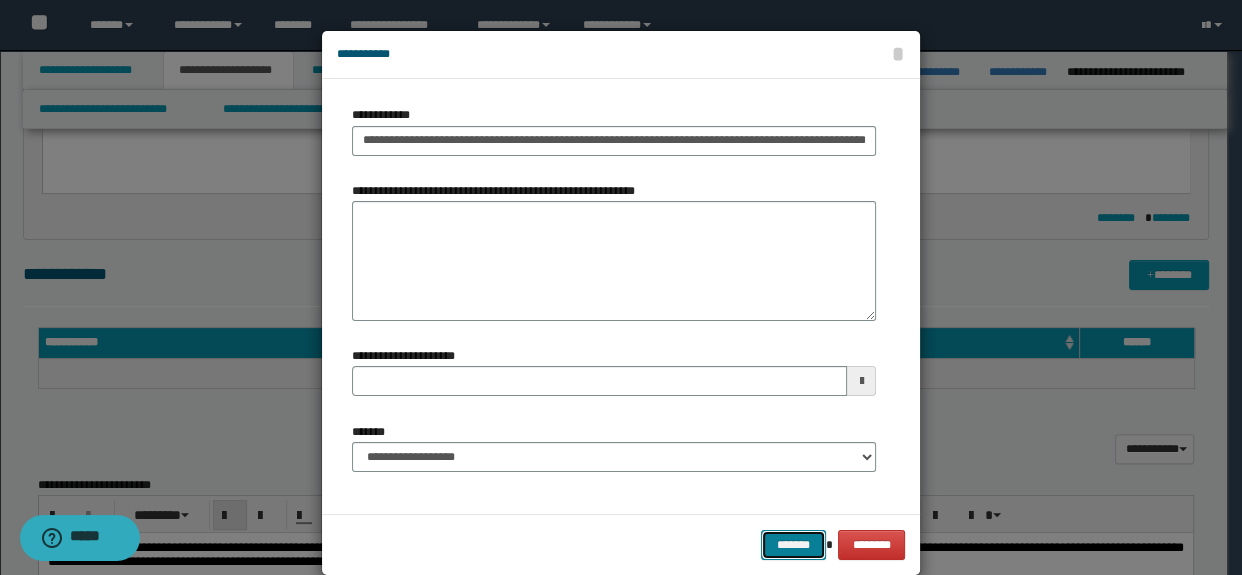 click on "*******" at bounding box center (793, 545) 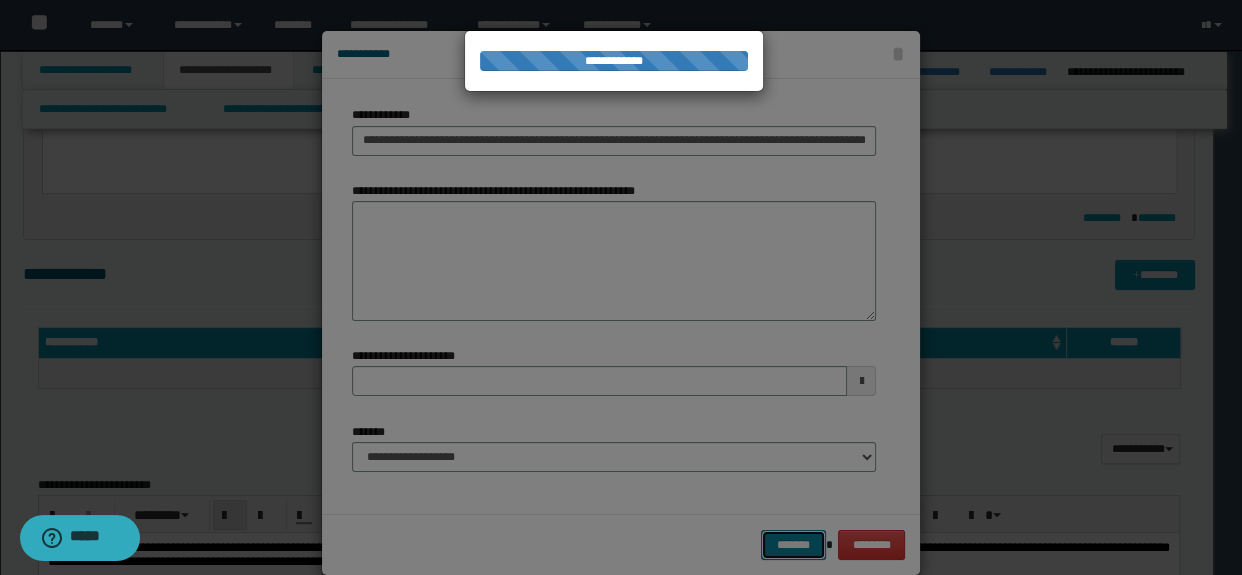 type 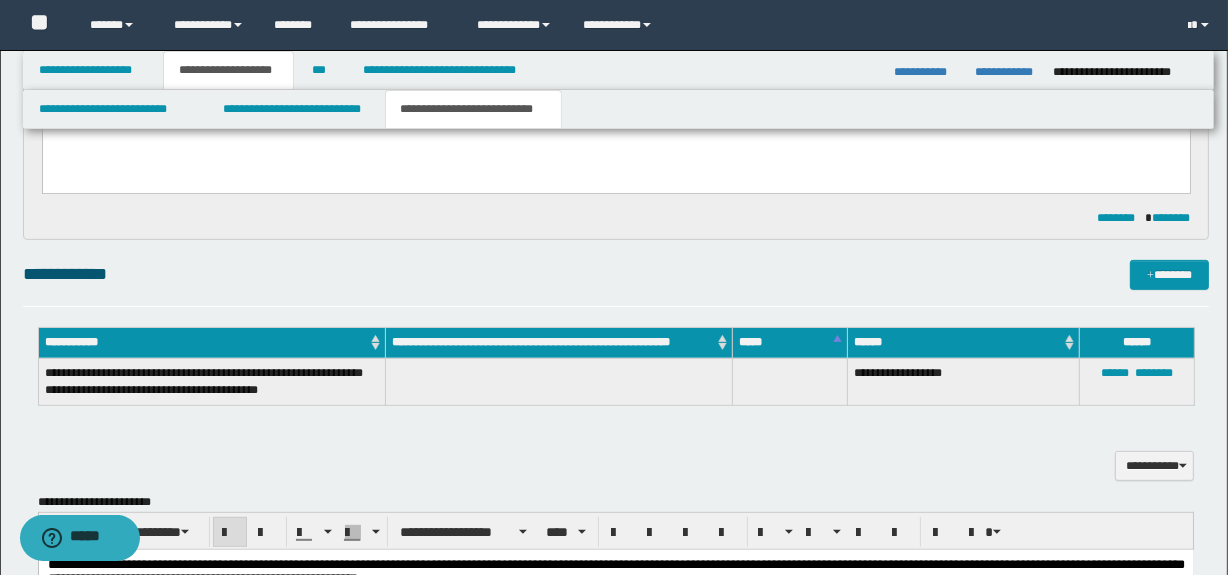 click on "**********" at bounding box center [211, 381] 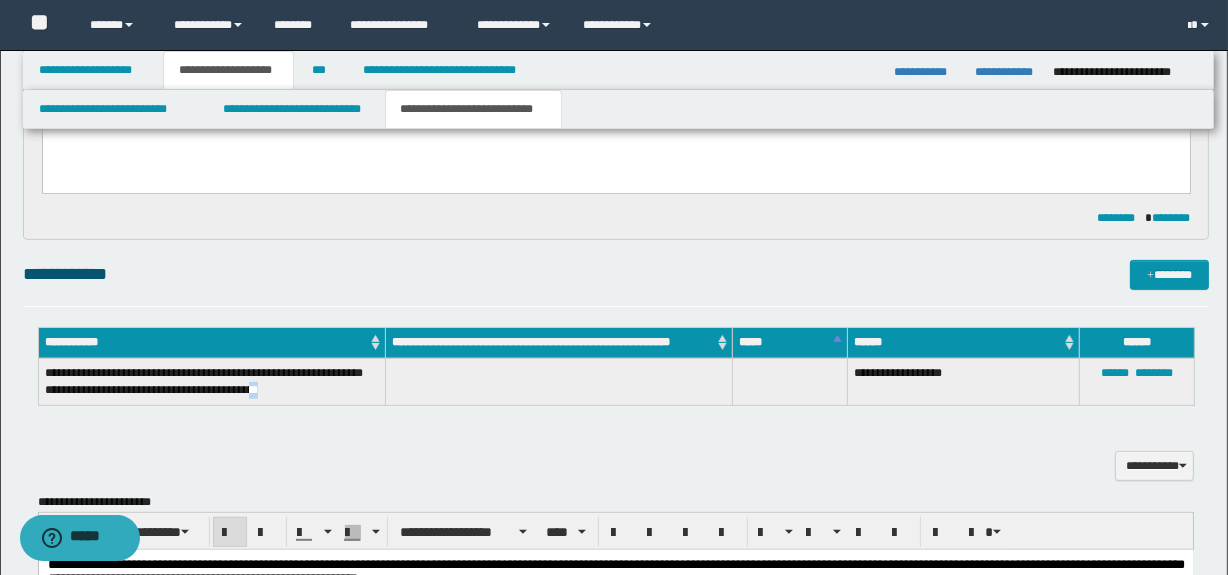 drag, startPoint x: 313, startPoint y: 388, endPoint x: 324, endPoint y: 388, distance: 11 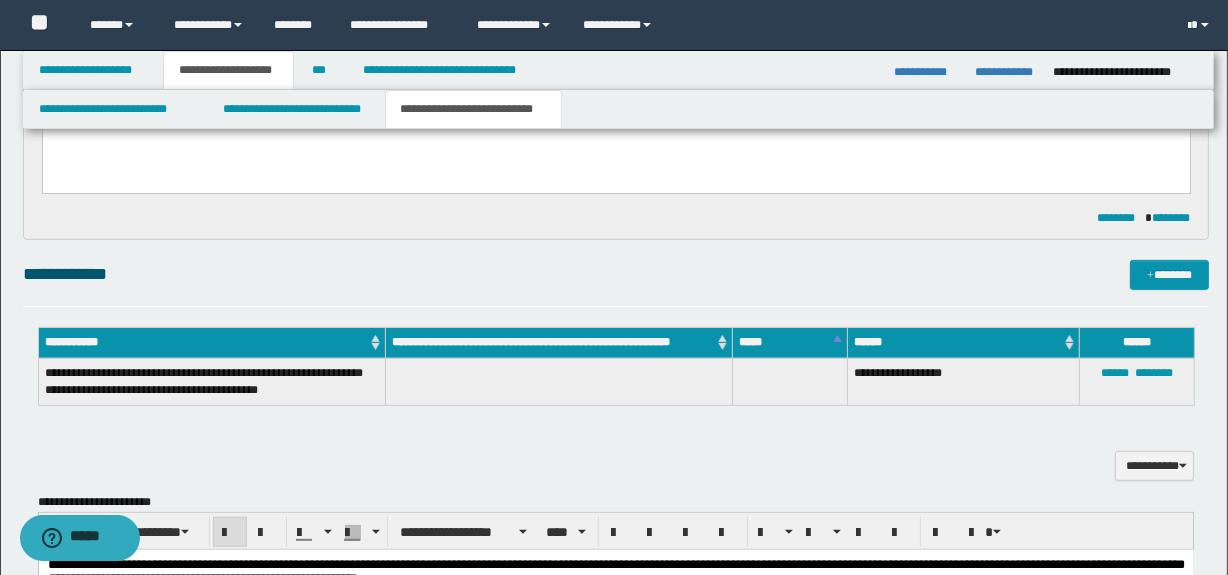 click at bounding box center [558, 381] 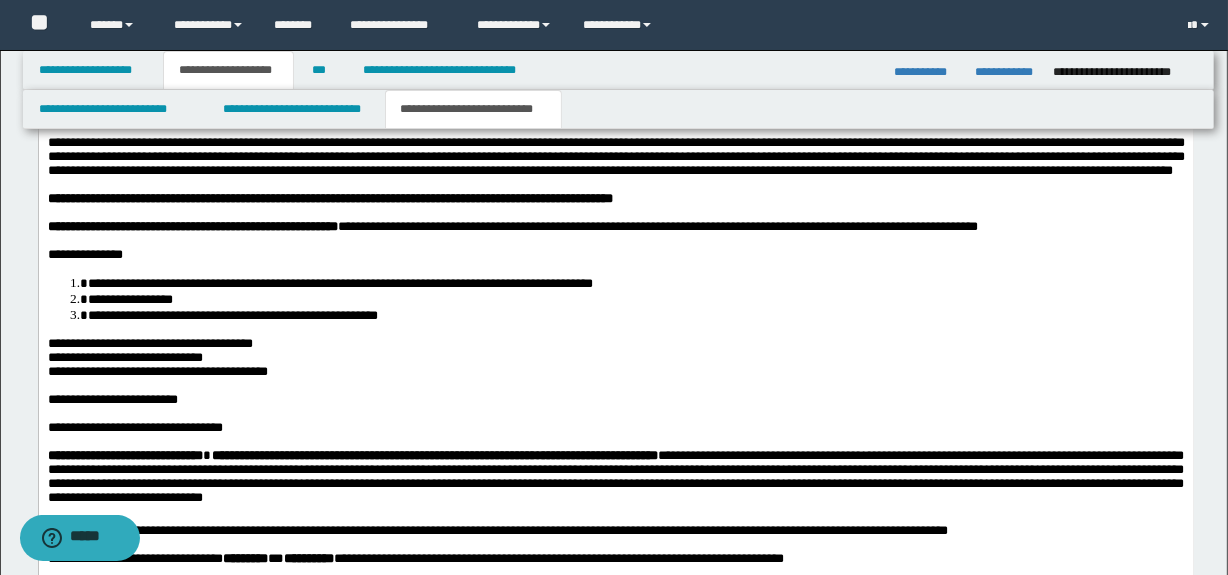 scroll, scrollTop: 1243, scrollLeft: 0, axis: vertical 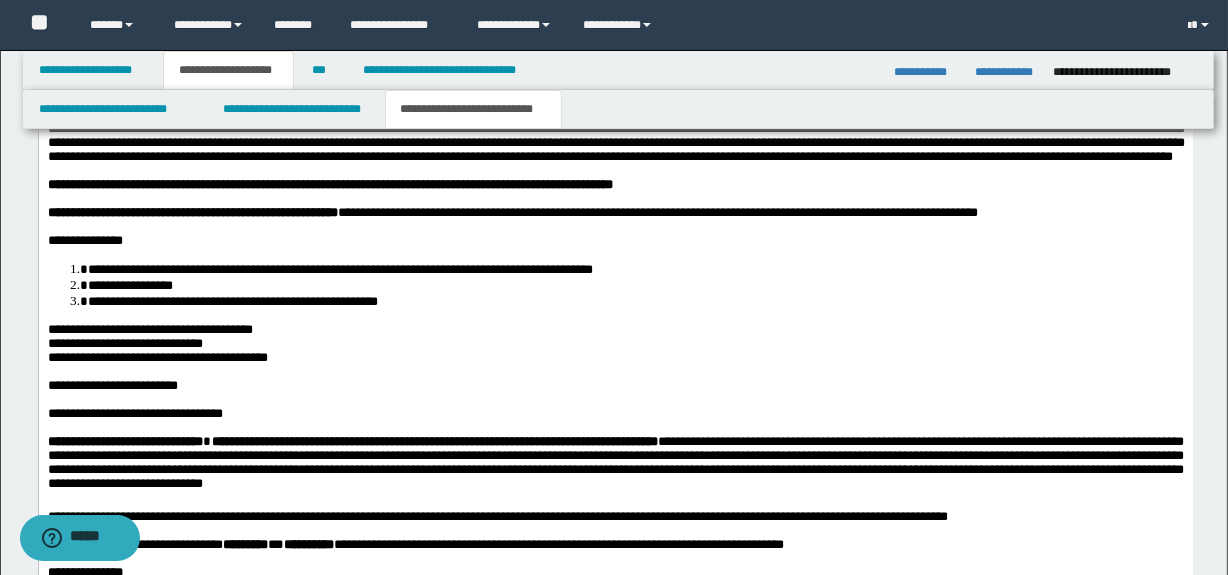 click on "**********" at bounding box center (339, 270) 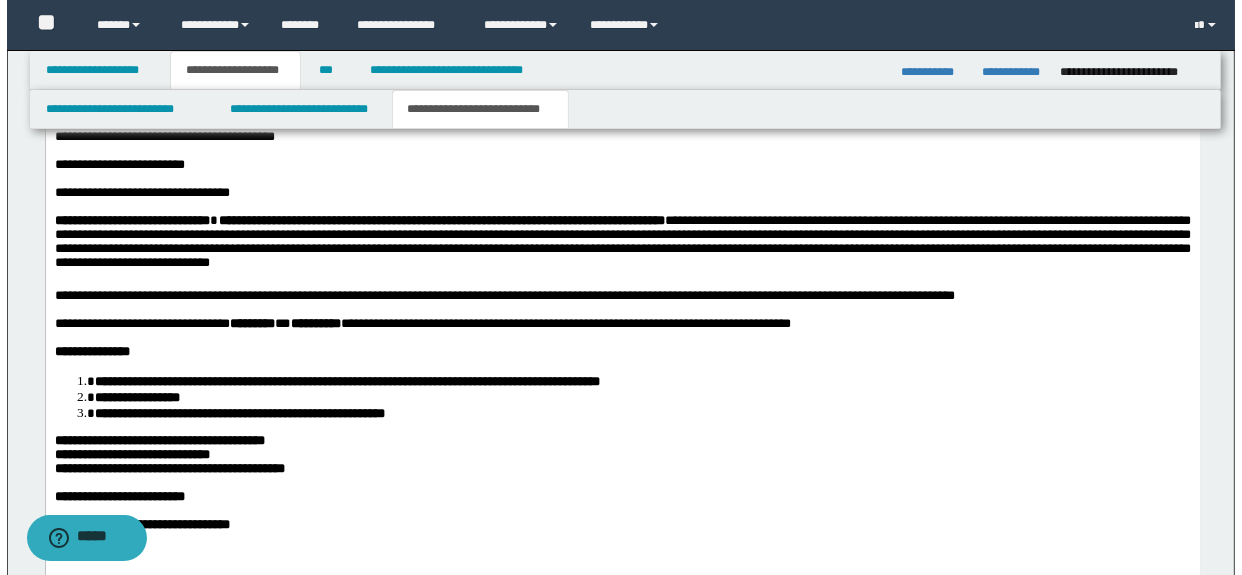 scroll, scrollTop: 1485, scrollLeft: 0, axis: vertical 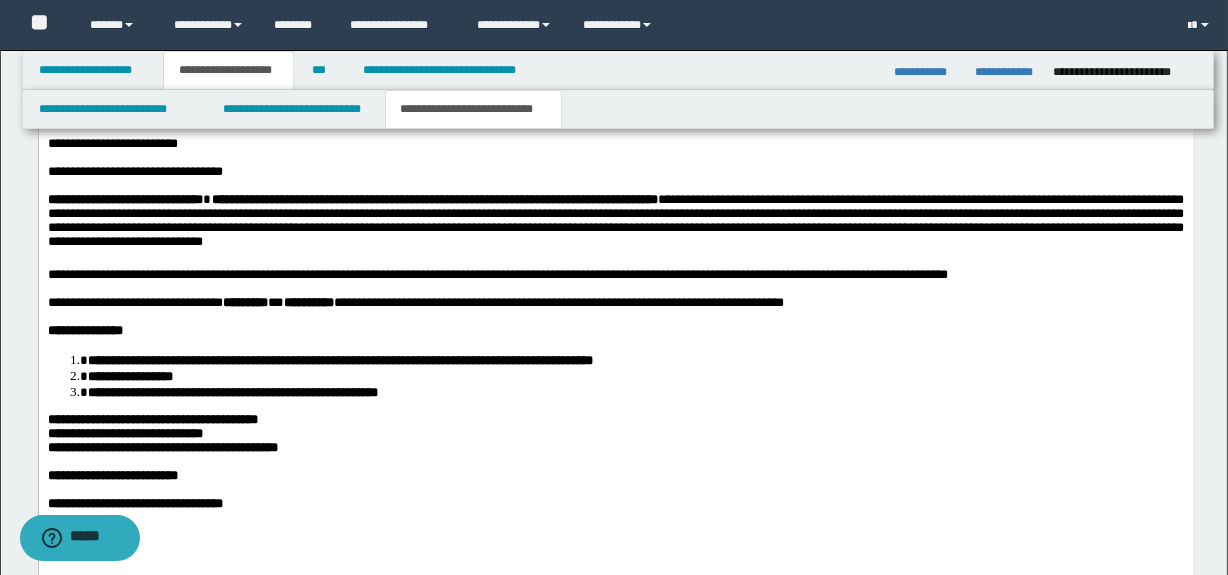 click on "**********" at bounding box center [615, 165] 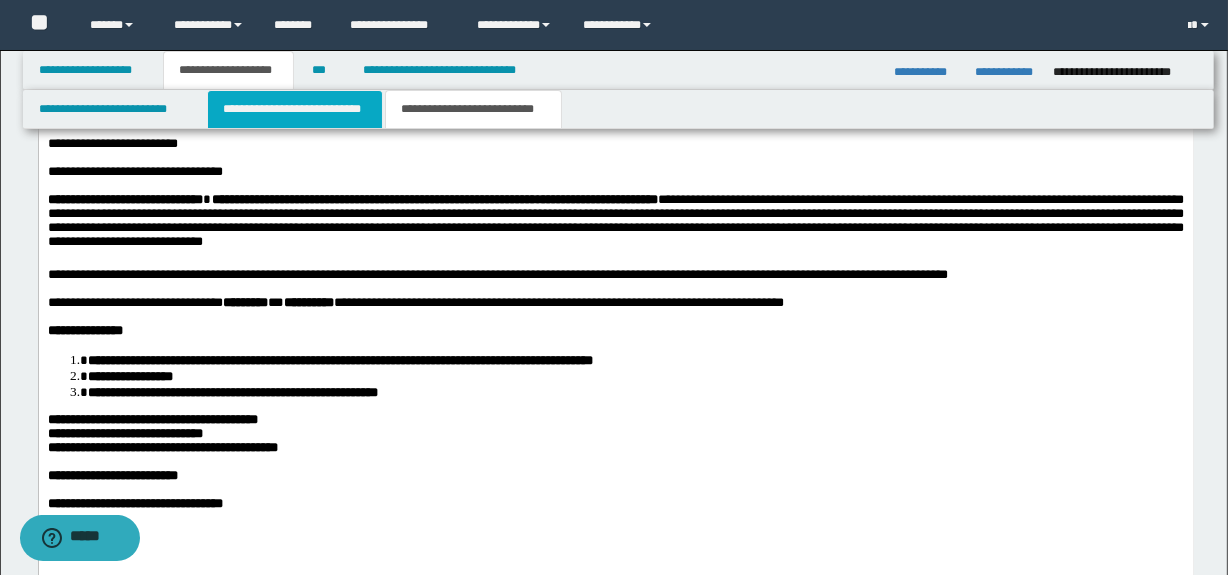click on "**********" at bounding box center [294, 109] 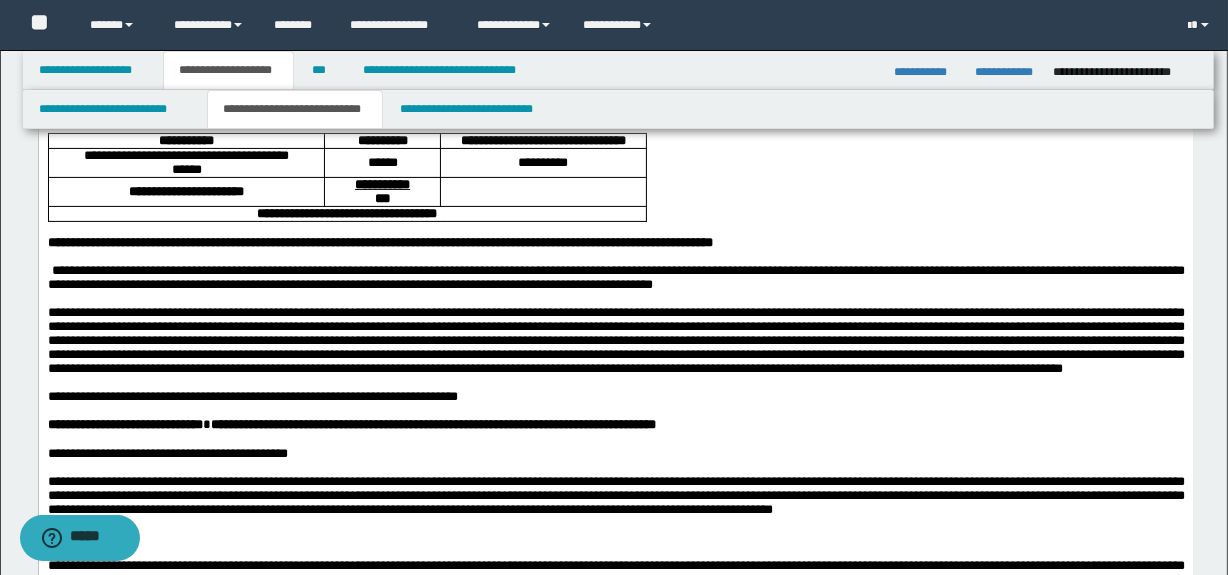 scroll, scrollTop: 0, scrollLeft: 0, axis: both 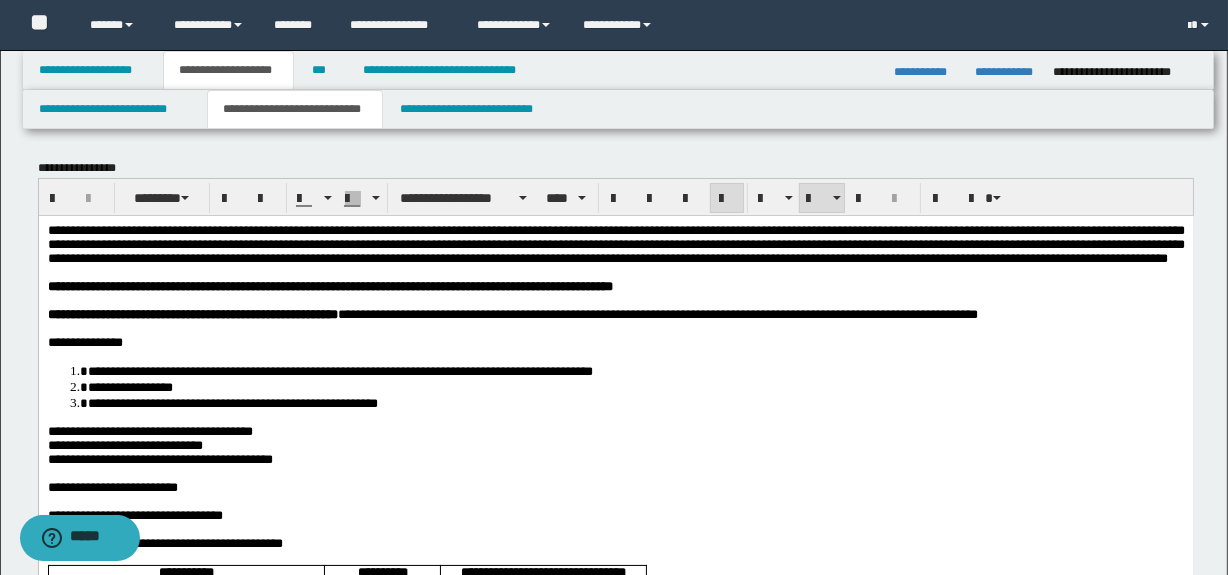 click on "**********" at bounding box center [339, 370] 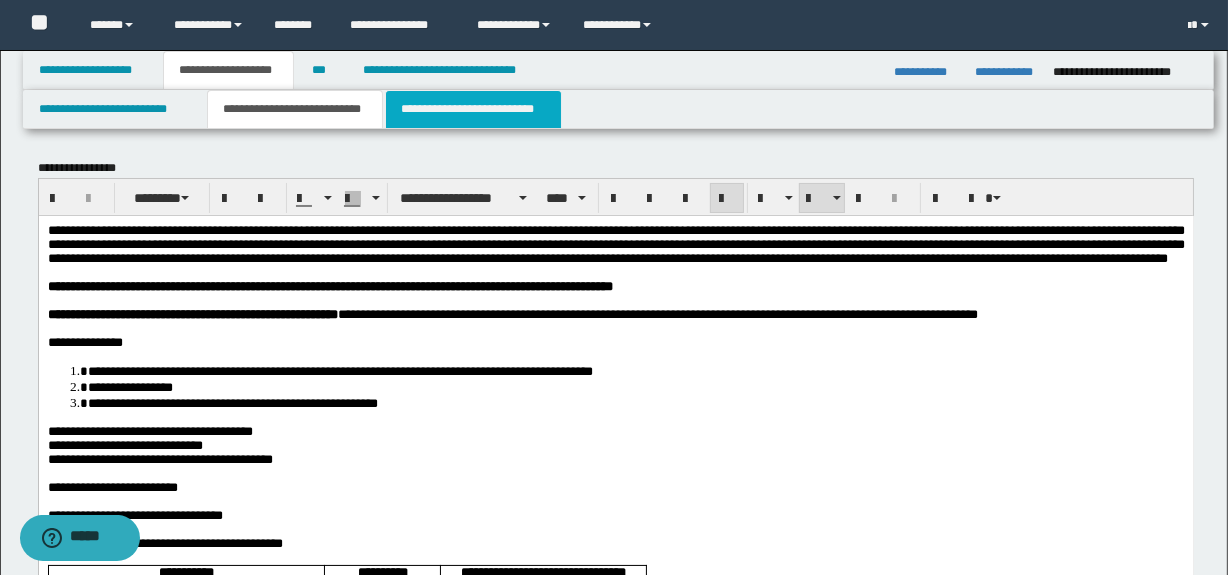 click on "**********" at bounding box center (473, 109) 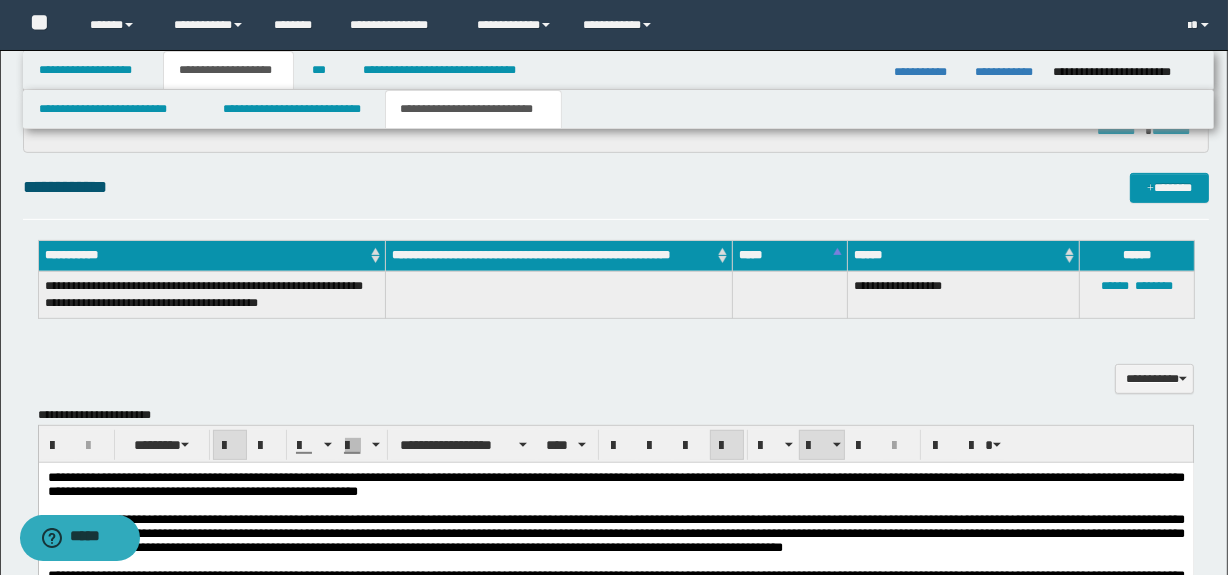 scroll, scrollTop: 718, scrollLeft: 0, axis: vertical 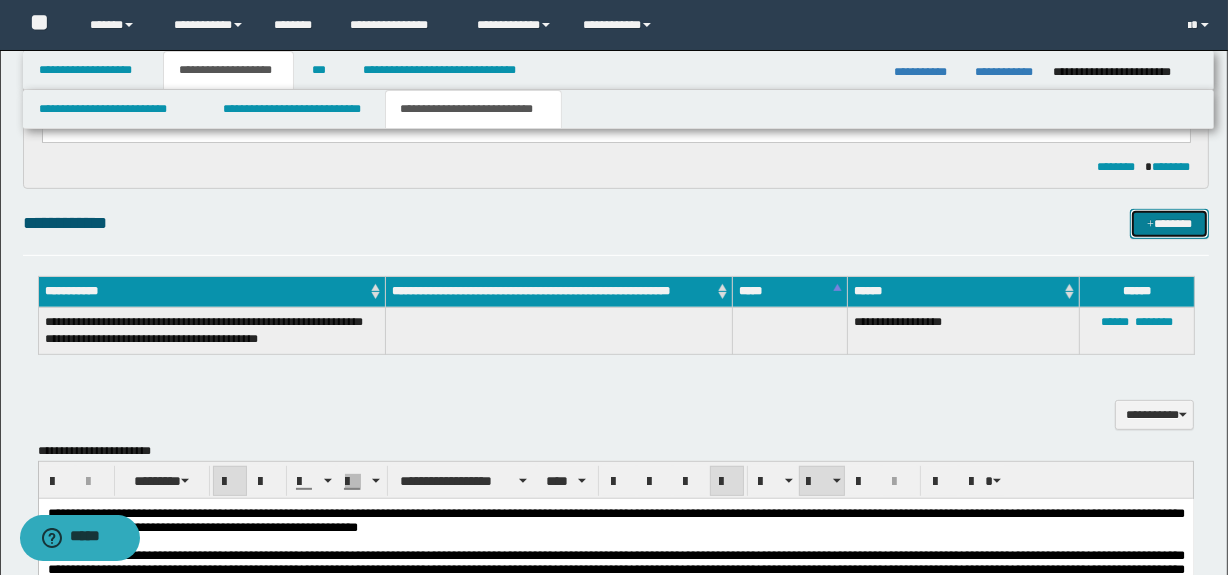 click on "*******" at bounding box center [1170, 224] 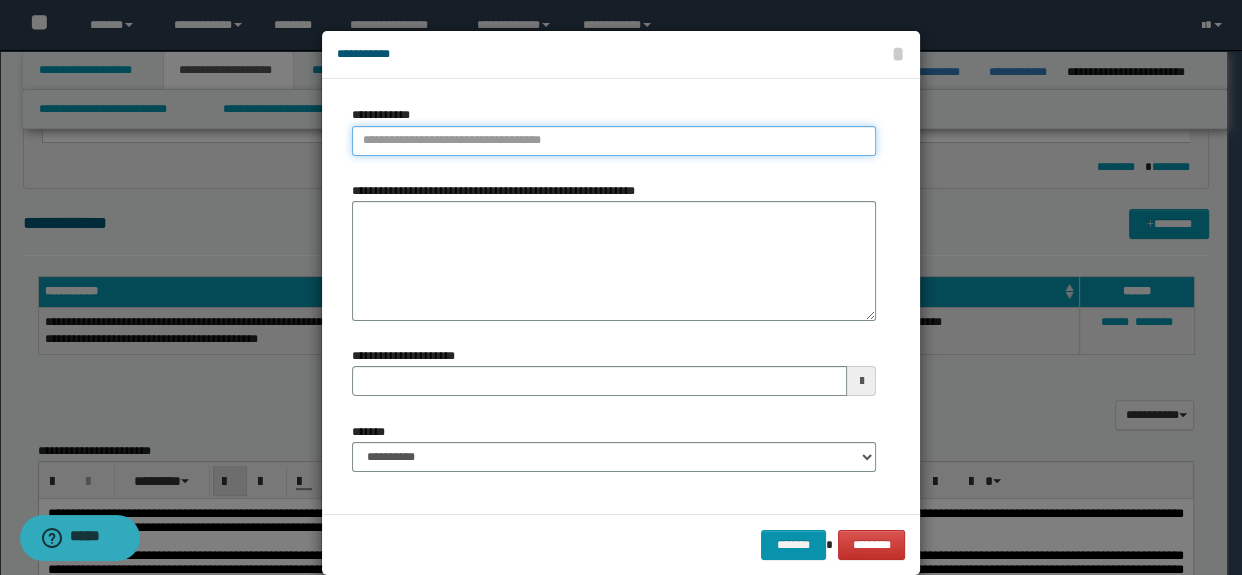 type on "**********" 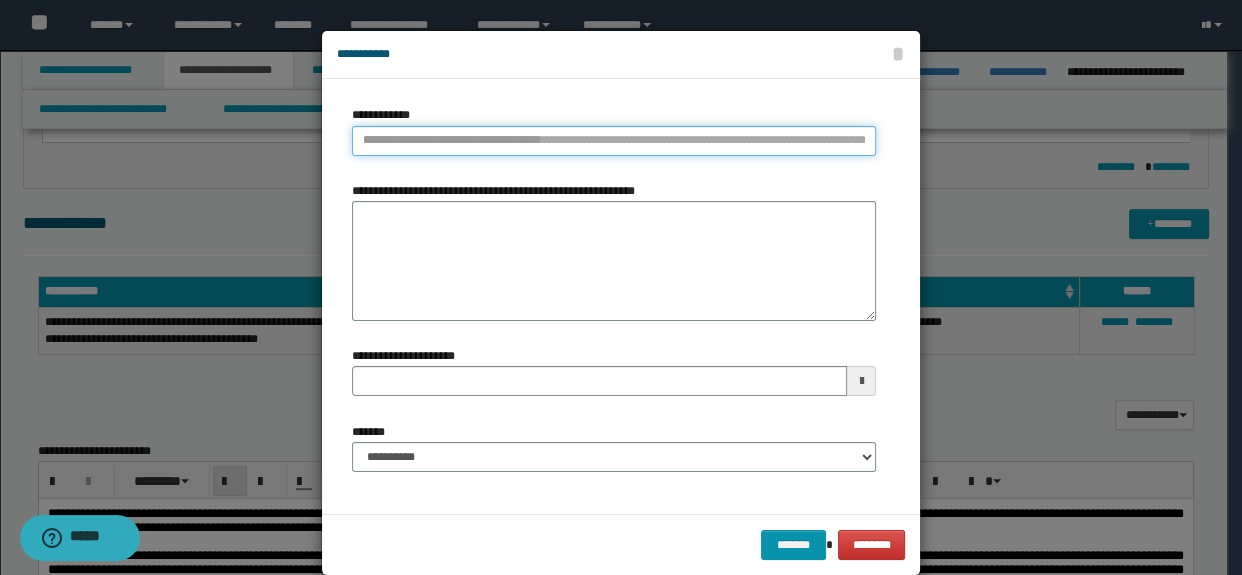click on "**********" at bounding box center (614, 141) 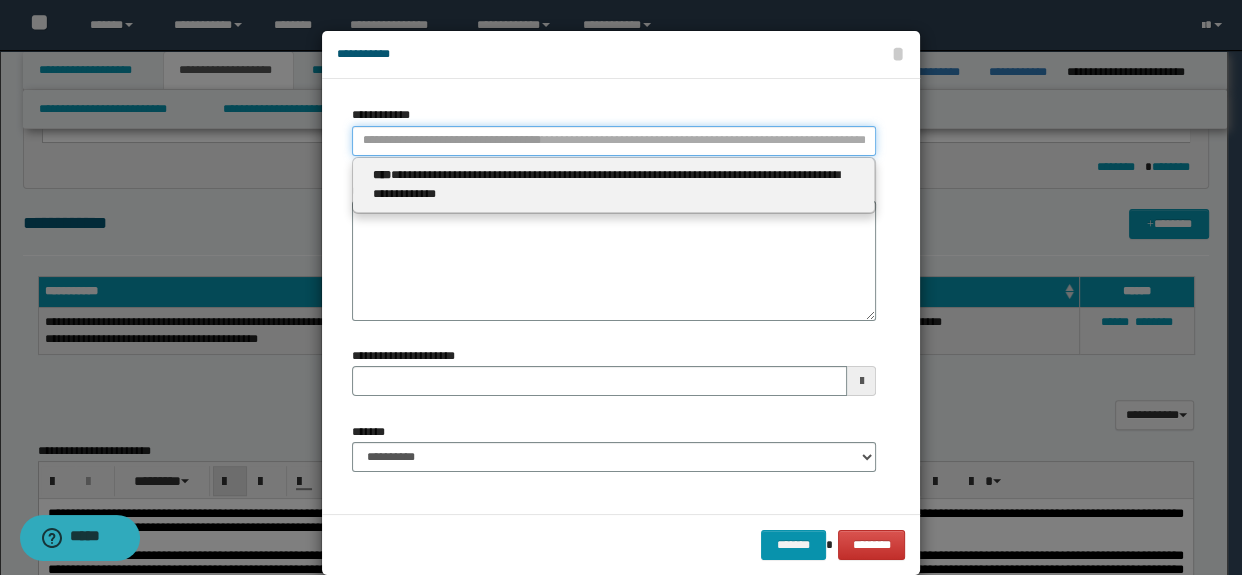 paste on "**********" 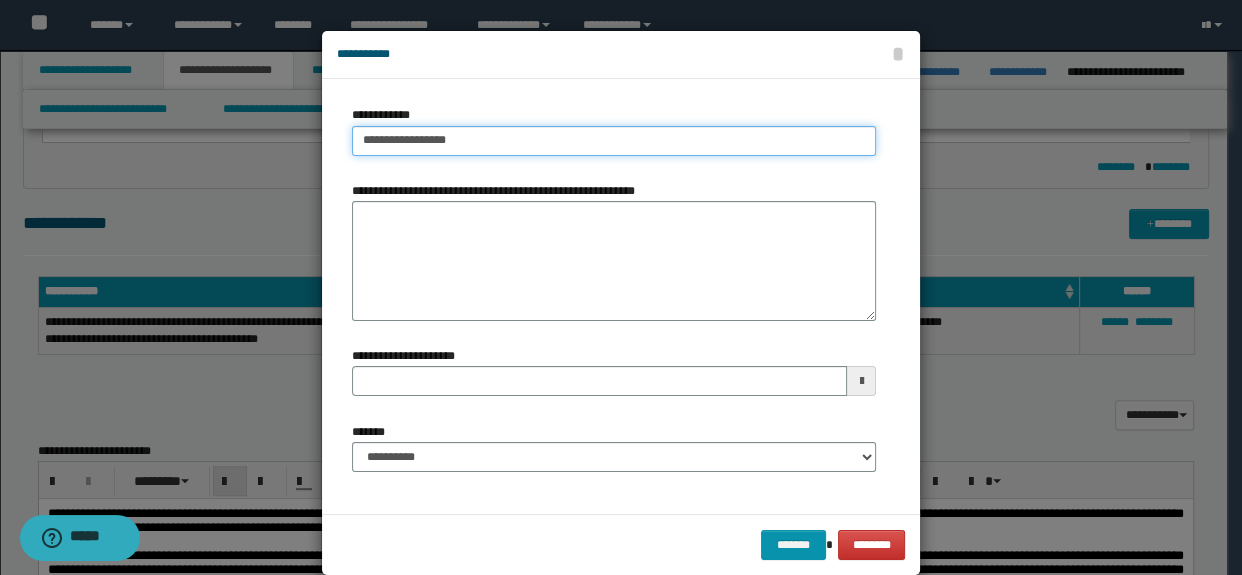 type on "**********" 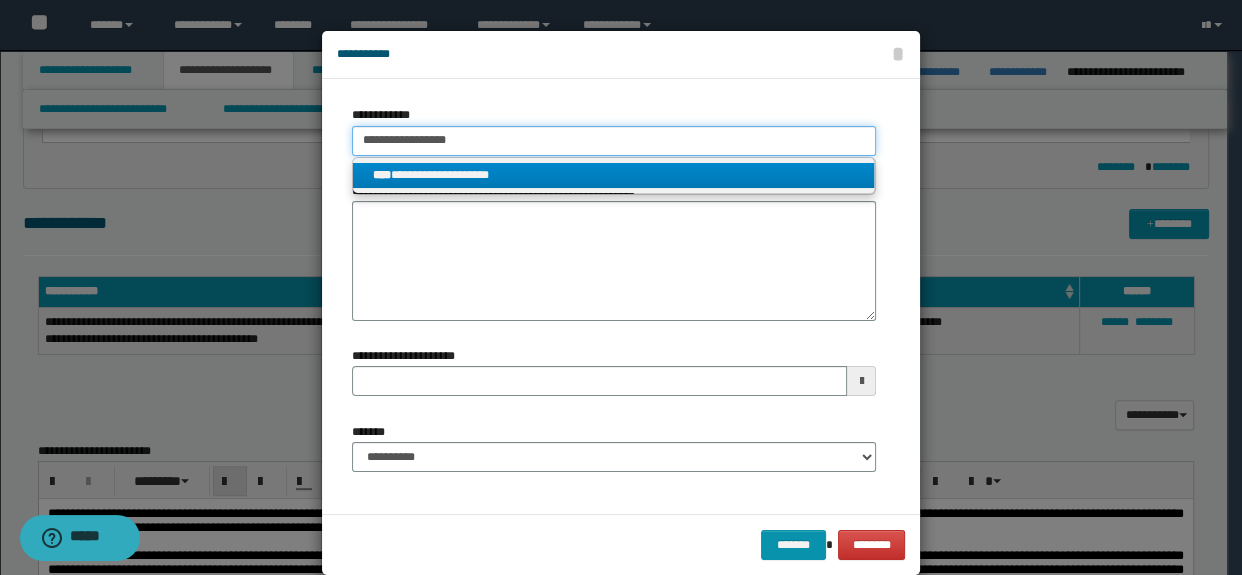 type on "**********" 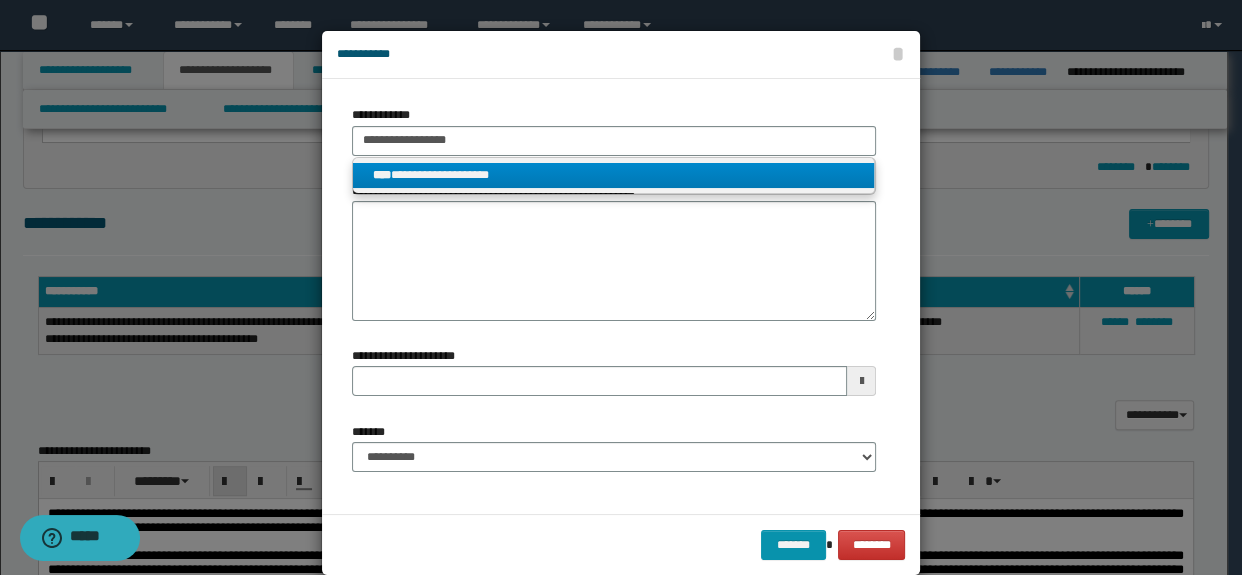 click on "**********" at bounding box center [614, 175] 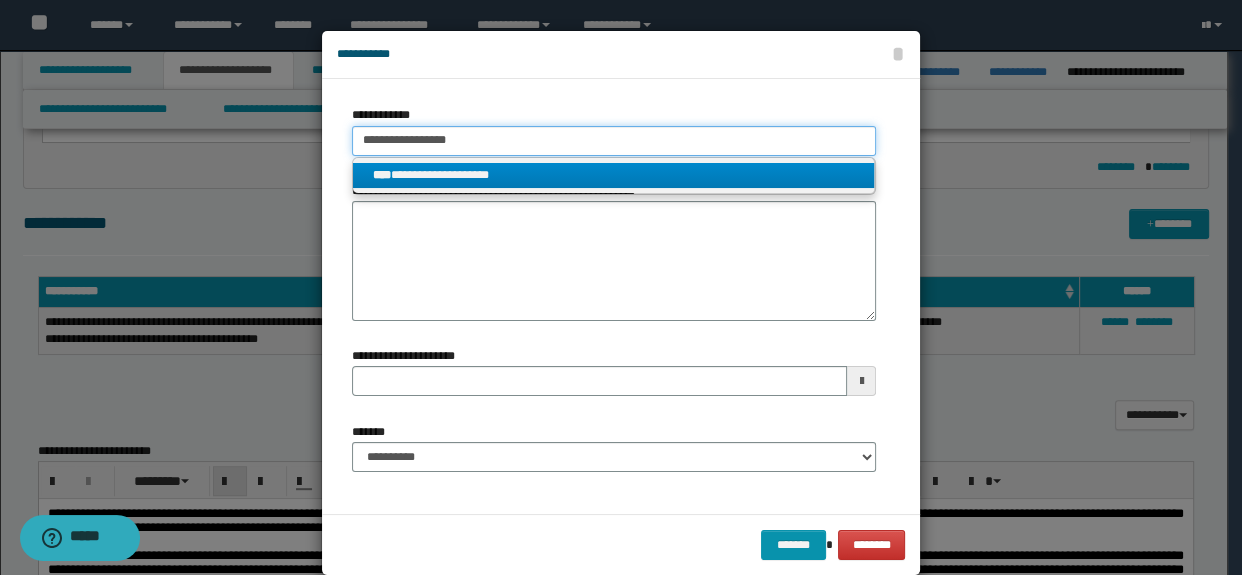 type 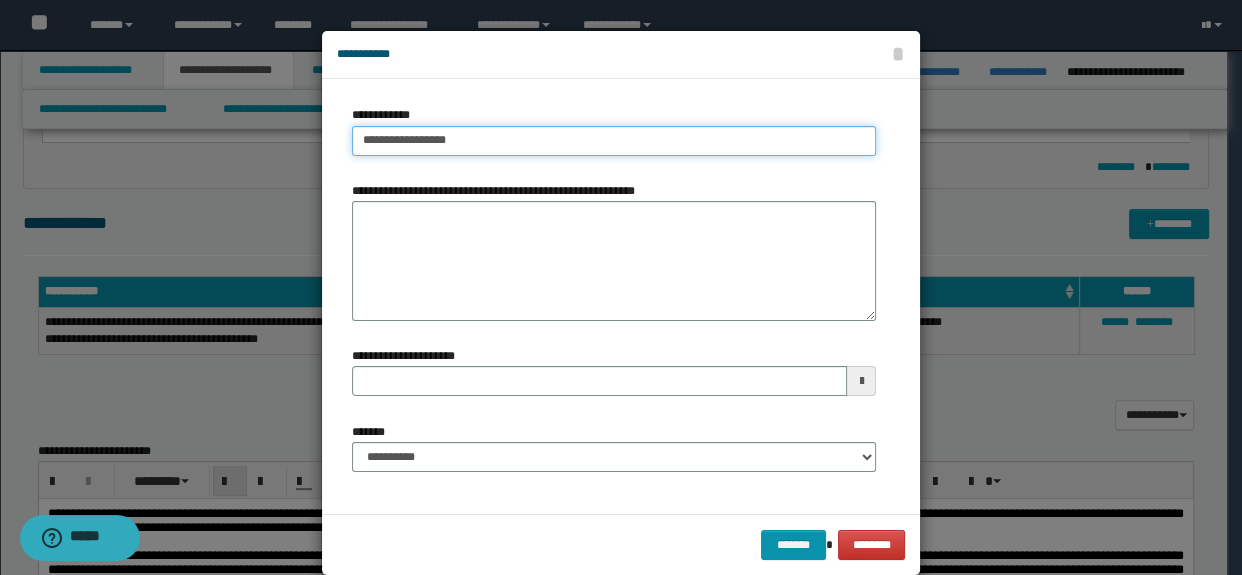 type 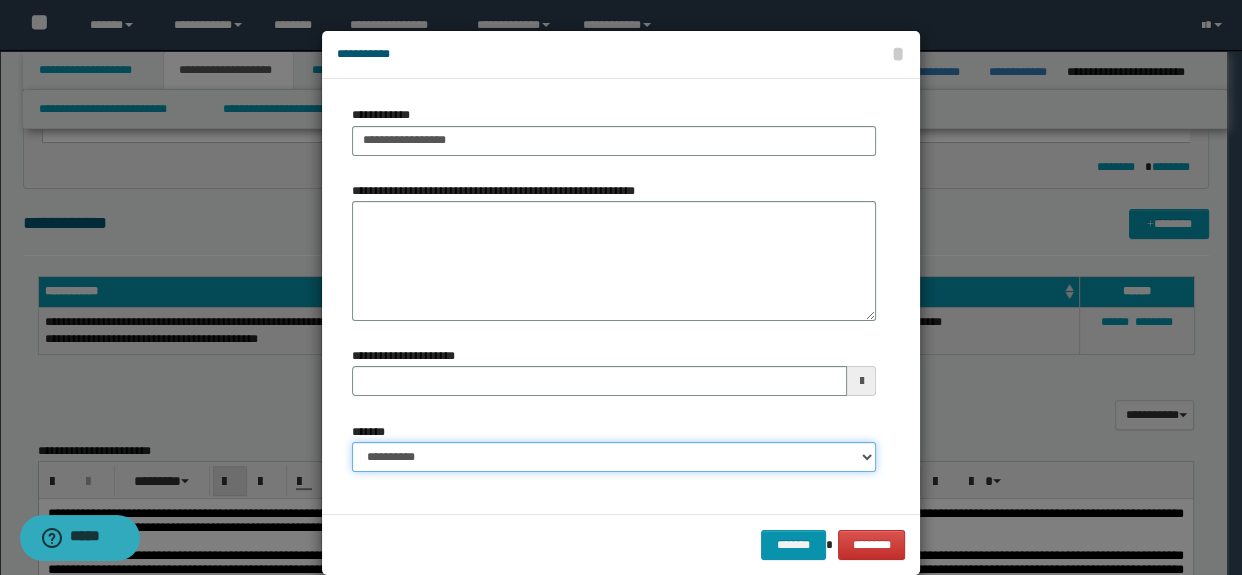 click on "**********" at bounding box center [614, 457] 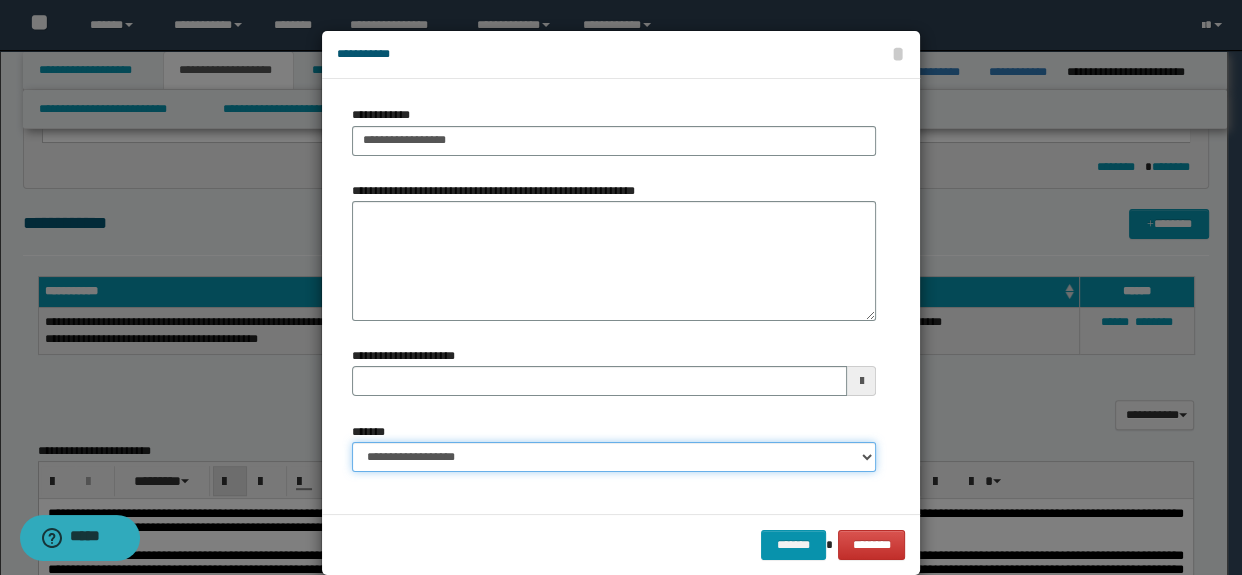 click on "**********" at bounding box center [614, 457] 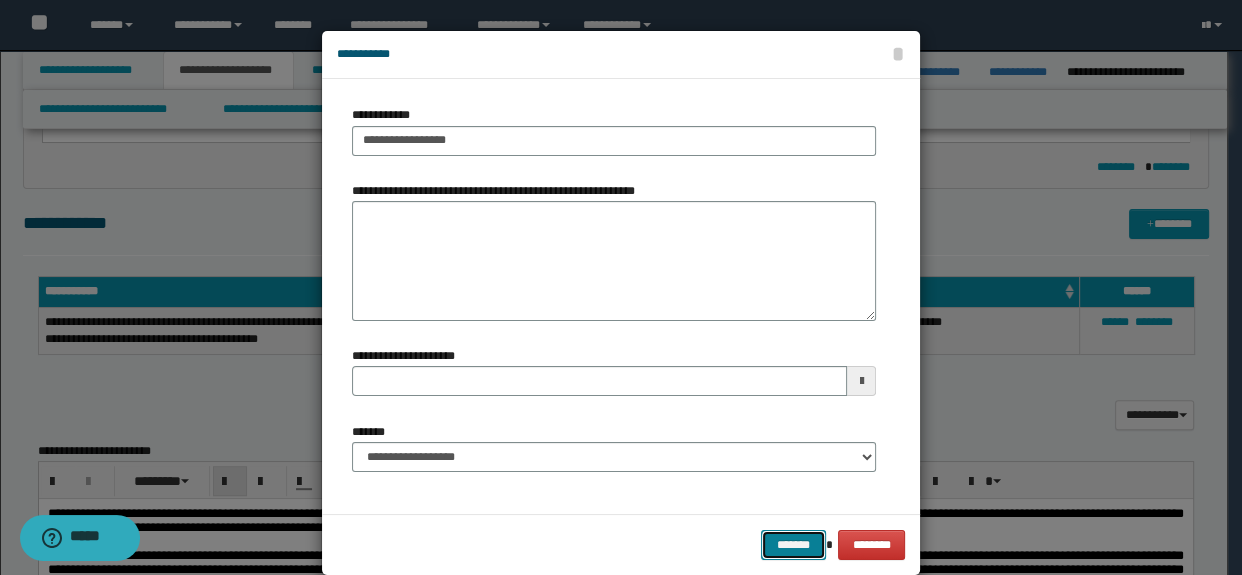 click on "*******" at bounding box center [793, 545] 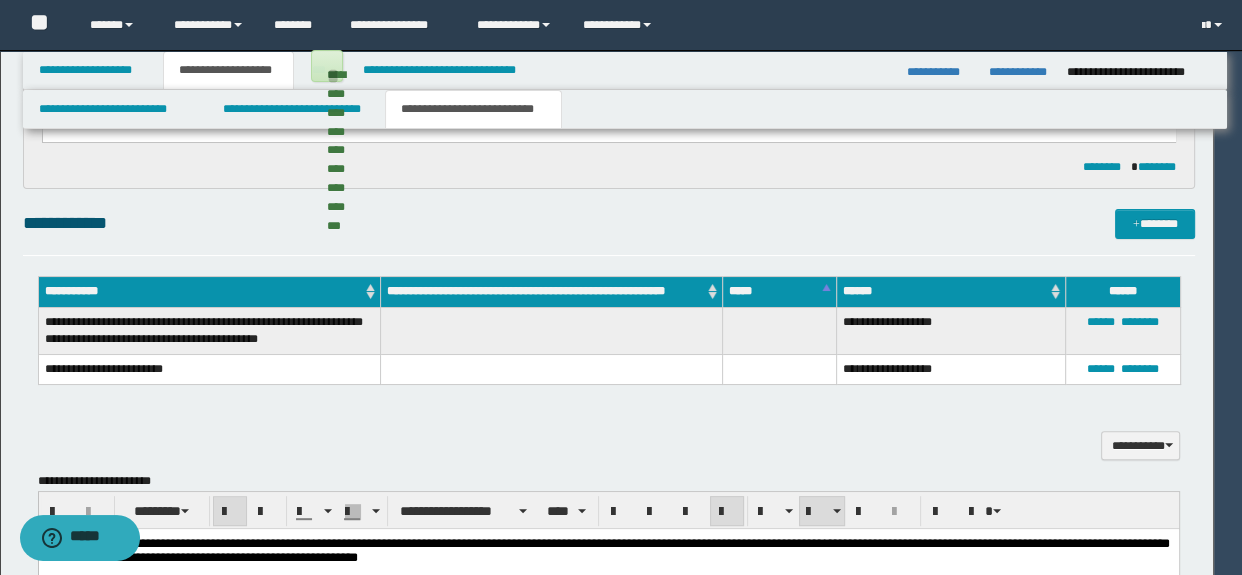 type 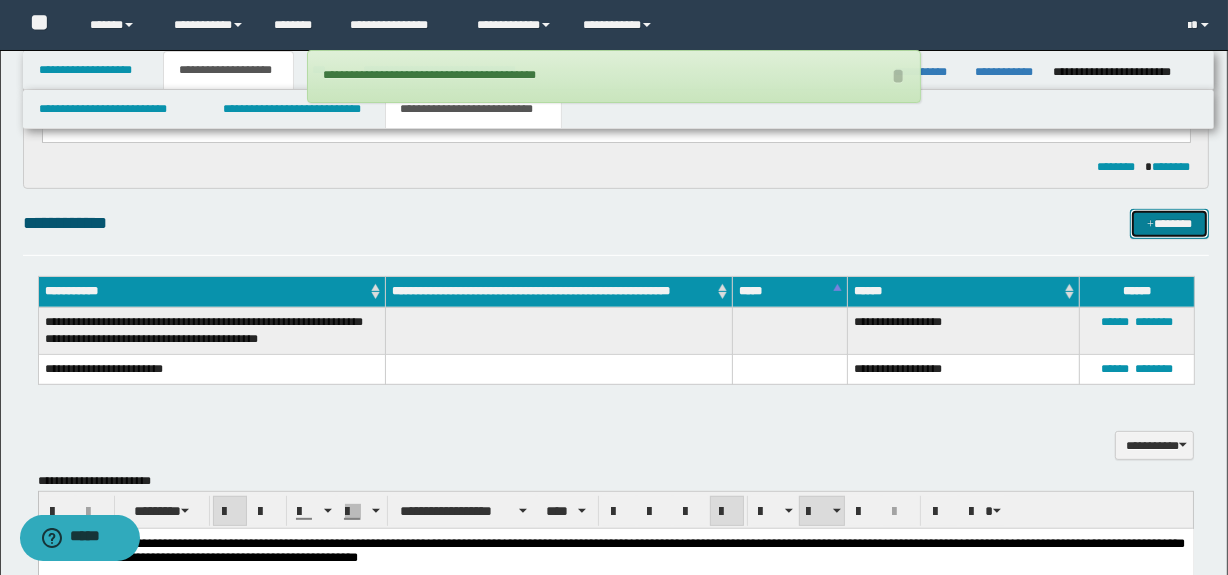 click on "*******" at bounding box center (1170, 224) 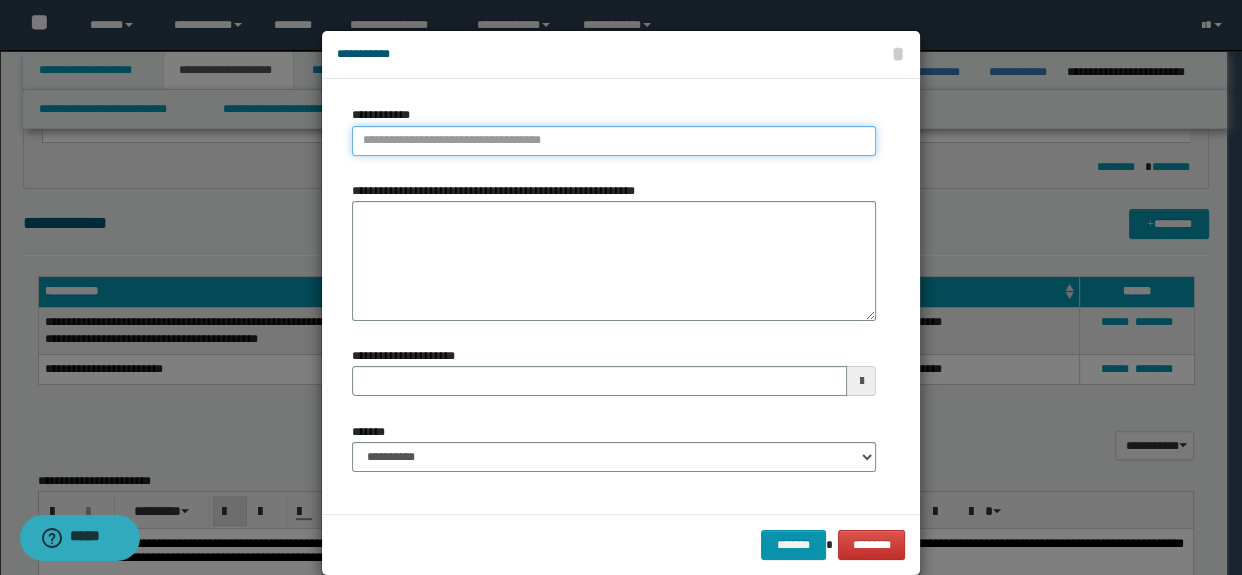 type on "**********" 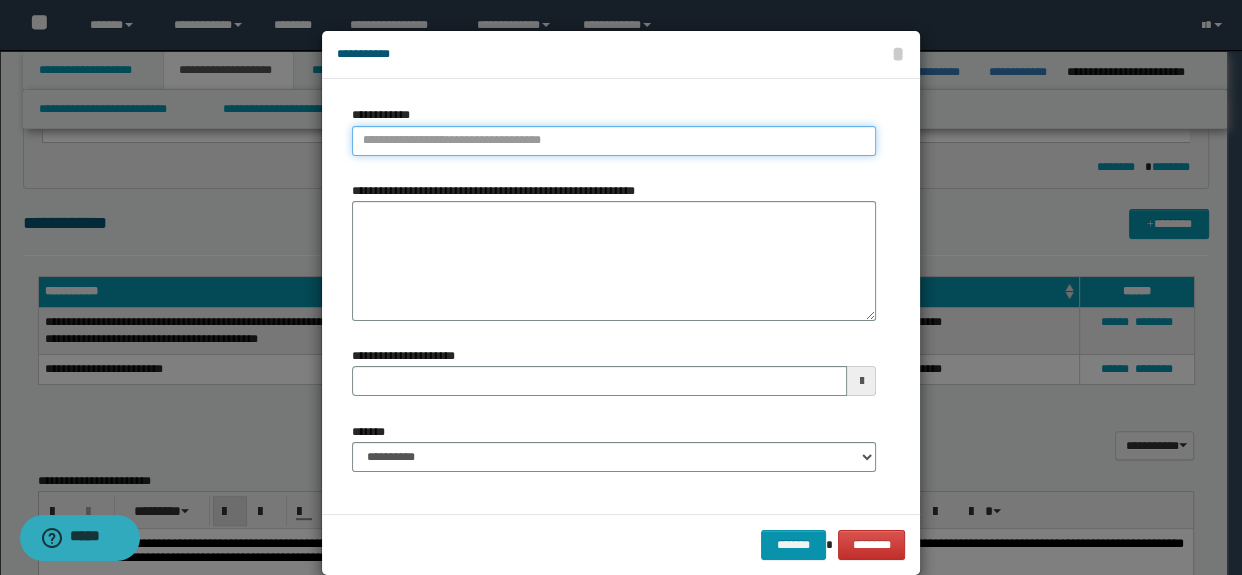 click on "**********" at bounding box center (614, 141) 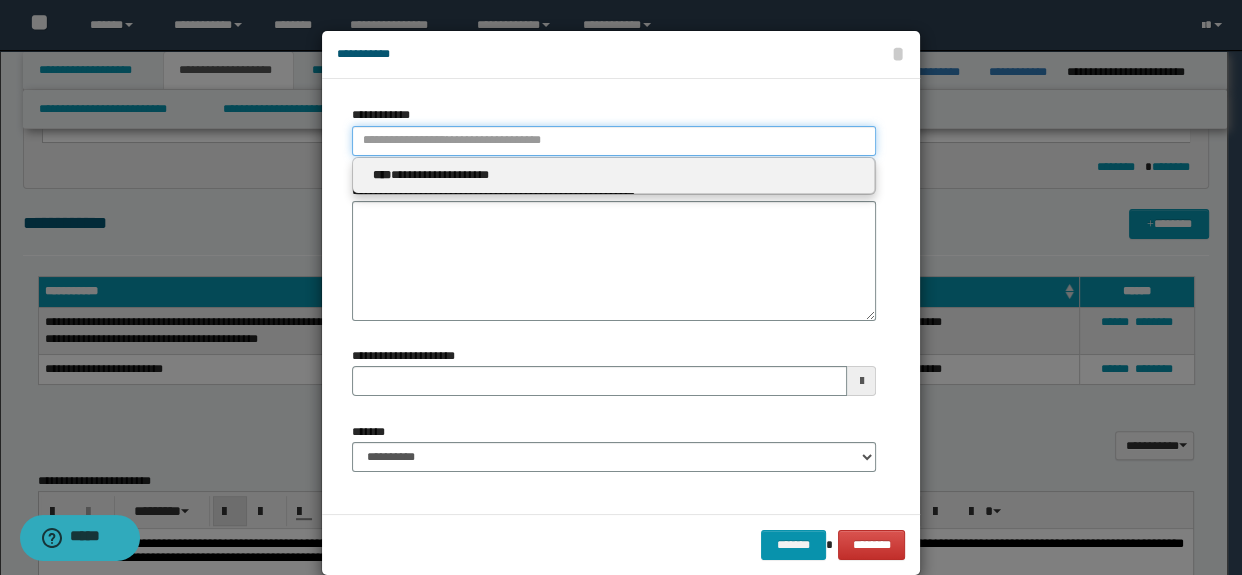 paste on "**********" 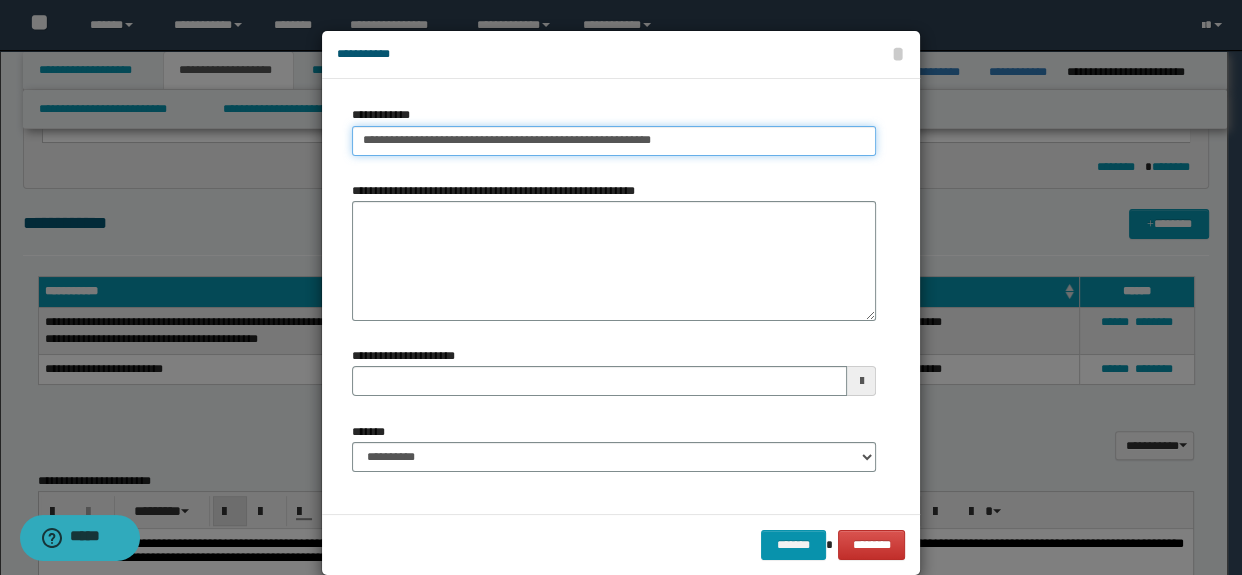 type on "**********" 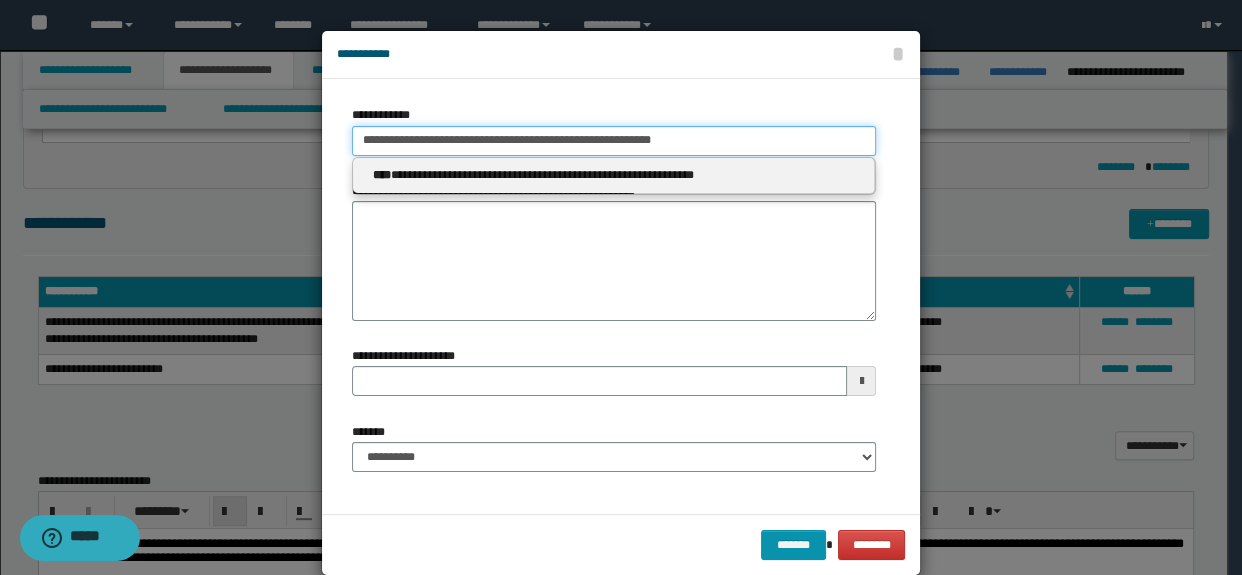 type on "**********" 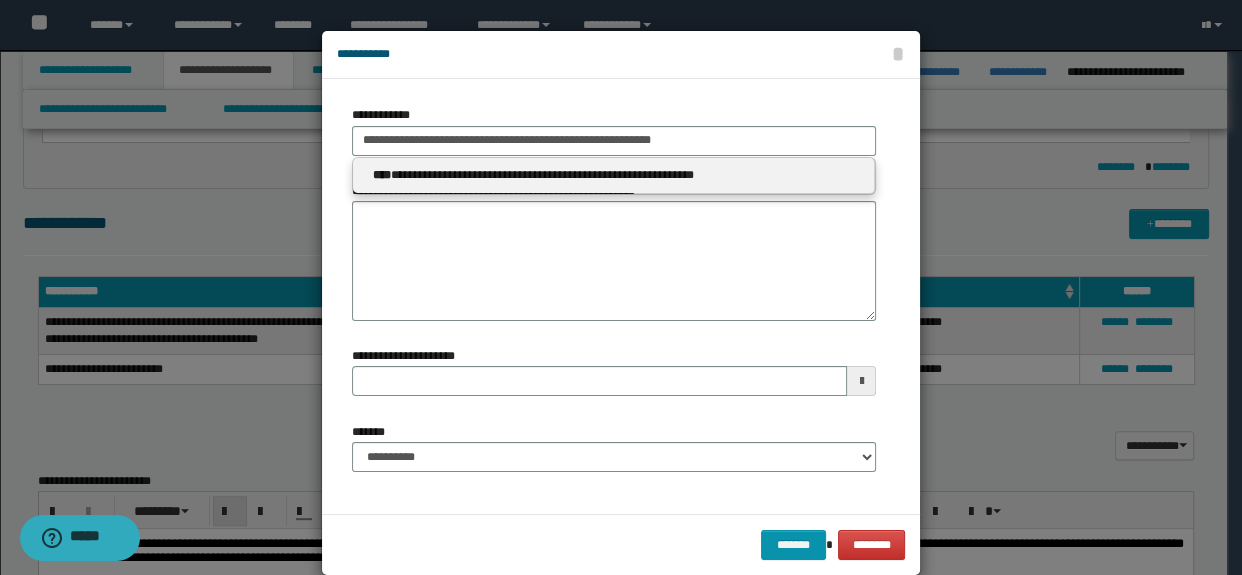 click on "**********" at bounding box center [614, 176] 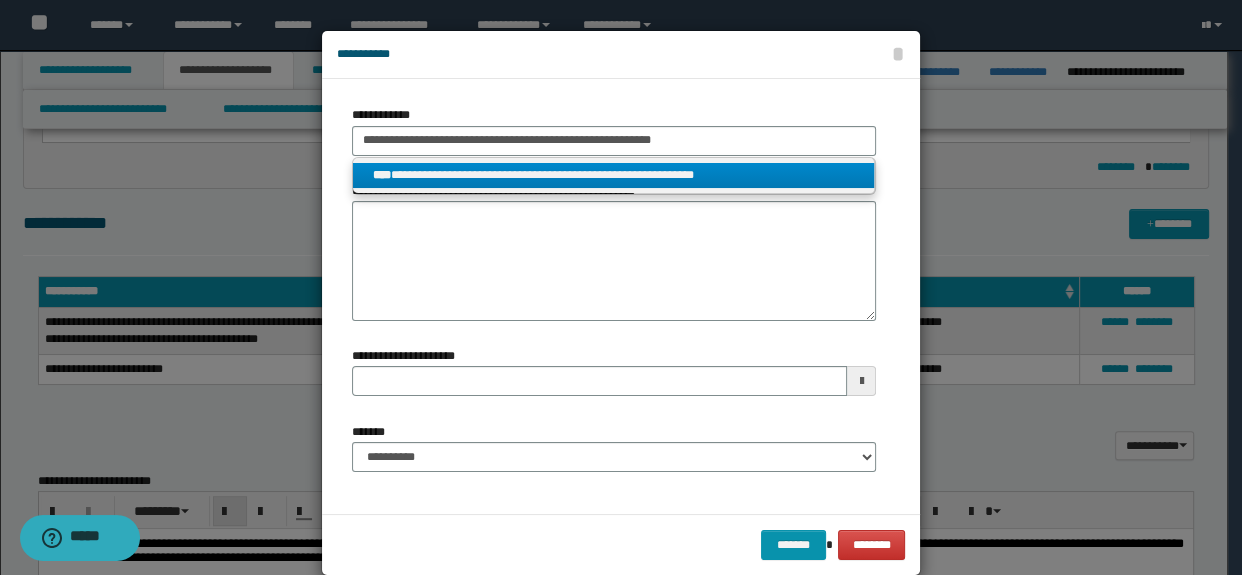 click on "**********" at bounding box center (614, 175) 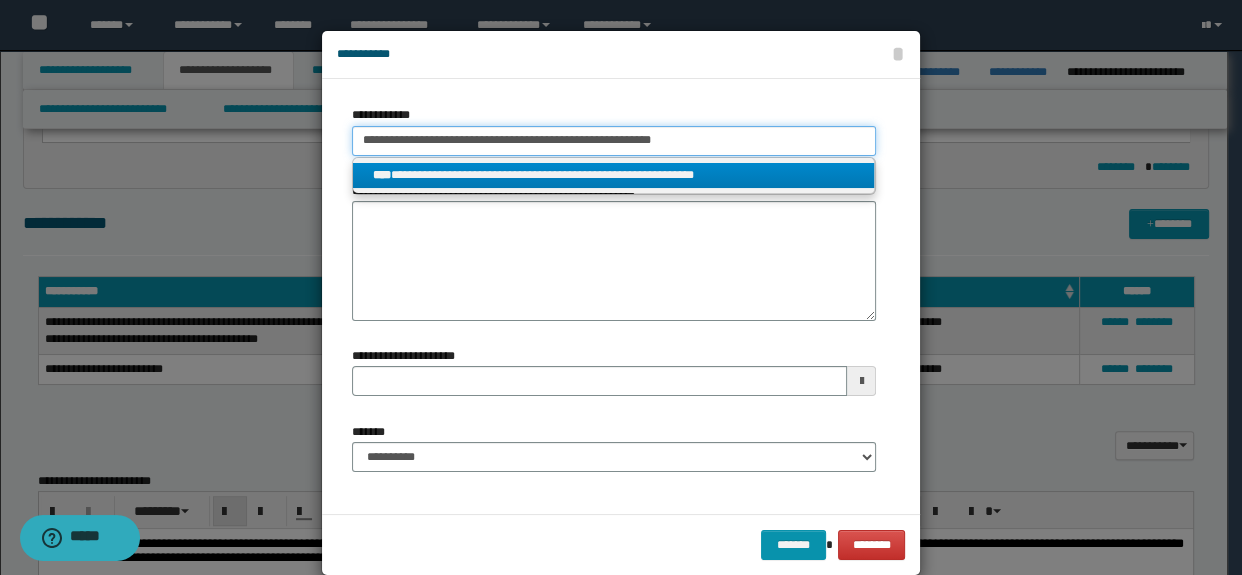type 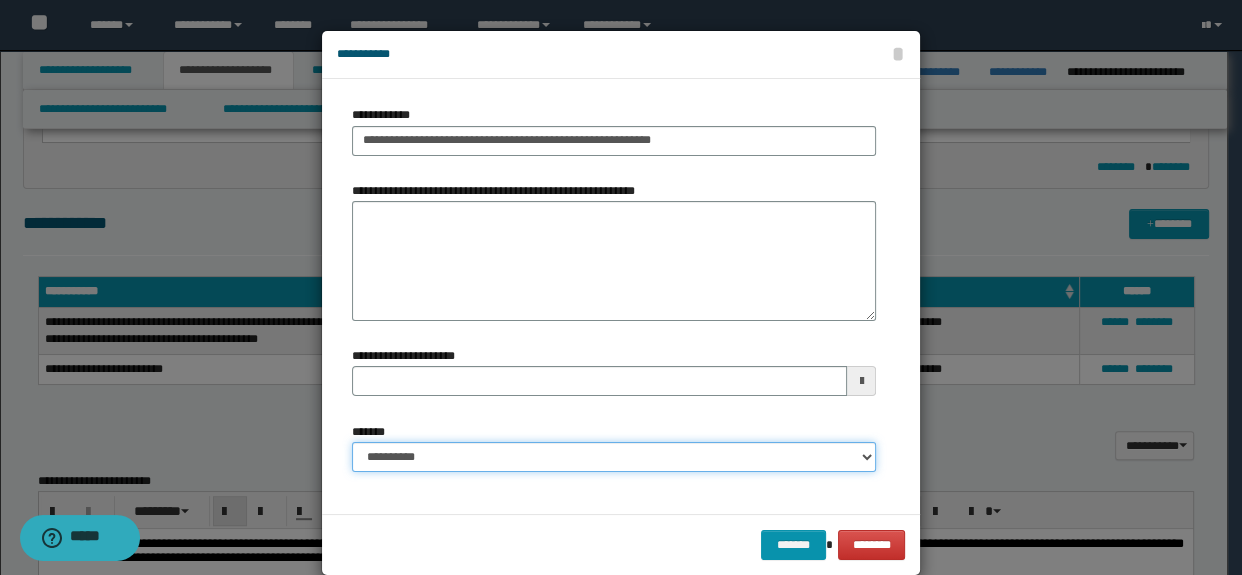 click on "**********" at bounding box center [614, 457] 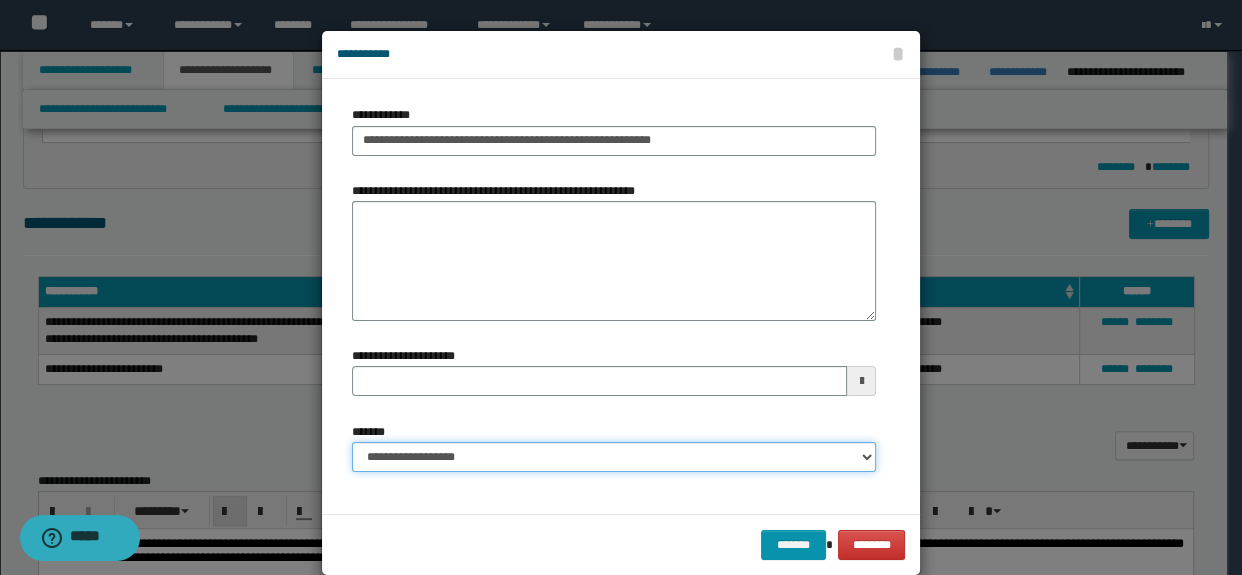 click on "**********" at bounding box center [614, 457] 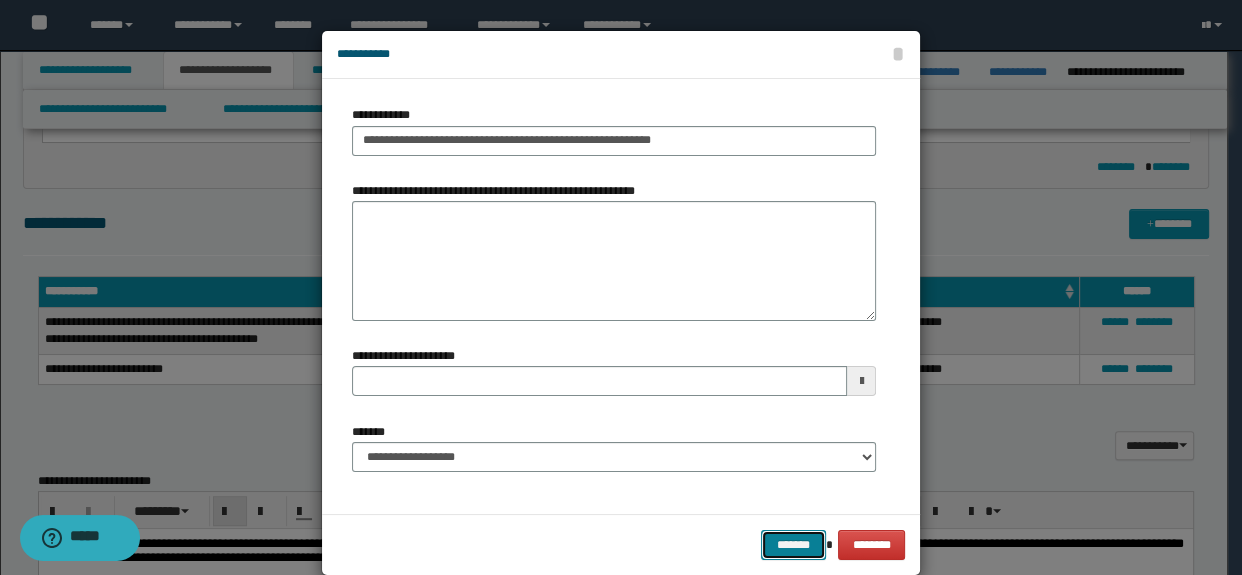 click on "*******" at bounding box center [793, 545] 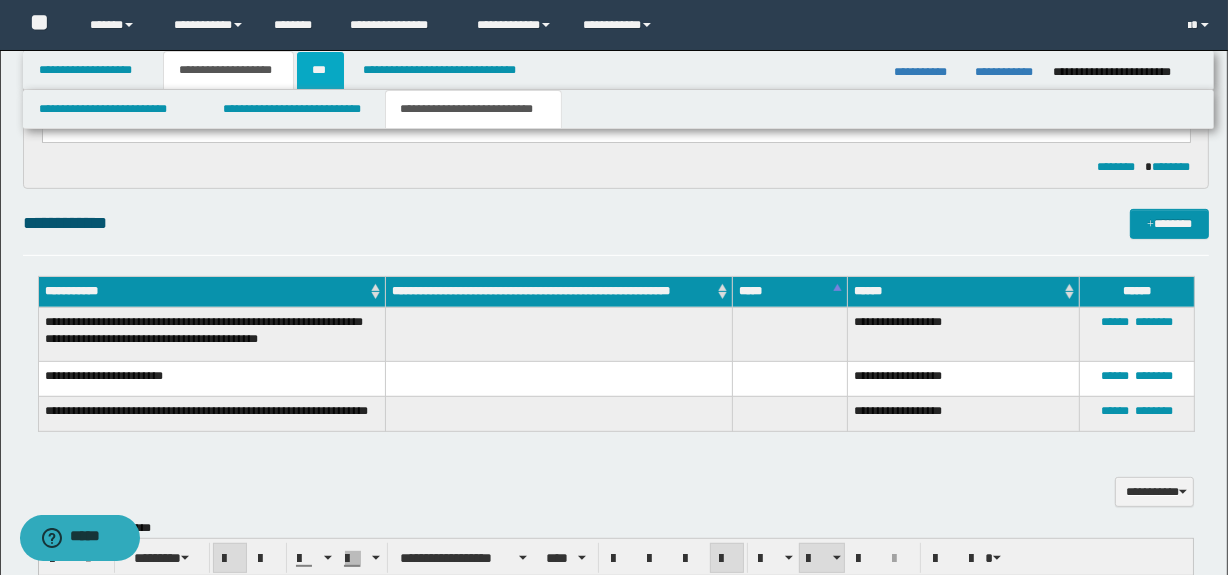 click on "***" at bounding box center (320, 70) 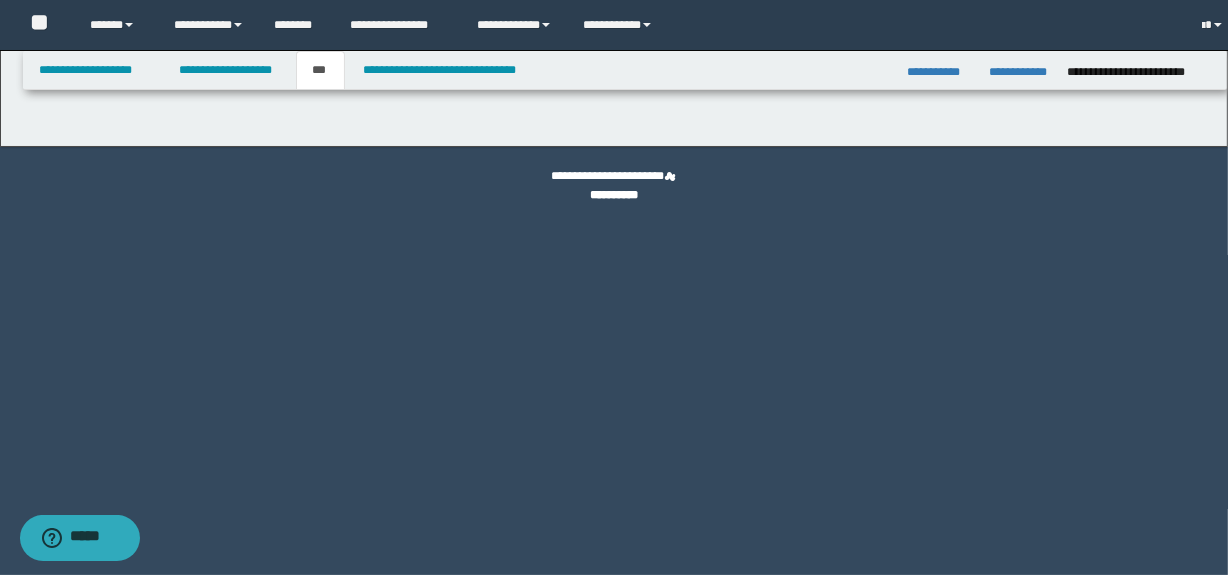 scroll, scrollTop: 0, scrollLeft: 0, axis: both 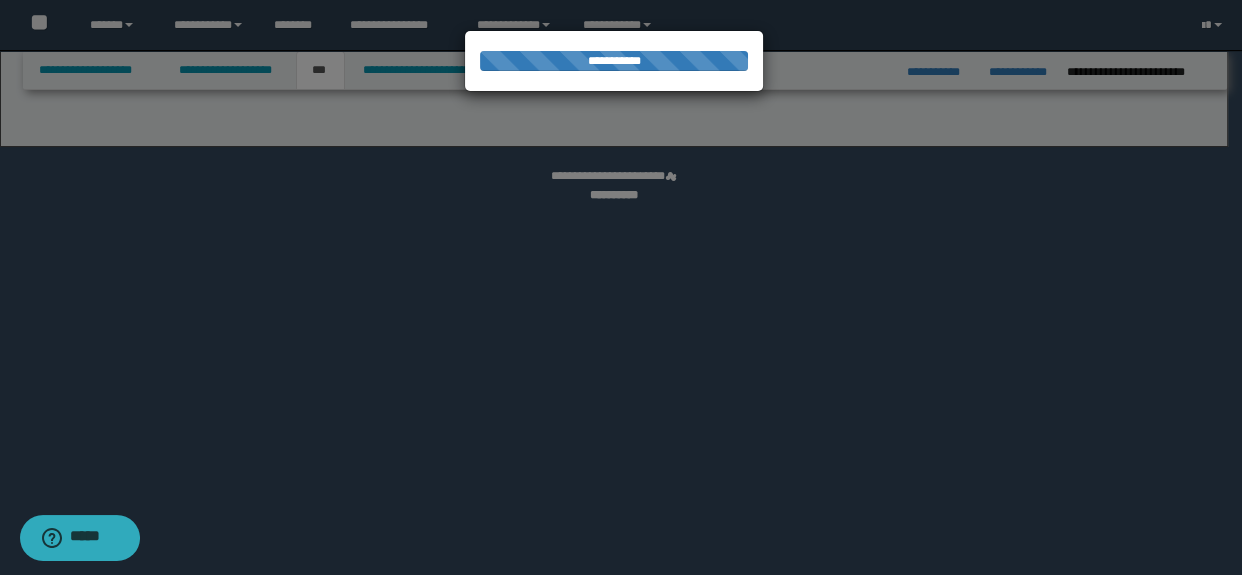 select on "***" 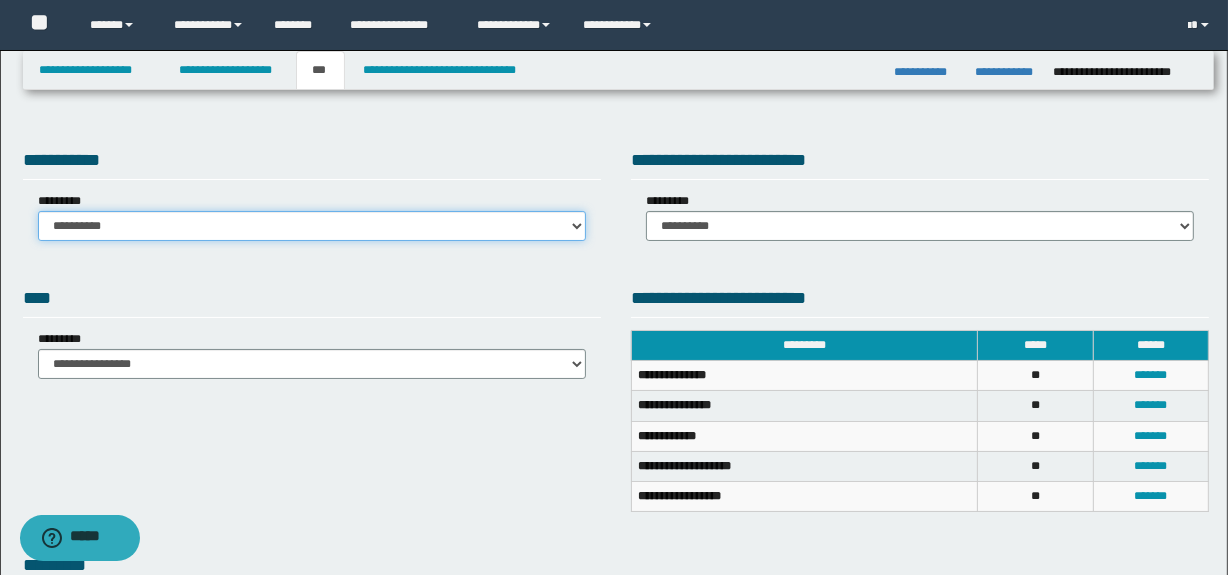 drag, startPoint x: 345, startPoint y: 214, endPoint x: 301, endPoint y: 239, distance: 50.606323 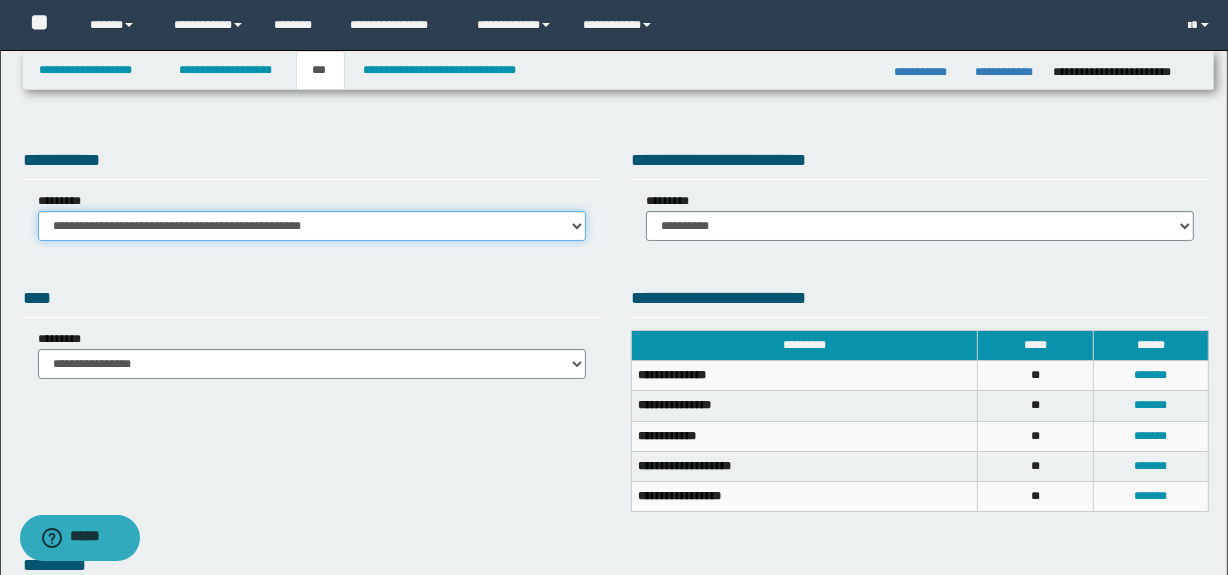 click on "**********" at bounding box center [312, 226] 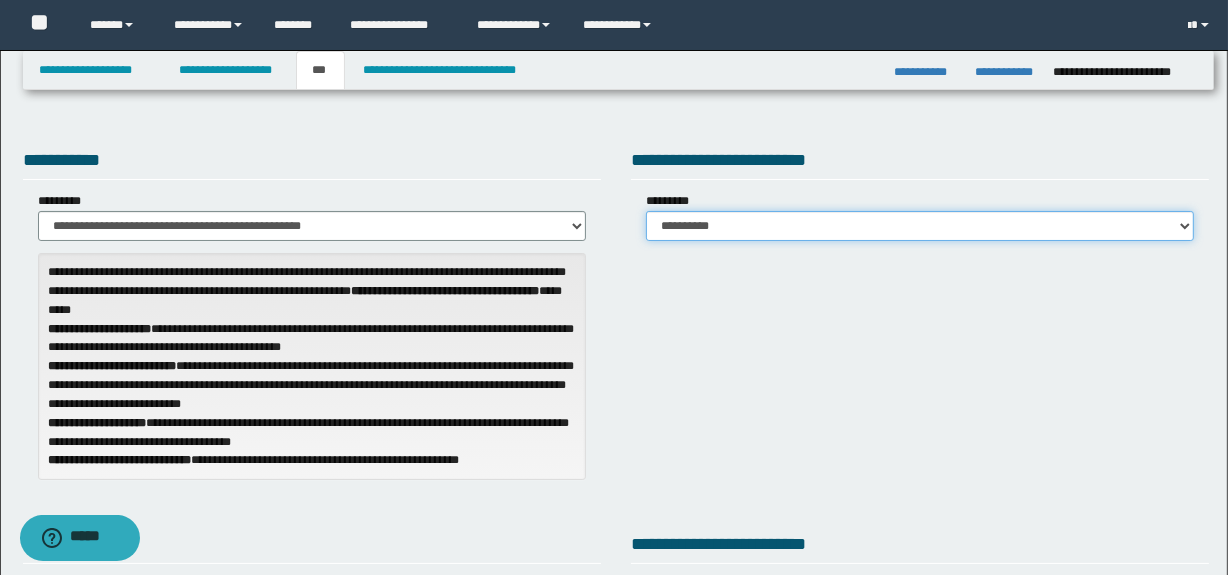 drag, startPoint x: 707, startPoint y: 212, endPoint x: 711, endPoint y: 239, distance: 27.294687 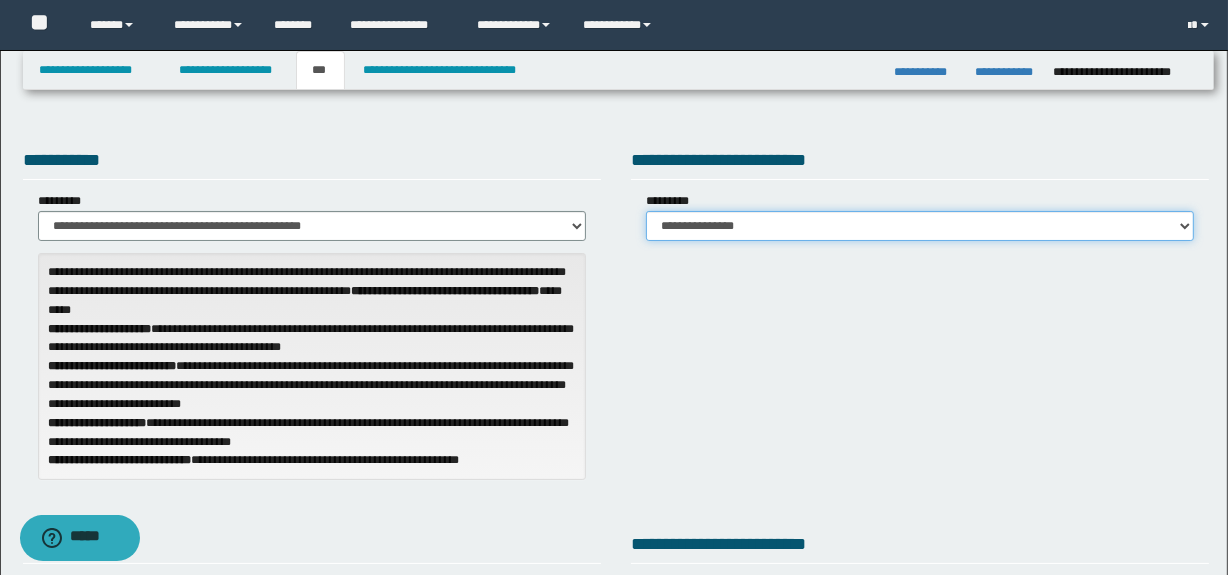 click on "**********" at bounding box center (920, 226) 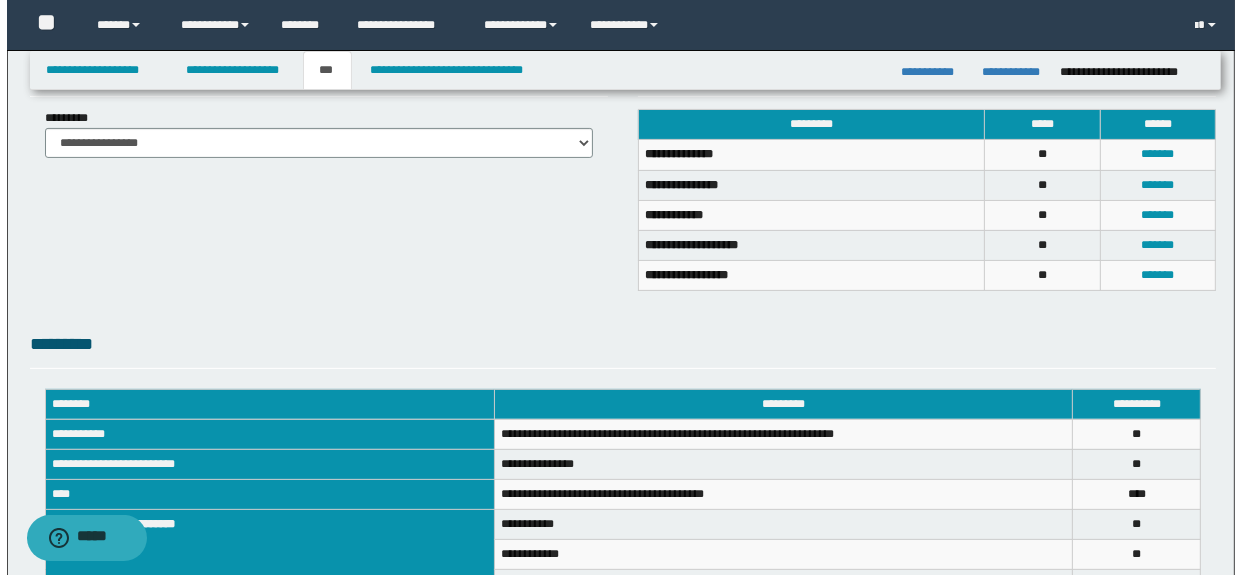 scroll, scrollTop: 462, scrollLeft: 0, axis: vertical 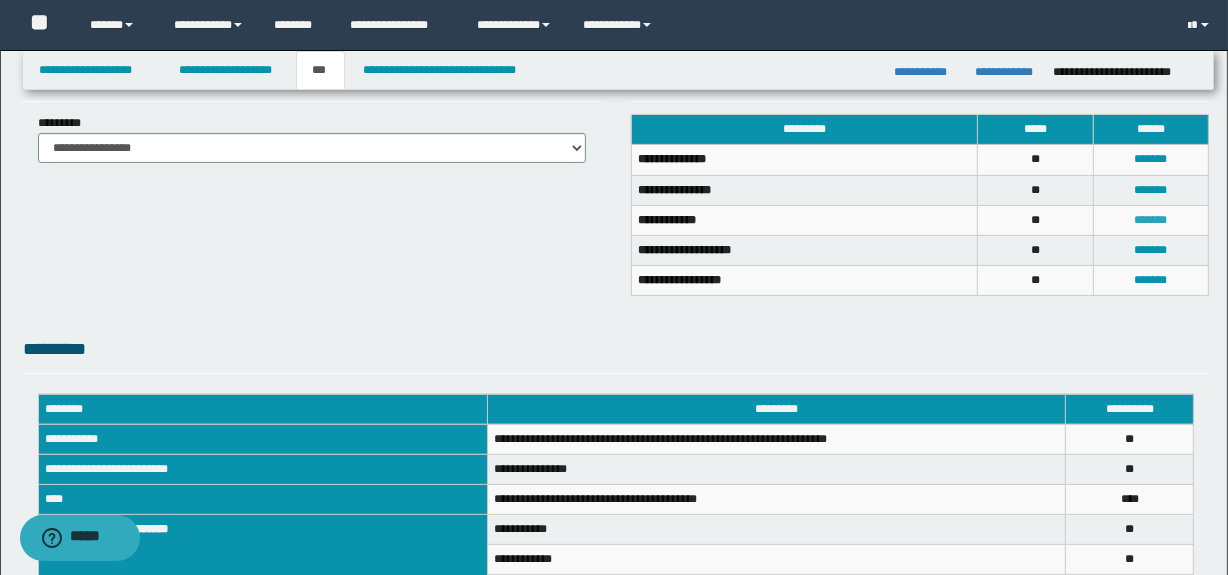click on "*******" at bounding box center [1151, 220] 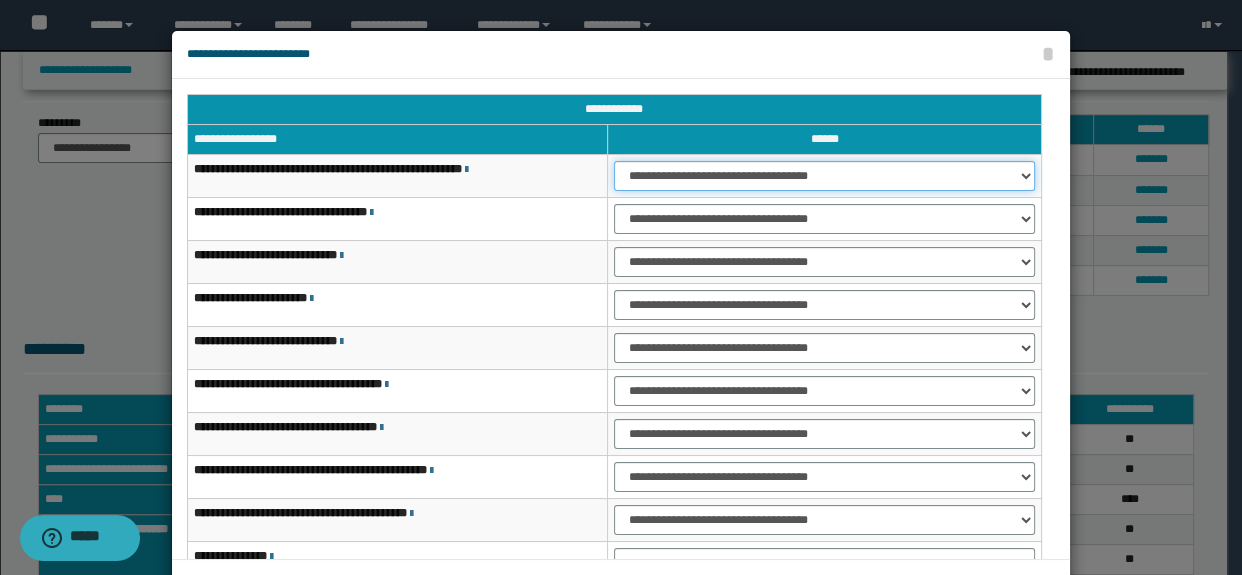 click on "**********" at bounding box center [824, 176] 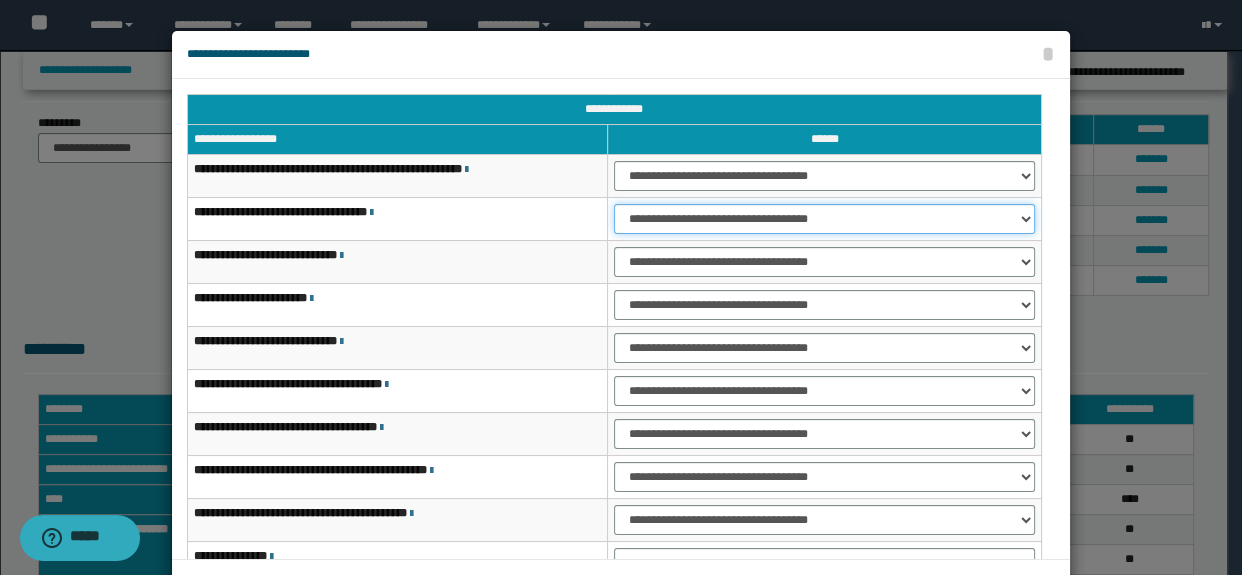 drag, startPoint x: 635, startPoint y: 214, endPoint x: 635, endPoint y: 232, distance: 18 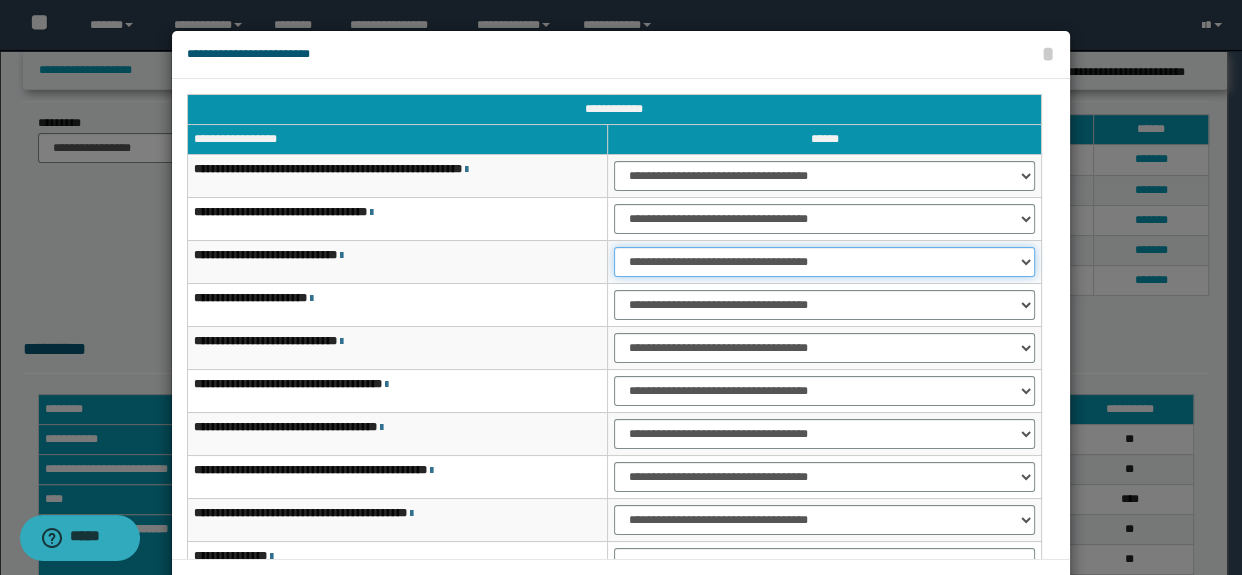 click on "**********" at bounding box center (824, 262) 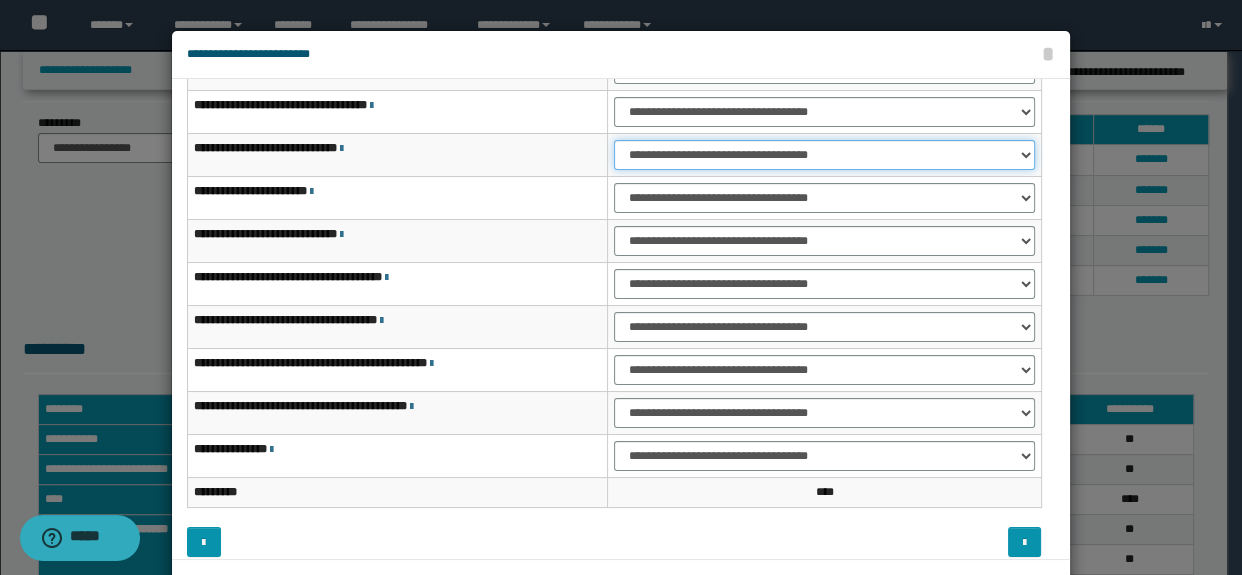 scroll, scrollTop: 120, scrollLeft: 0, axis: vertical 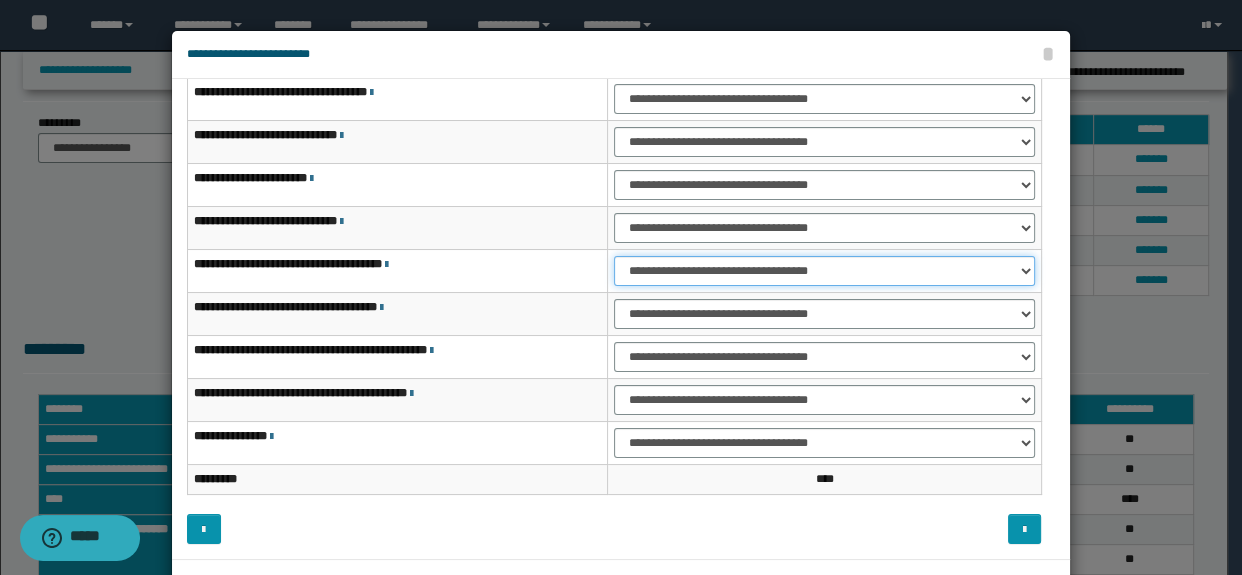 click on "**********" at bounding box center [824, 271] 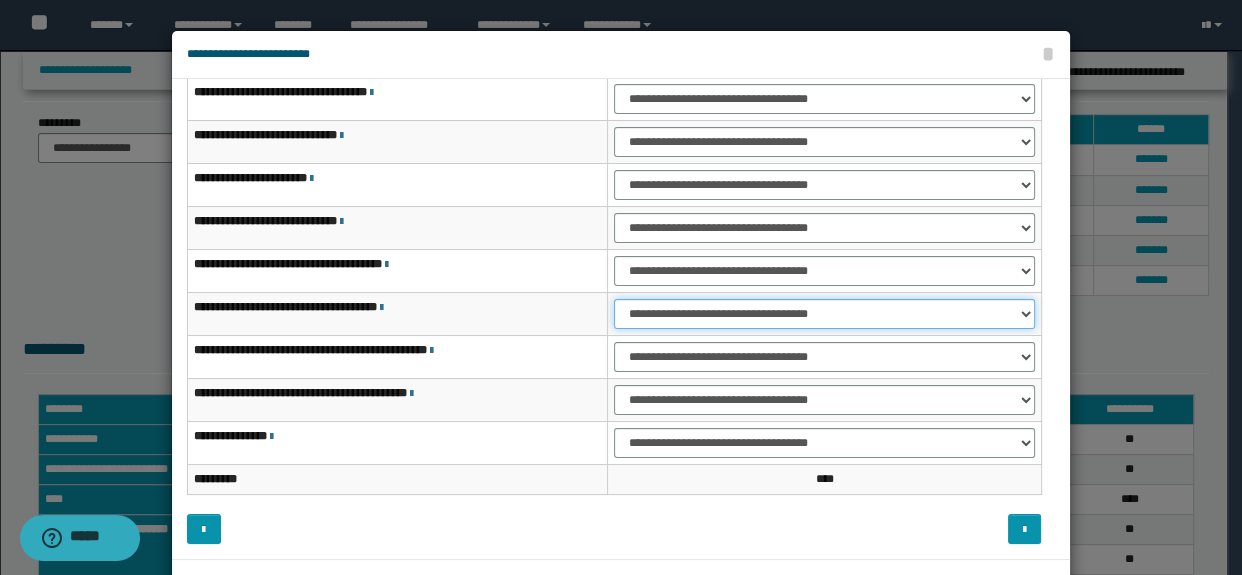 click on "**********" at bounding box center [824, 314] 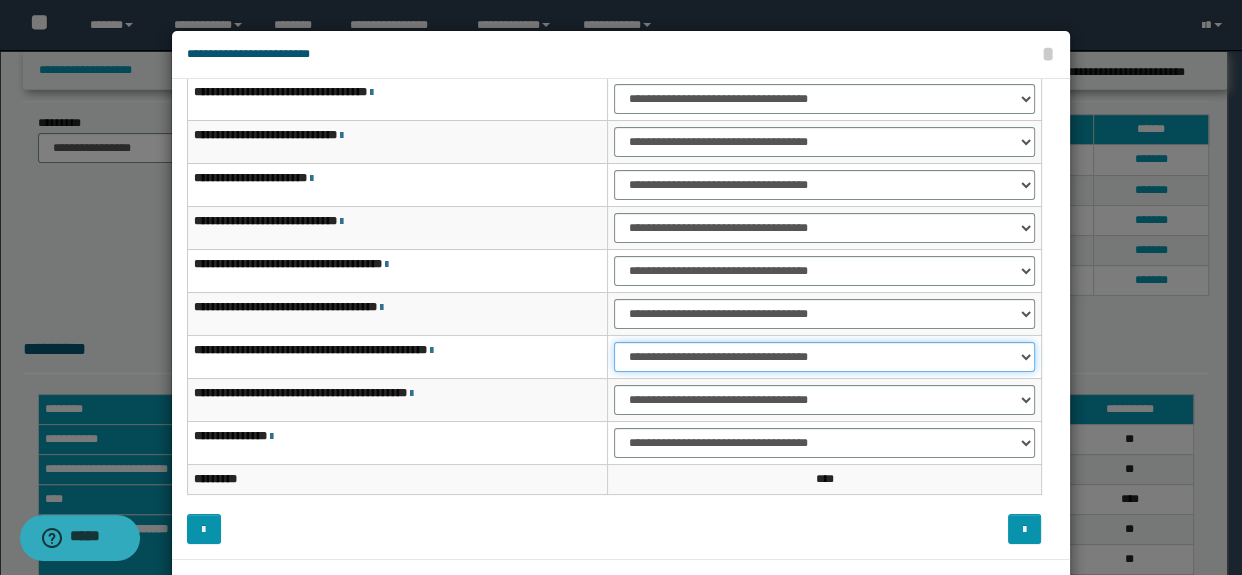 drag, startPoint x: 636, startPoint y: 354, endPoint x: 637, endPoint y: 370, distance: 16.03122 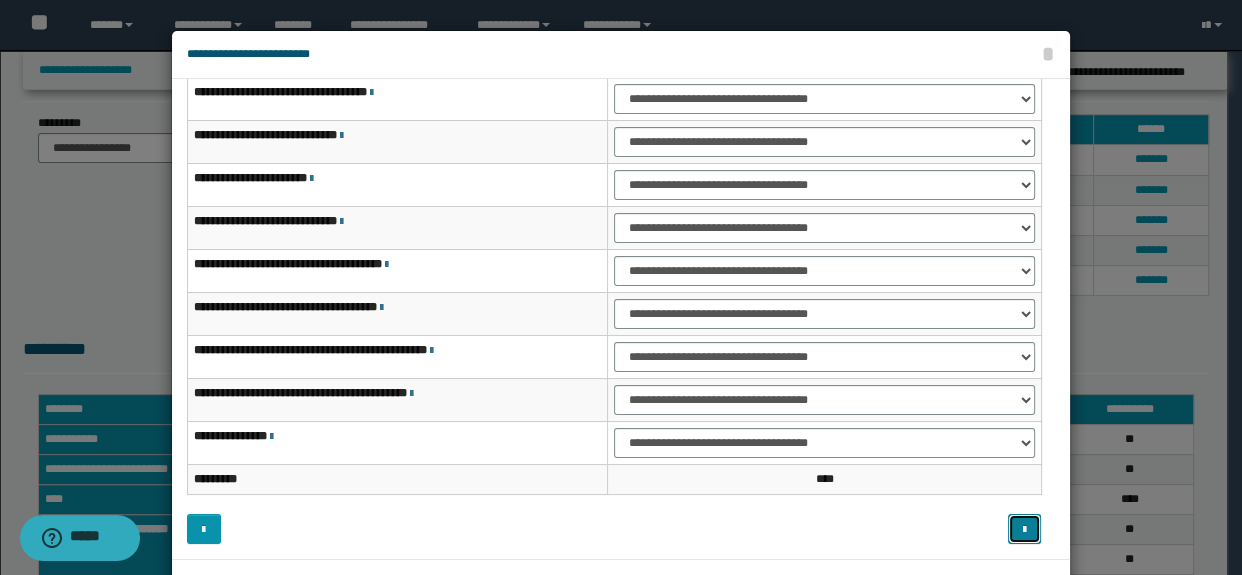 click at bounding box center [1025, 529] 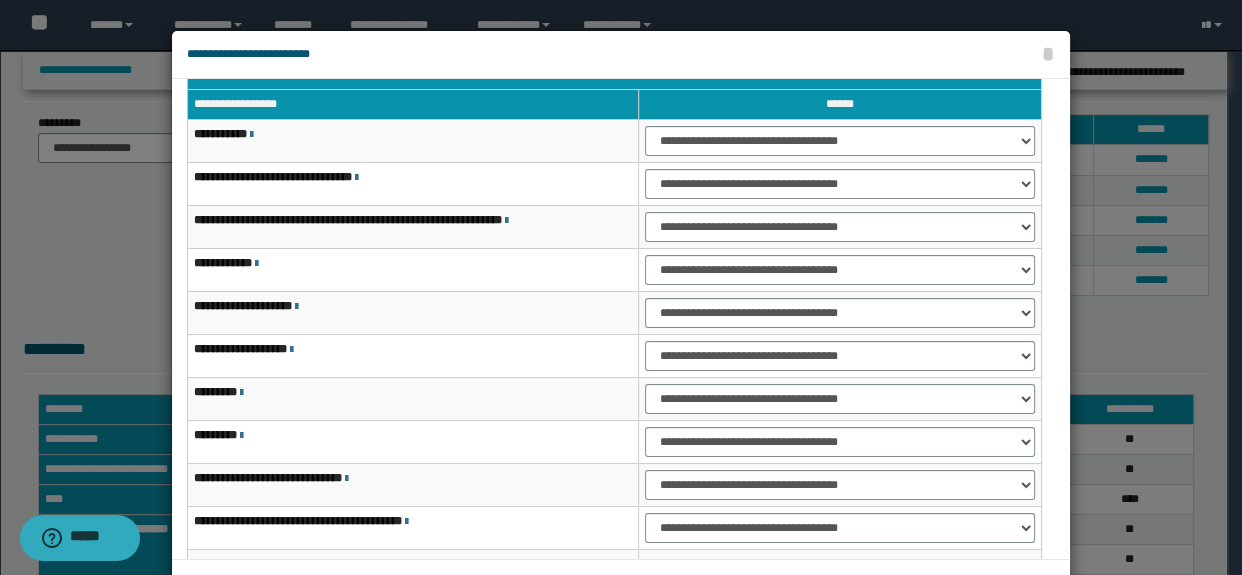 scroll, scrollTop: 29, scrollLeft: 0, axis: vertical 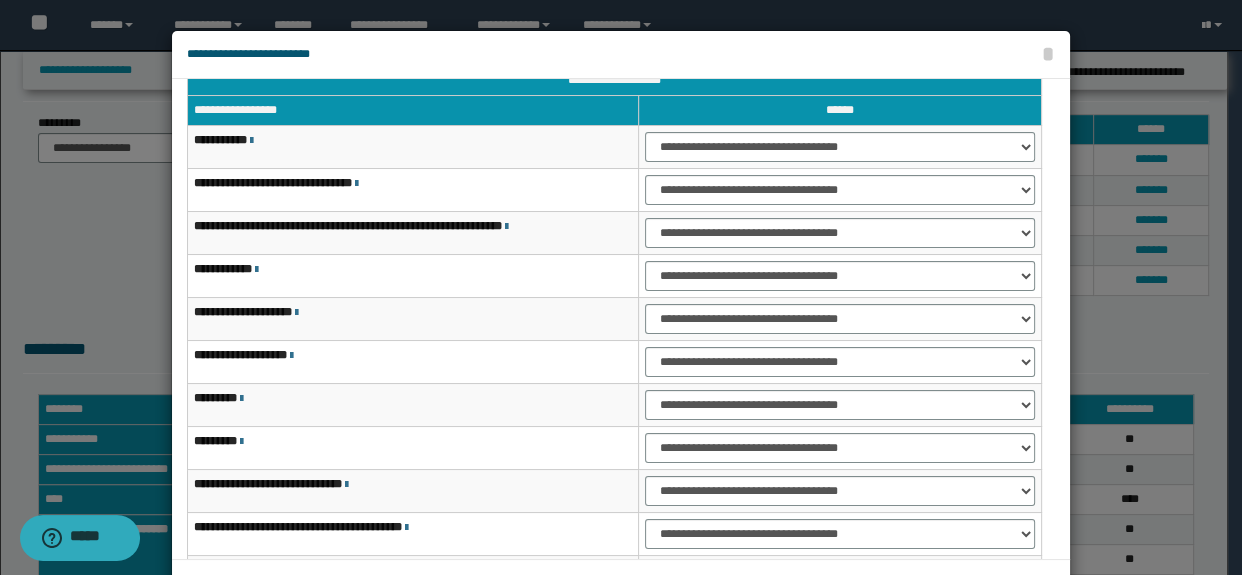 type 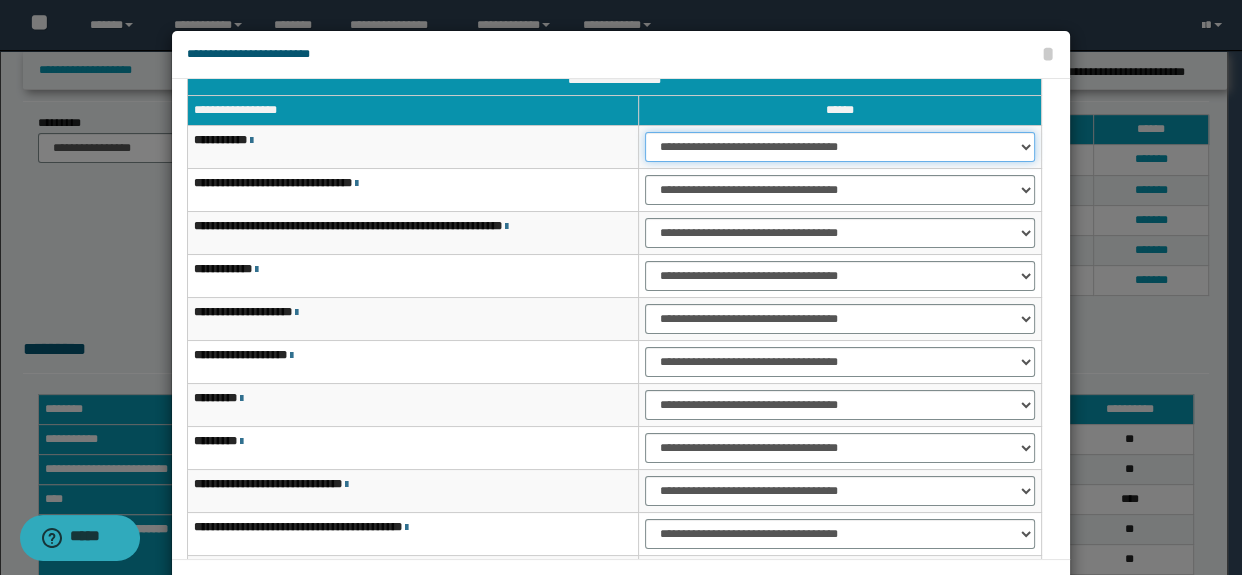 click on "**********" at bounding box center (839, 147) 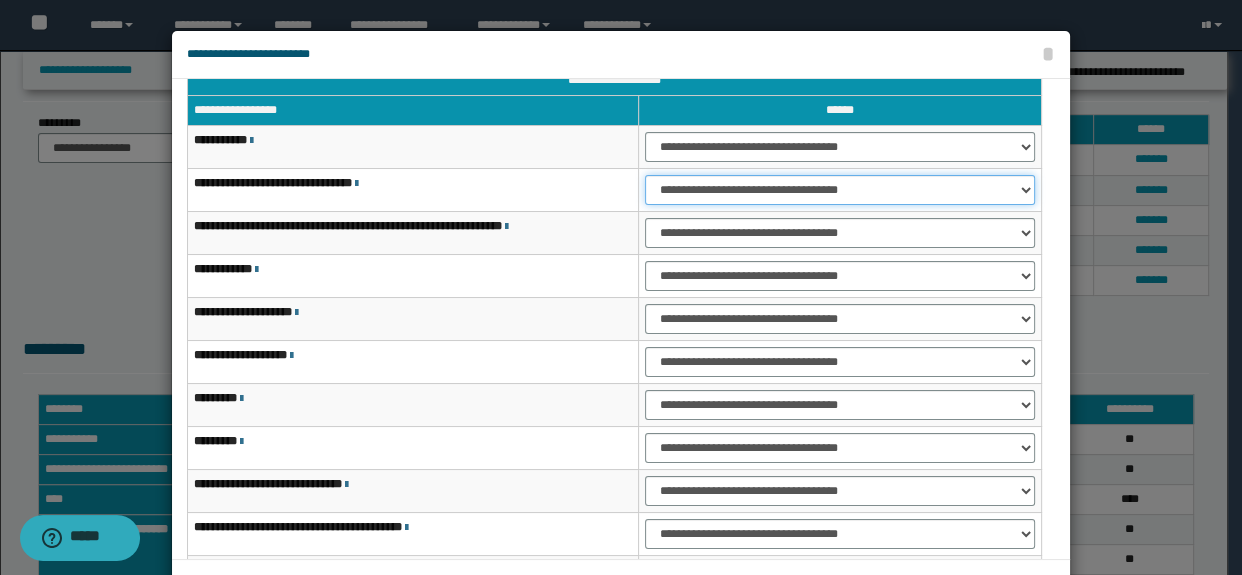 click on "**********" at bounding box center [839, 190] 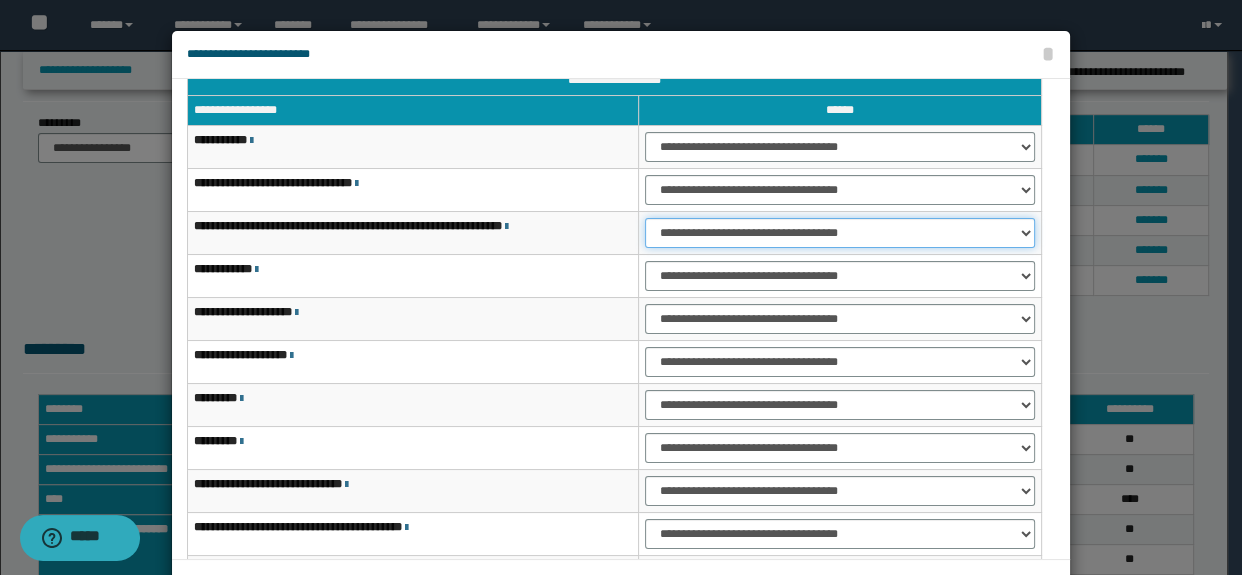 drag, startPoint x: 670, startPoint y: 229, endPoint x: 674, endPoint y: 244, distance: 15.524175 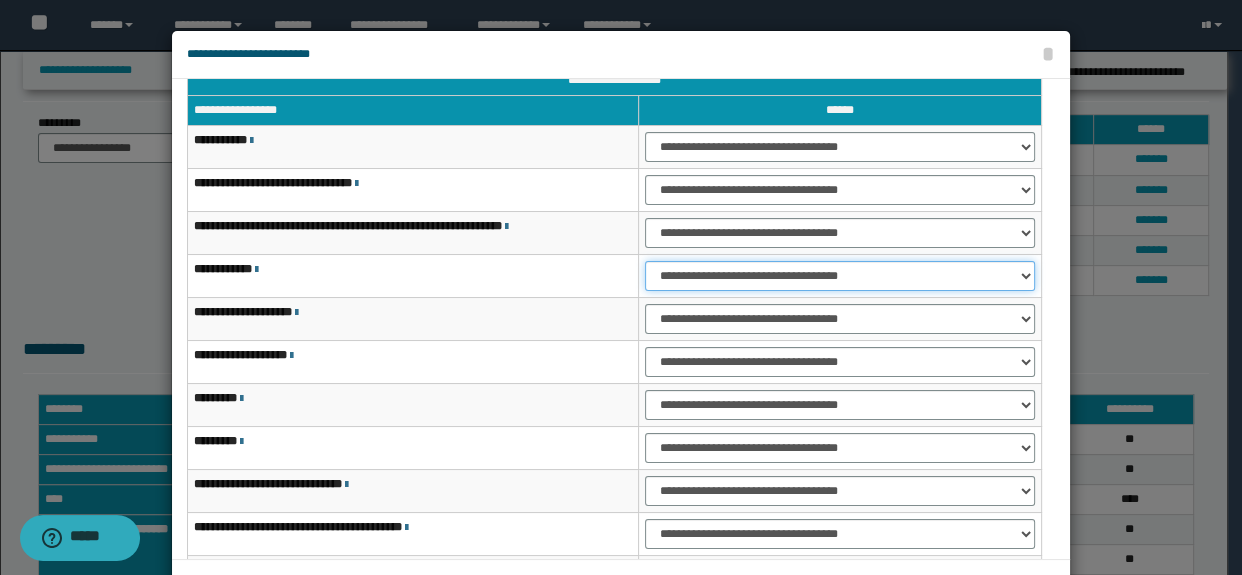 click on "**********" at bounding box center (839, 276) 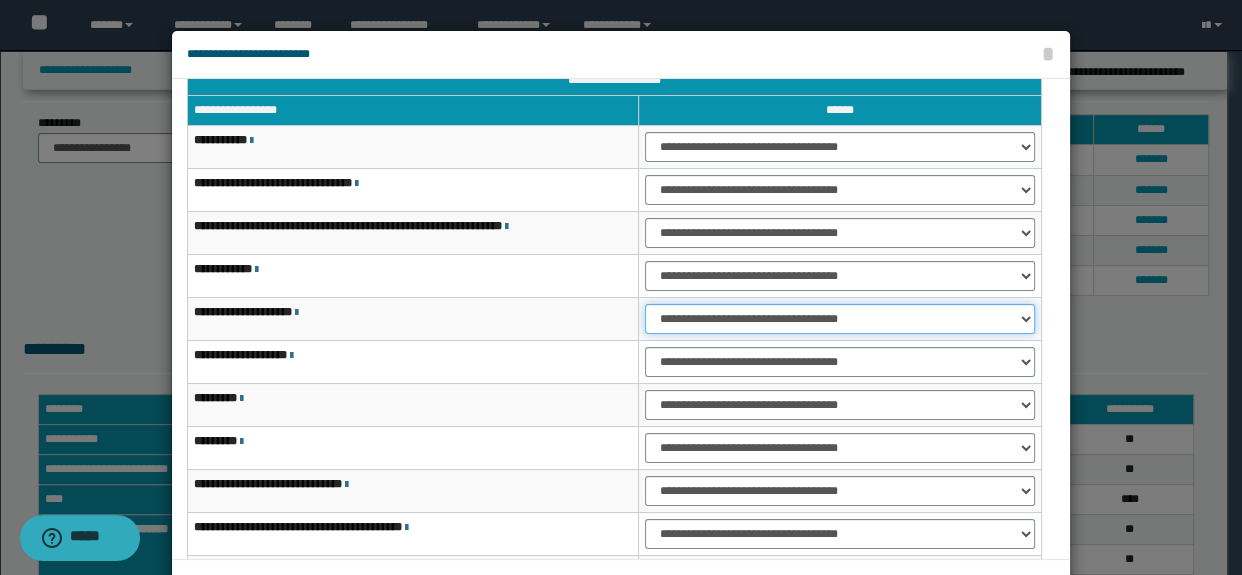 click on "**********" at bounding box center (839, 319) 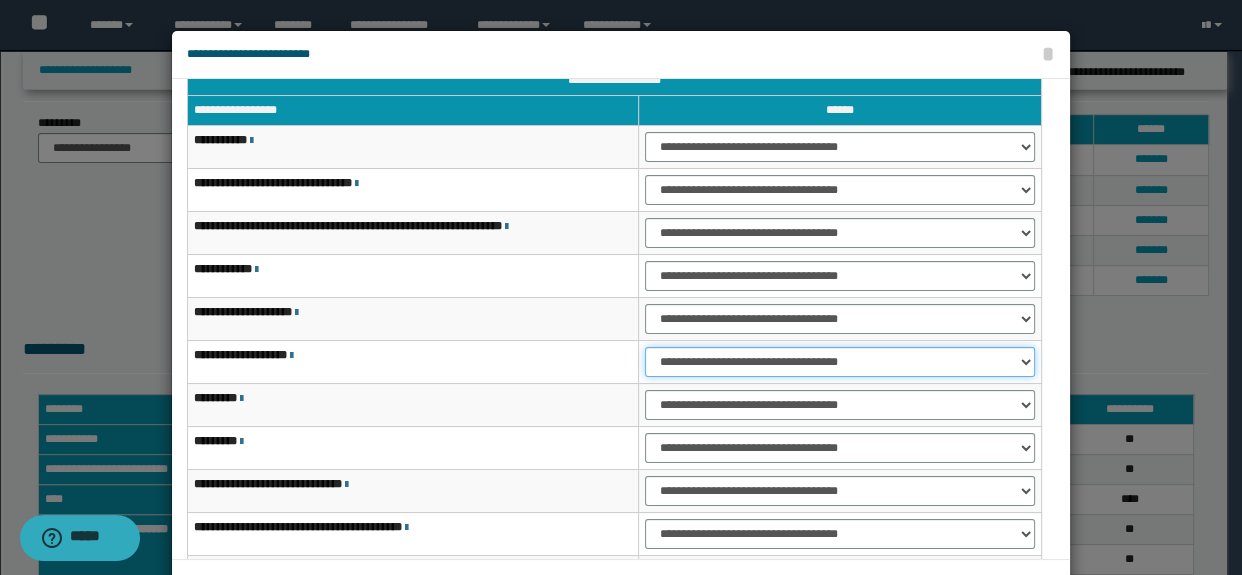 click on "**********" at bounding box center [839, 362] 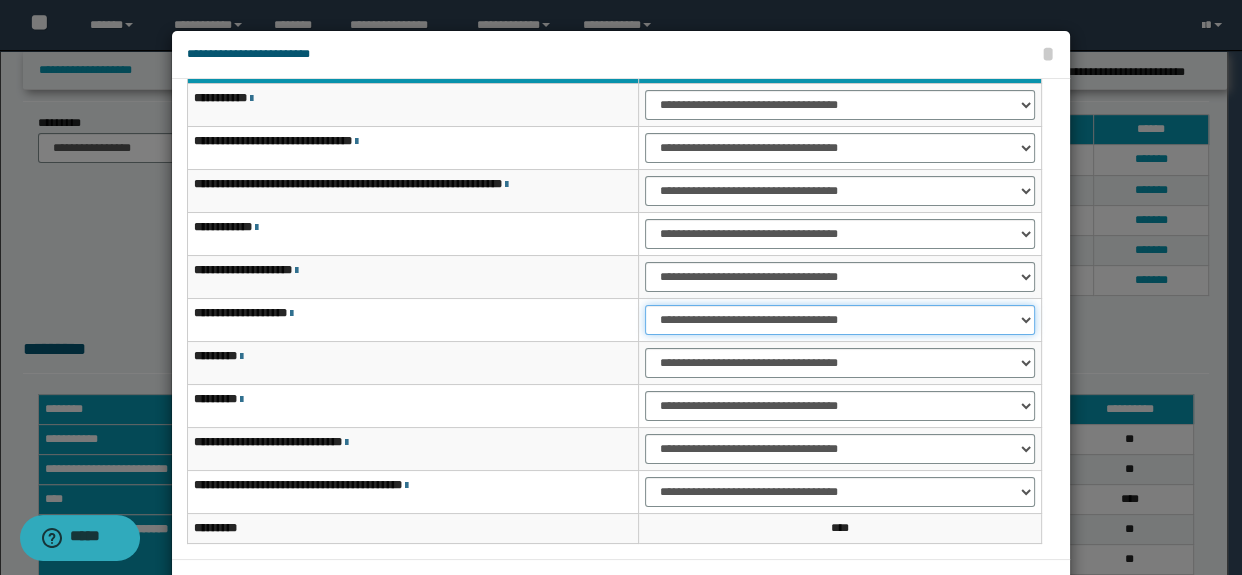 scroll, scrollTop: 120, scrollLeft: 0, axis: vertical 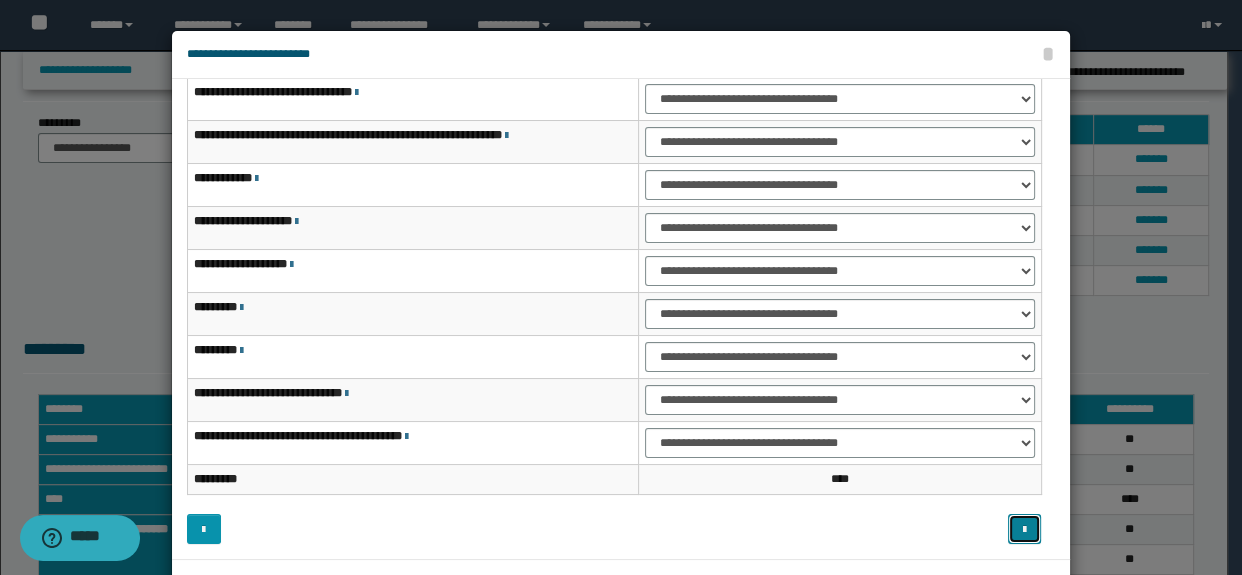 click at bounding box center [1025, 529] 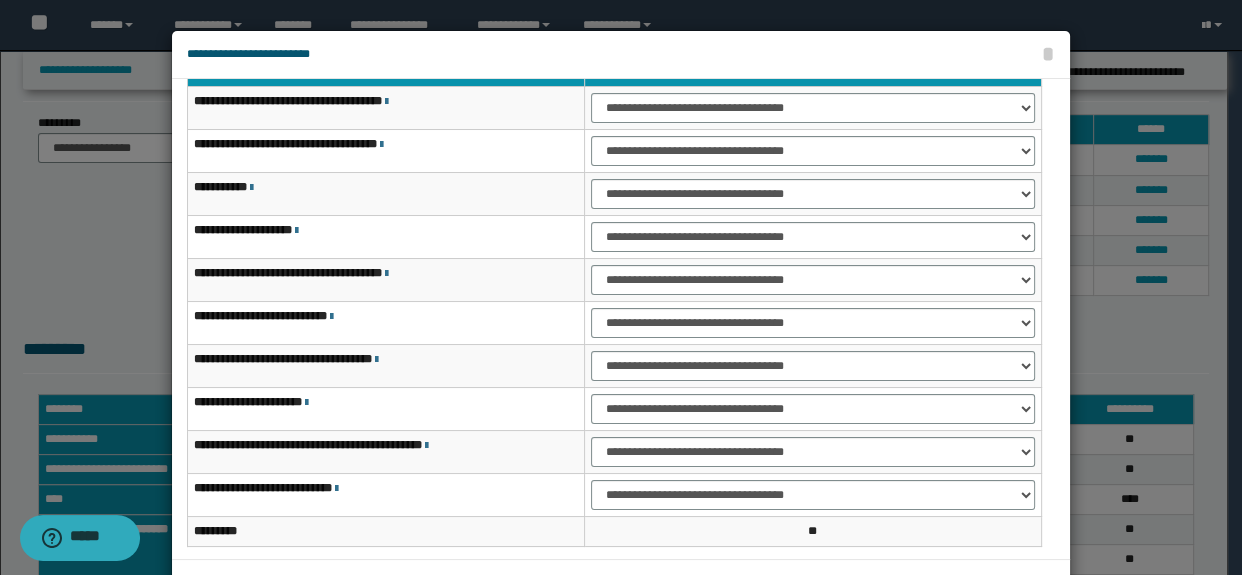 scroll, scrollTop: 59, scrollLeft: 0, axis: vertical 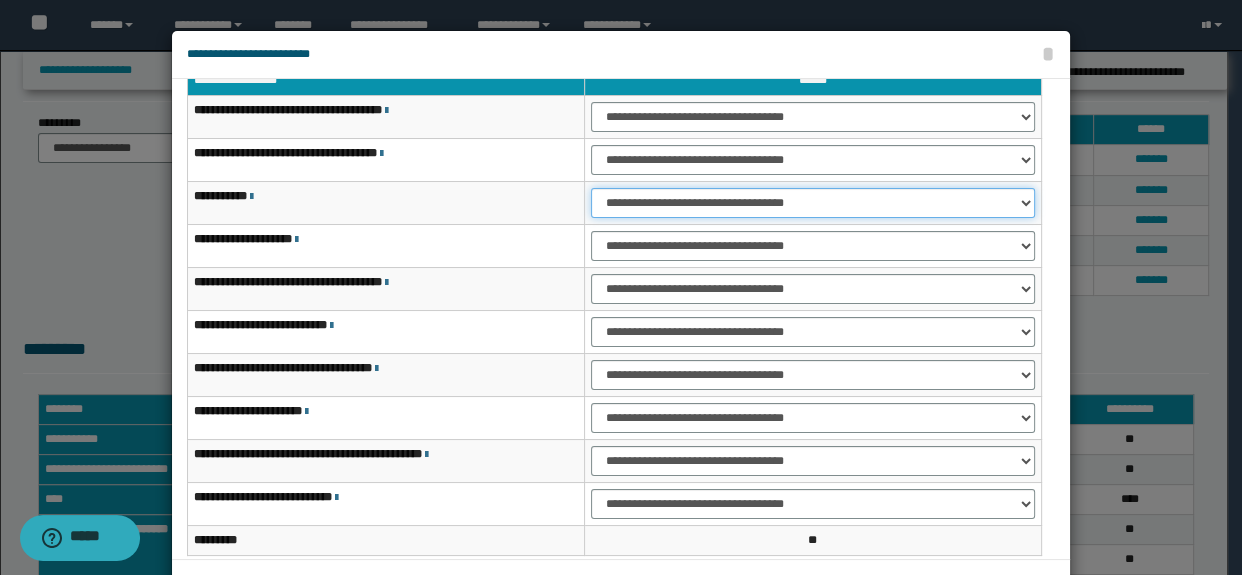 click on "**********" at bounding box center (813, 203) 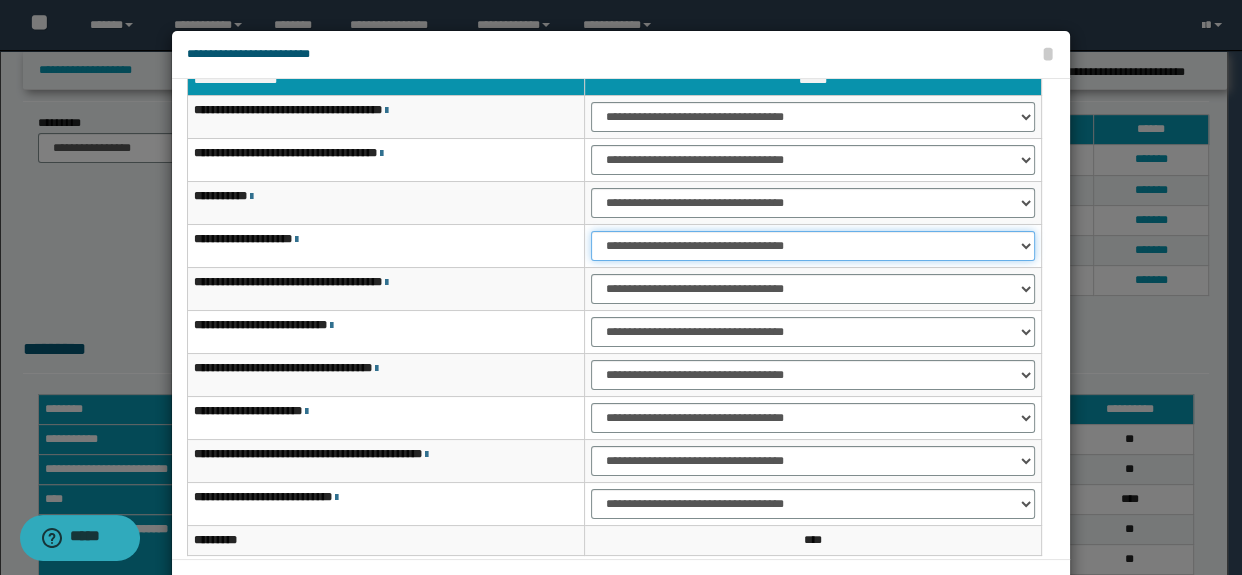 drag, startPoint x: 622, startPoint y: 238, endPoint x: 620, endPoint y: 257, distance: 19.104973 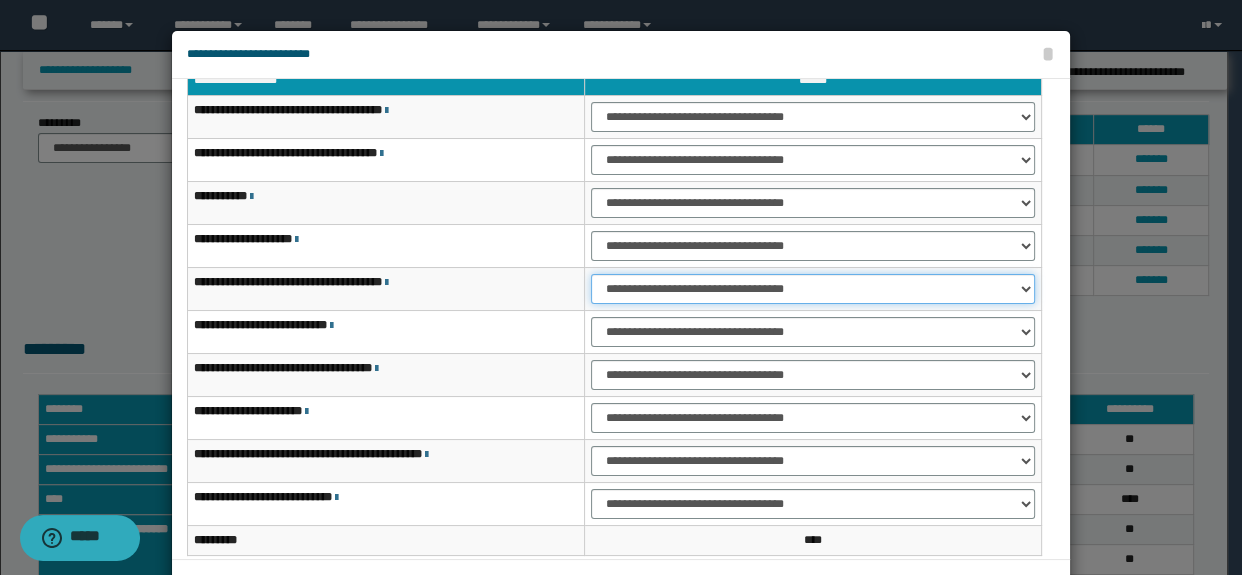 drag, startPoint x: 608, startPoint y: 286, endPoint x: 610, endPoint y: 302, distance: 16.124516 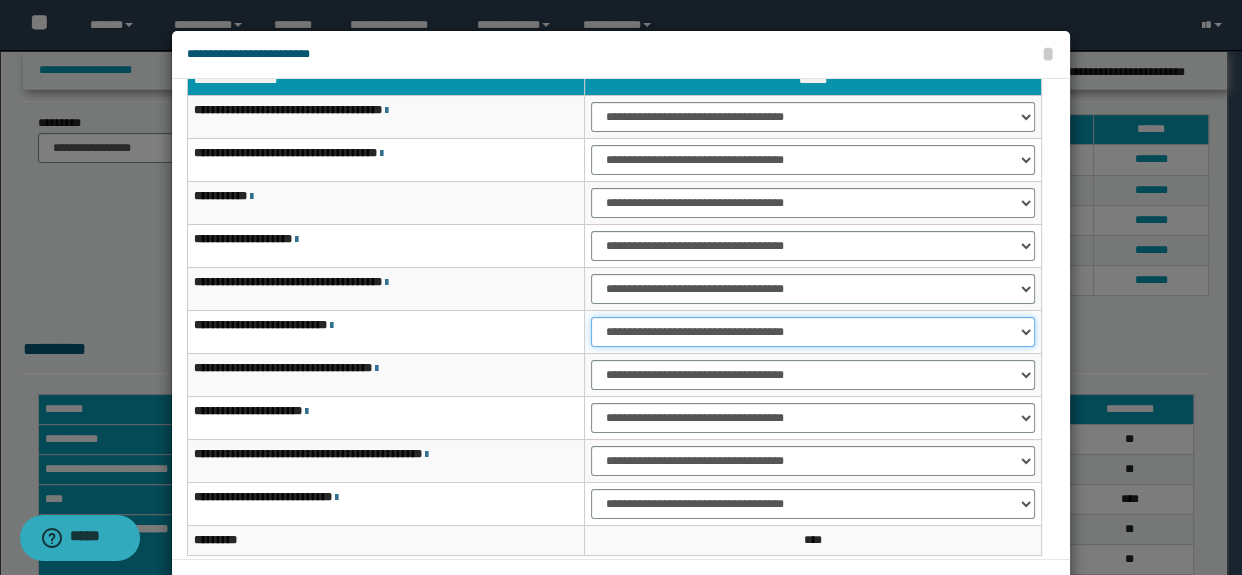 click on "**********" at bounding box center (813, 332) 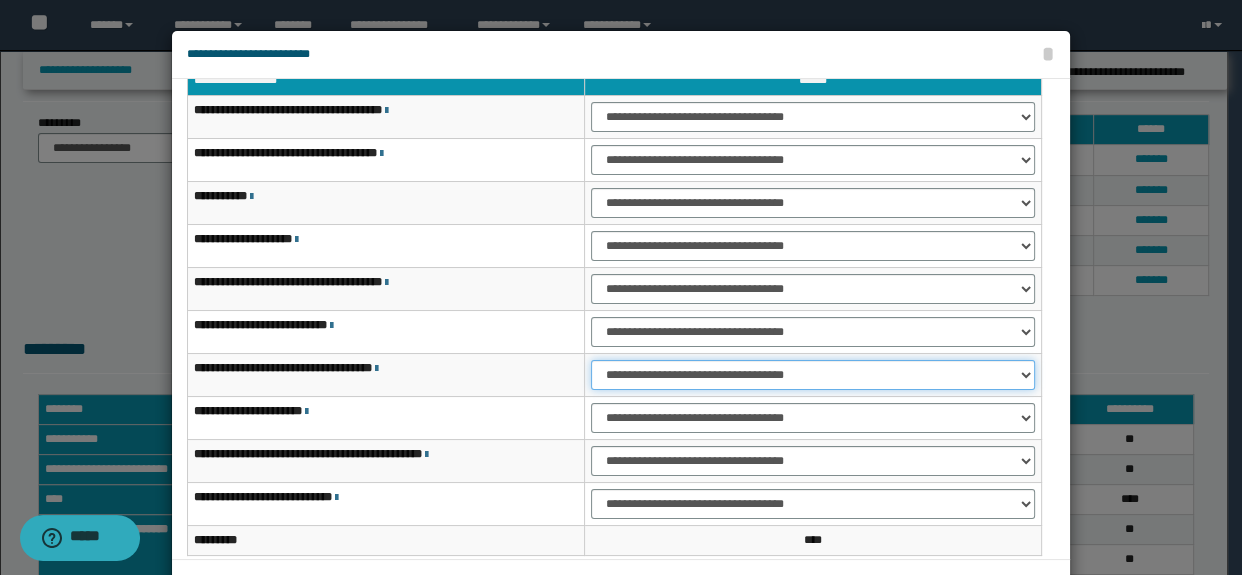 click on "**********" at bounding box center [813, 375] 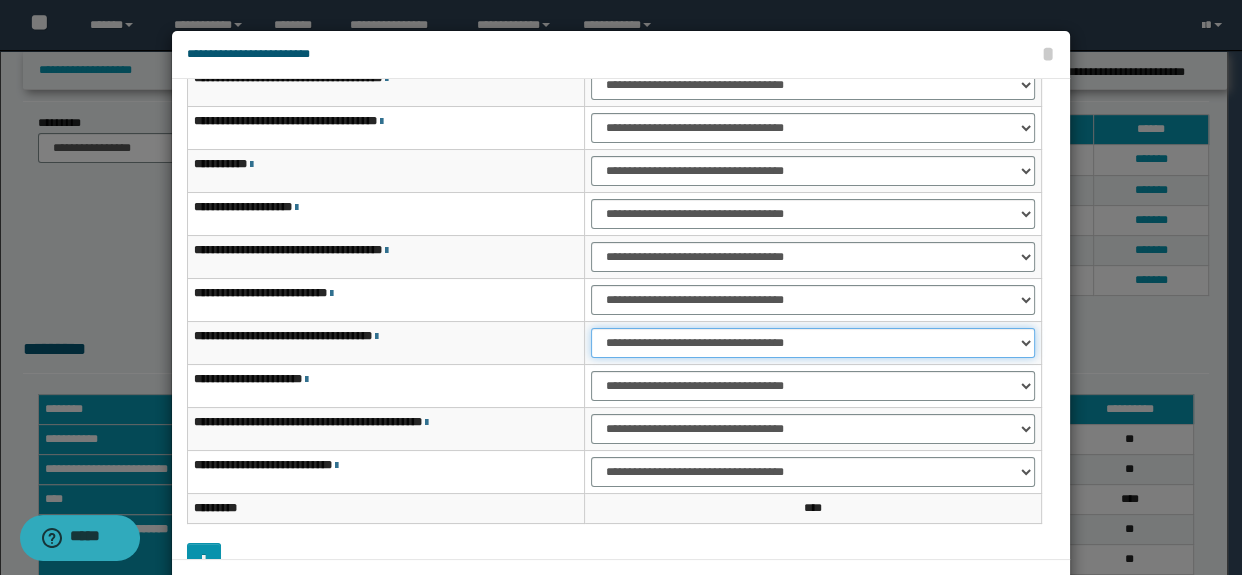 scroll, scrollTop: 120, scrollLeft: 0, axis: vertical 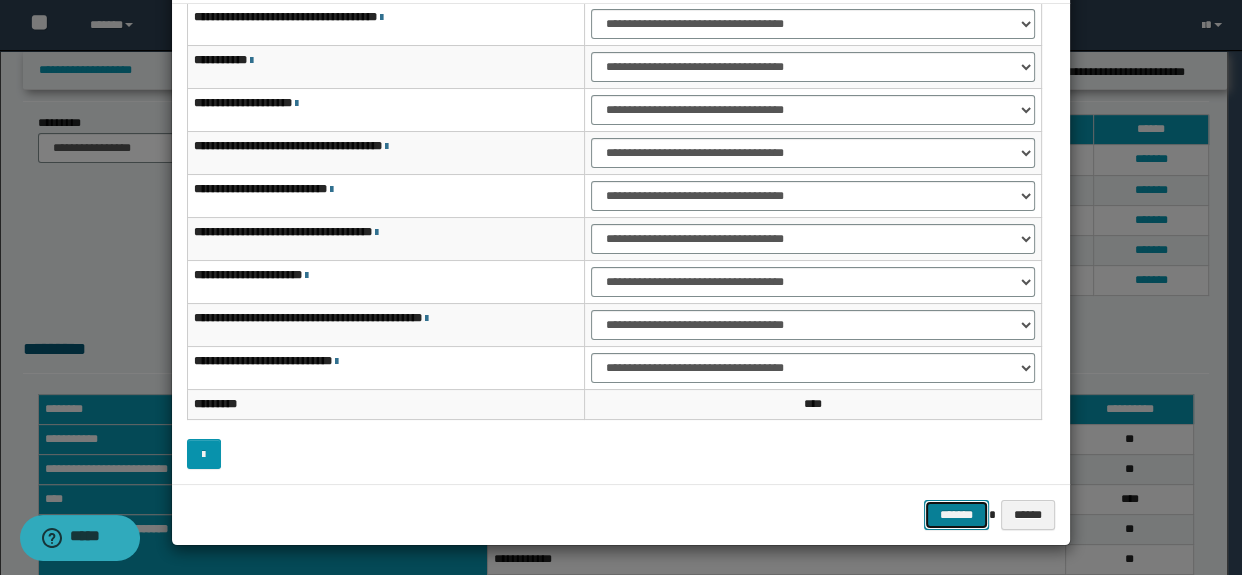 click on "*******" at bounding box center (956, 515) 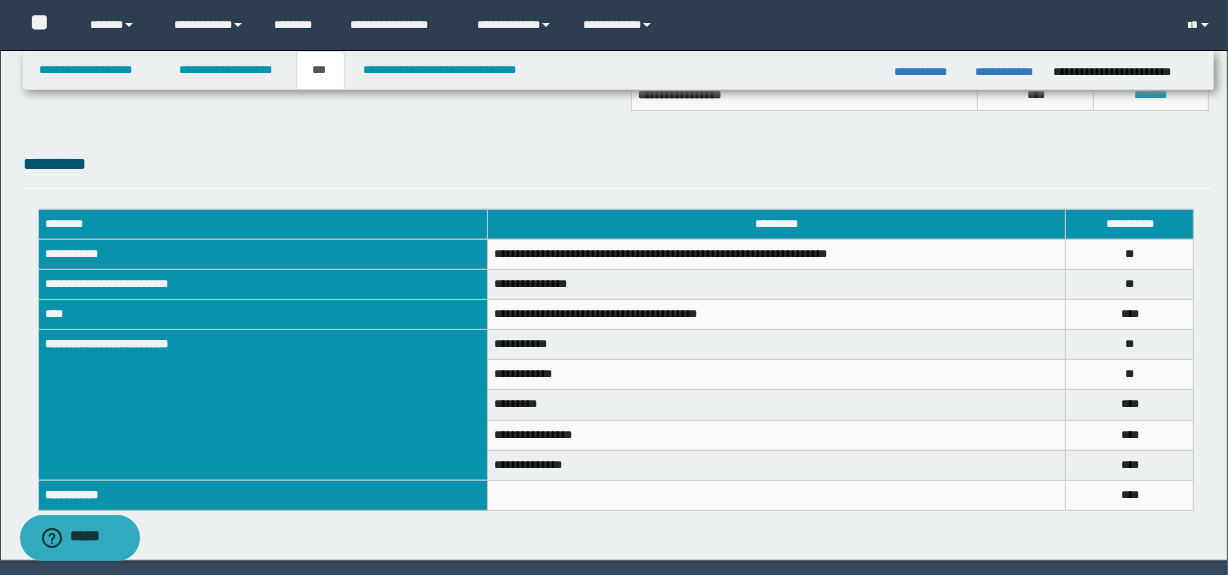 scroll, scrollTop: 710, scrollLeft: 0, axis: vertical 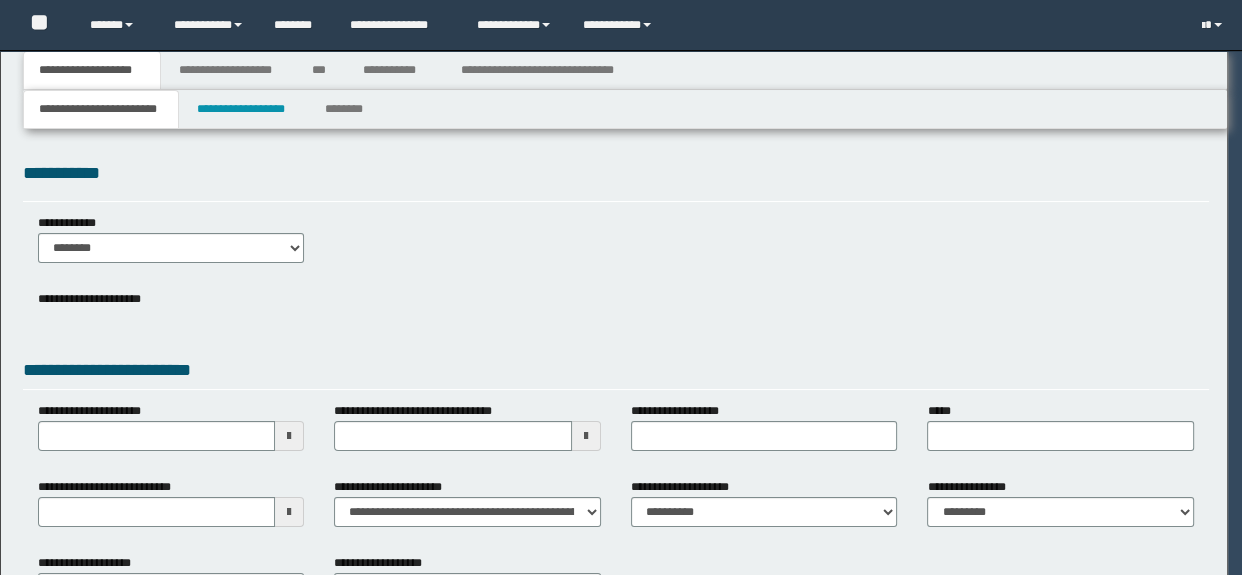 select on "*" 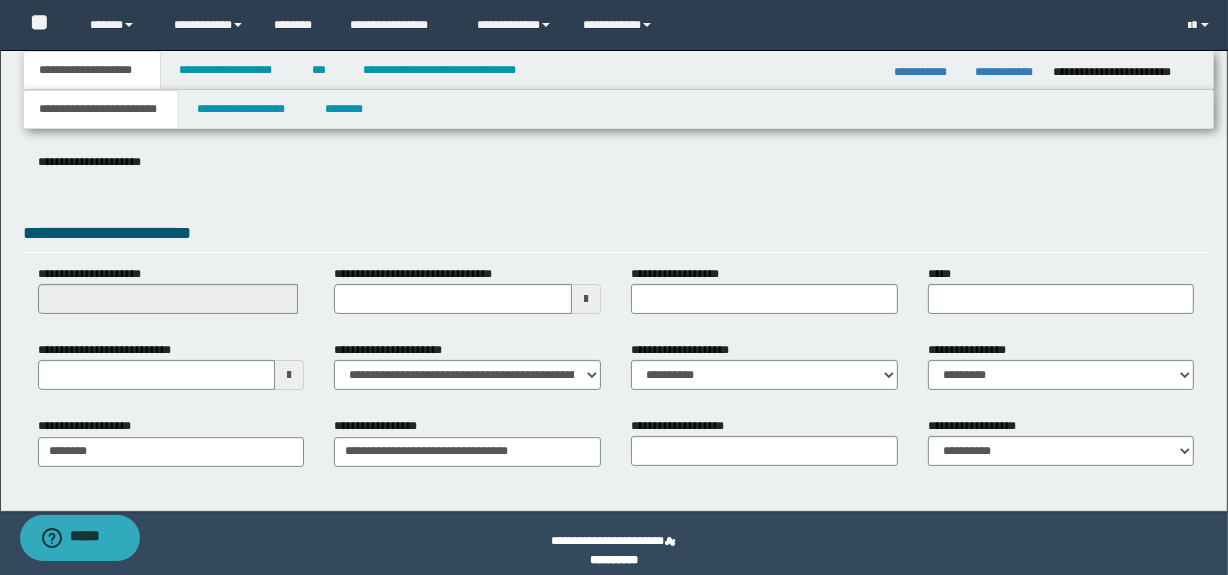 scroll, scrollTop: 308, scrollLeft: 0, axis: vertical 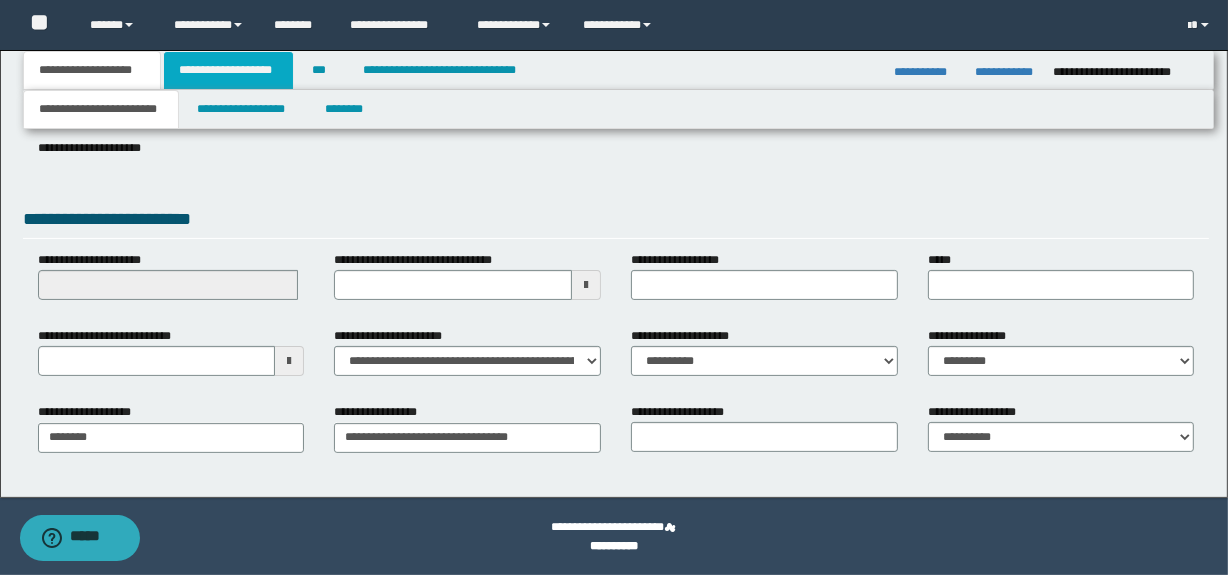 click on "**********" at bounding box center [228, 70] 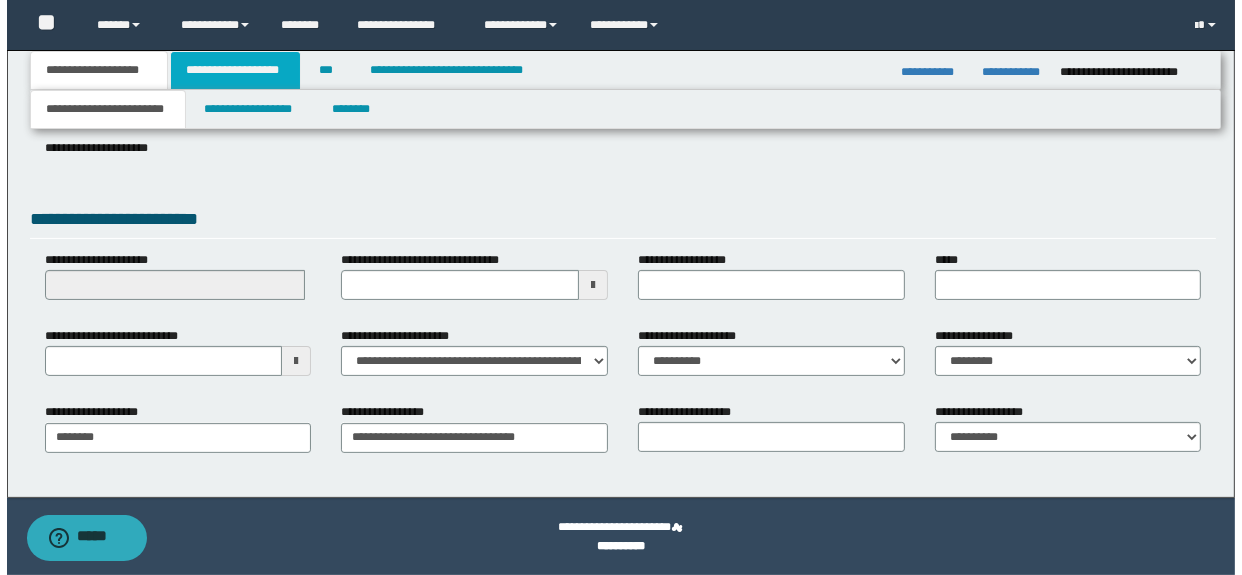scroll, scrollTop: 0, scrollLeft: 0, axis: both 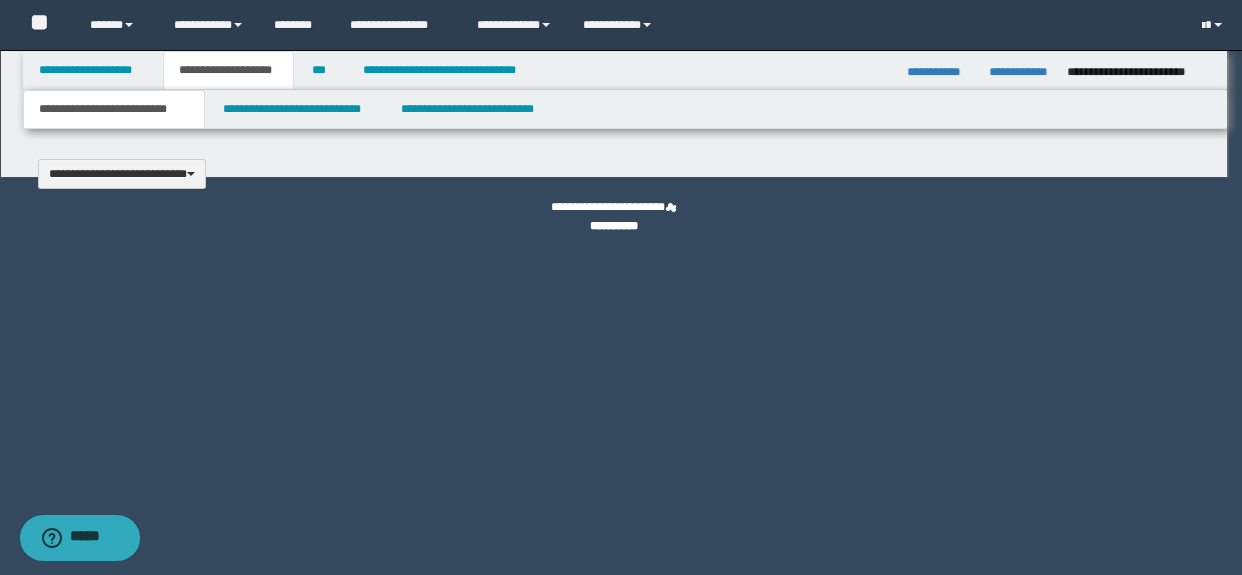 type 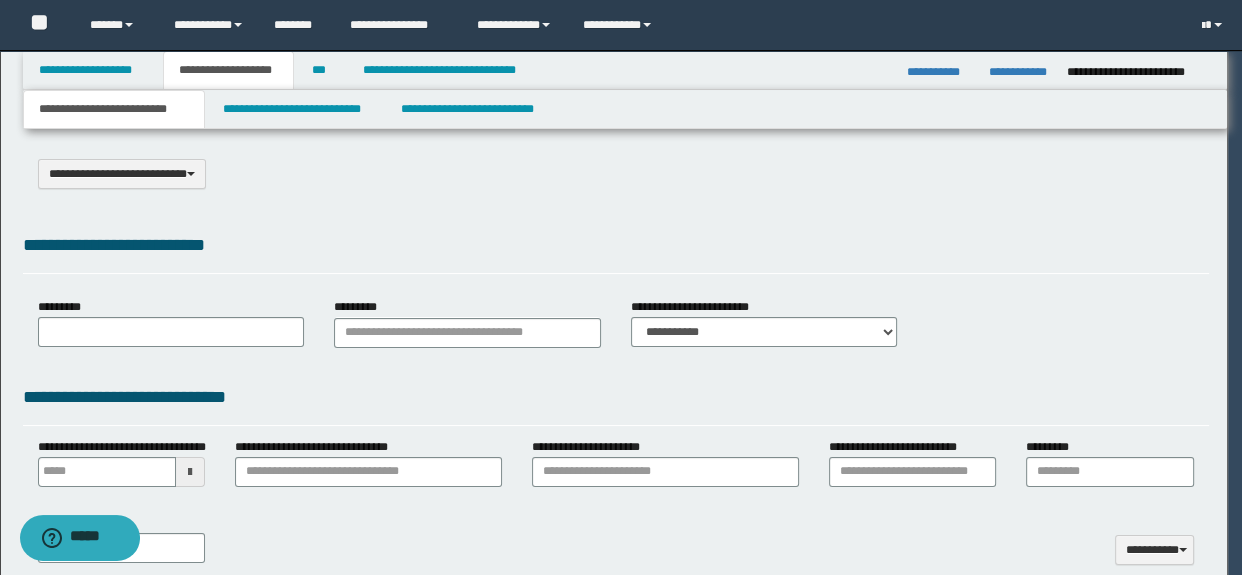 scroll, scrollTop: 0, scrollLeft: 0, axis: both 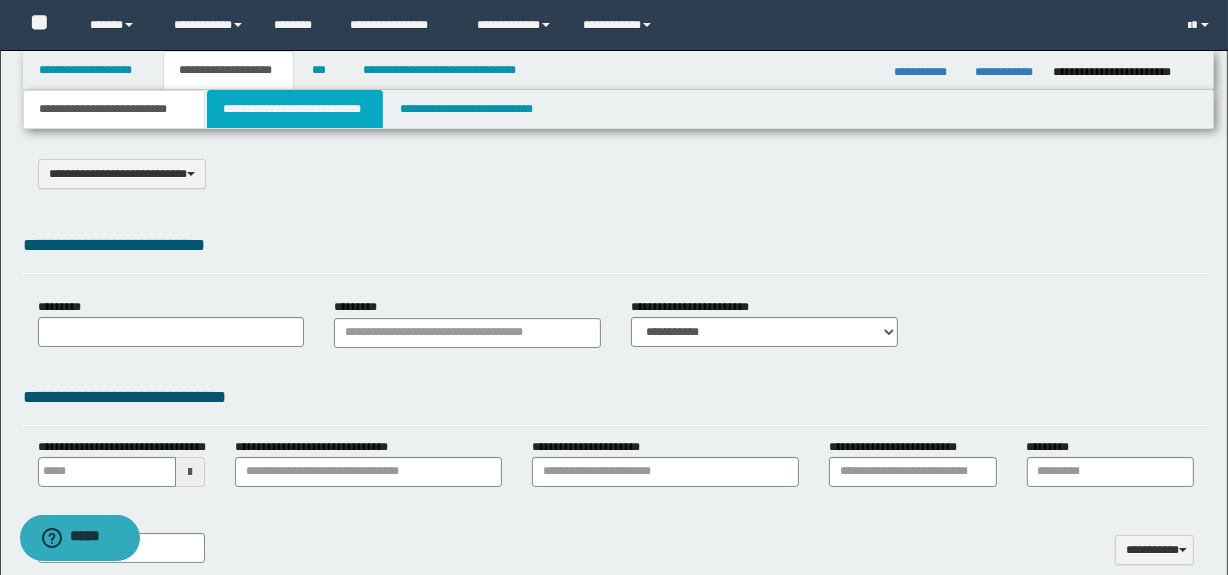 click on "**********" at bounding box center [294, 109] 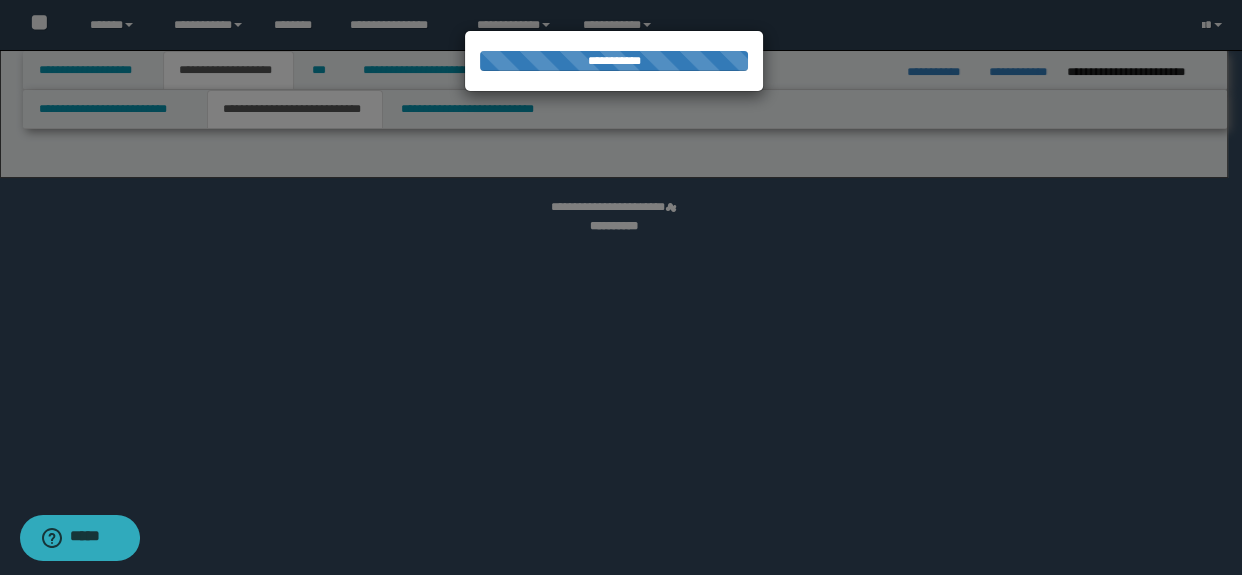 select on "*" 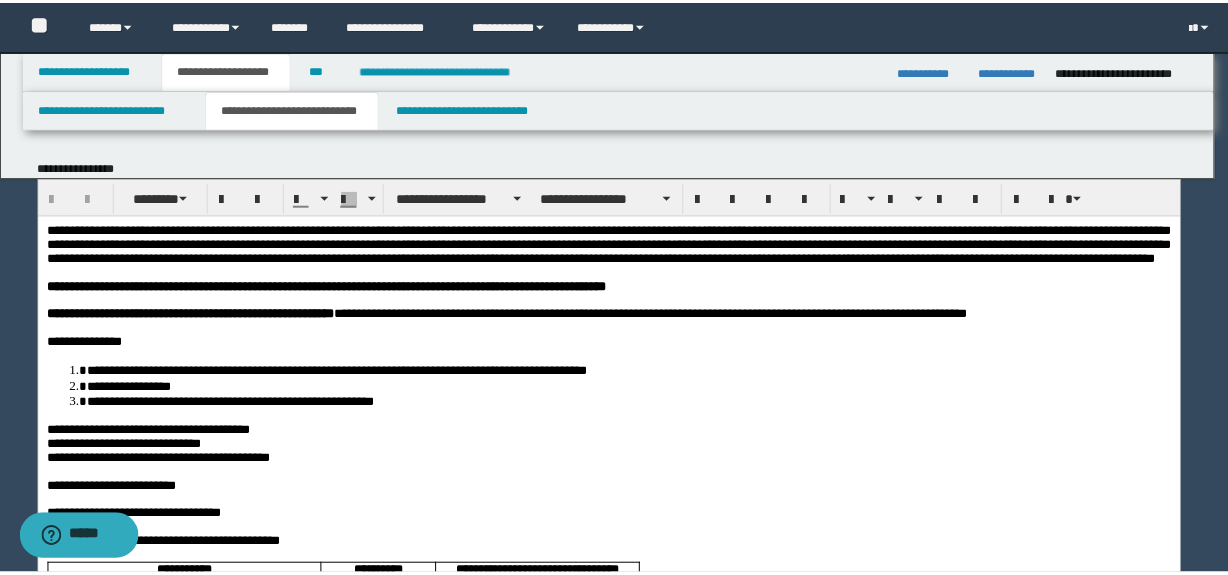 scroll, scrollTop: 0, scrollLeft: 0, axis: both 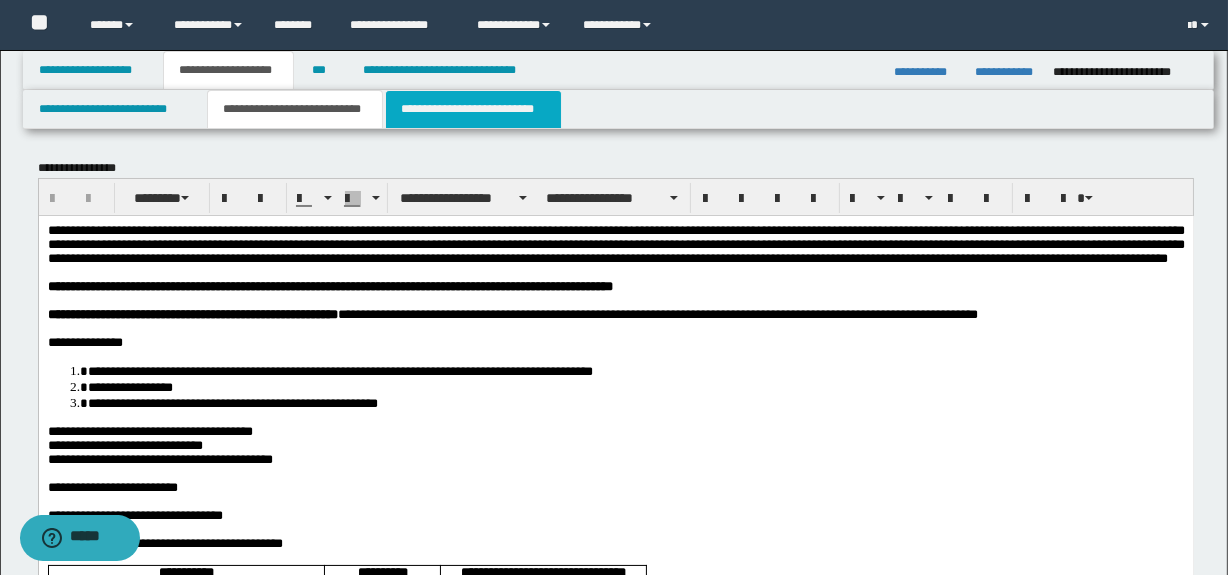 click on "**********" at bounding box center (473, 109) 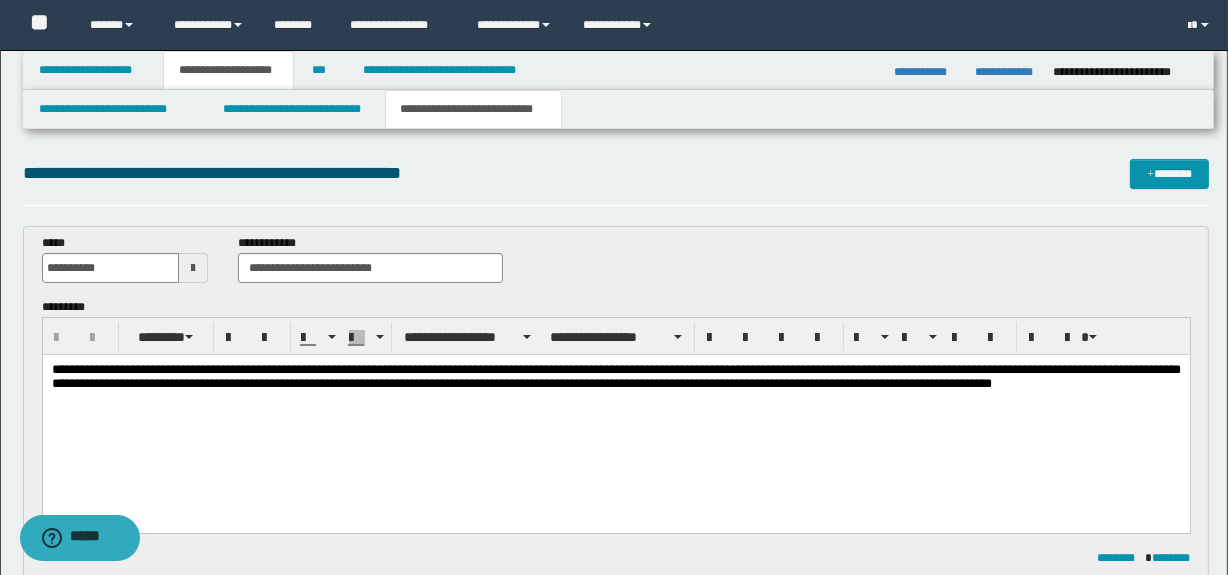 scroll, scrollTop: 0, scrollLeft: 0, axis: both 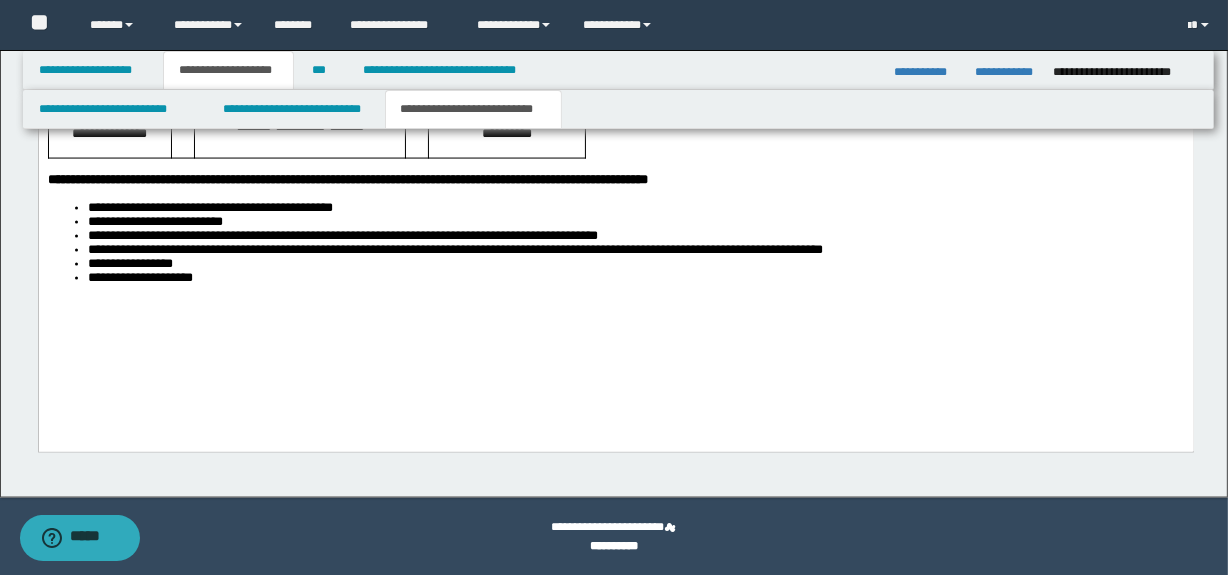 drag, startPoint x: 1240, startPoint y: 48, endPoint x: 547, endPoint y: 650, distance: 917.9613 